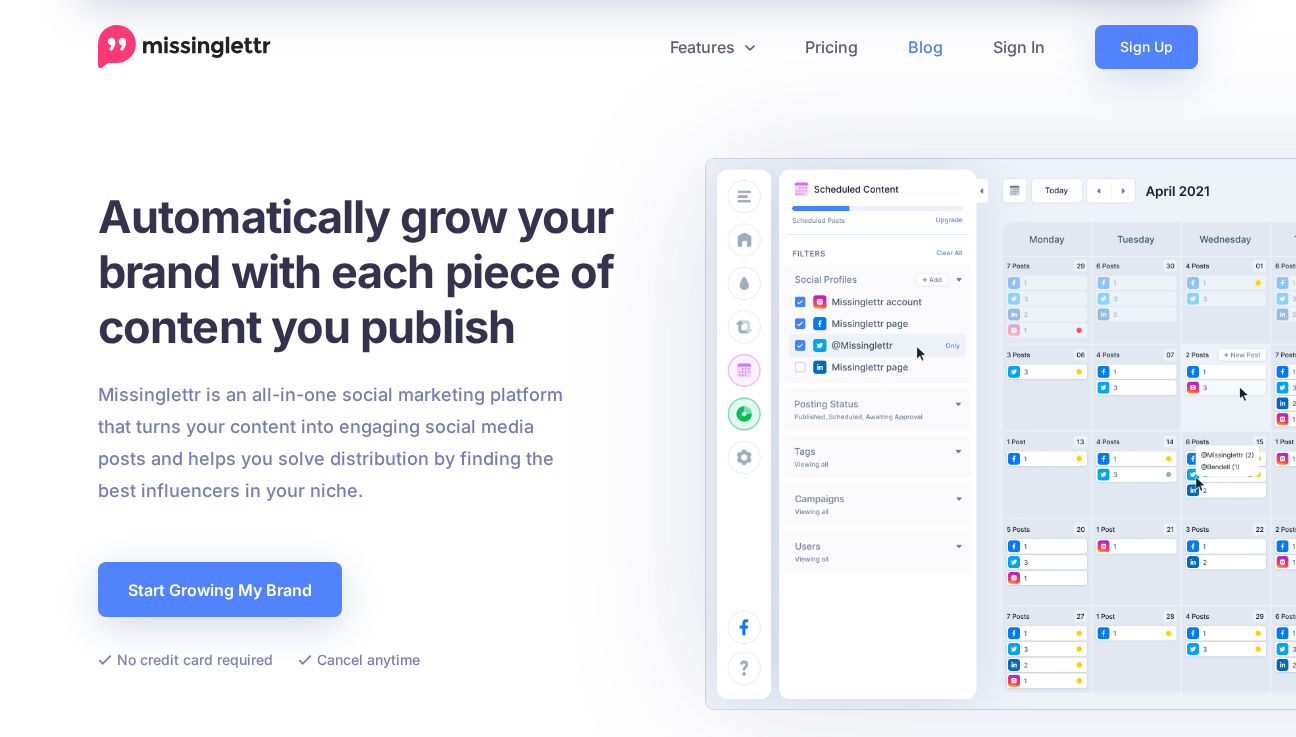 scroll, scrollTop: 0, scrollLeft: 0, axis: both 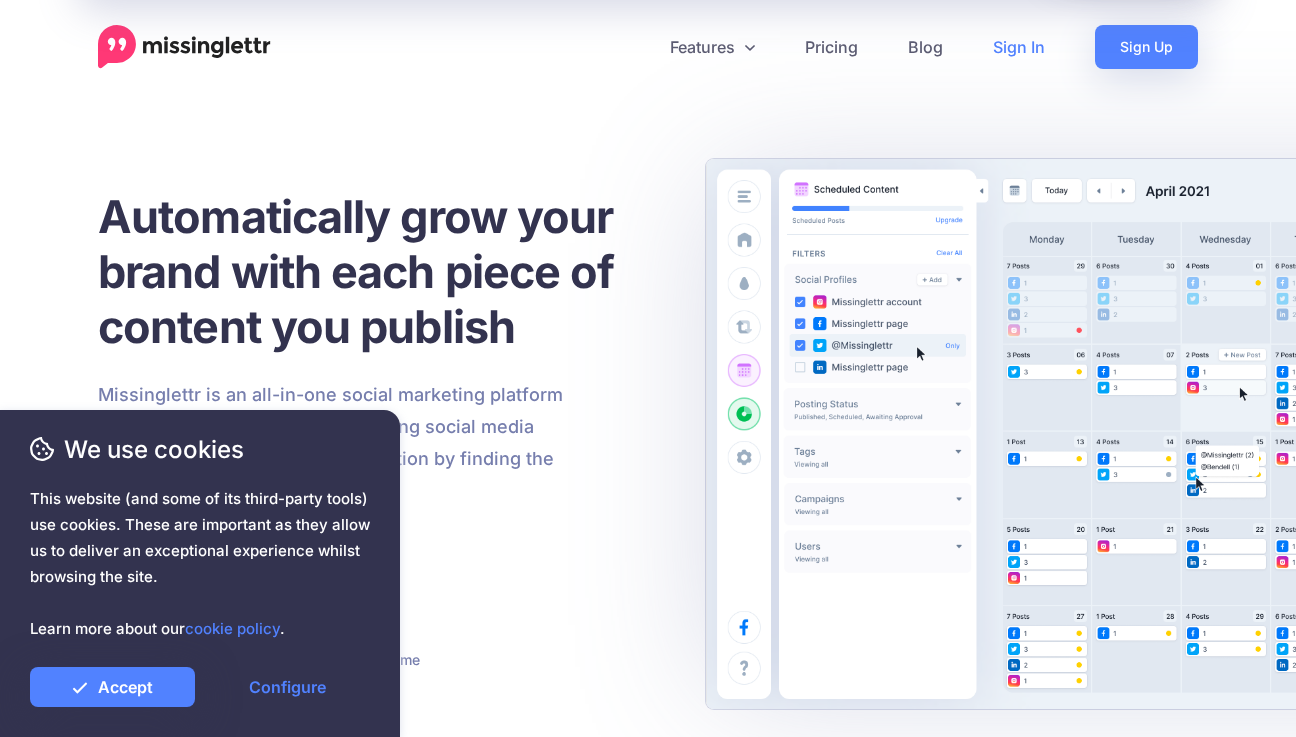 click on "Sign In" at bounding box center [1019, 47] 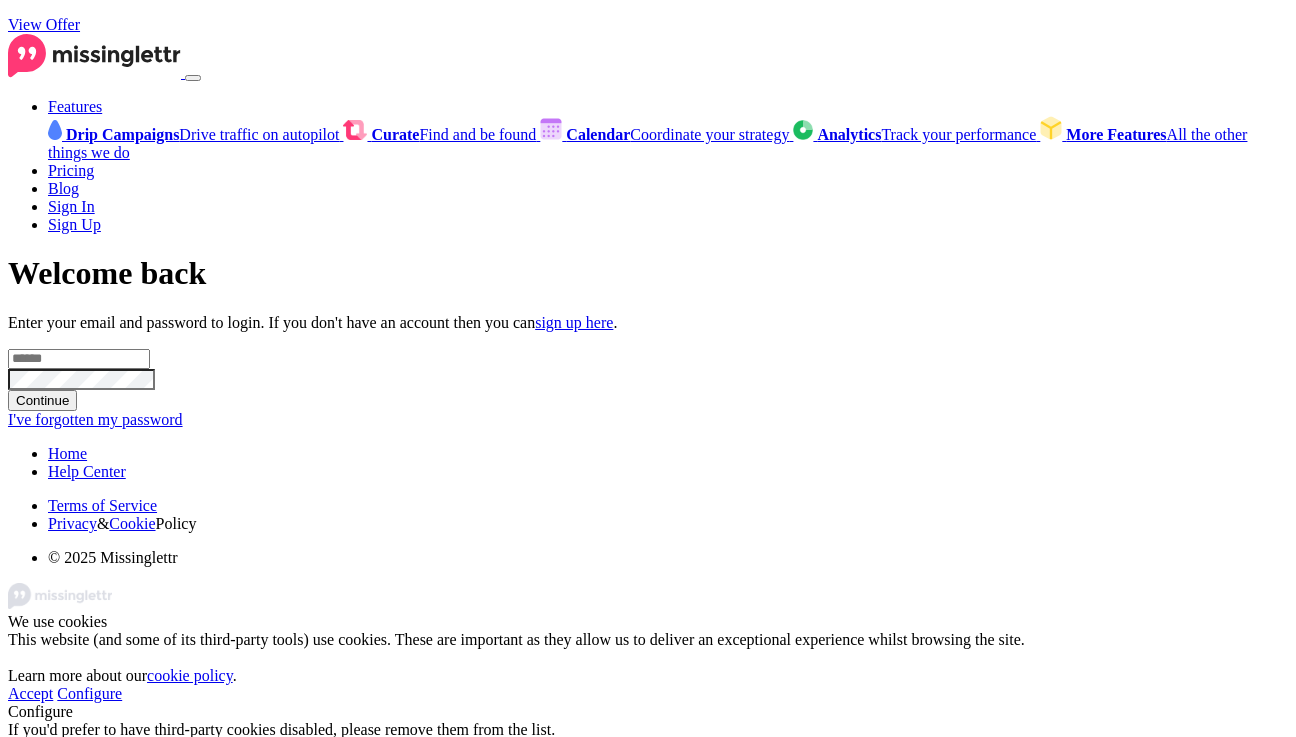 scroll, scrollTop: 0, scrollLeft: 0, axis: both 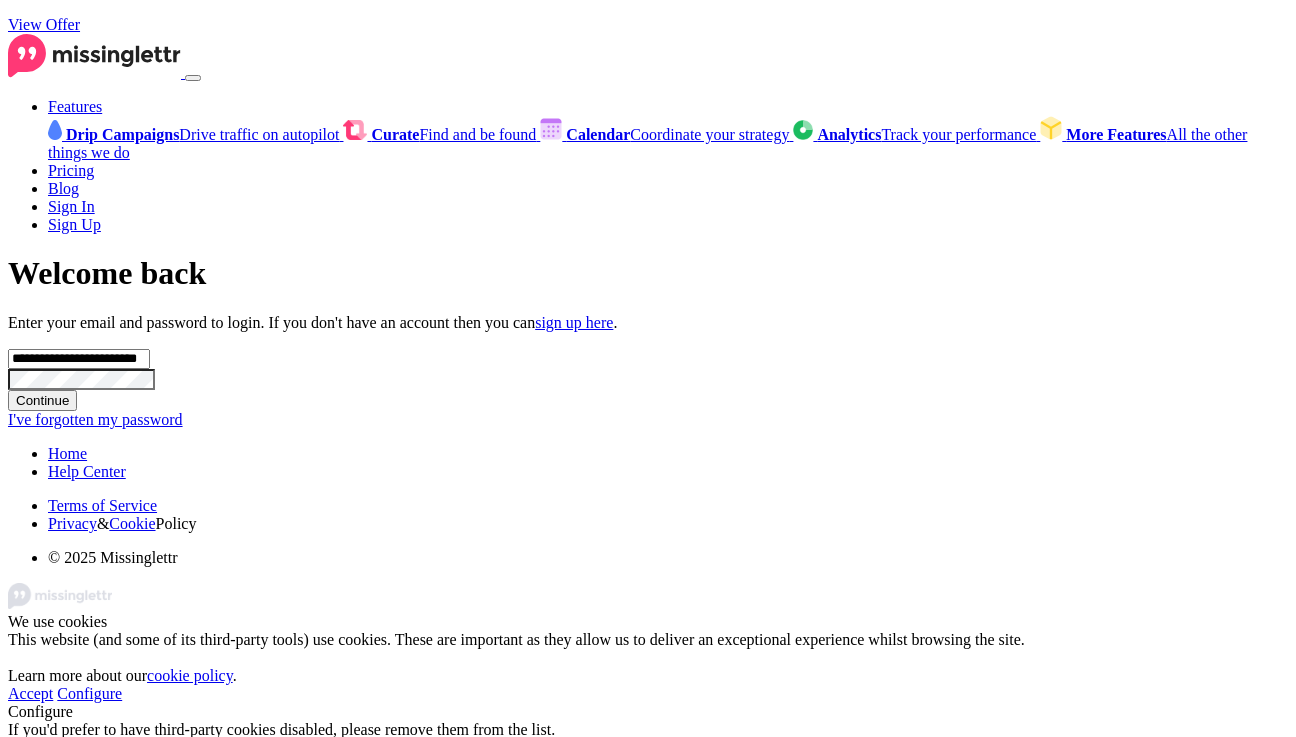 click on "Continue" at bounding box center (42, 400) 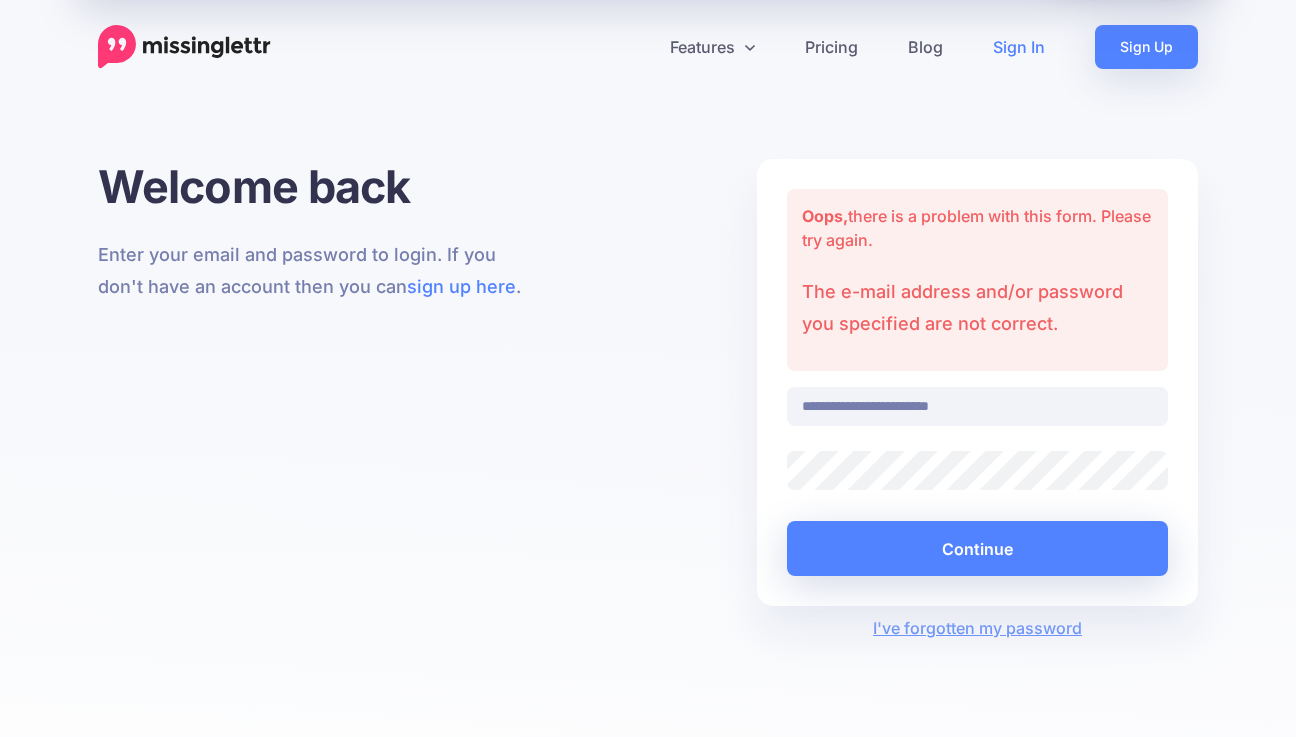 scroll, scrollTop: 0, scrollLeft: 0, axis: both 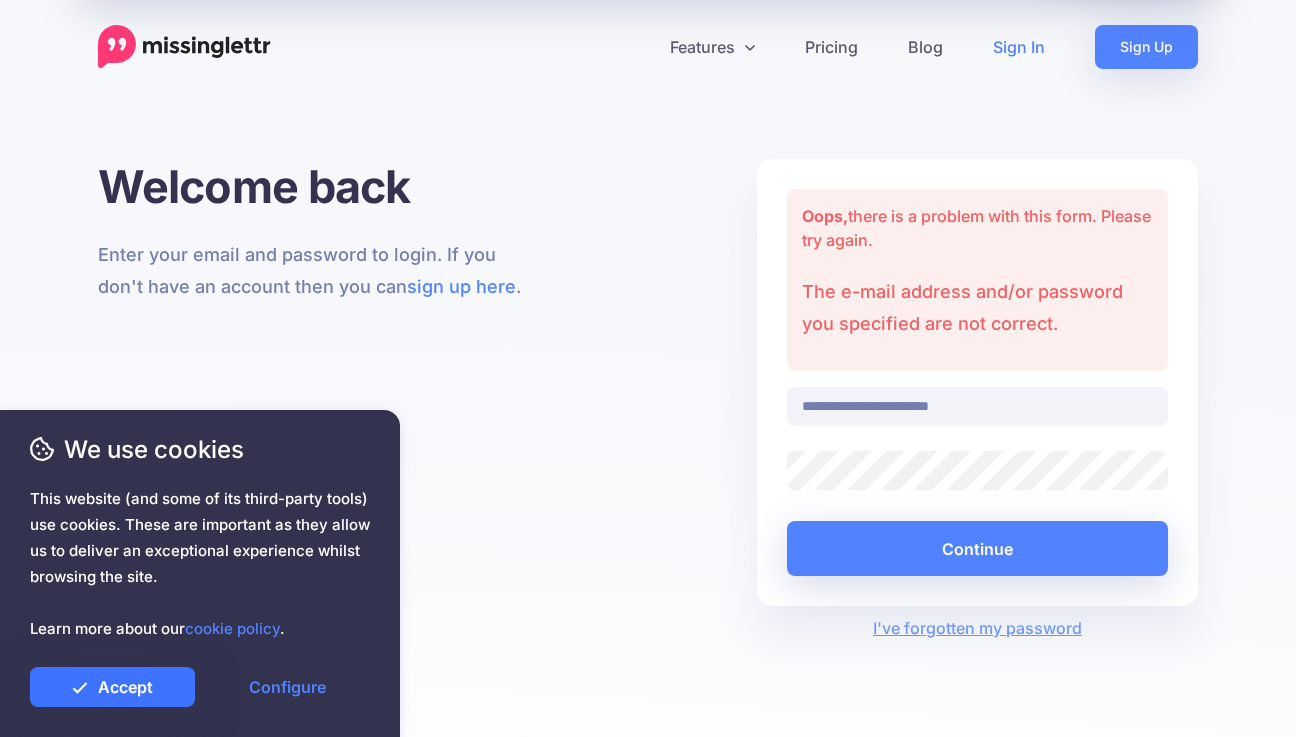 click on "Accept" at bounding box center (112, 687) 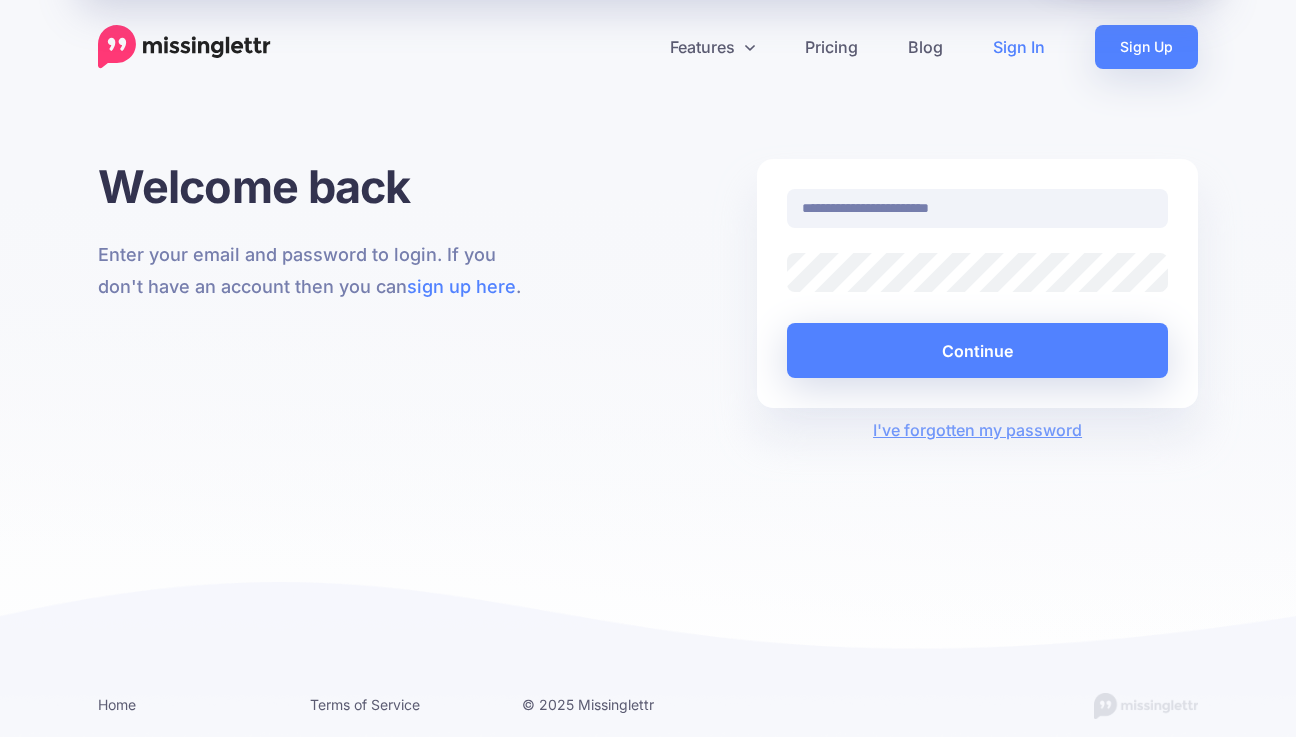 click on "Continue" at bounding box center (977, 350) 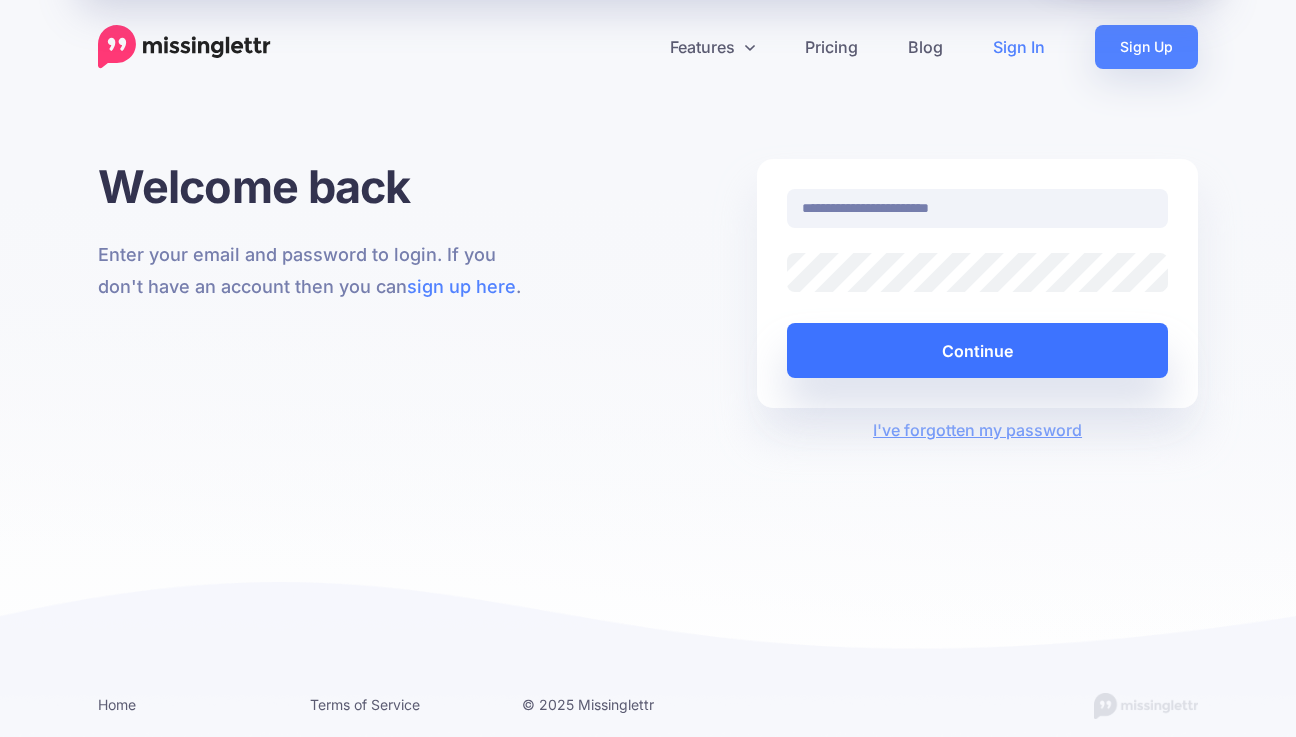 click on "Continue" at bounding box center [977, 350] 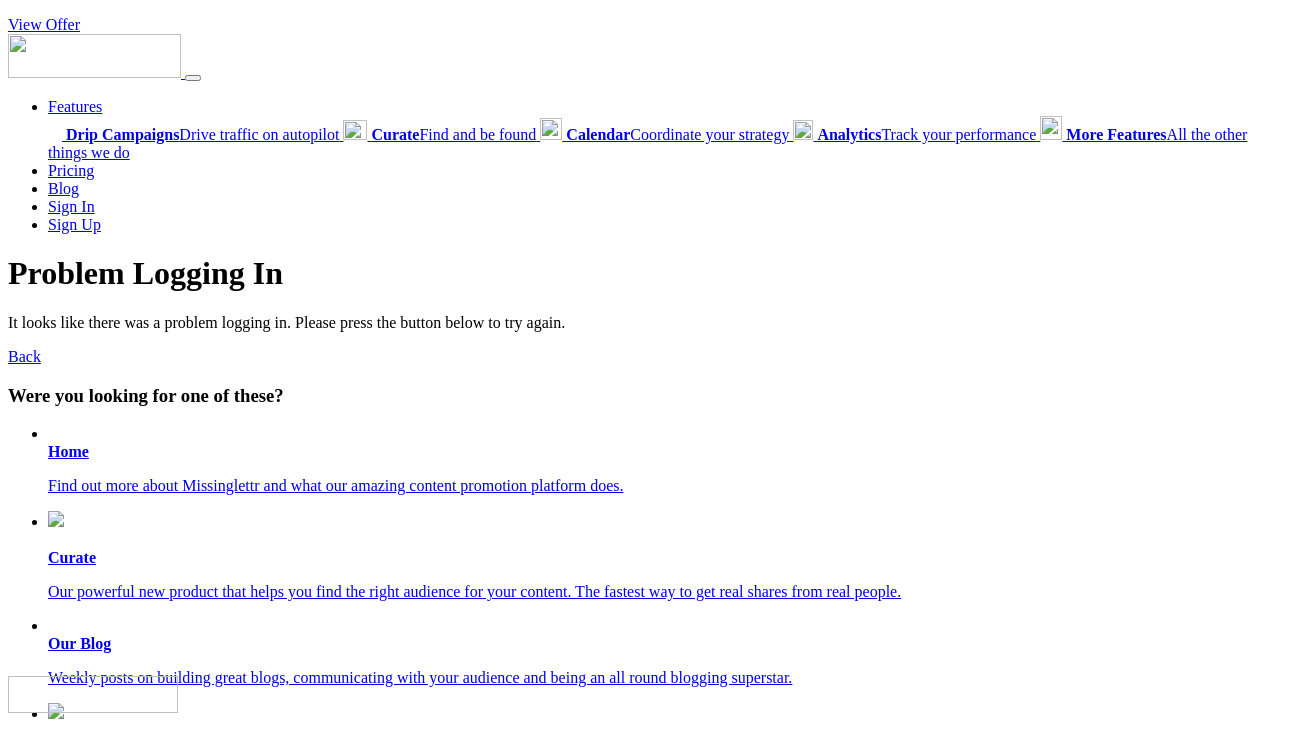 scroll, scrollTop: 0, scrollLeft: 0, axis: both 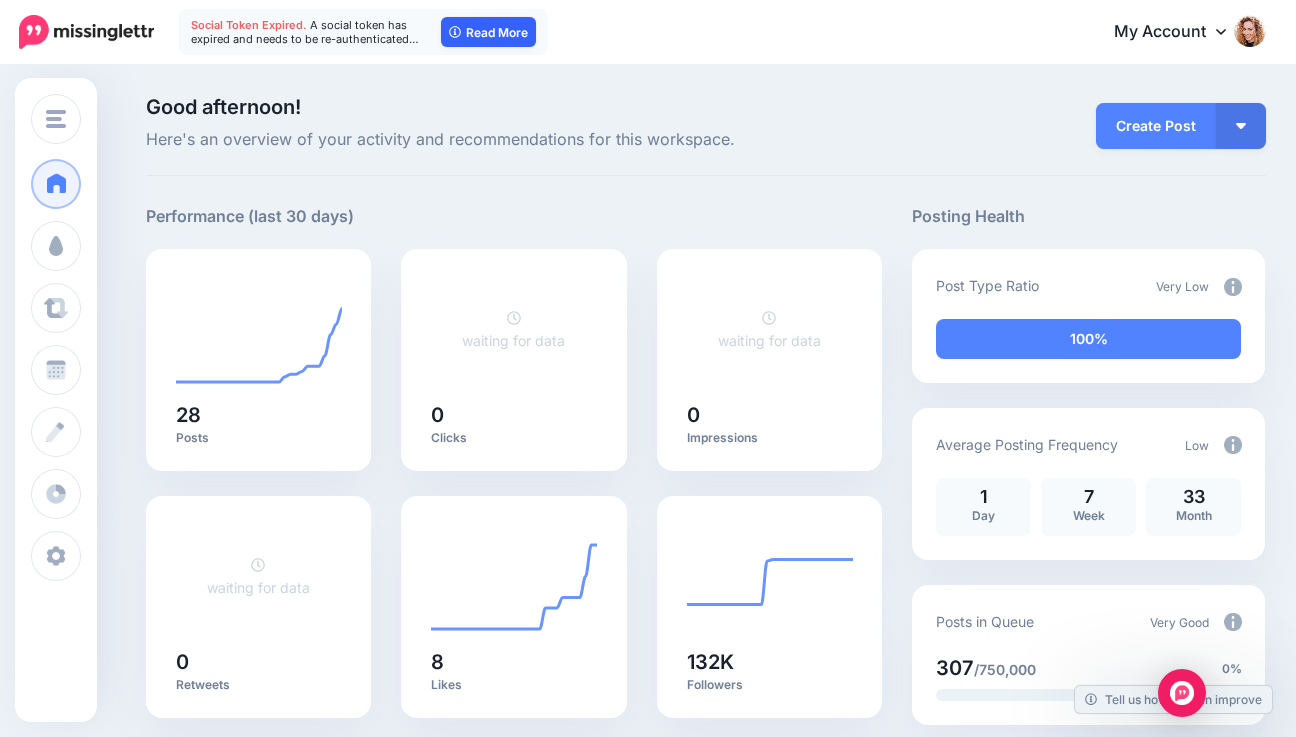 click on "Read More" at bounding box center (488, 32) 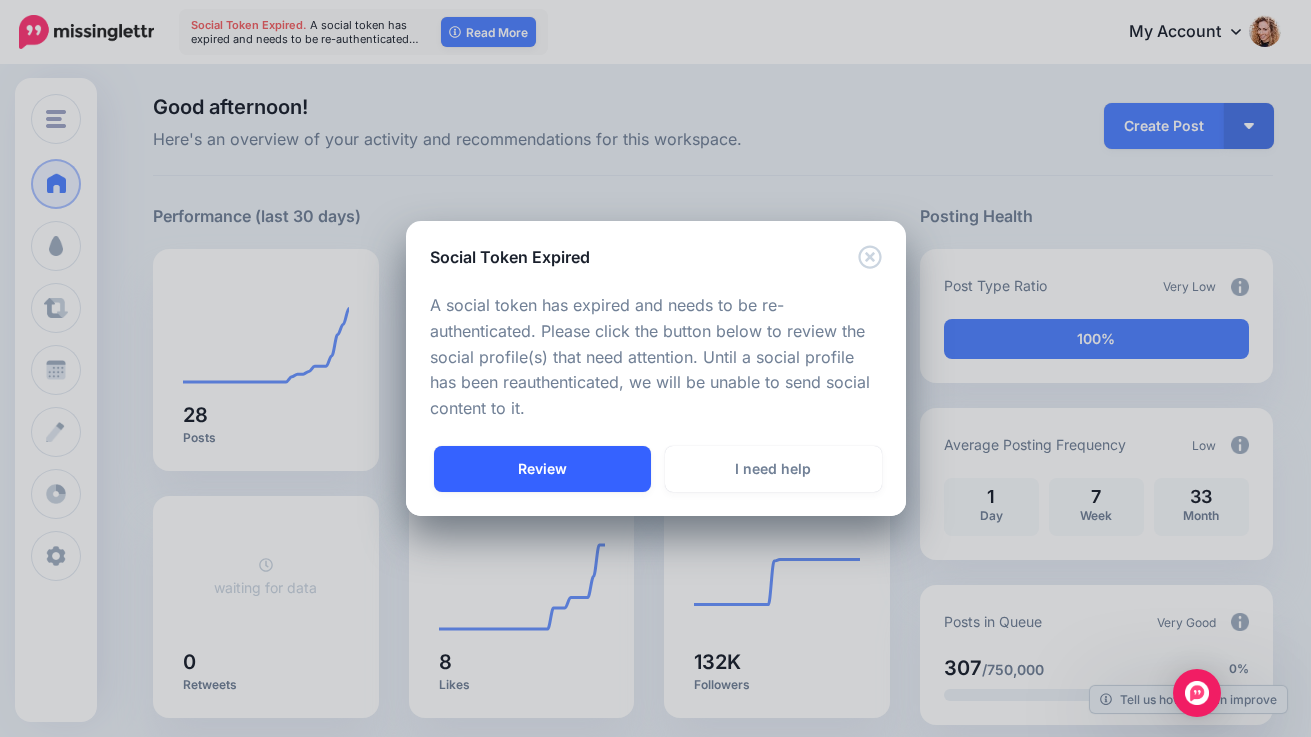 click on "Review" at bounding box center [542, 469] 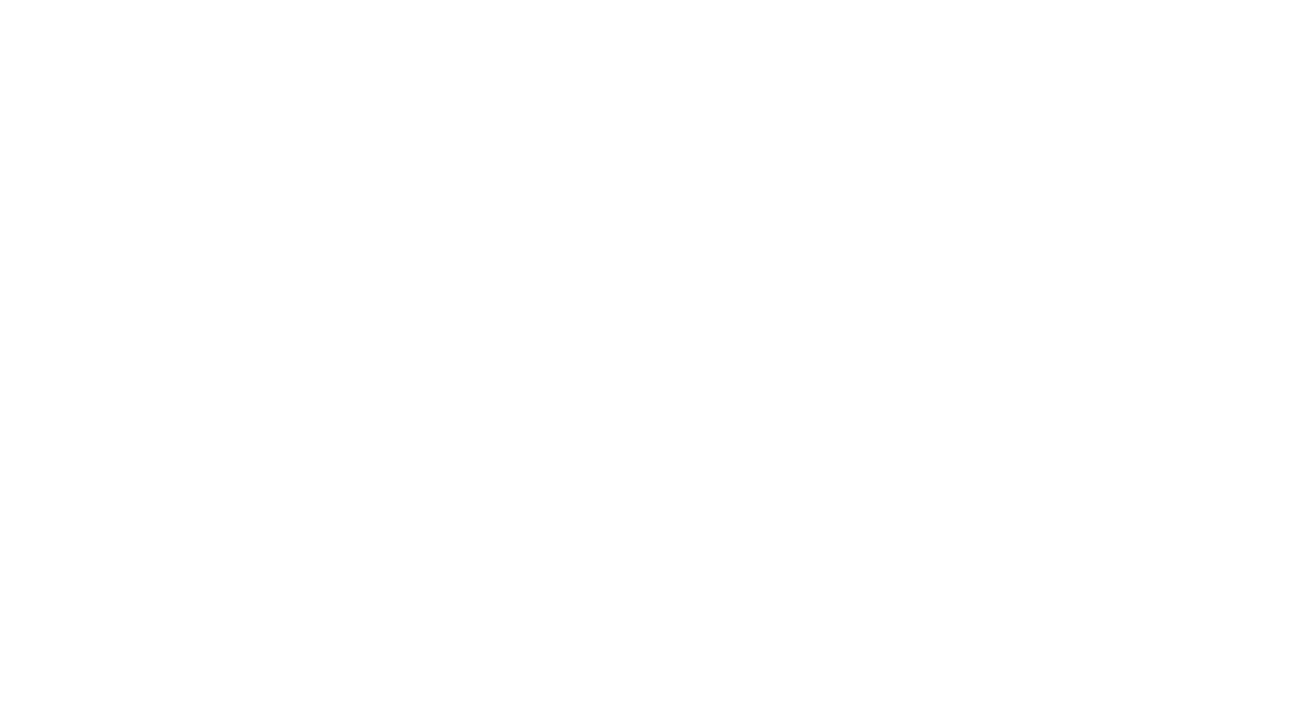 scroll, scrollTop: 0, scrollLeft: 0, axis: both 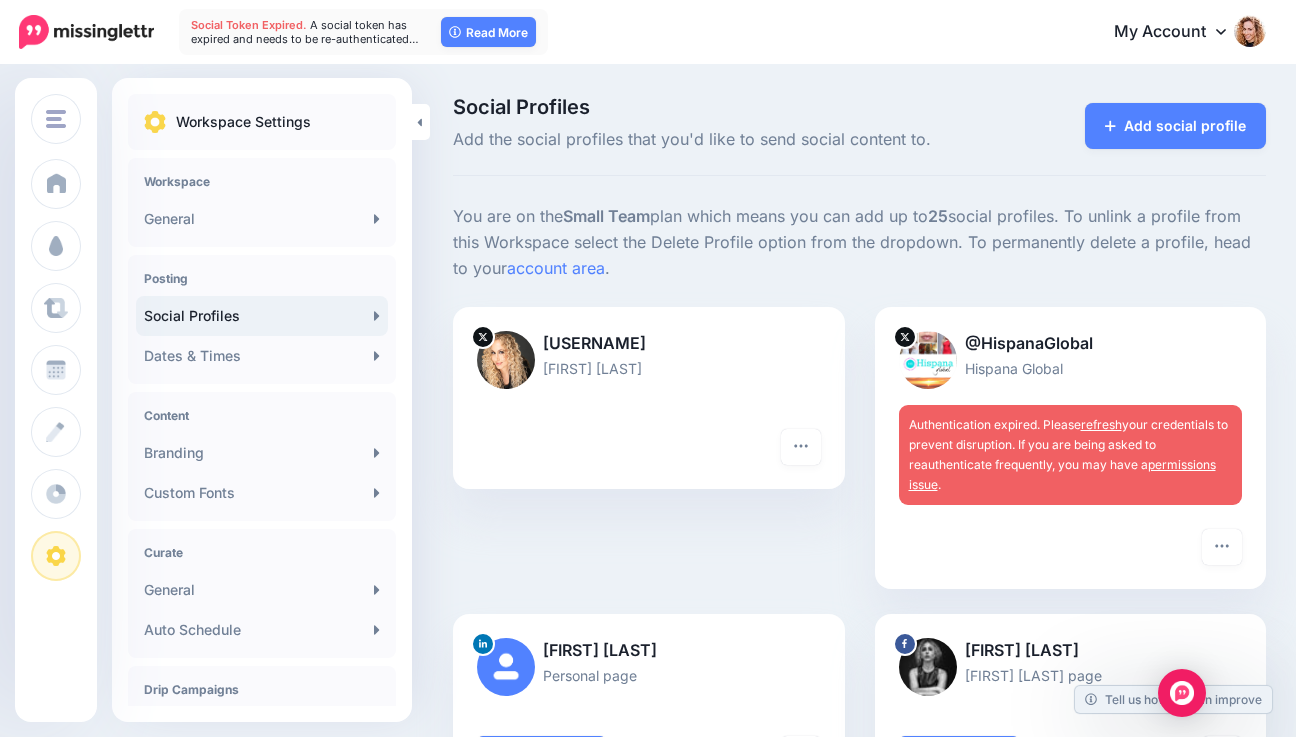 click on "refresh" at bounding box center (1101, 424) 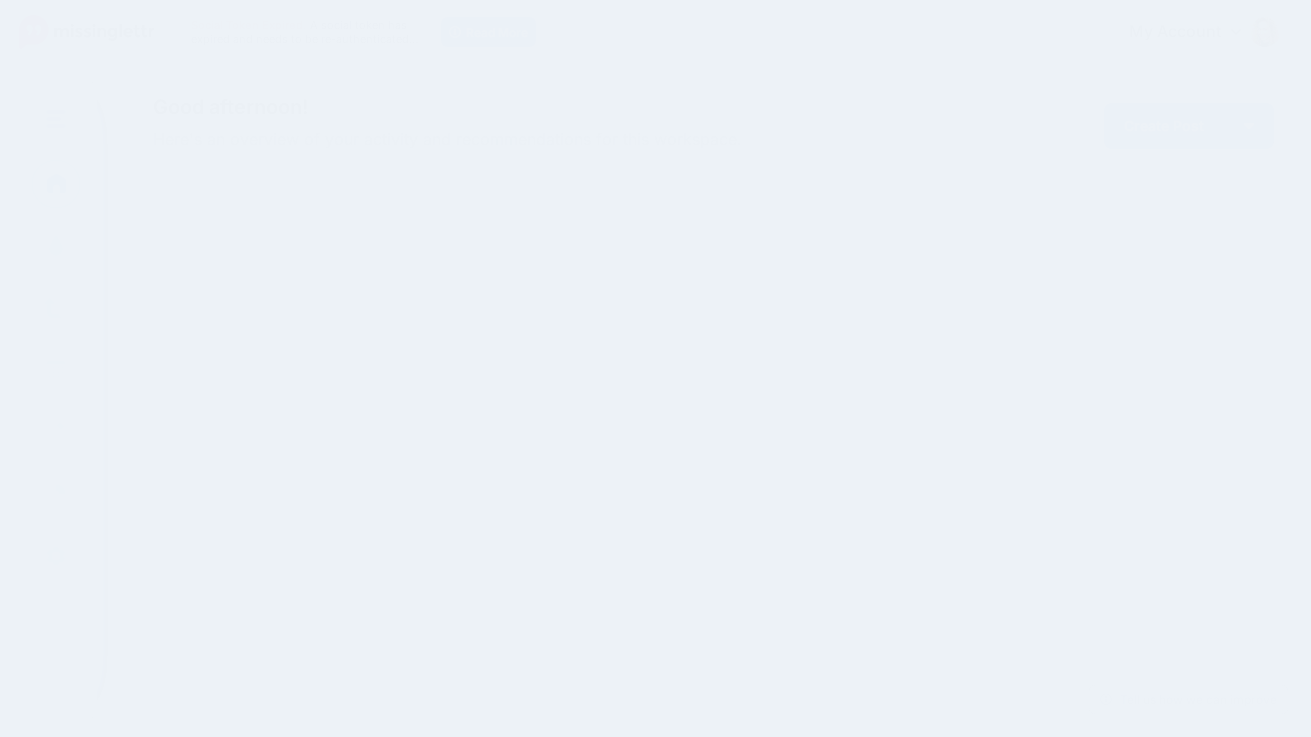 scroll, scrollTop: 0, scrollLeft: 0, axis: both 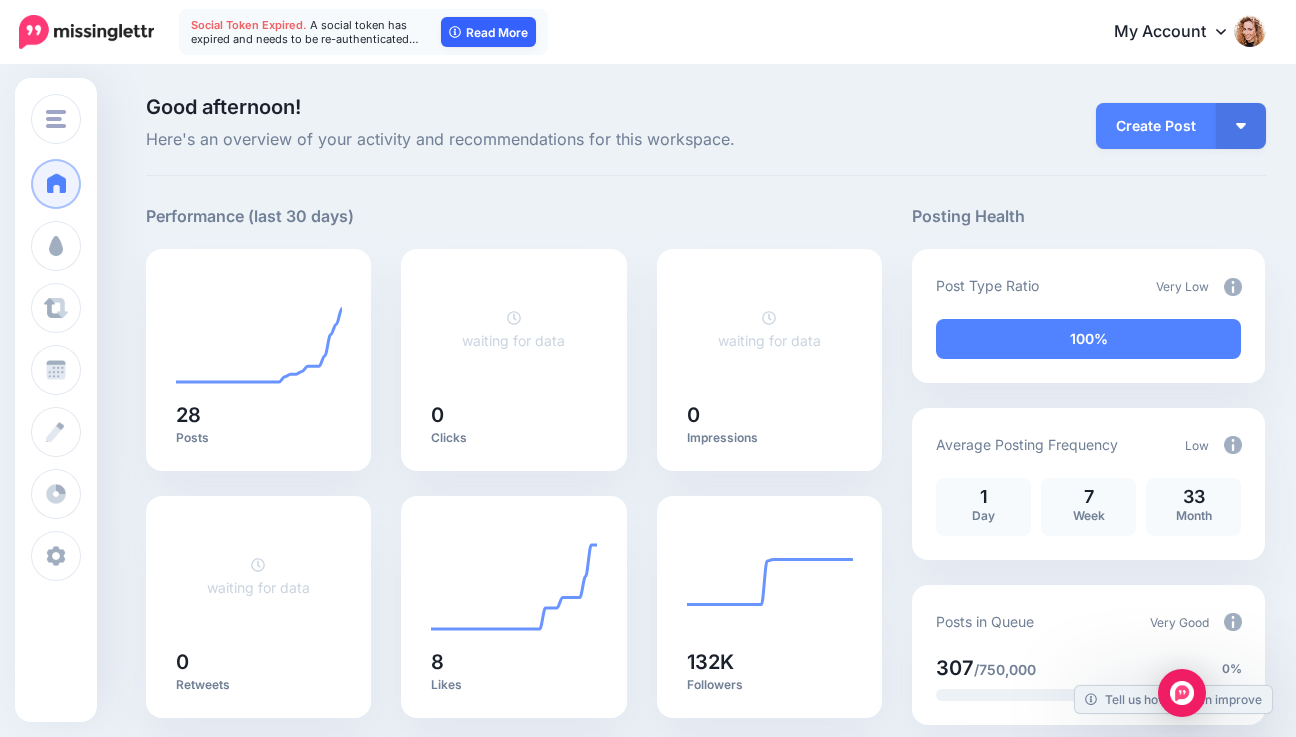 click on "Read More" at bounding box center (488, 32) 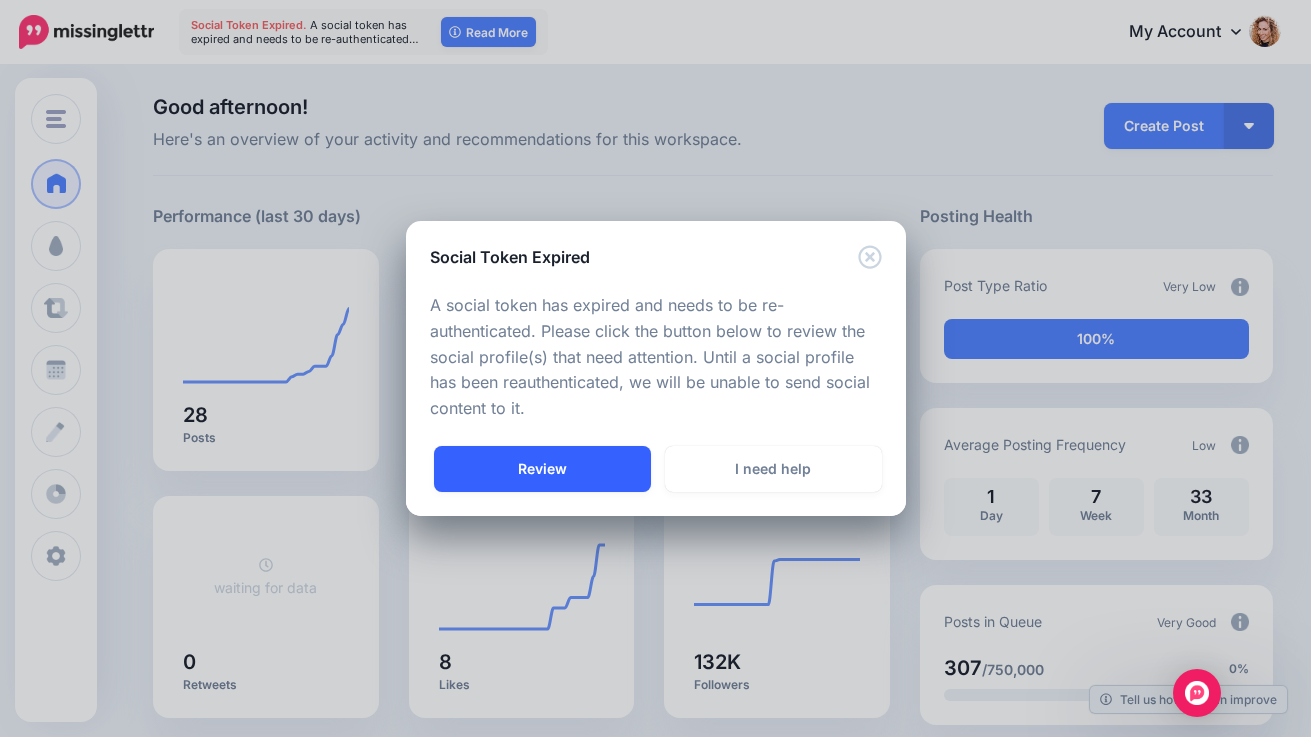 click on "Review" at bounding box center [542, 469] 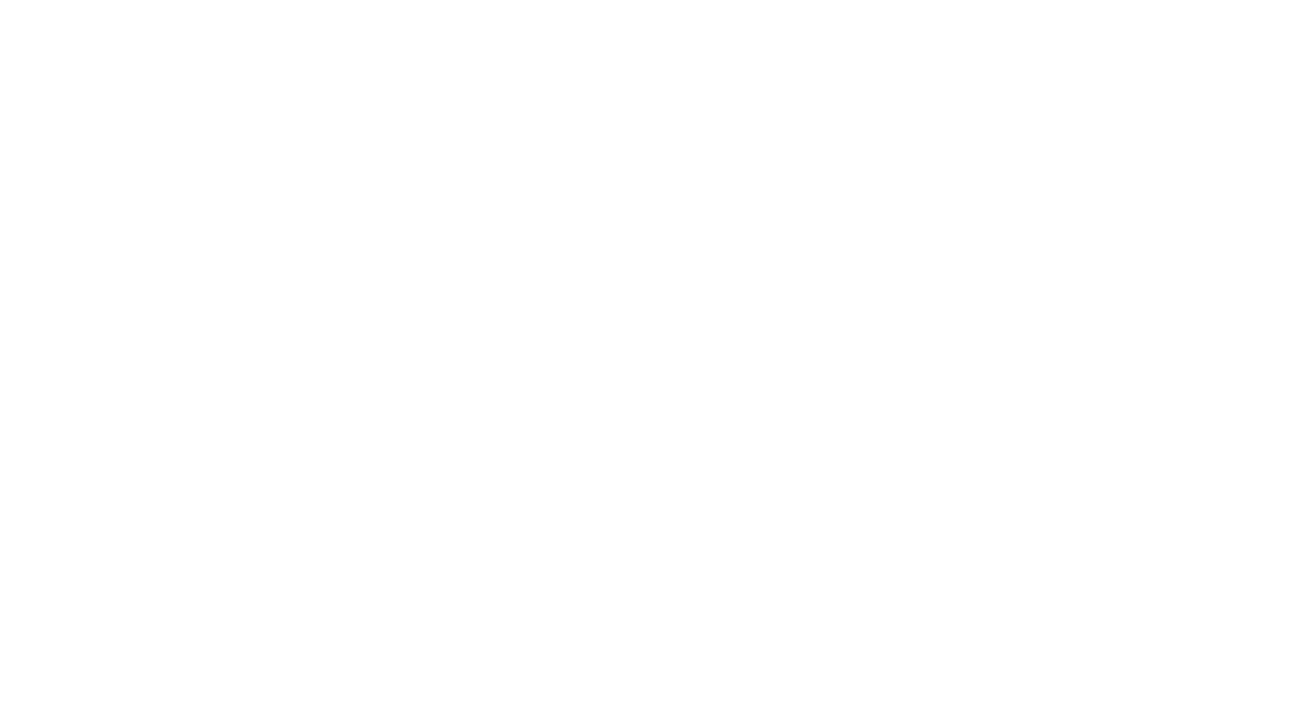 scroll, scrollTop: 0, scrollLeft: 0, axis: both 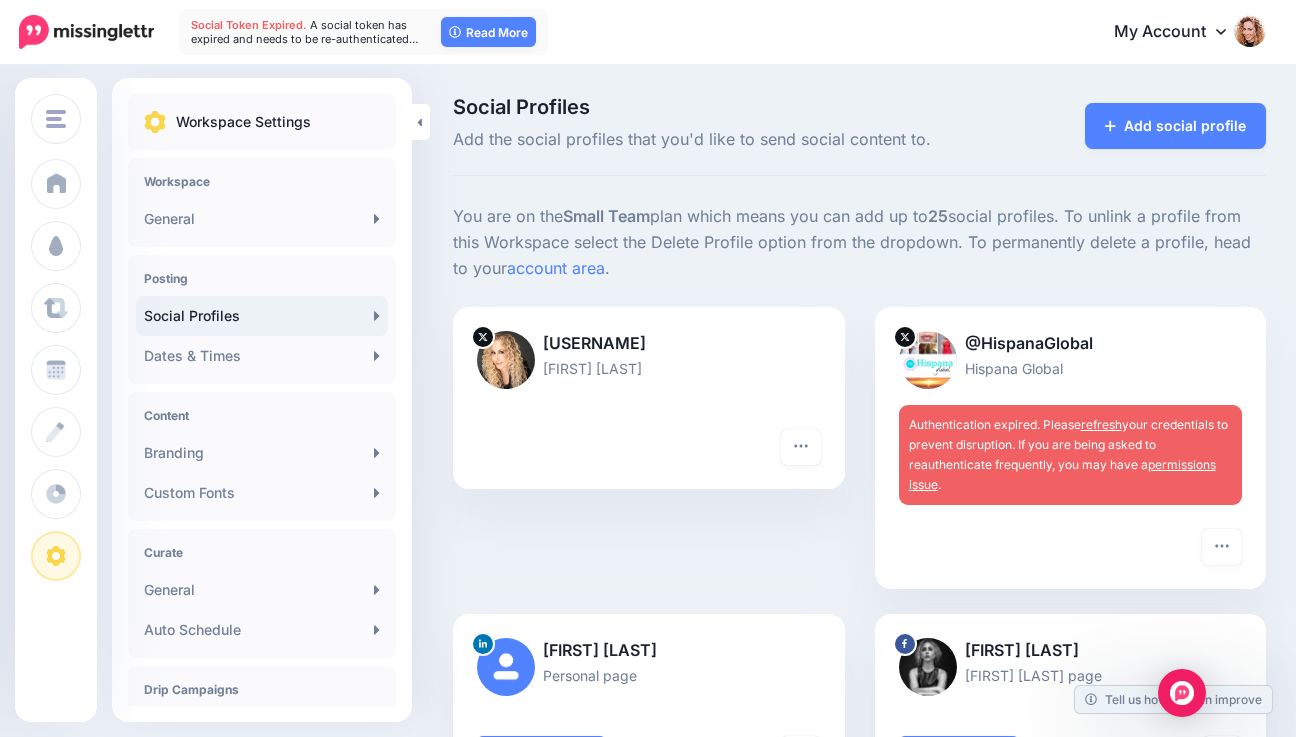 click on "refresh" at bounding box center (1101, 424) 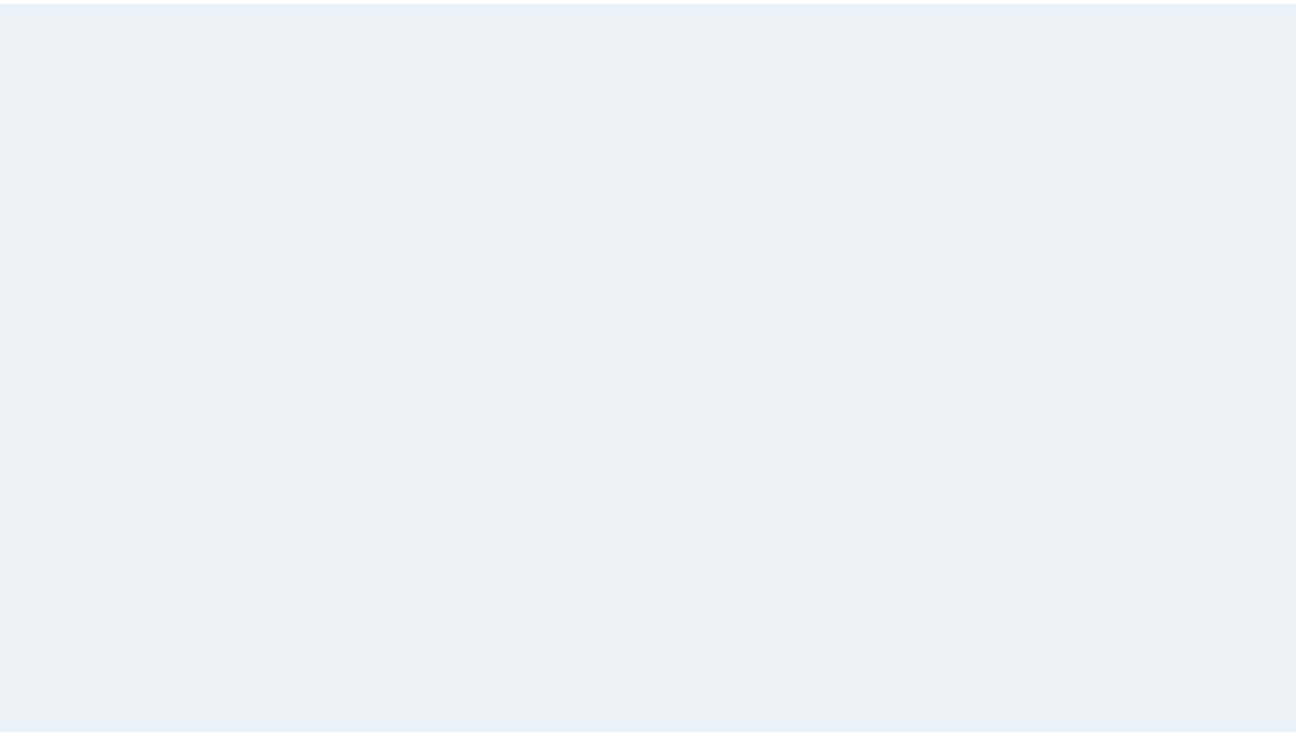 scroll, scrollTop: 0, scrollLeft: 0, axis: both 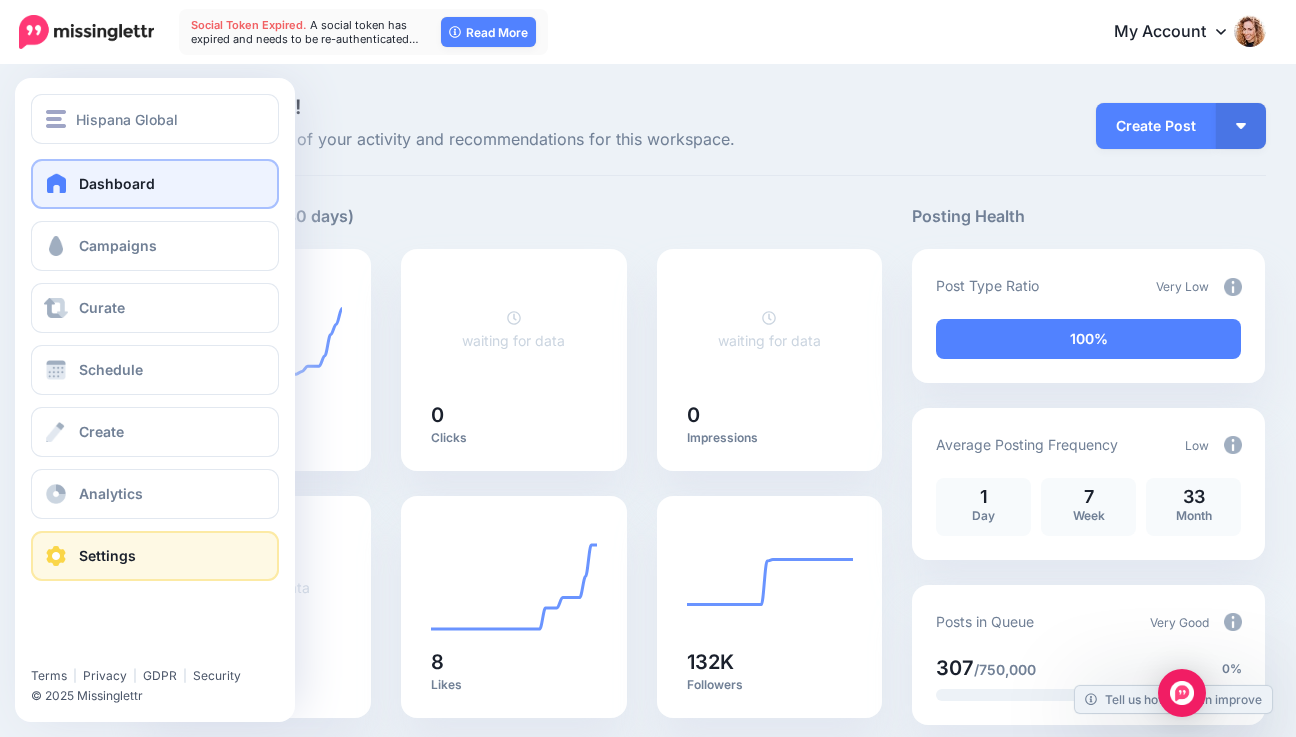 click on "Settings" at bounding box center (107, 555) 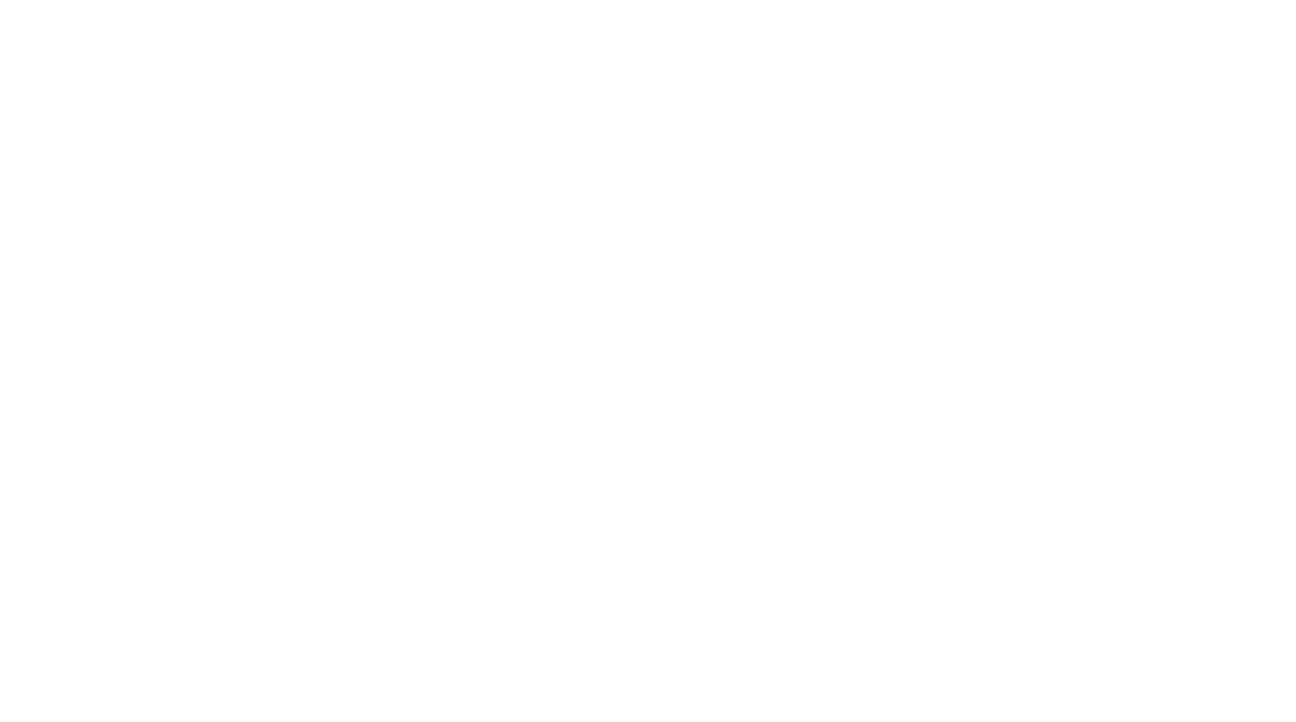 scroll, scrollTop: 0, scrollLeft: 0, axis: both 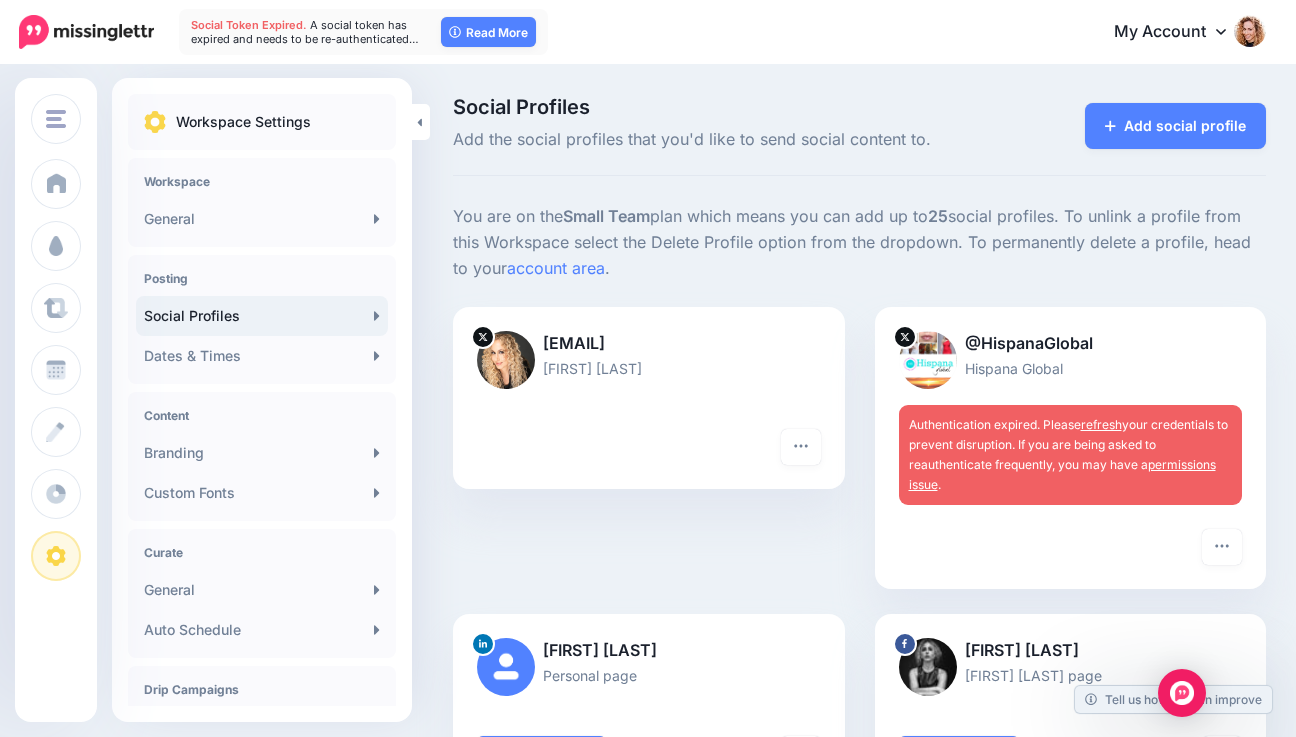 click on "refresh" at bounding box center [1101, 424] 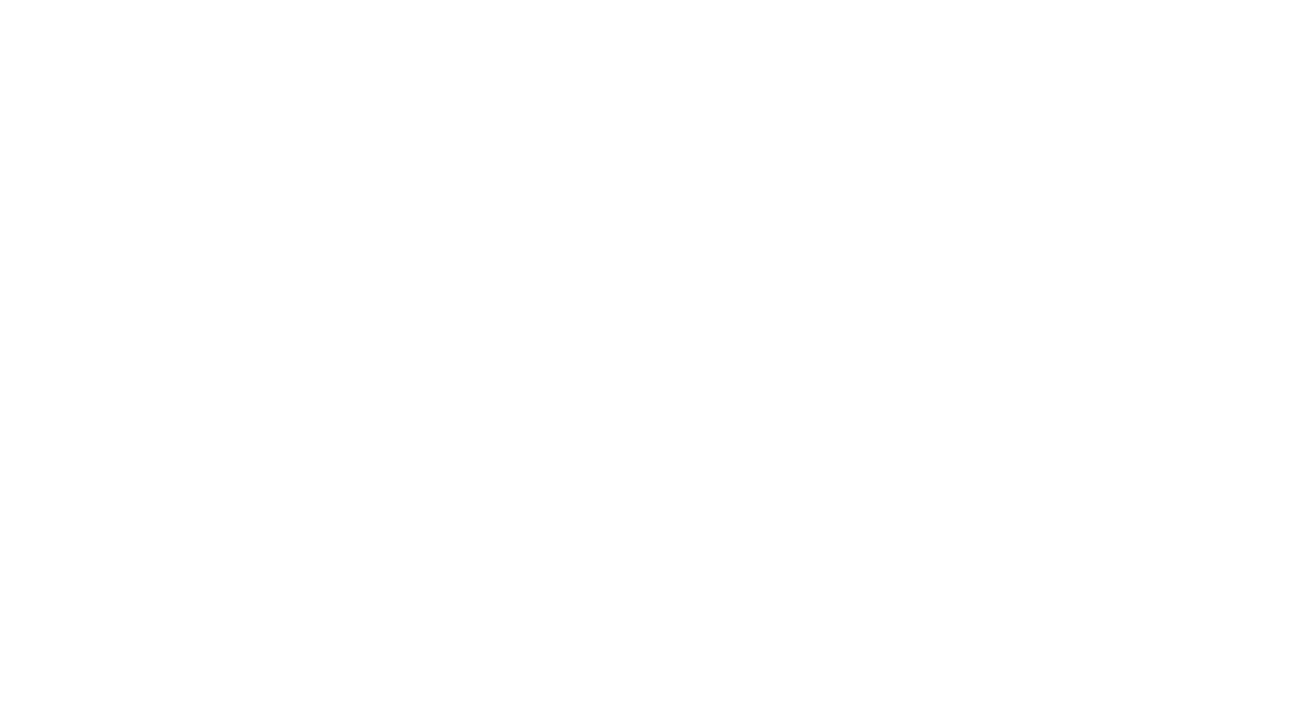 scroll, scrollTop: 0, scrollLeft: 0, axis: both 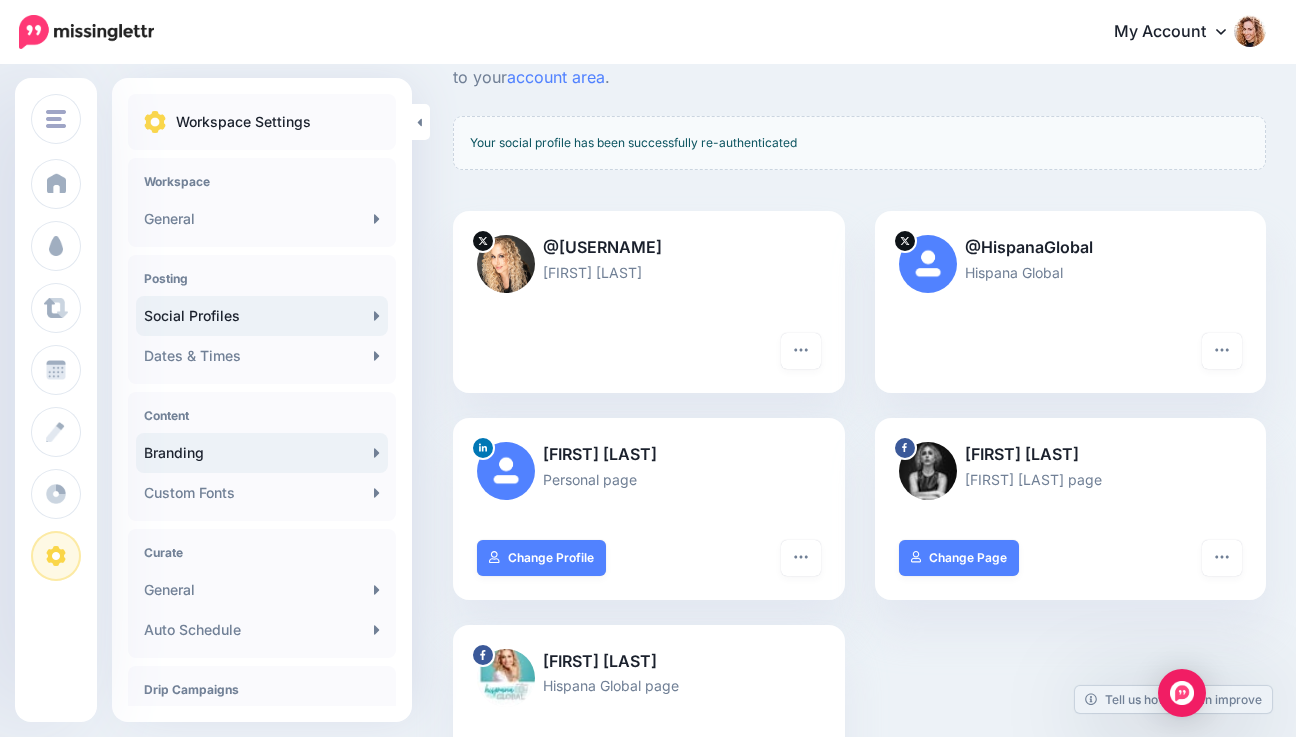 click on "Branding" at bounding box center [262, 453] 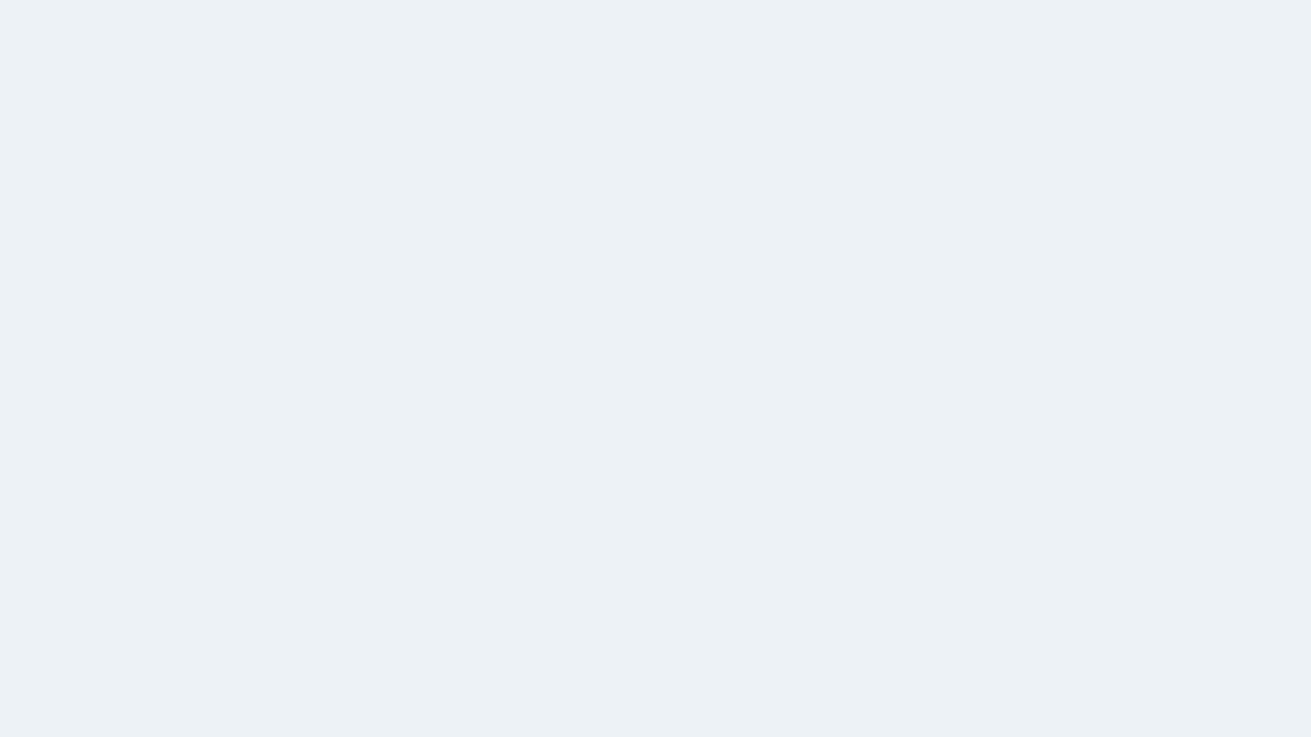scroll, scrollTop: 0, scrollLeft: 0, axis: both 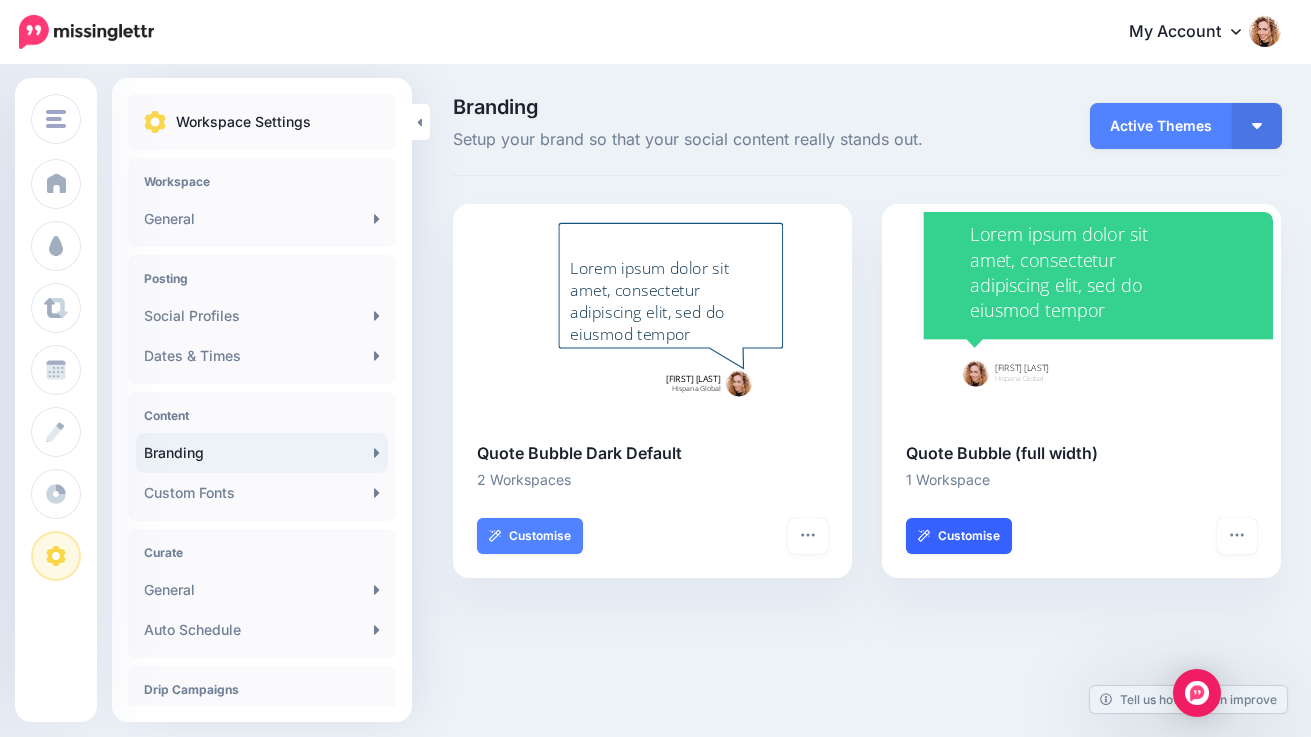 click on "Customise" at bounding box center (959, 536) 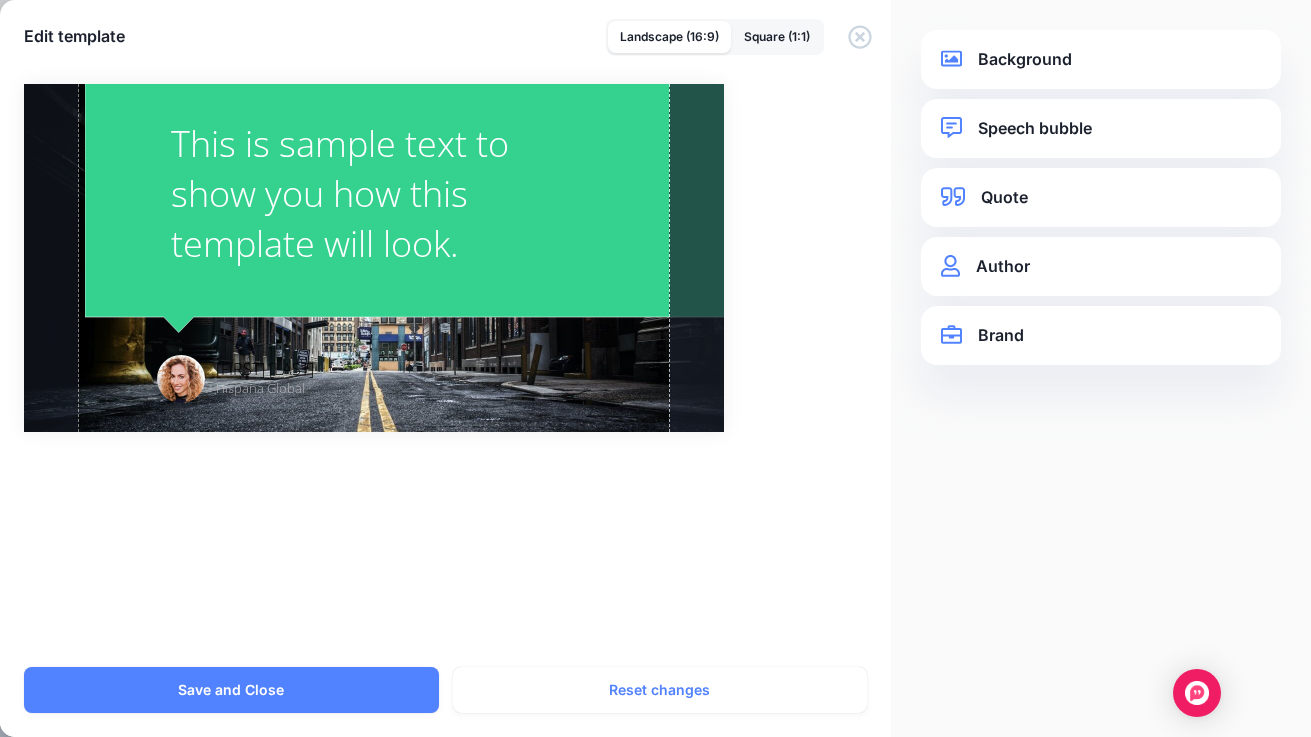 click on "Speech bubble" at bounding box center [1101, 128] 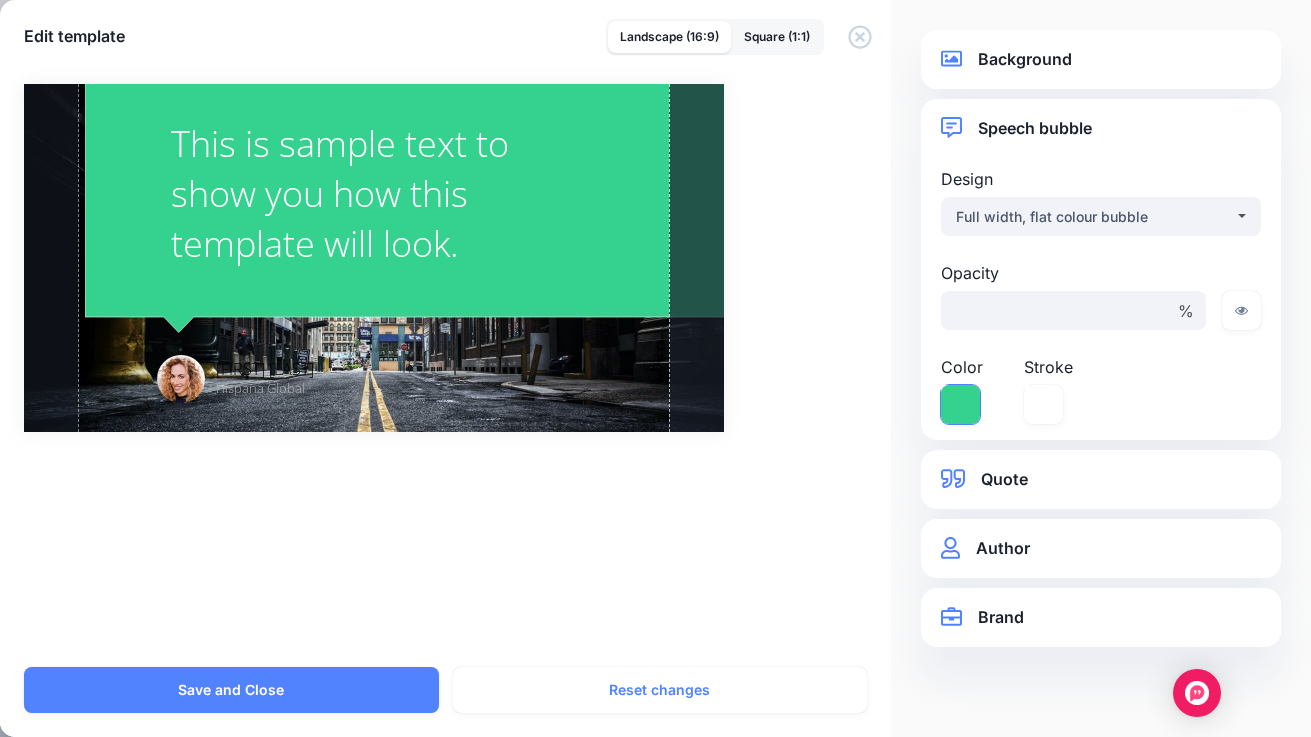 click at bounding box center (960, 404) 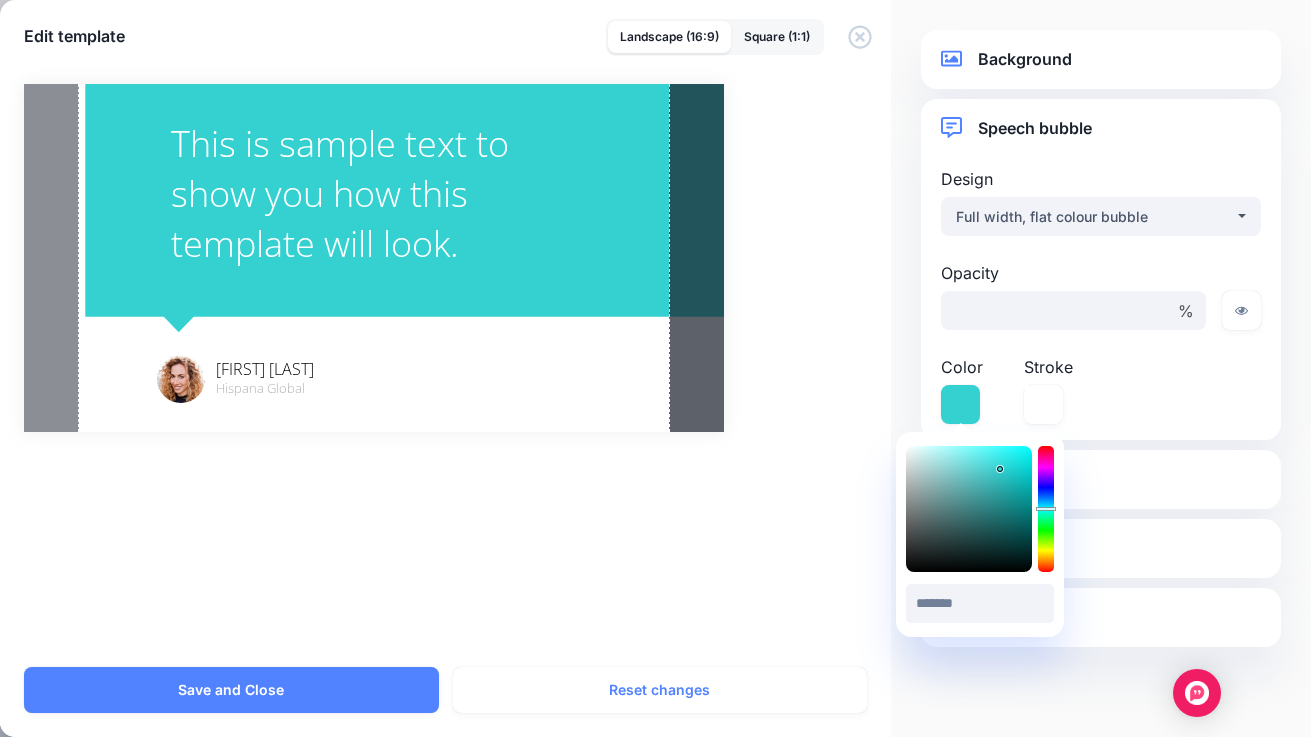 click at bounding box center (1046, 509) 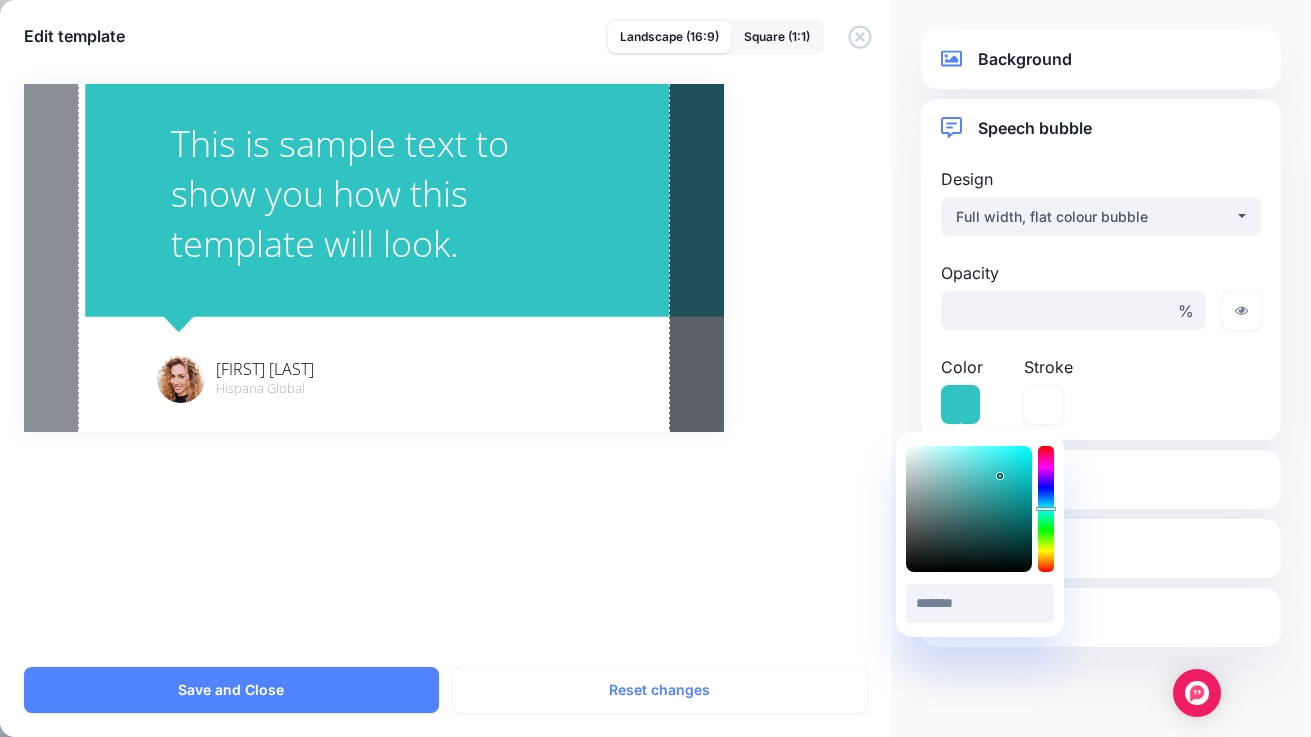 type on "*******" 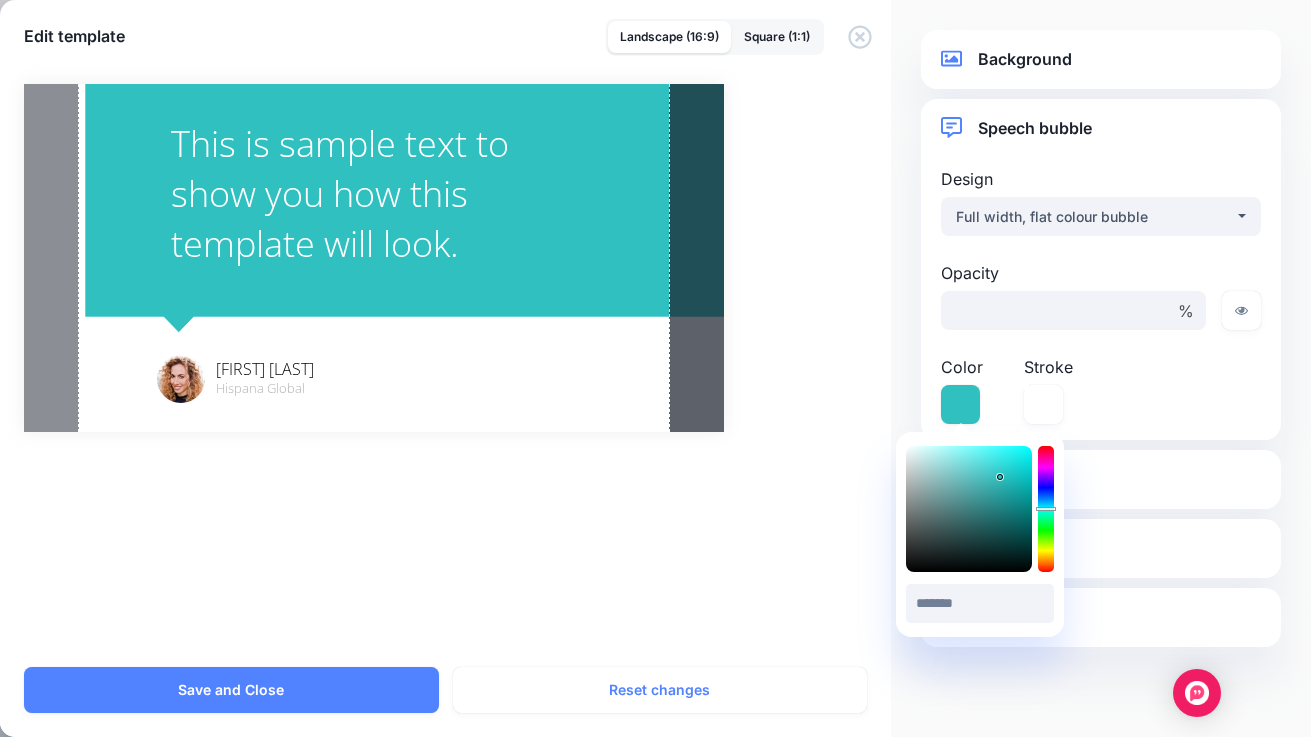 drag, startPoint x: 1000, startPoint y: 466, endPoint x: 1000, endPoint y: 477, distance: 11 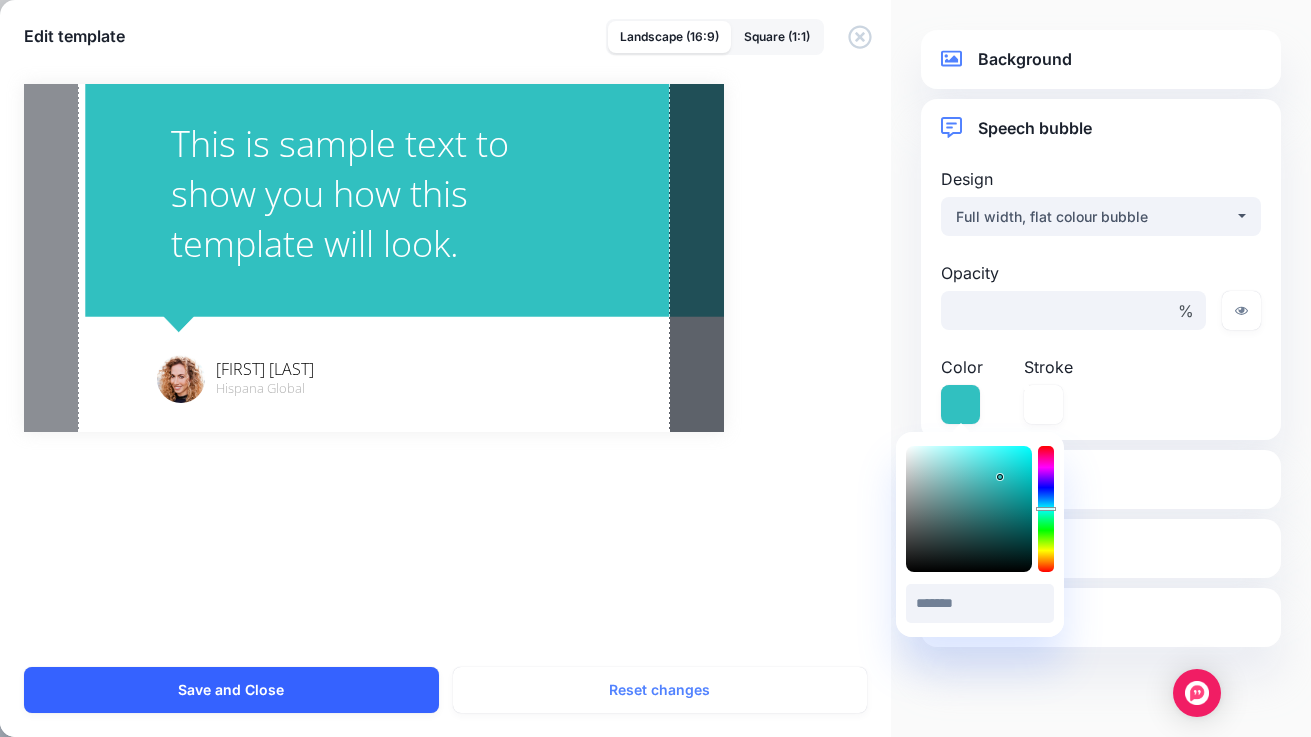 click on "Save and Close" at bounding box center (231, 690) 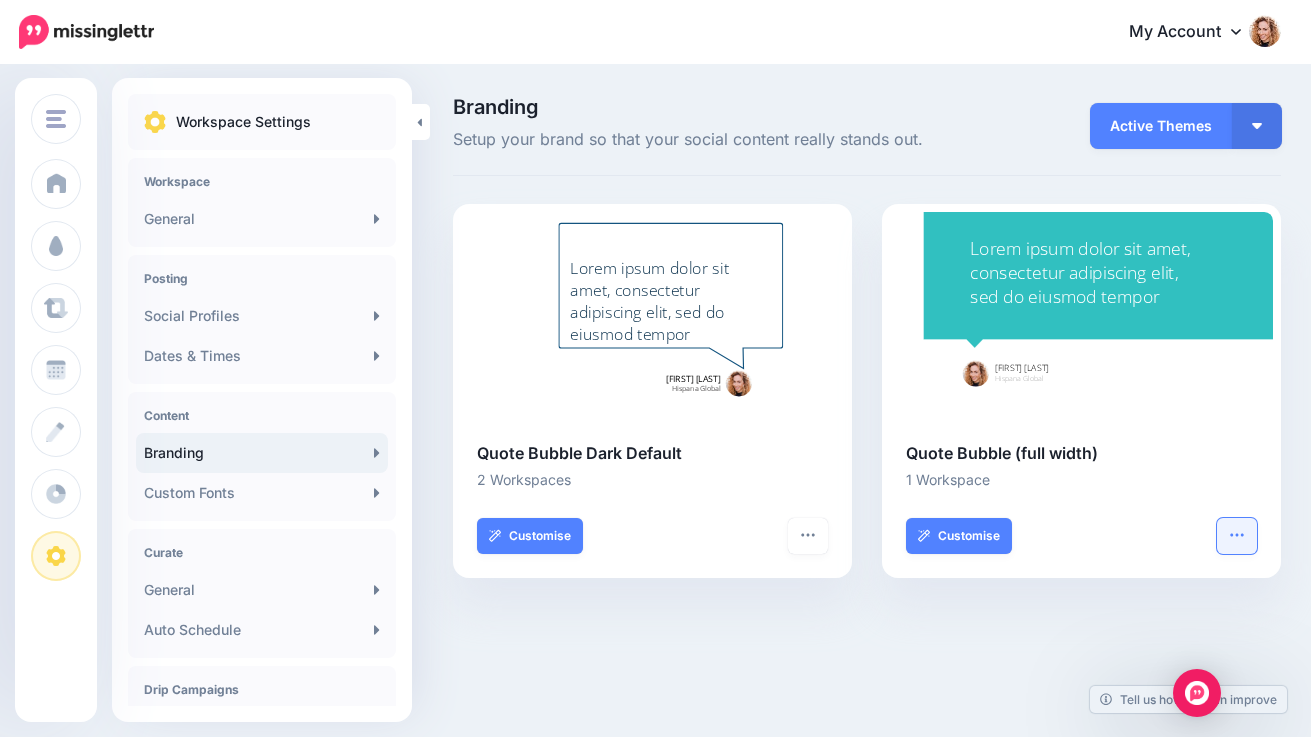 click at bounding box center (1237, 536) 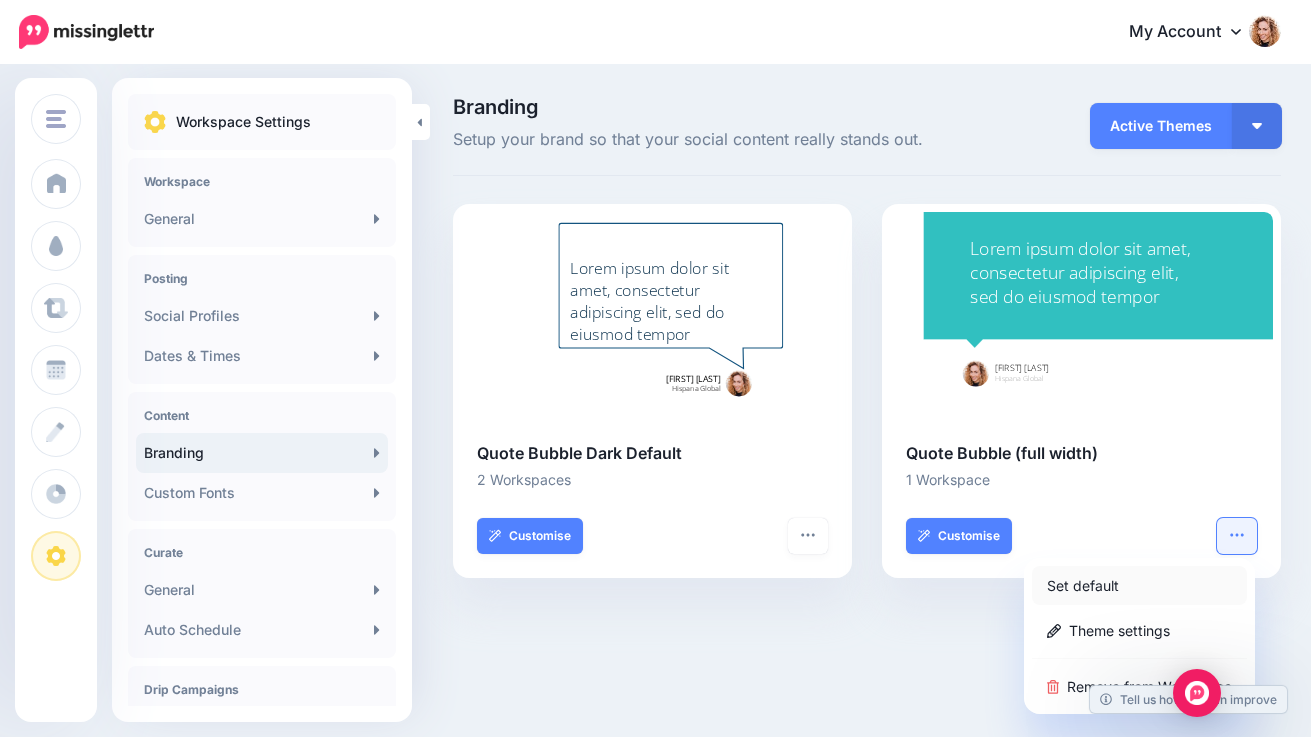 click on "Set default" at bounding box center (1139, 585) 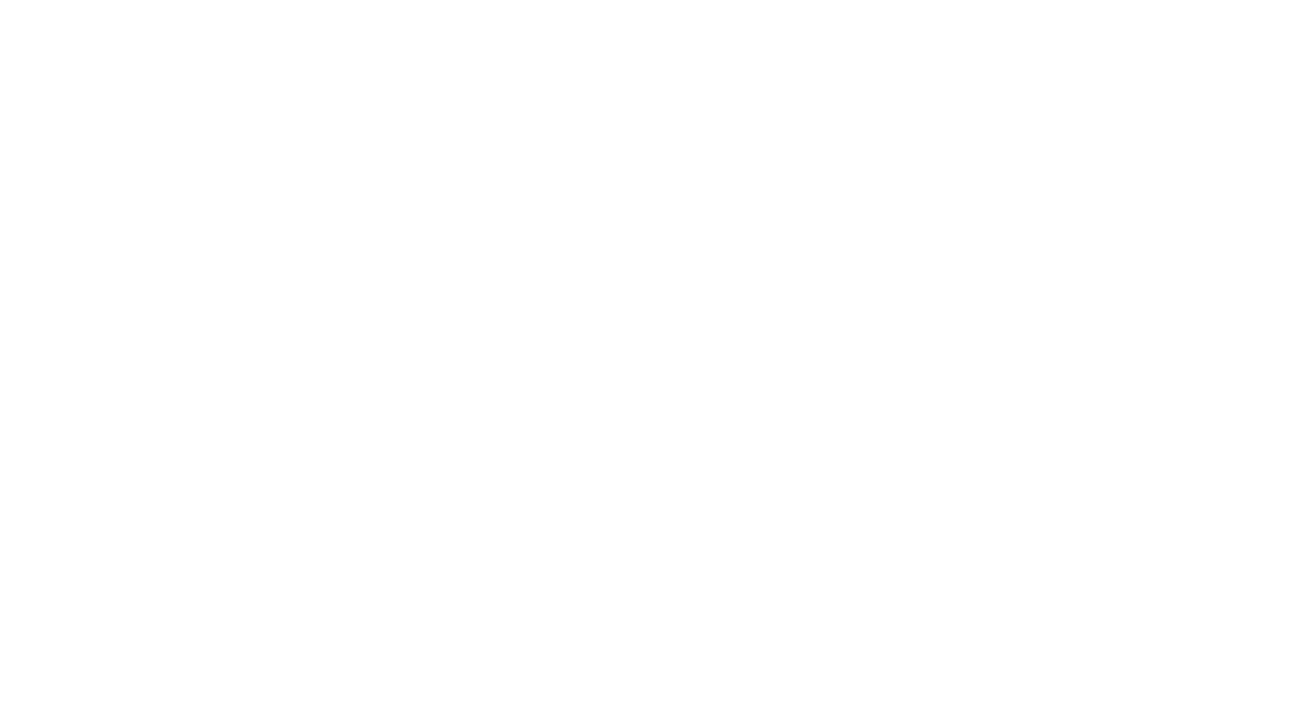 scroll, scrollTop: 0, scrollLeft: 0, axis: both 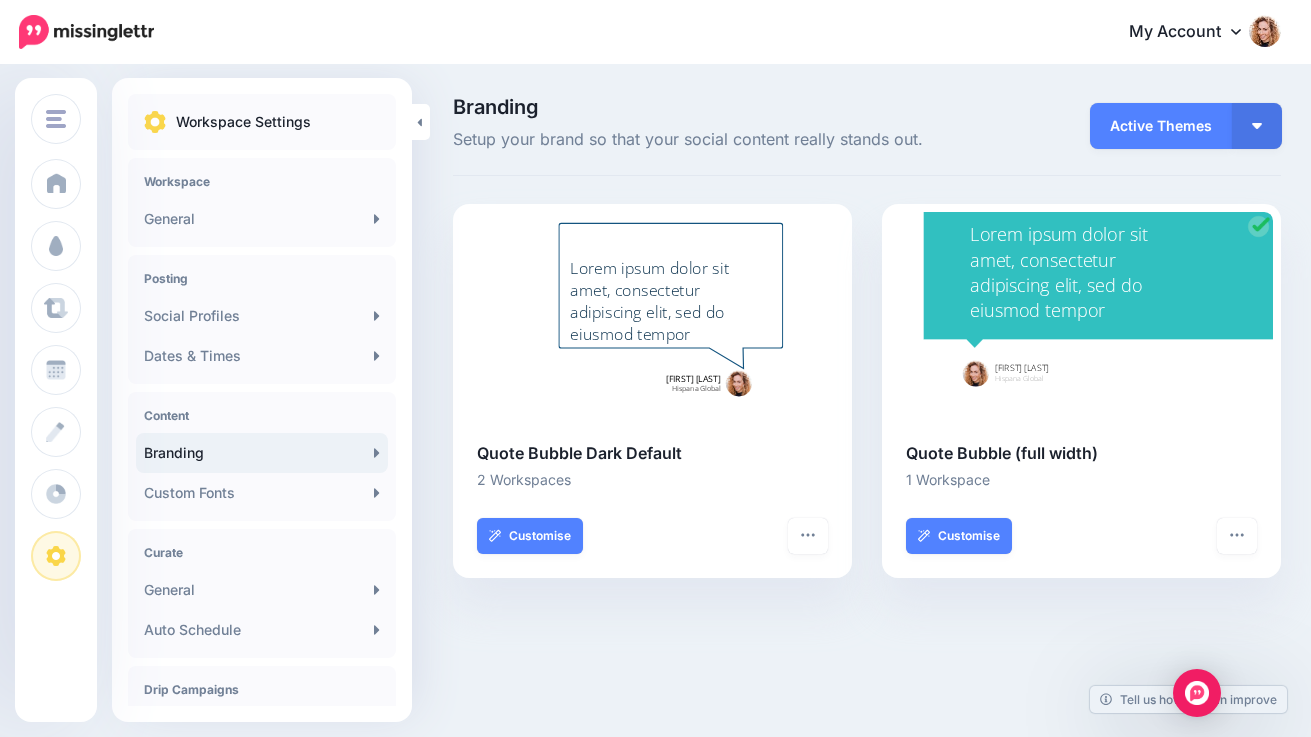 click on "Branding
Setup your brand so that your social content really stands out.
Active Themes
Active Themes
My Themes
Browse Themes" at bounding box center [655, 350] 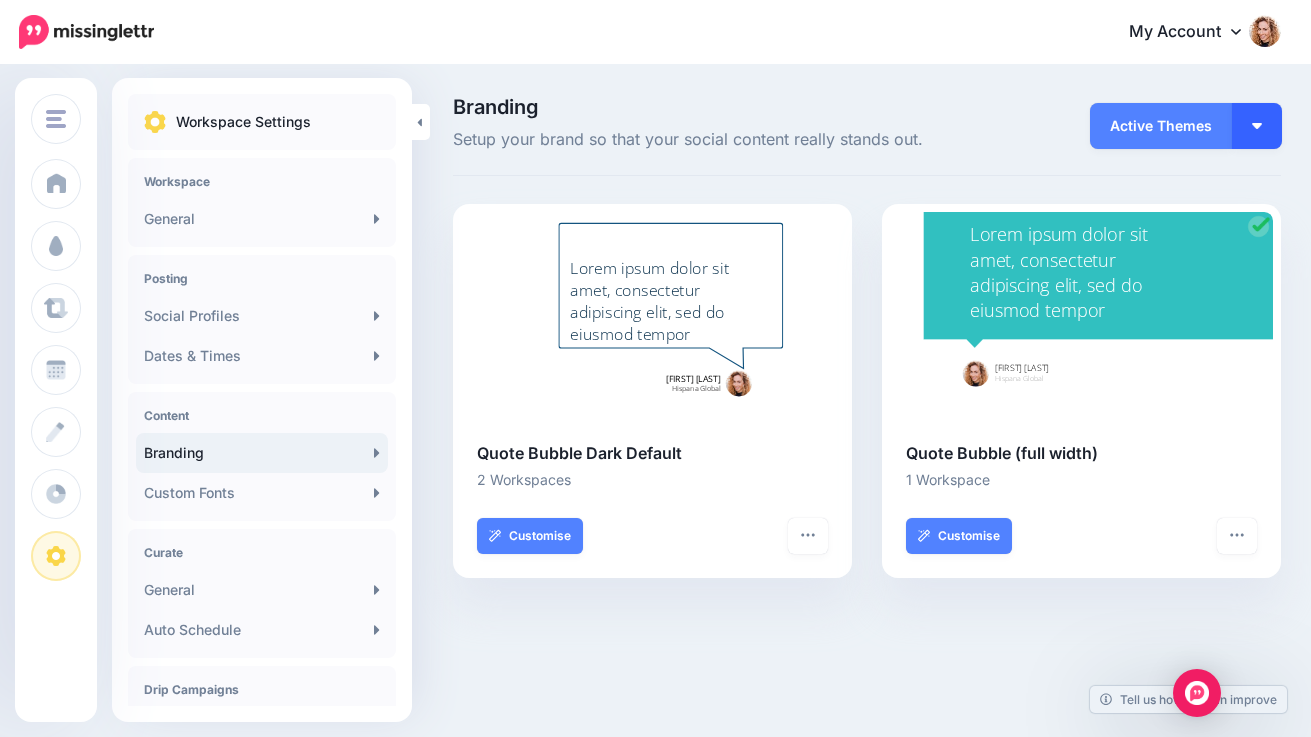 click at bounding box center [1257, 126] 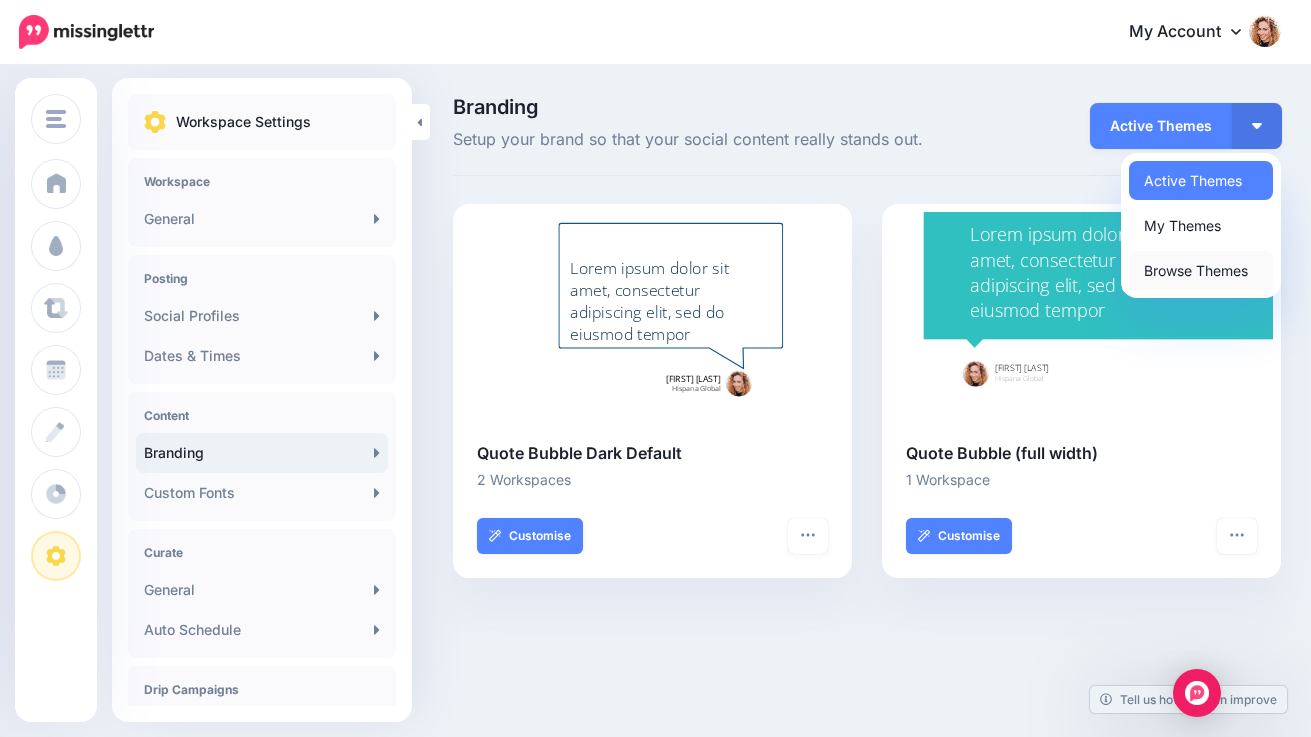 click on "Browse Themes" at bounding box center (1201, 270) 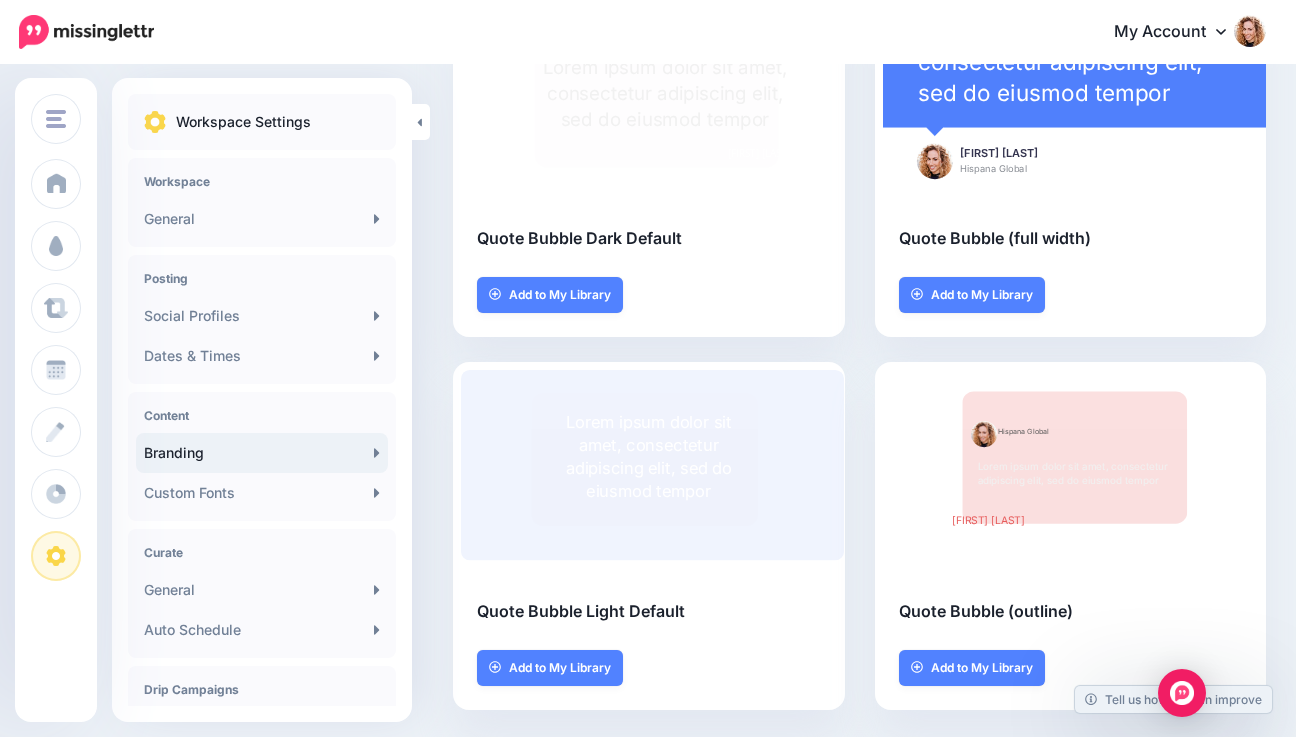 scroll, scrollTop: 0, scrollLeft: 0, axis: both 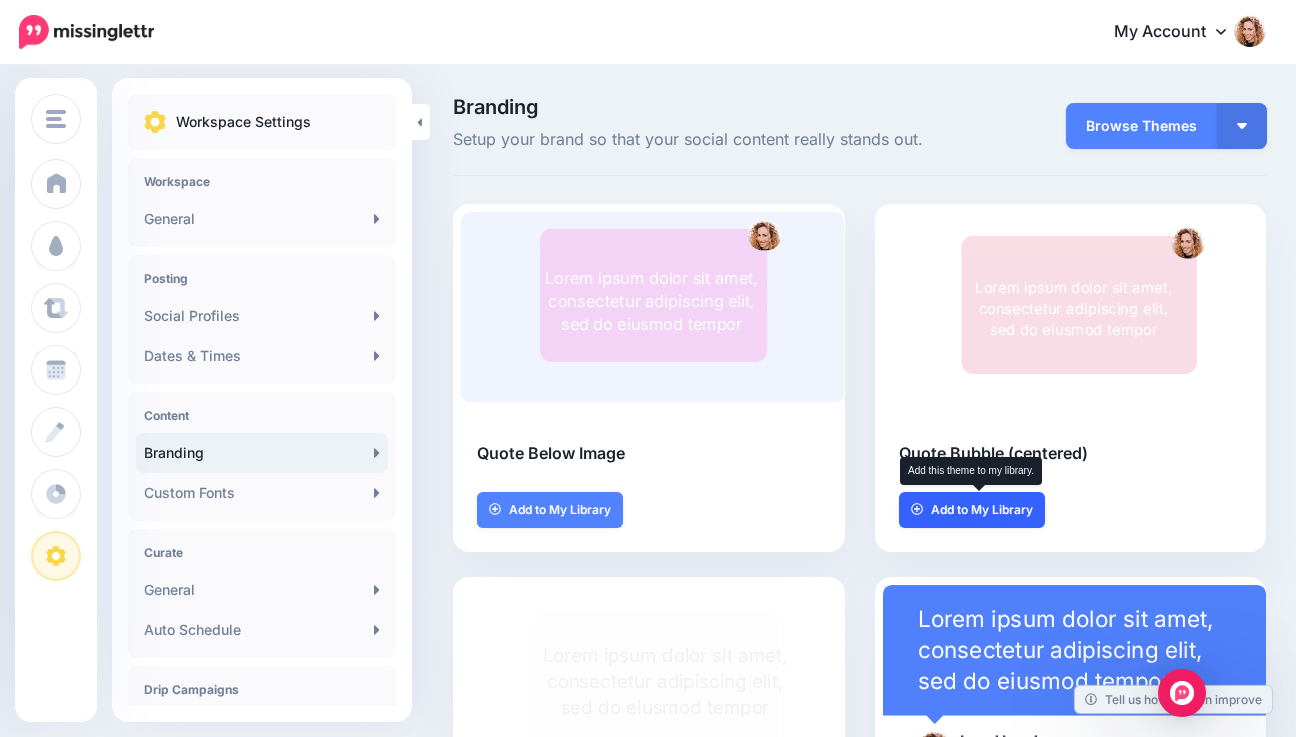 click on "Add to My Library" at bounding box center (982, 510) 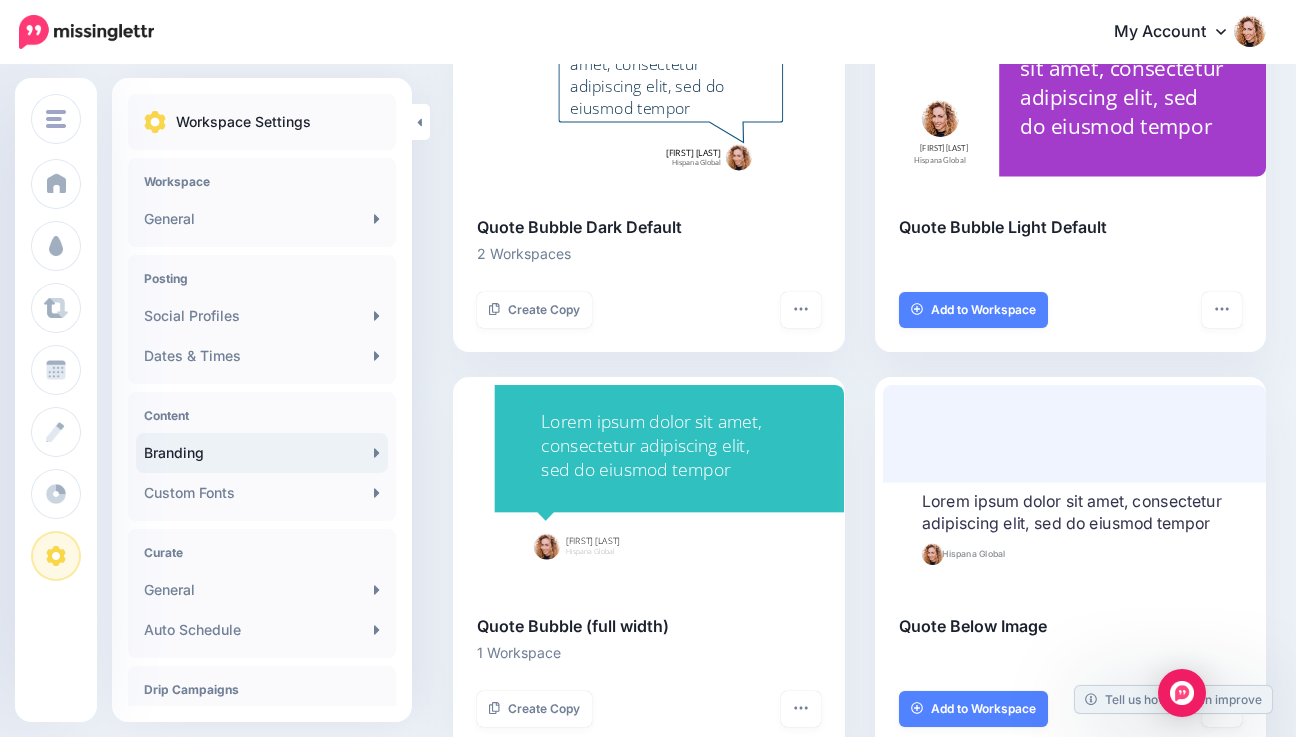 scroll, scrollTop: 250, scrollLeft: 0, axis: vertical 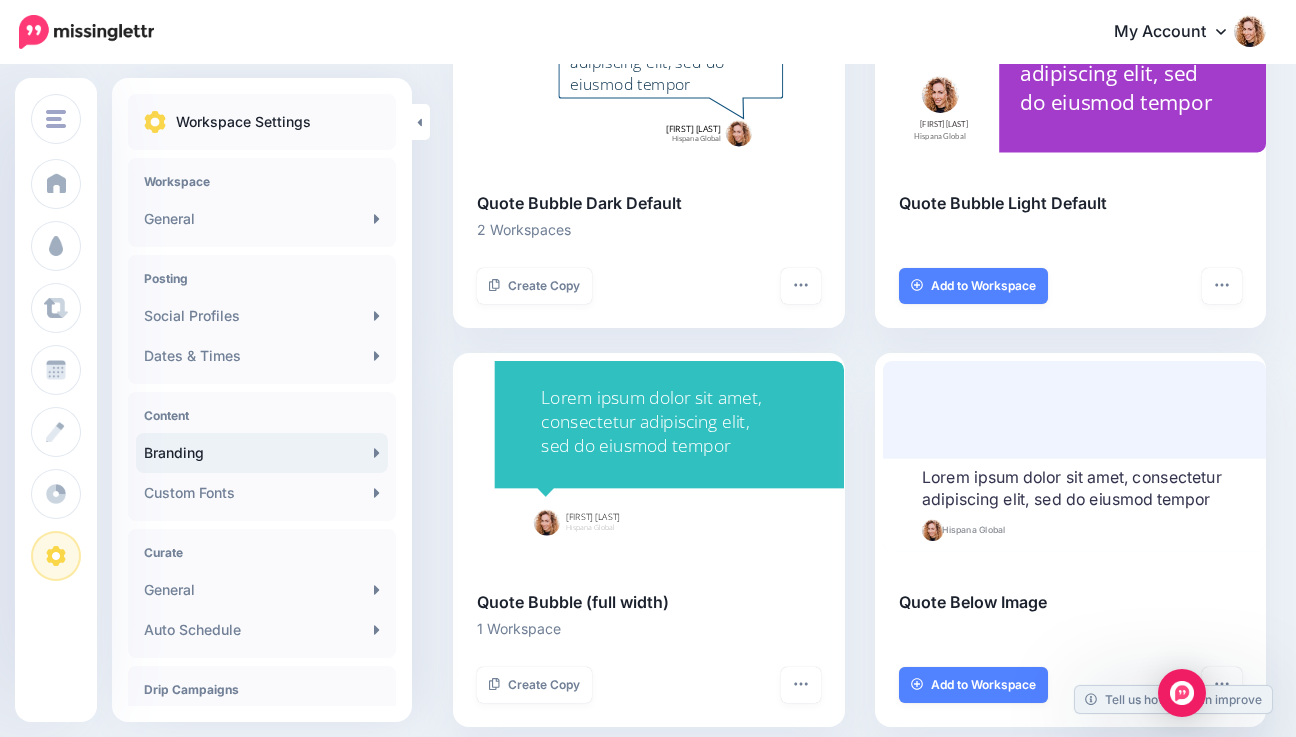 click on "Rectangle Created with Sketch.
Jeannette Kaplun
Hispana Global
Lorem ipsum dolor sit amet, consectetur adipiscing elit, sed do eiusmod tempor
Quote Below Image
Add to Workspace" at bounding box center [1071, 552] 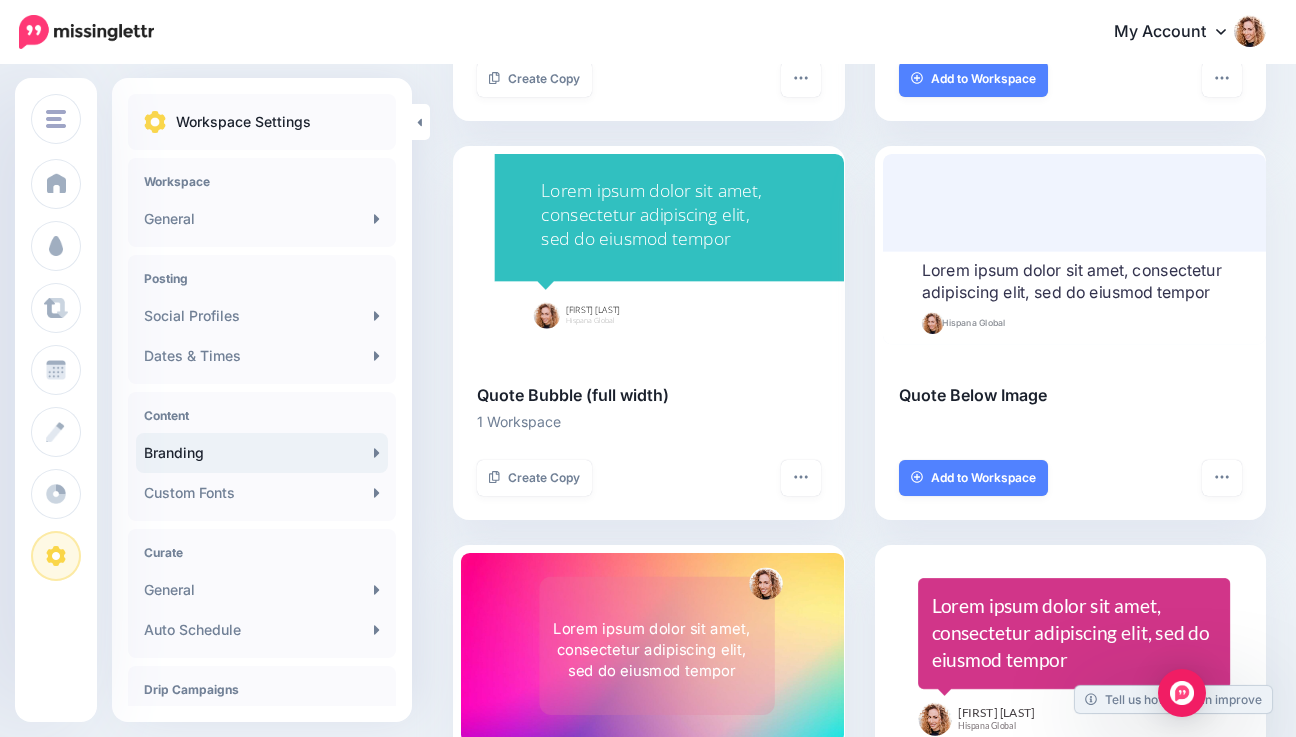 scroll, scrollTop: 693, scrollLeft: 0, axis: vertical 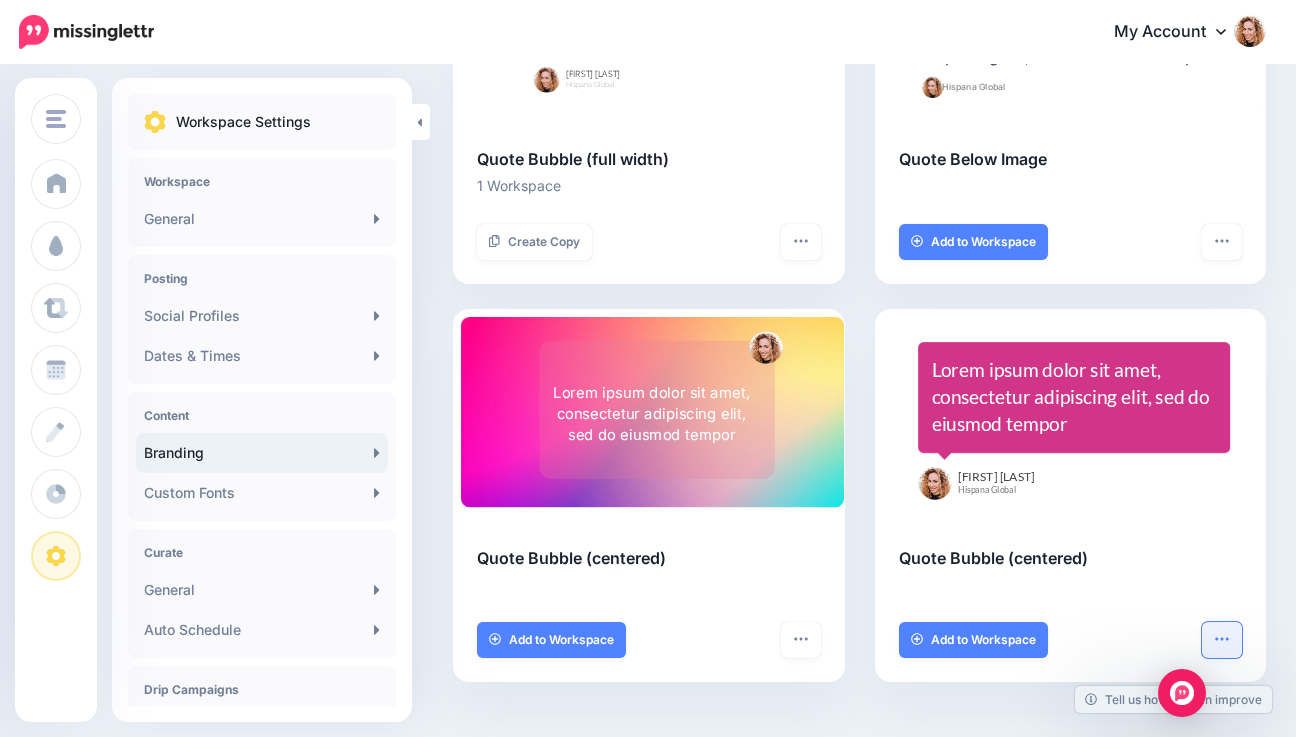 click 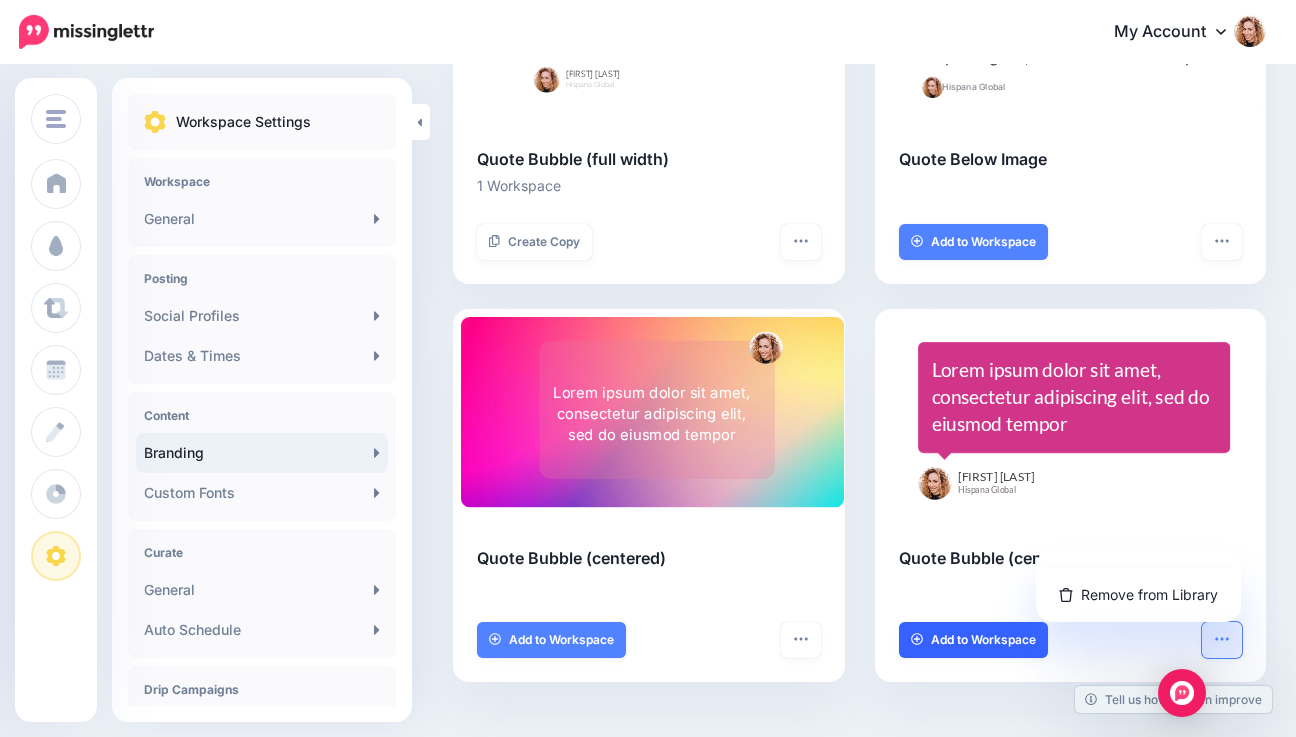 click on "Add to Workspace" at bounding box center [983, 640] 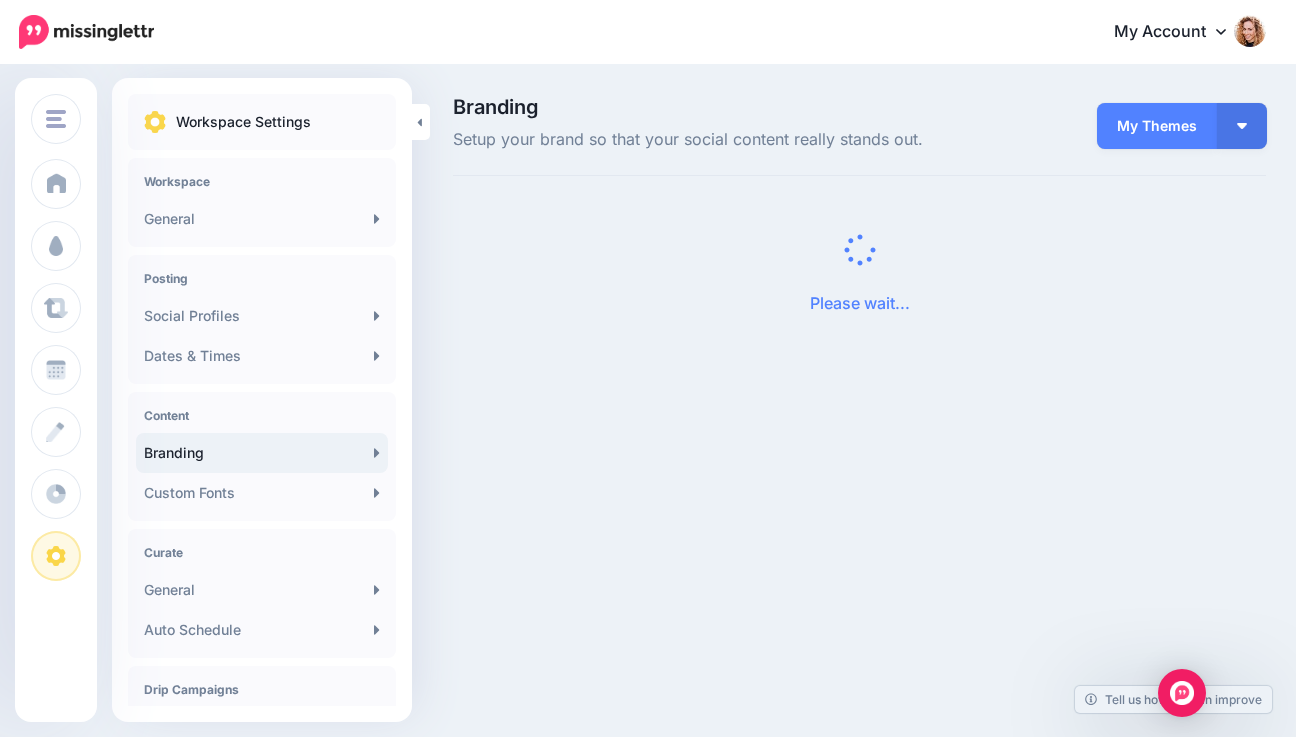 scroll, scrollTop: 0, scrollLeft: 0, axis: both 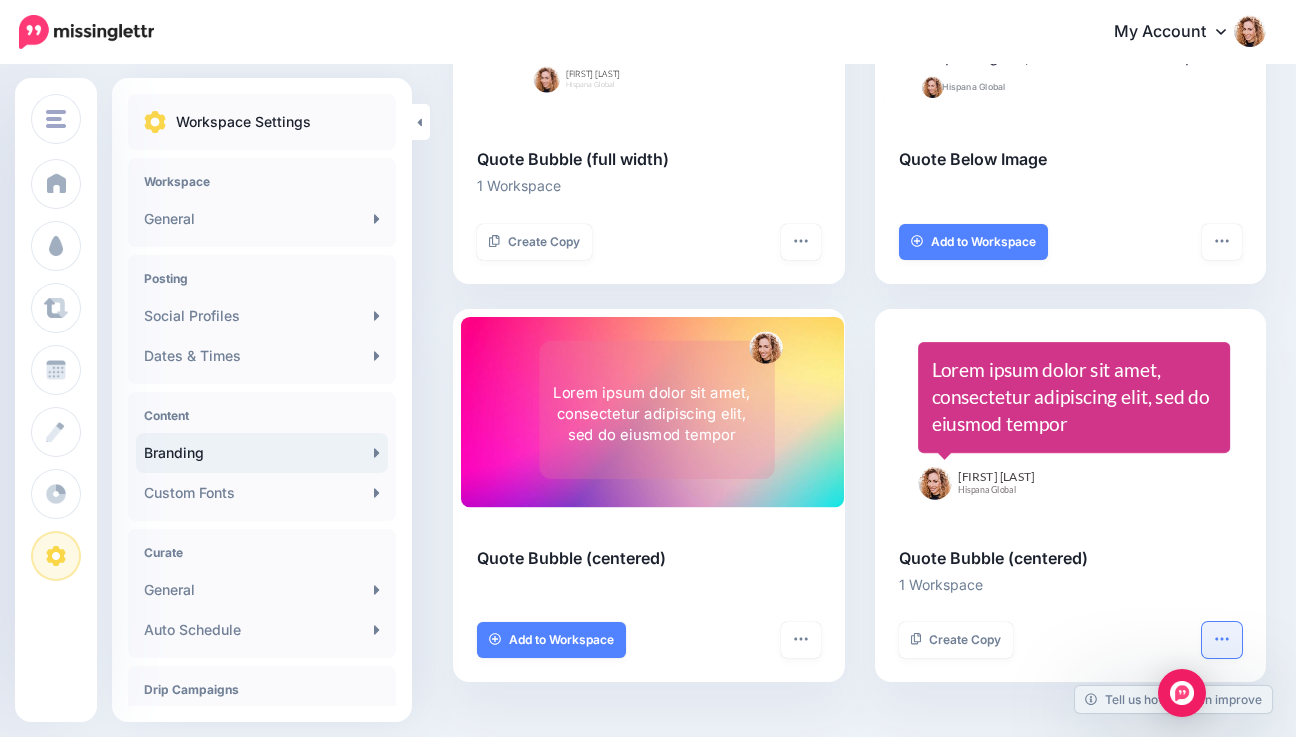 click 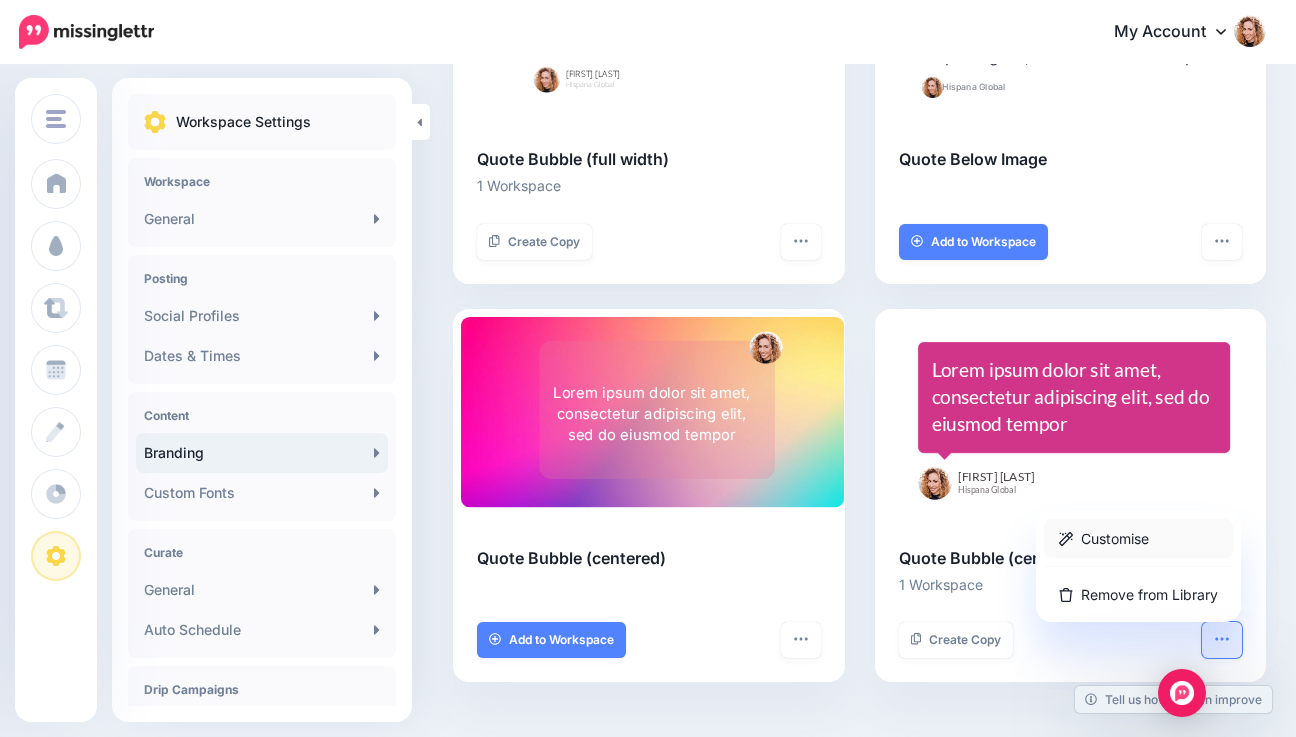 click on "Customise" at bounding box center (1138, 538) 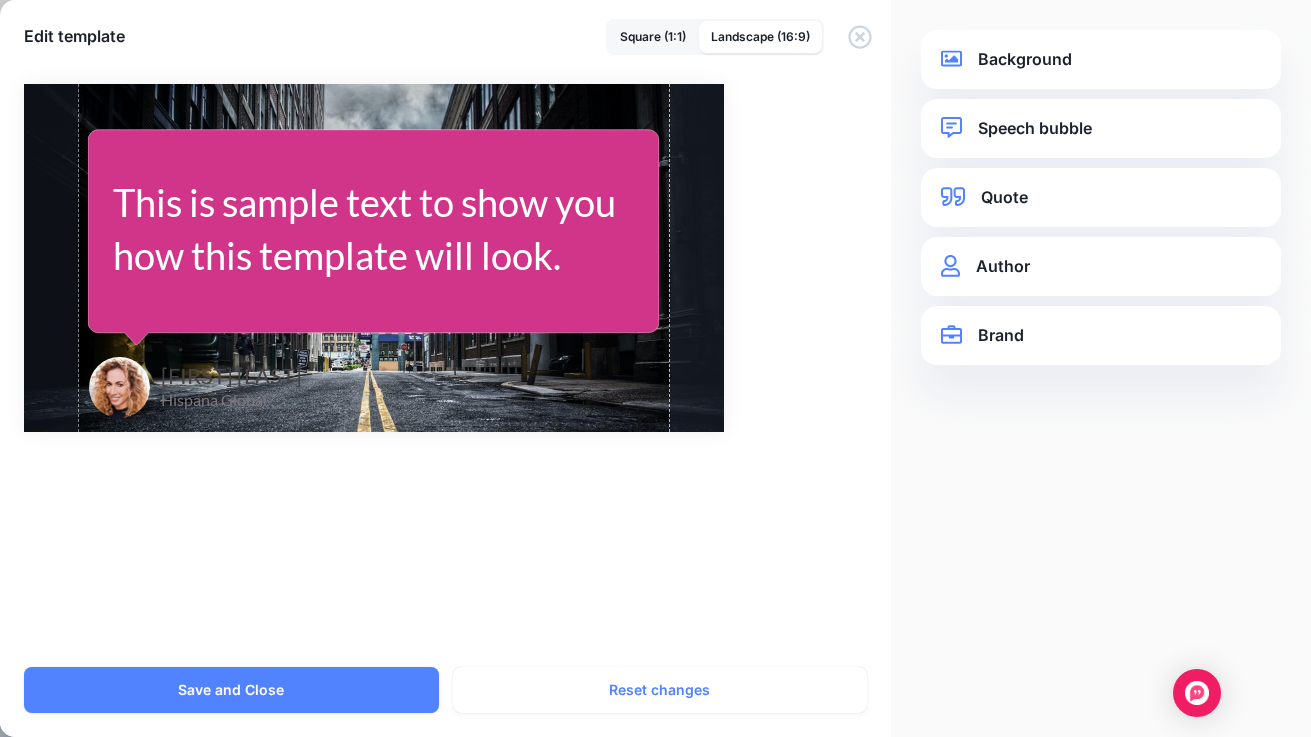 click on "Speech bubble" at bounding box center [1101, 128] 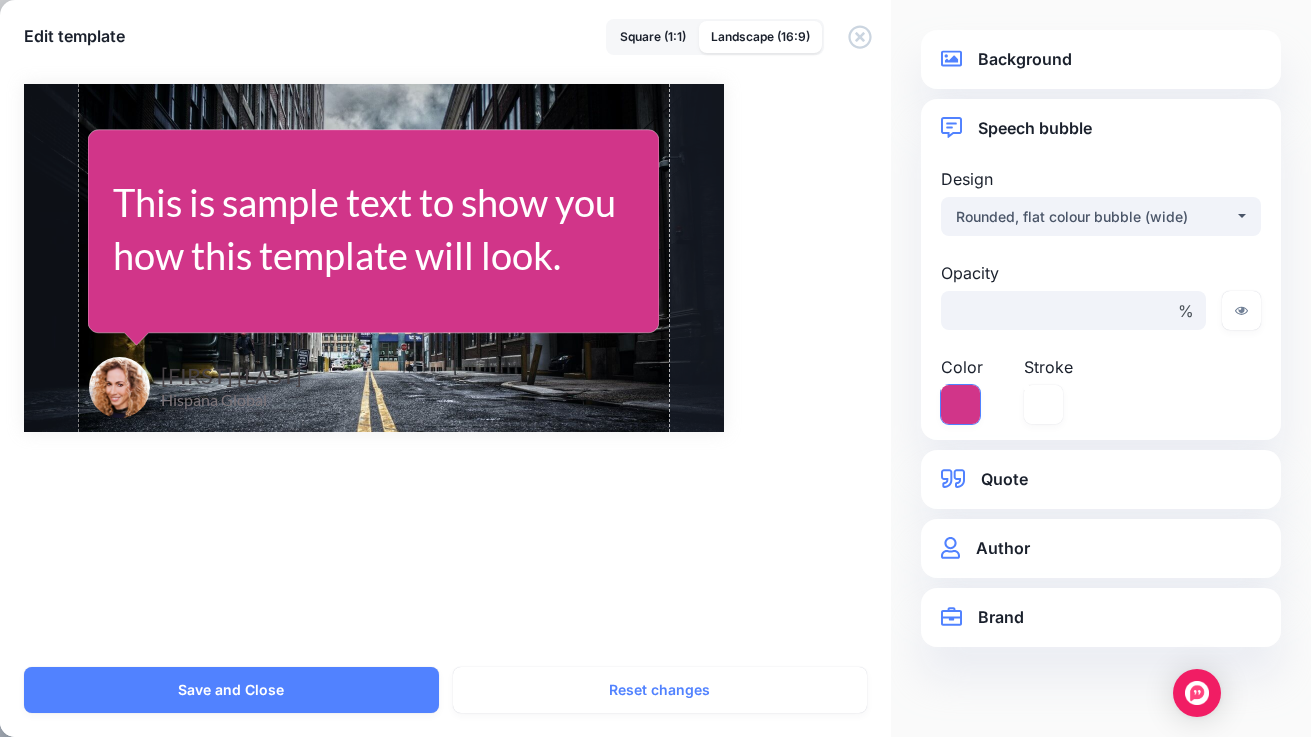 click at bounding box center [960, 404] 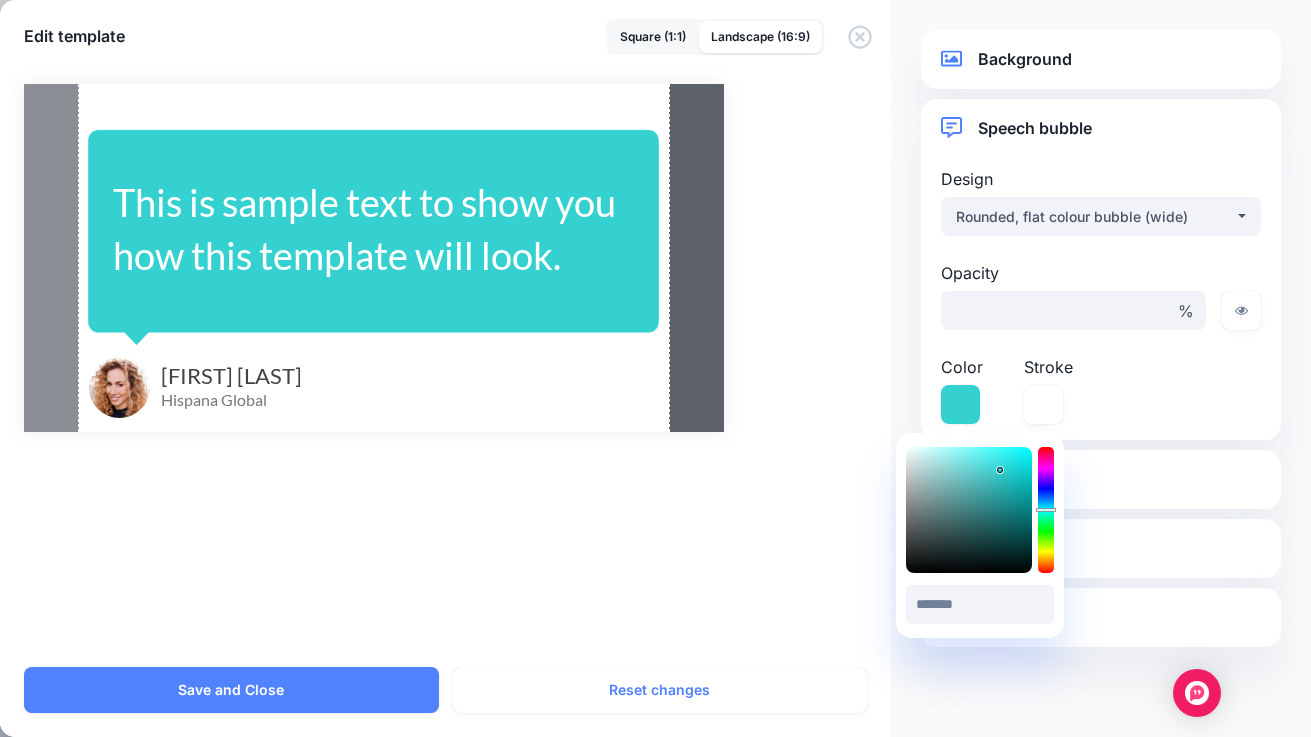 drag, startPoint x: 1049, startPoint y: 457, endPoint x: 1049, endPoint y: 509, distance: 52 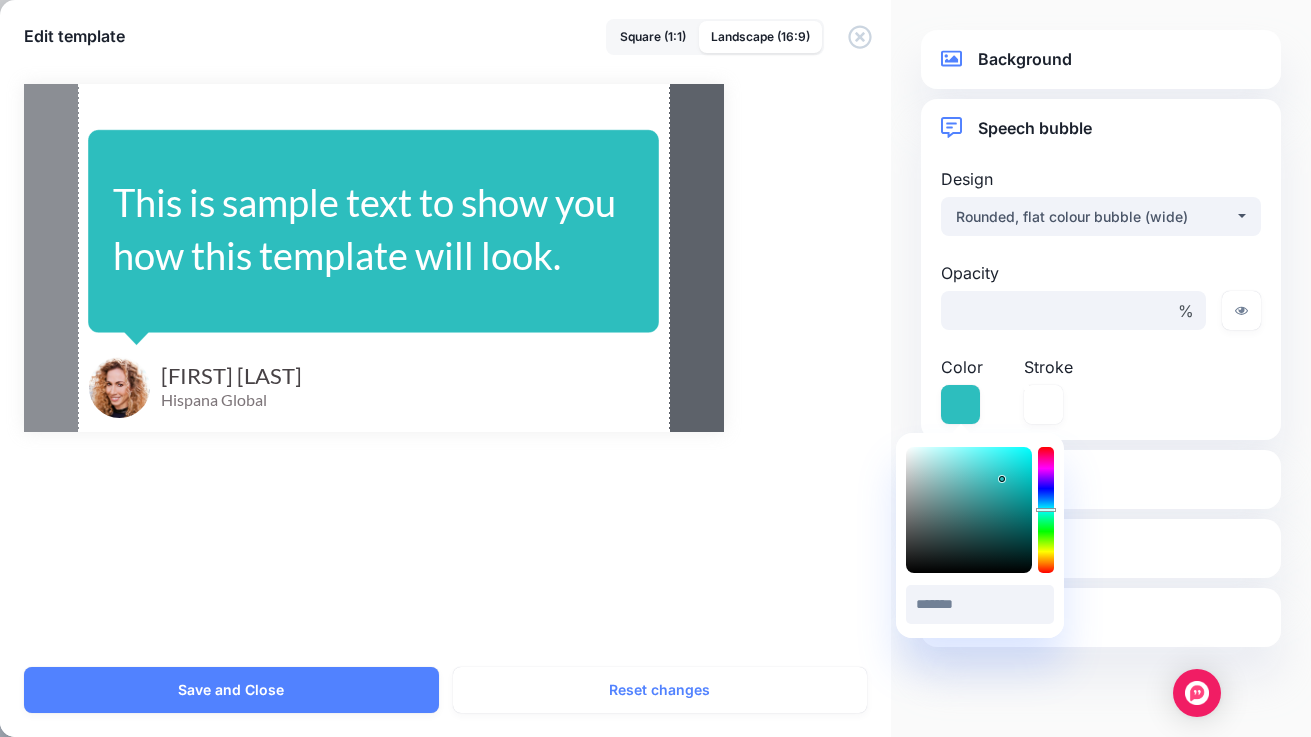 click at bounding box center [969, 510] 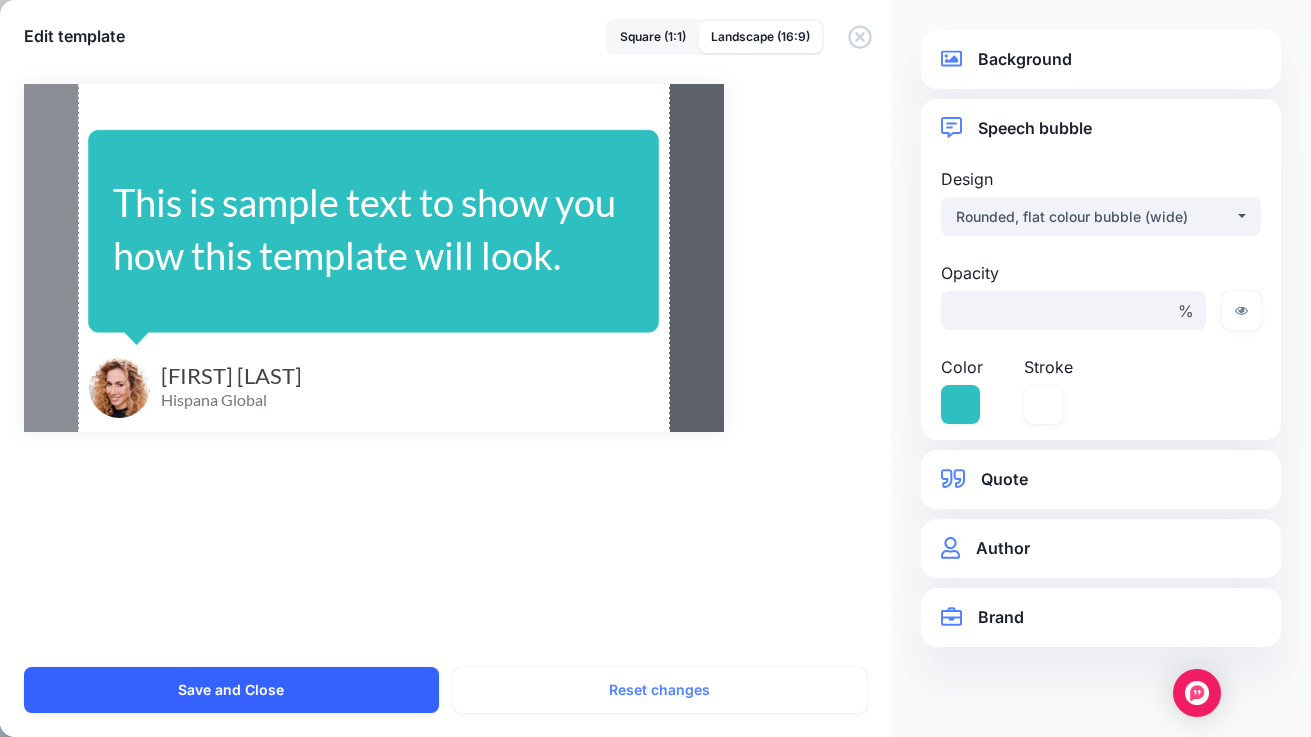 click on "Save and Close" at bounding box center [231, 690] 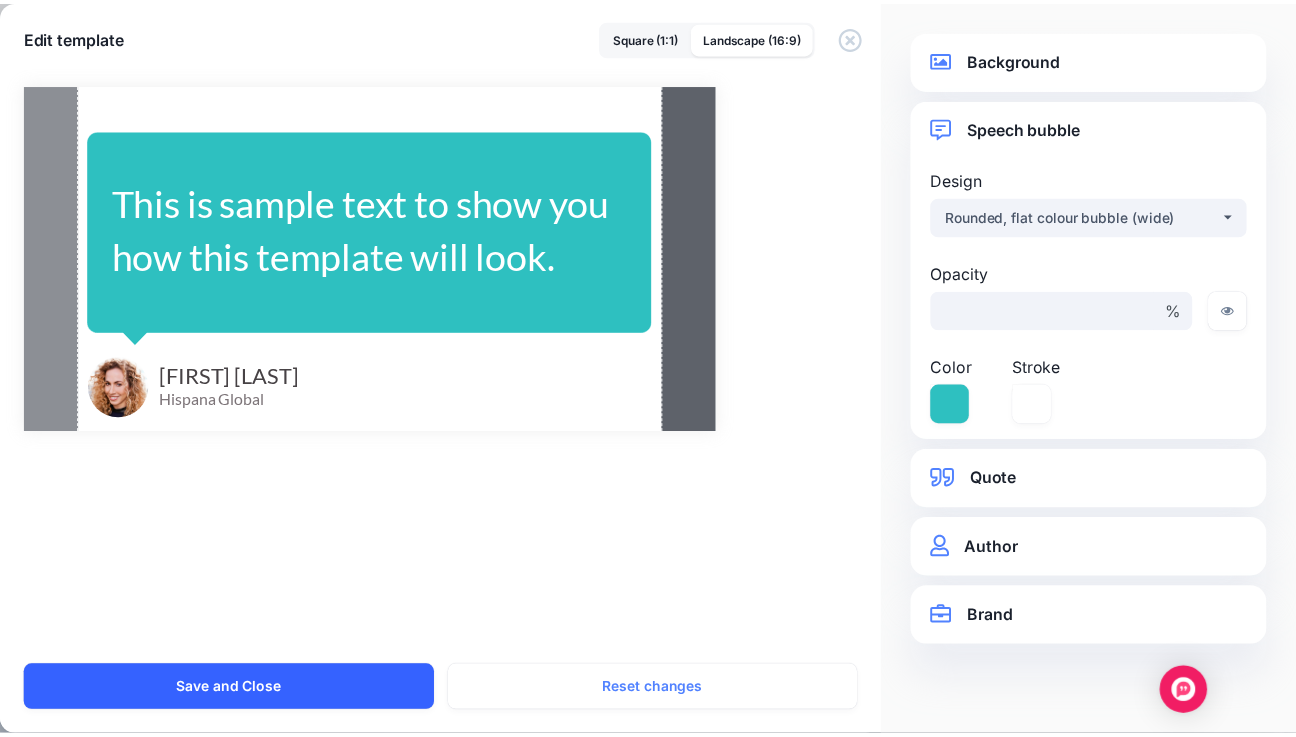 scroll, scrollTop: 0, scrollLeft: 0, axis: both 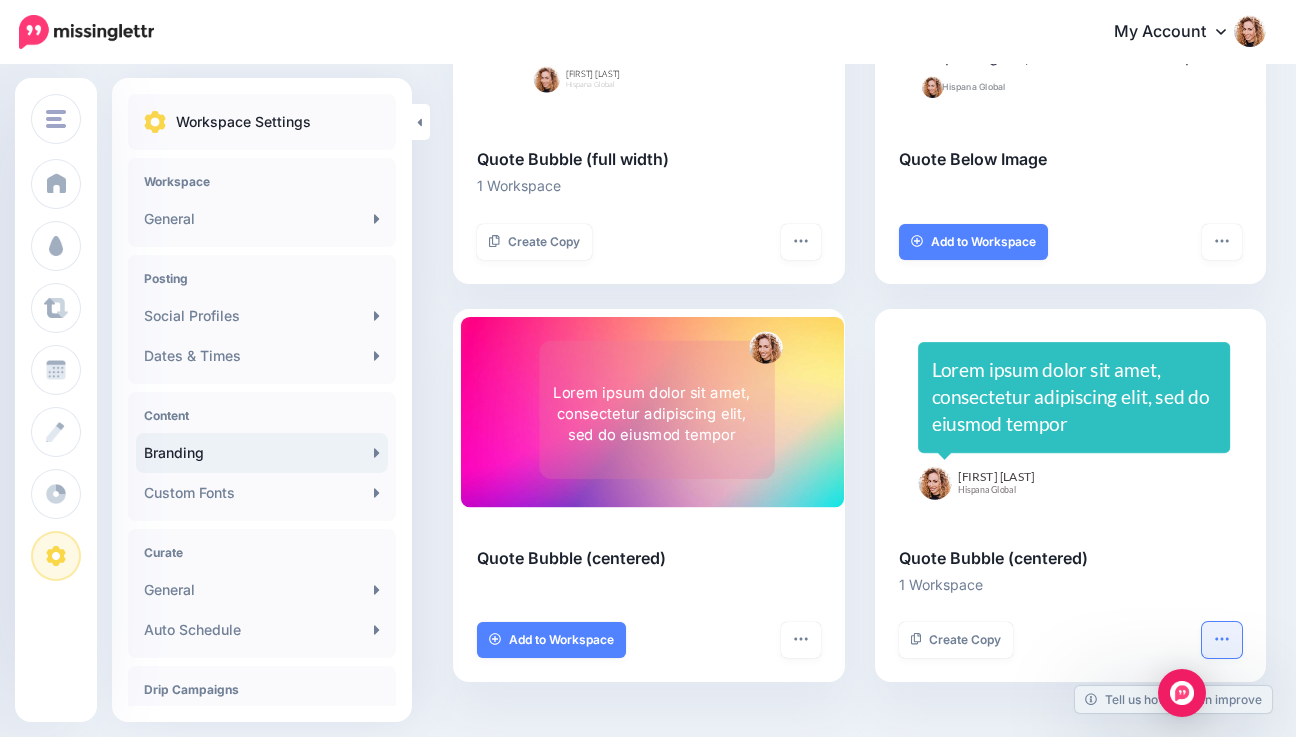 click 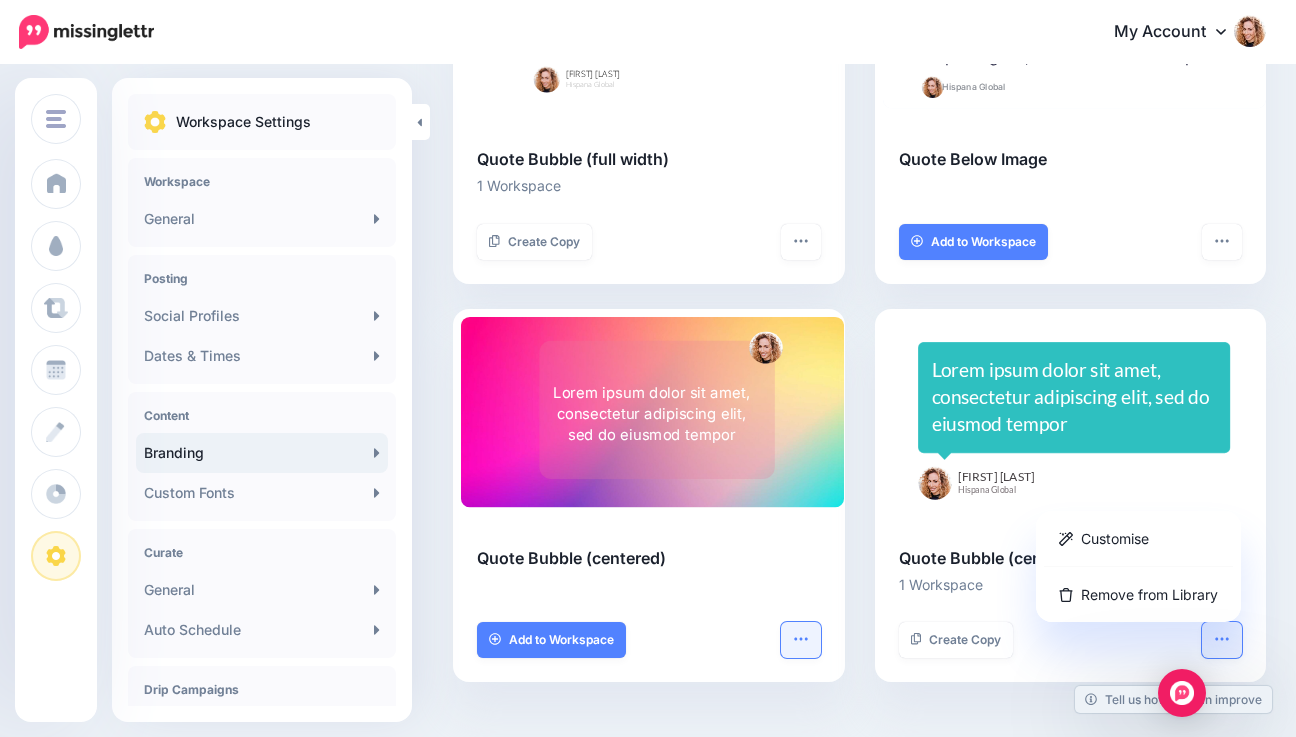 click at bounding box center [801, 640] 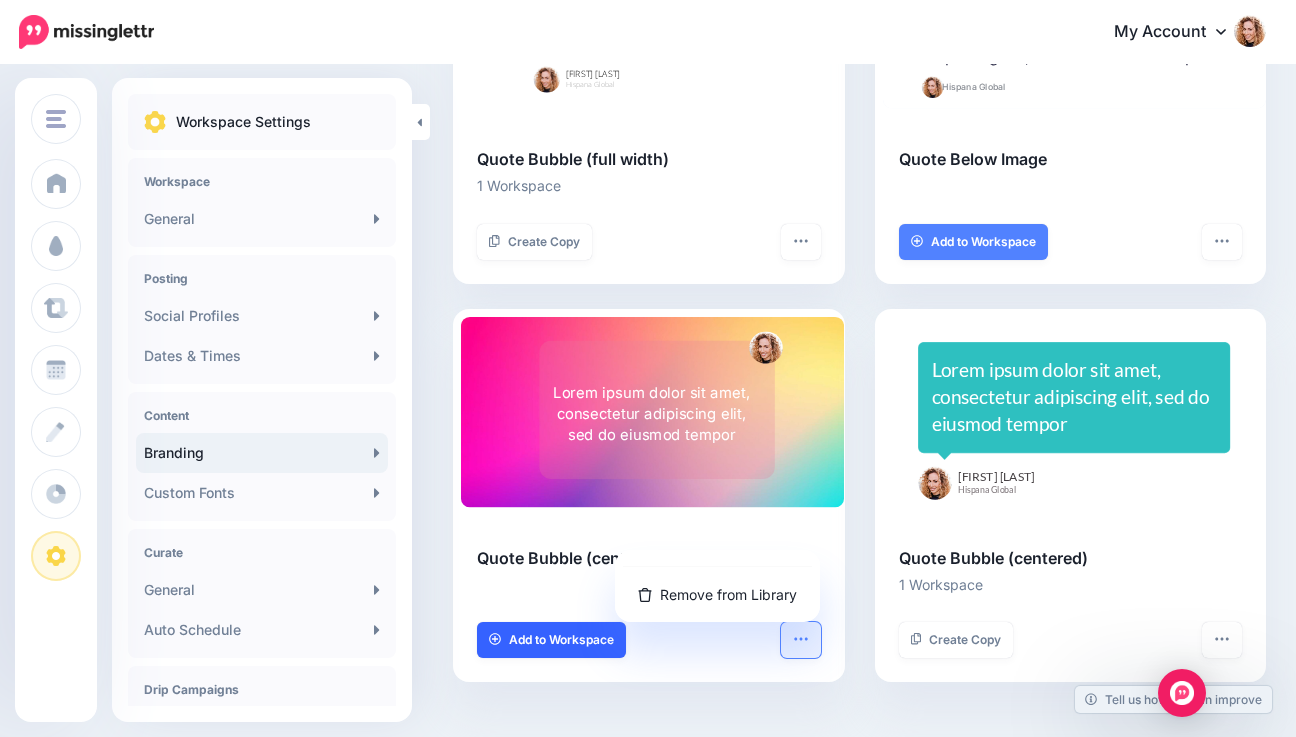click on "Add to Workspace" at bounding box center (561, 640) 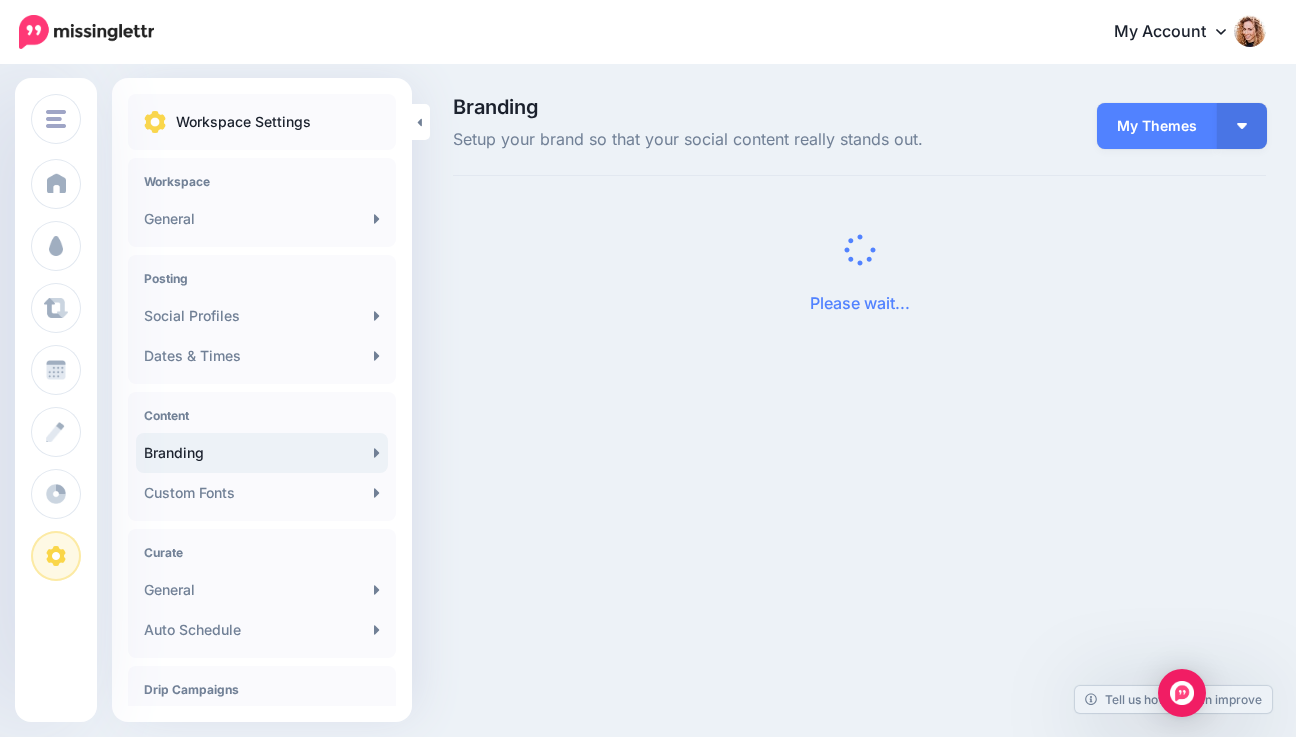 scroll, scrollTop: 0, scrollLeft: 0, axis: both 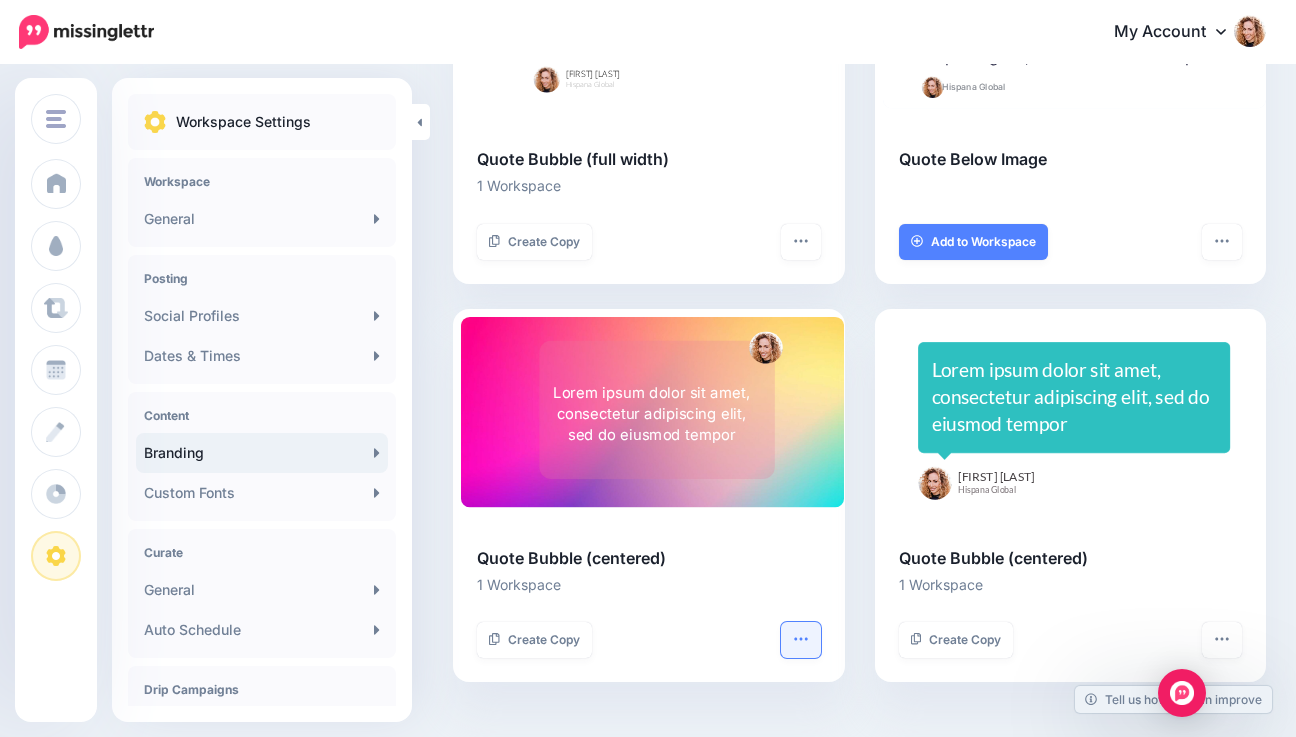 click 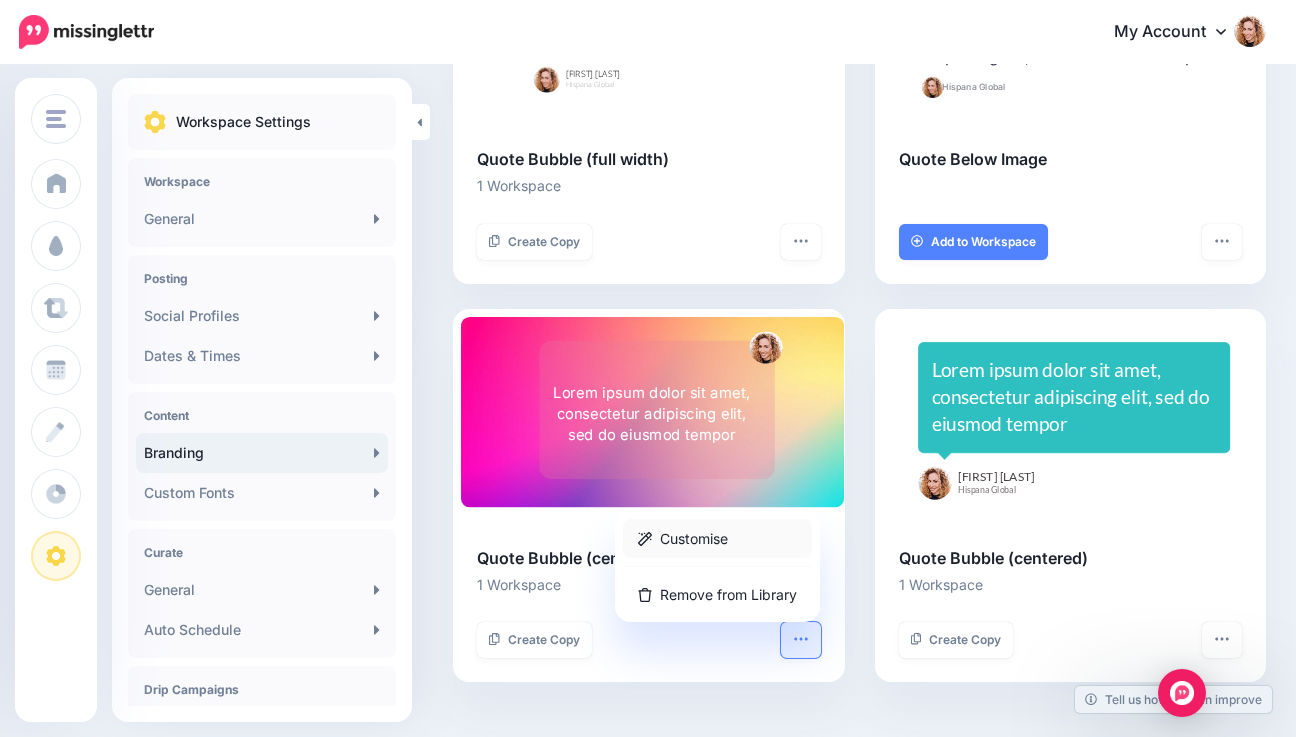 click on "Customise" at bounding box center [717, 538] 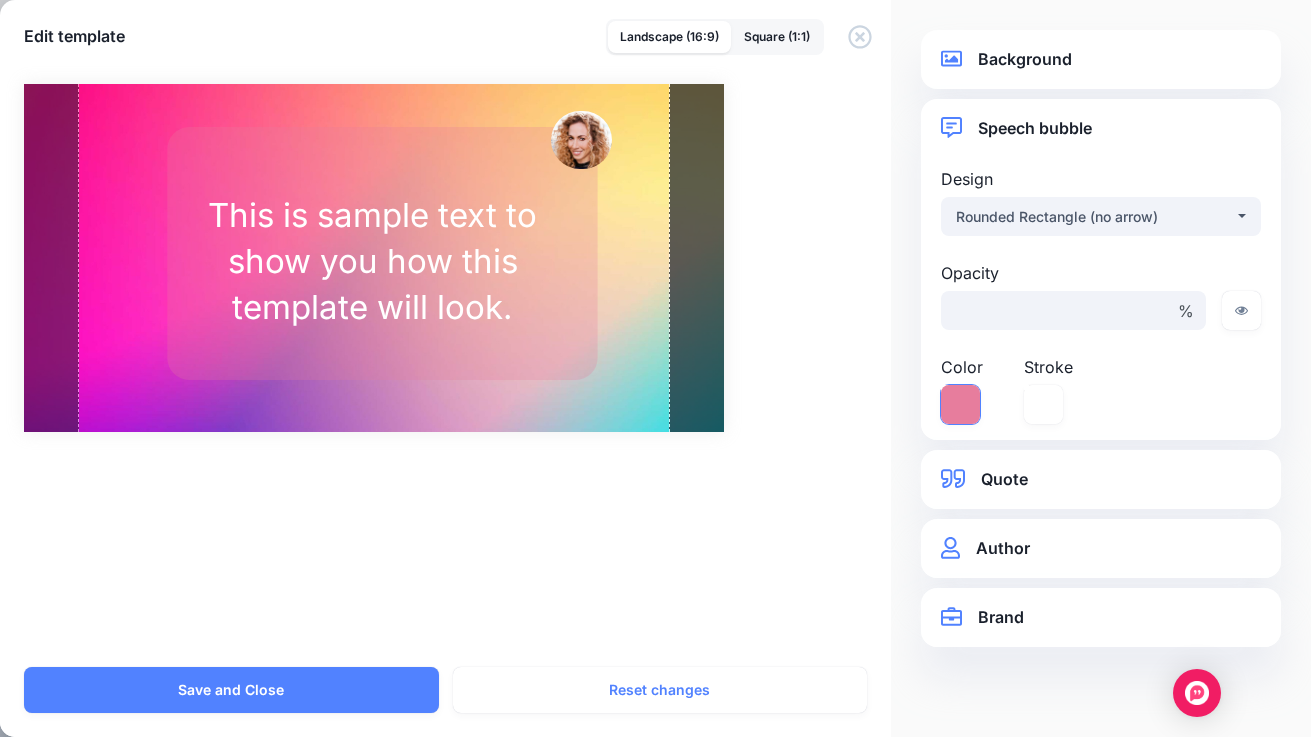click at bounding box center [960, 404] 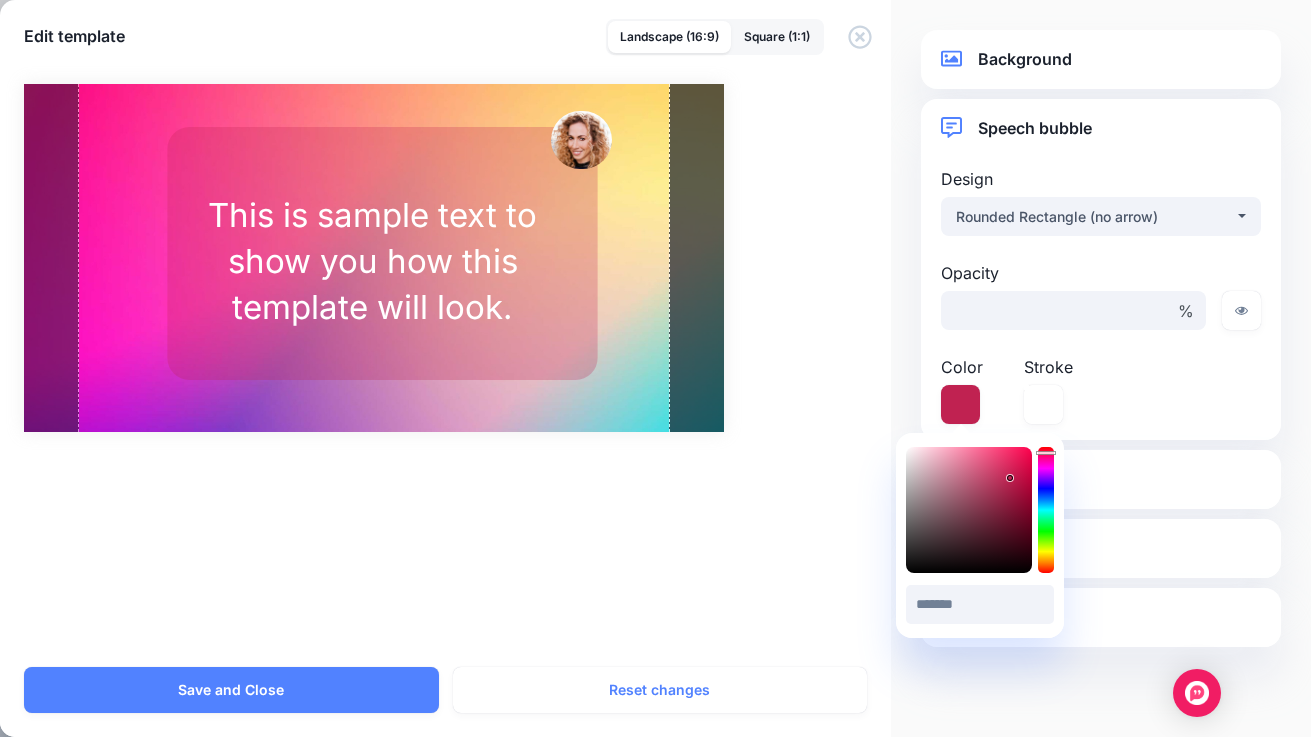 drag, startPoint x: 964, startPoint y: 454, endPoint x: 1010, endPoint y: 478, distance: 51.884487 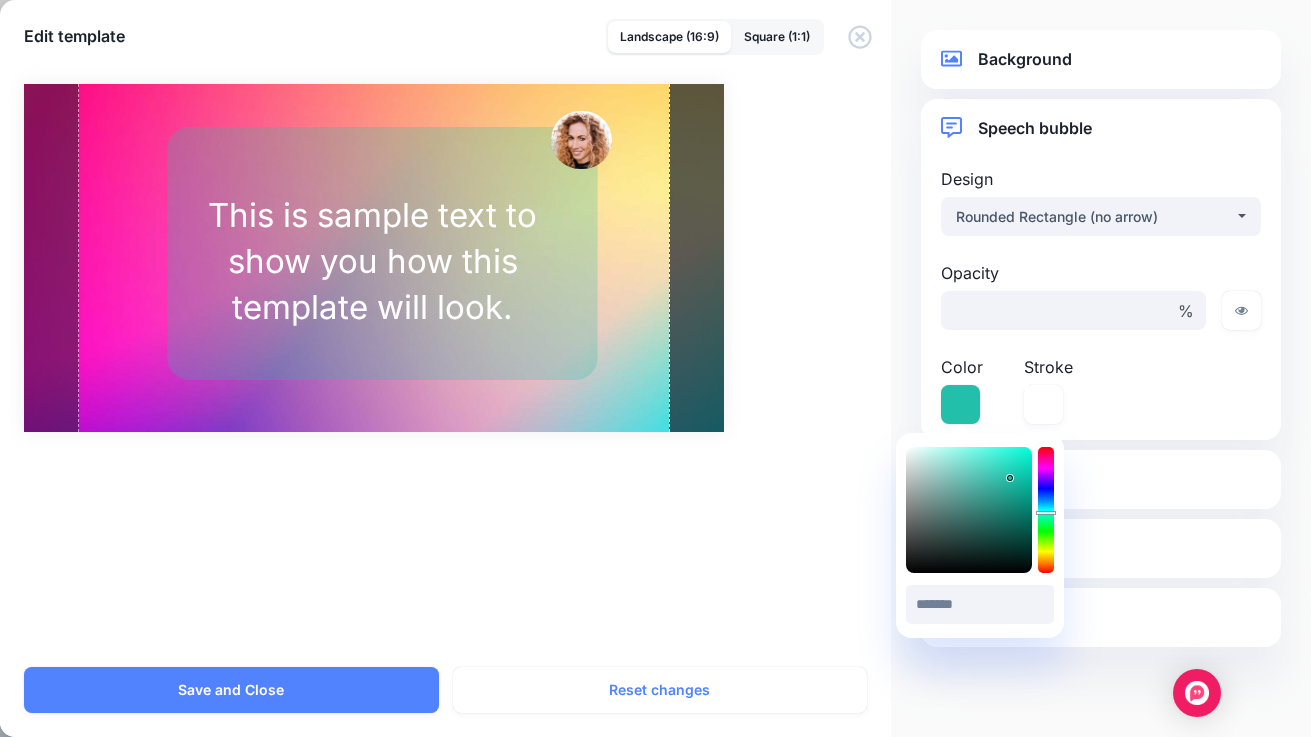 type on "*******" 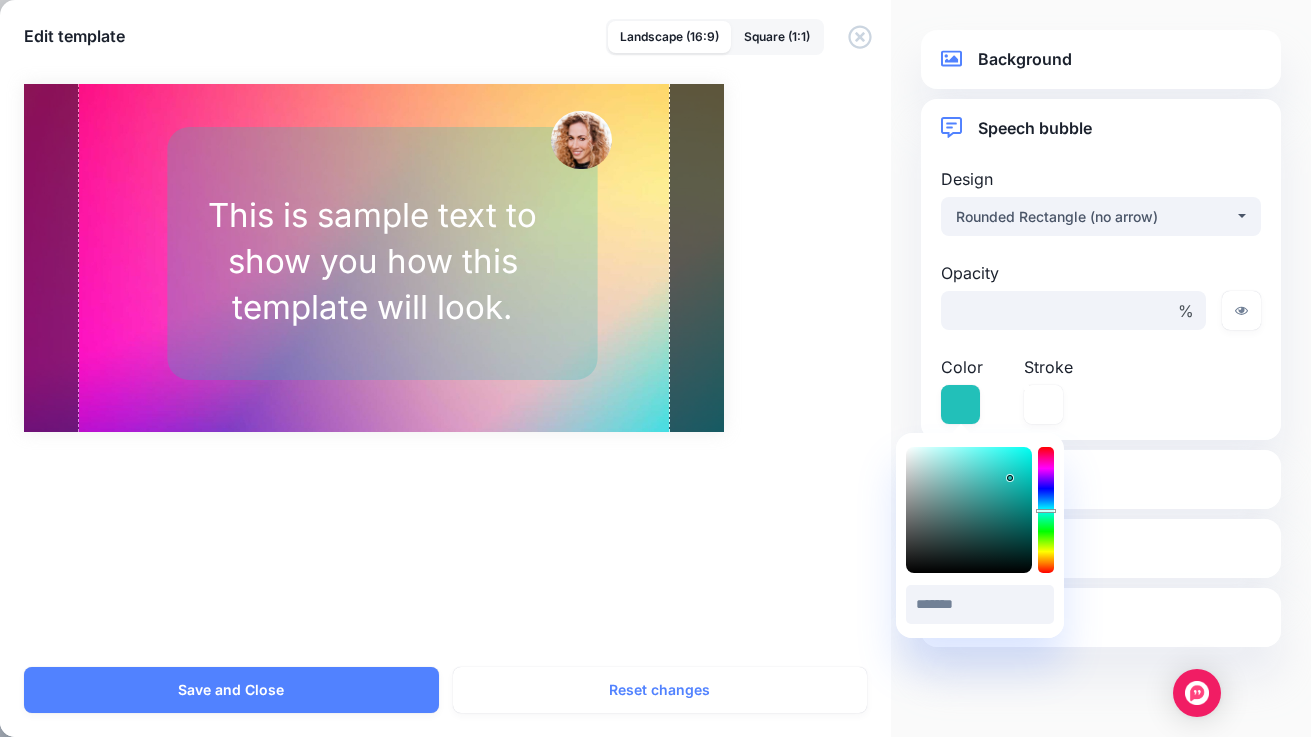 drag, startPoint x: 1048, startPoint y: 455, endPoint x: 1048, endPoint y: 510, distance: 55 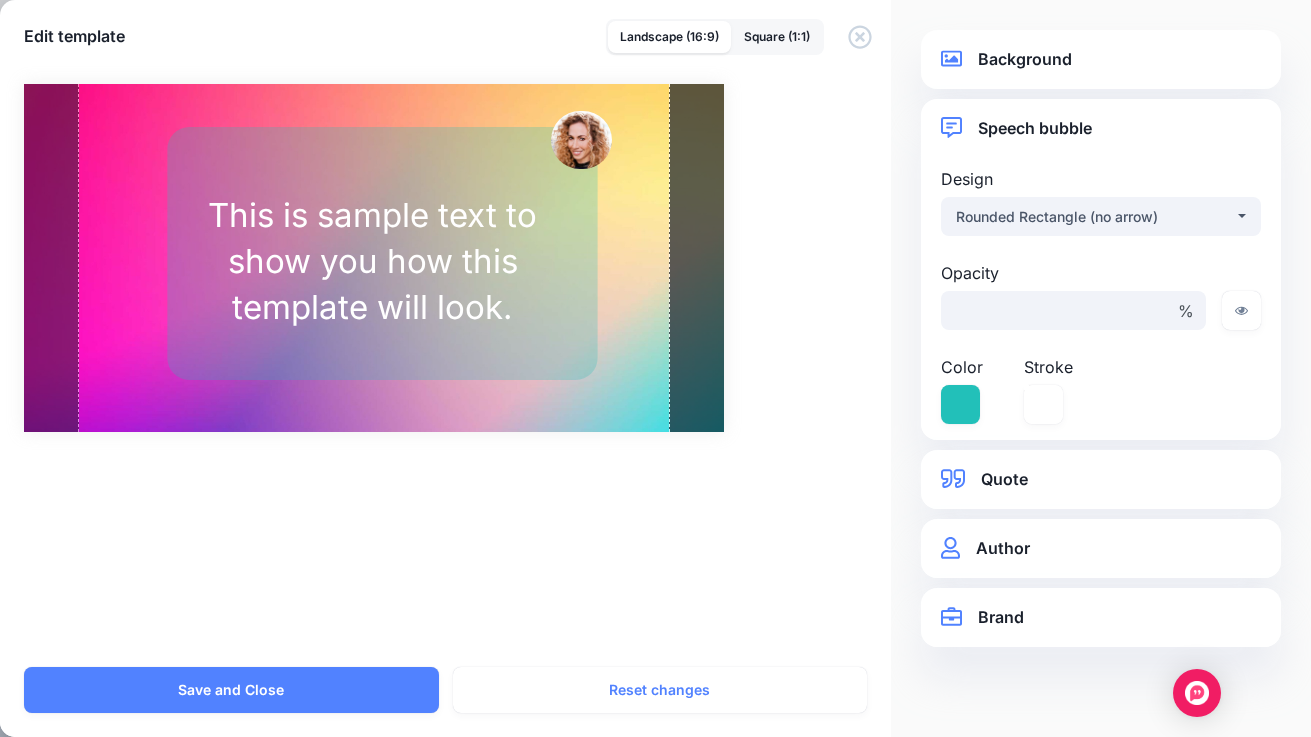 click on "Background" at bounding box center (1101, 59) 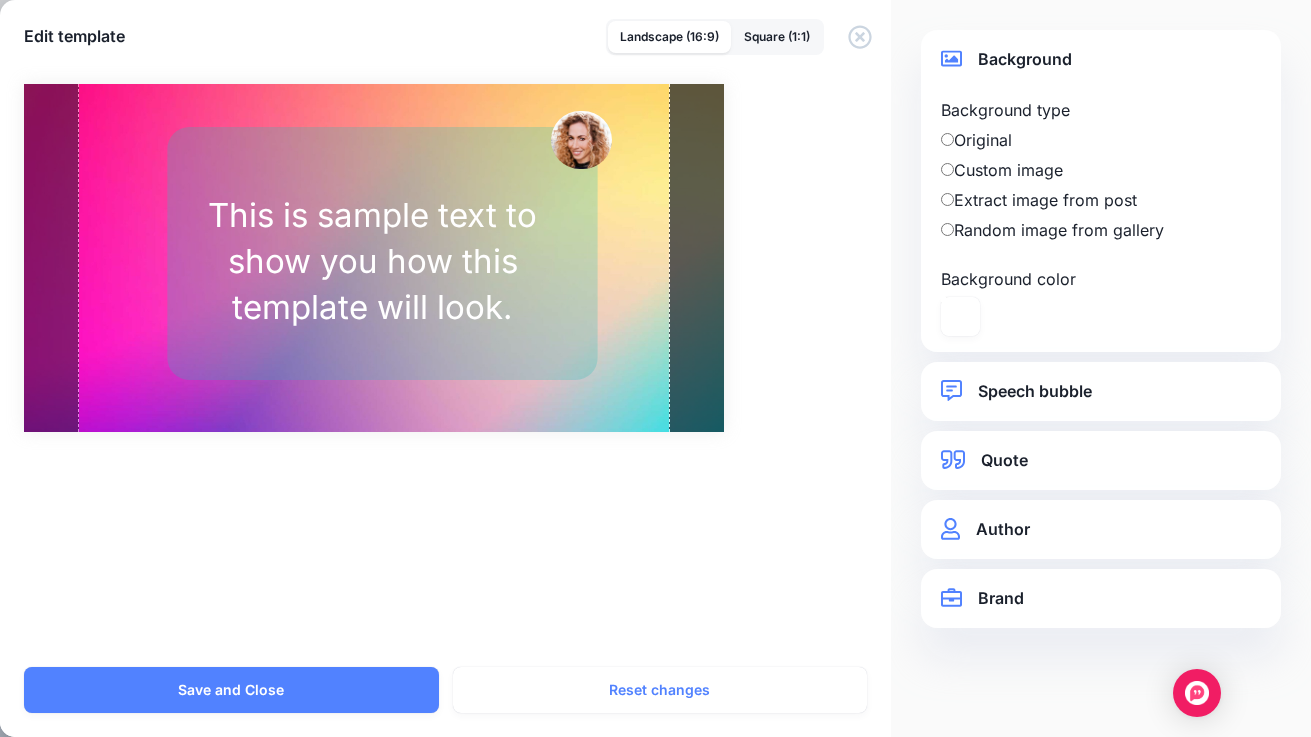 click on "Background color" at bounding box center (1018, 279) 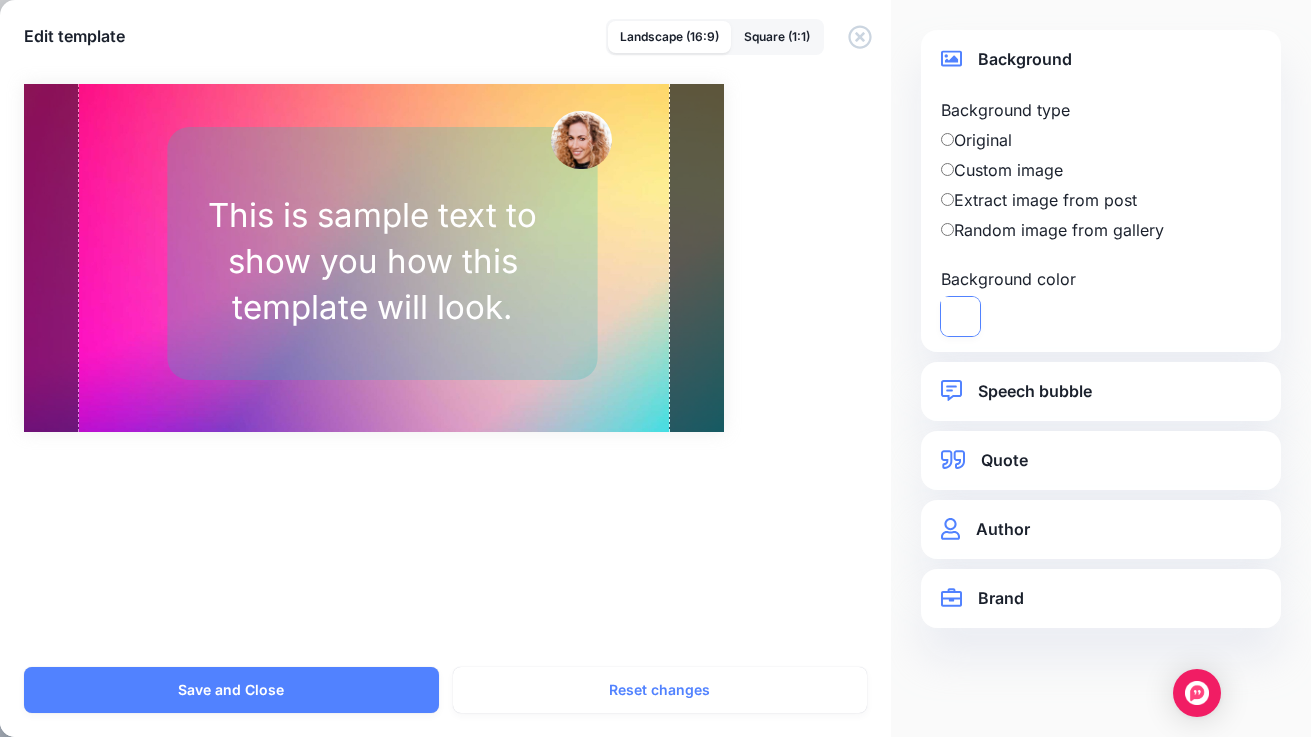 click at bounding box center [960, 316] 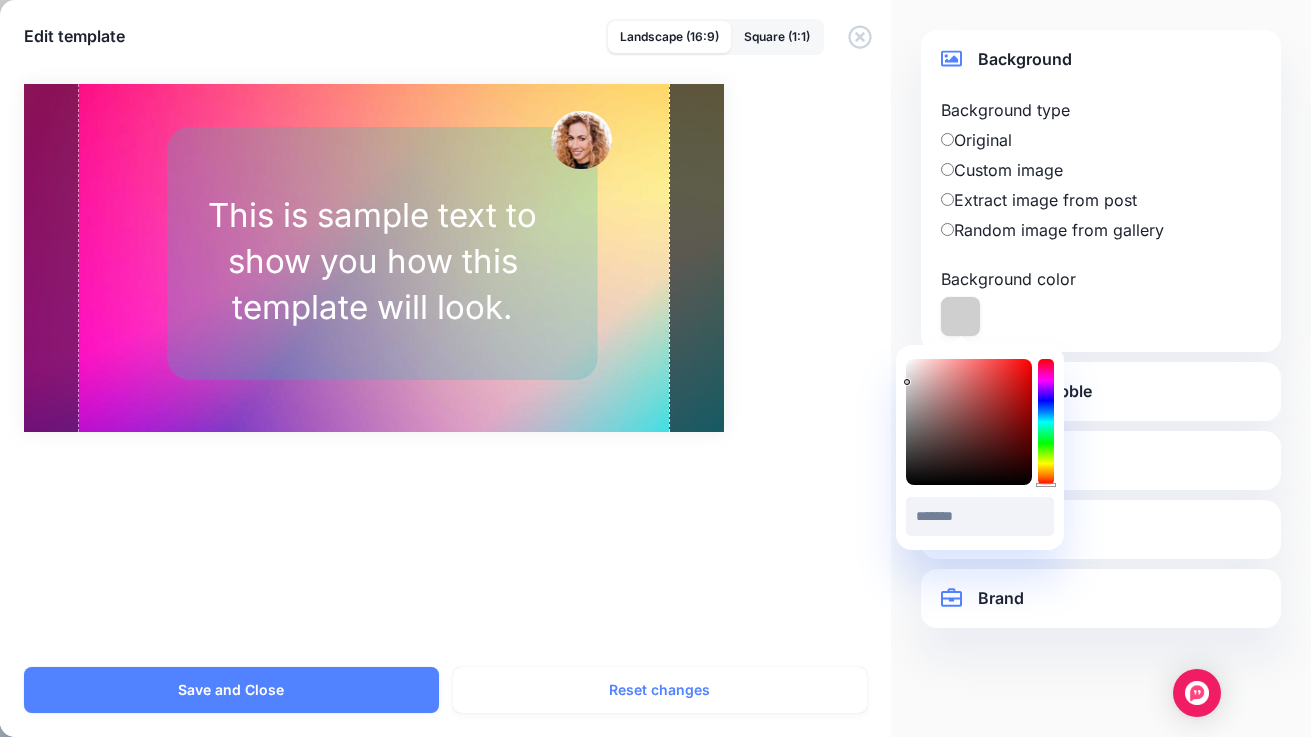 type on "*******" 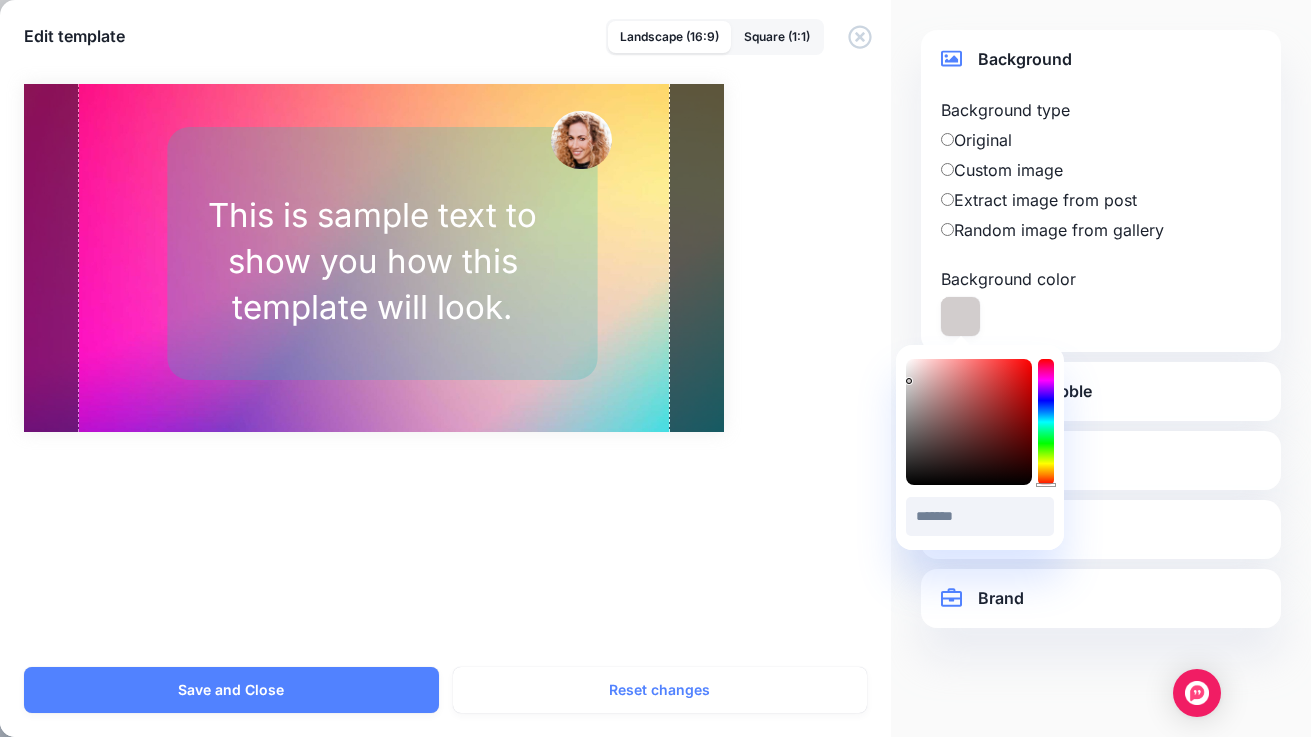 drag, startPoint x: 906, startPoint y: 358, endPoint x: 909, endPoint y: 381, distance: 23.194826 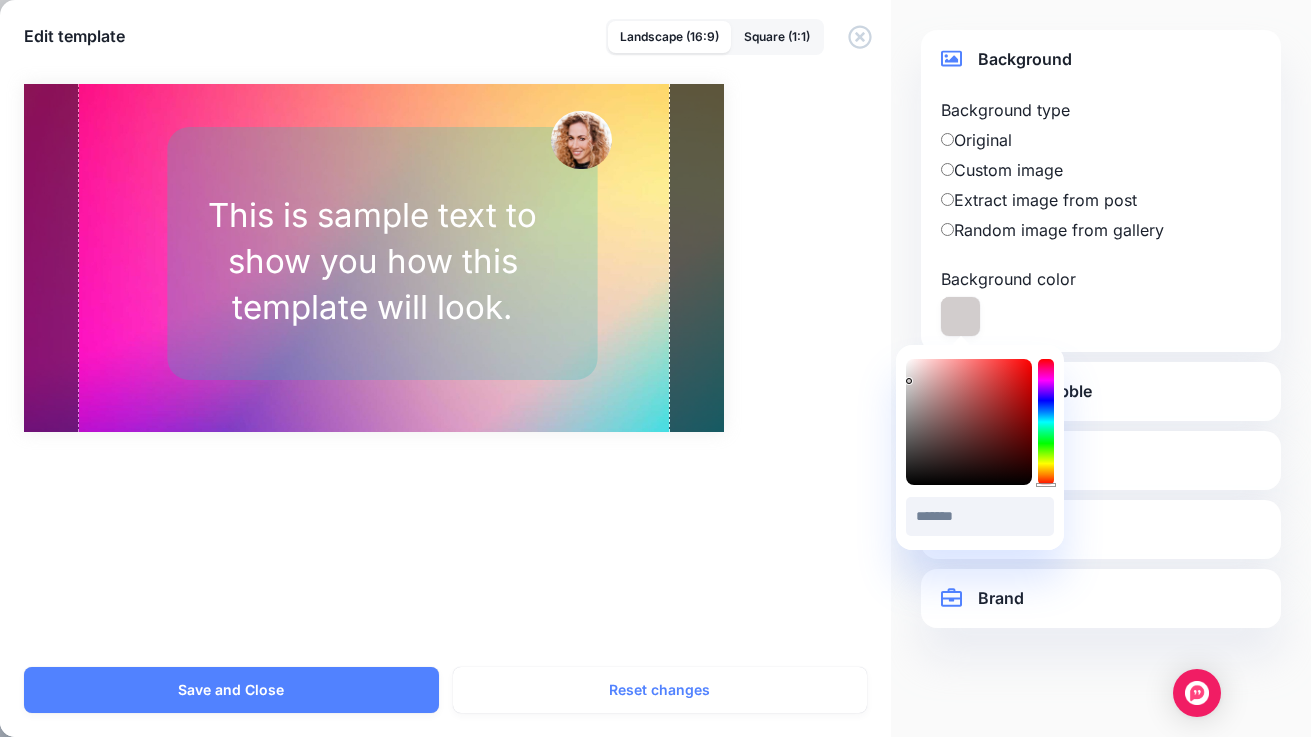 click on "Background color" at bounding box center (1018, 301) 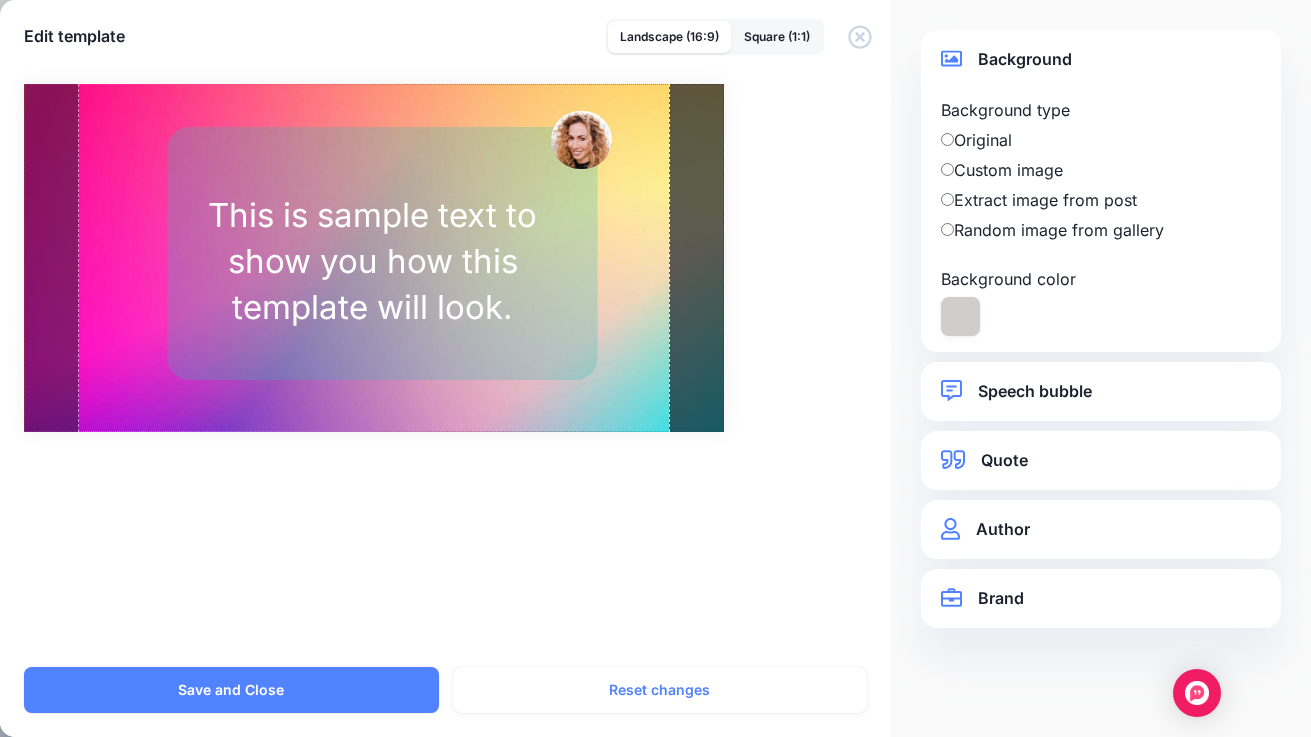 click at bounding box center [374, 258] 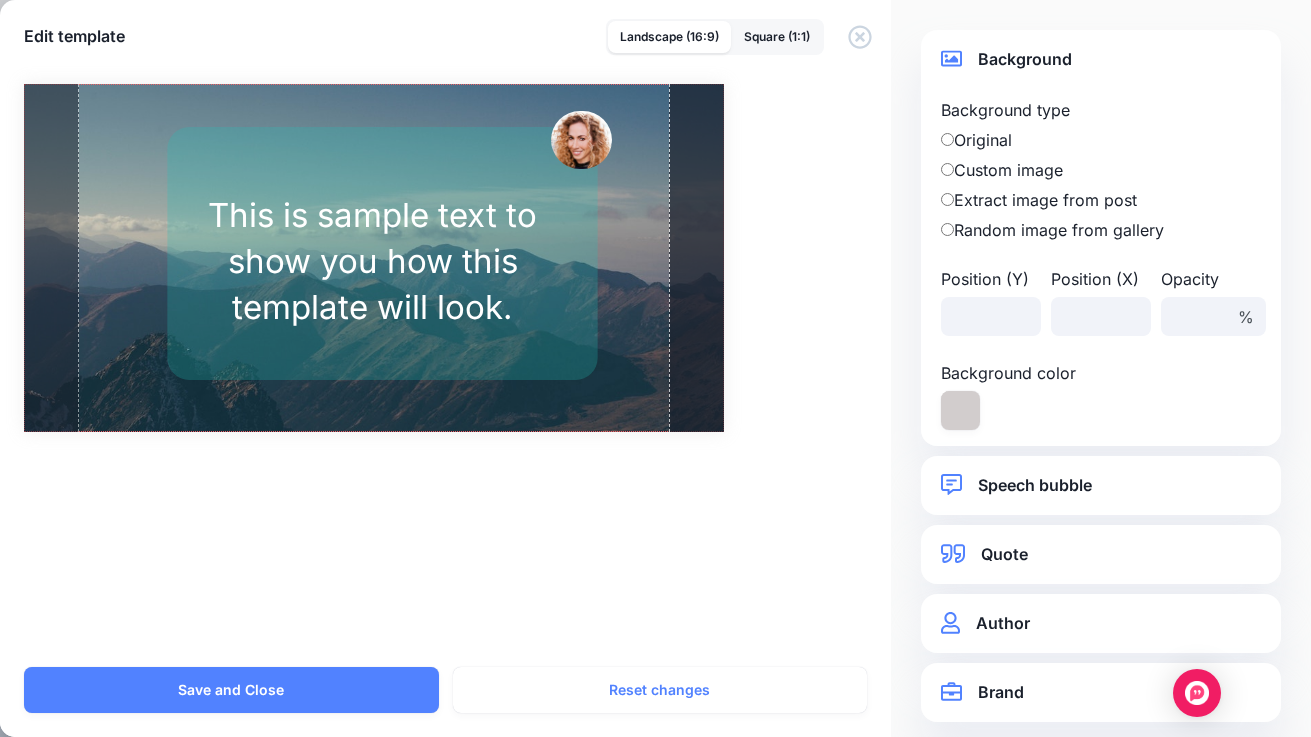 click on "Speech bubble" at bounding box center [1101, 485] 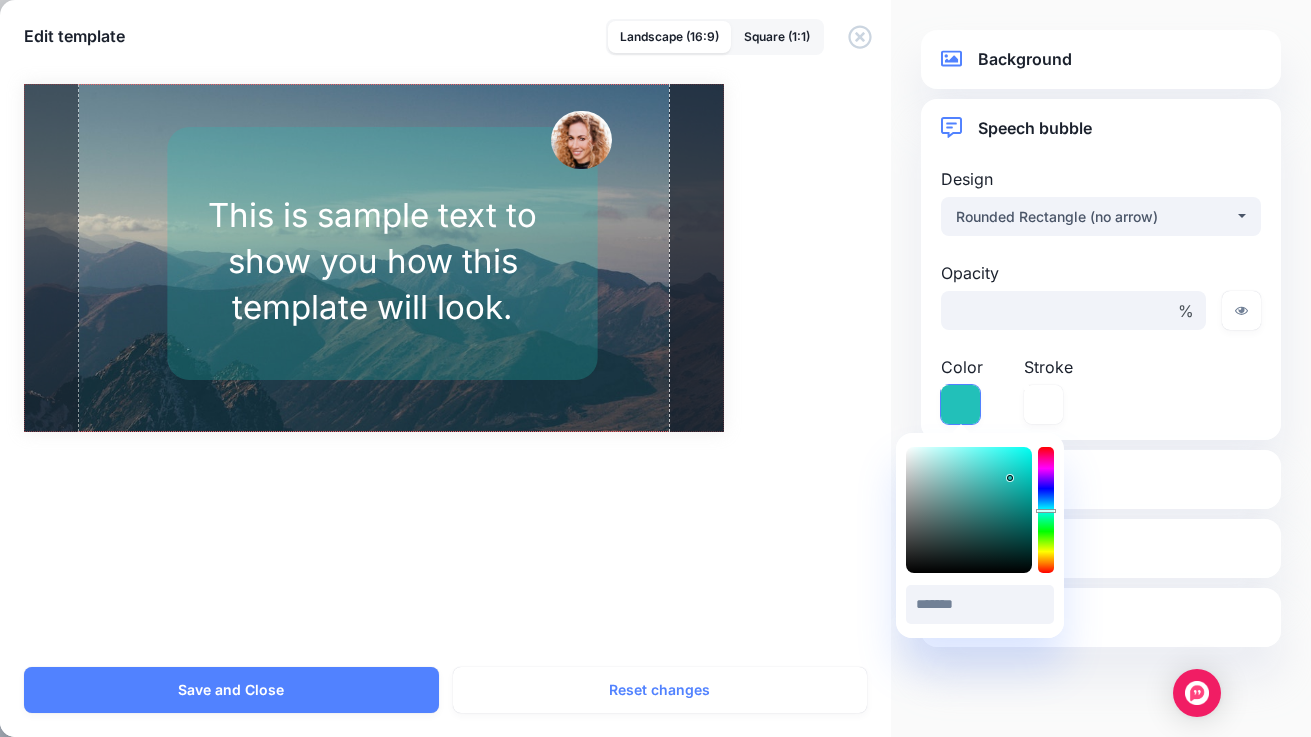 click at bounding box center (960, 404) 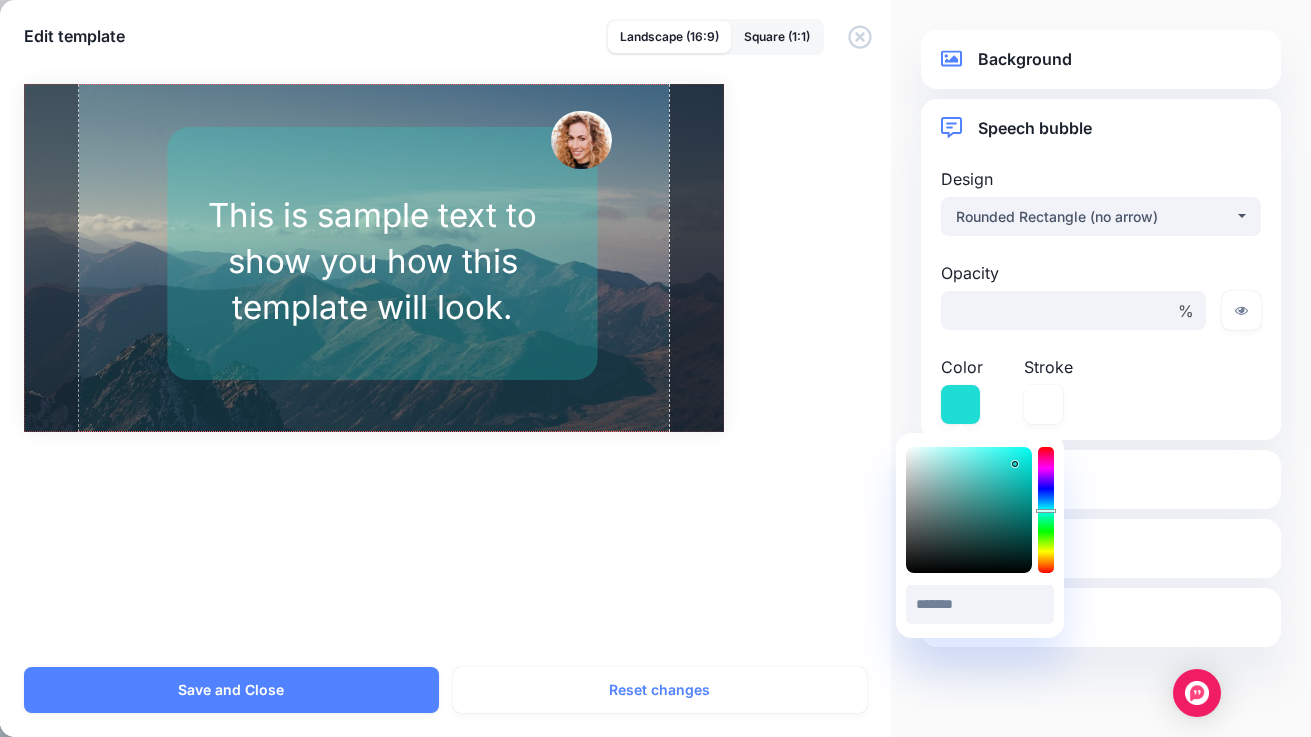 drag, startPoint x: 1013, startPoint y: 477, endPoint x: 1015, endPoint y: 463, distance: 14.142136 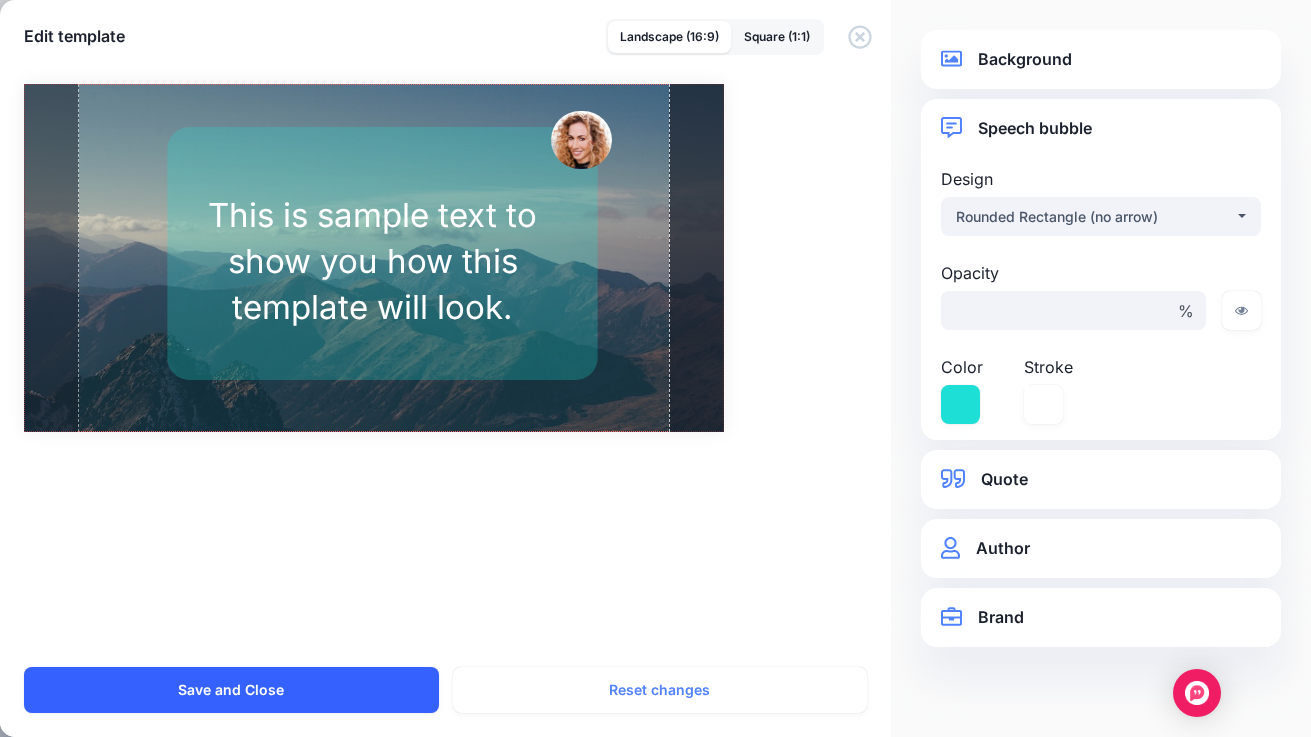 click on "Save and Close" at bounding box center [231, 690] 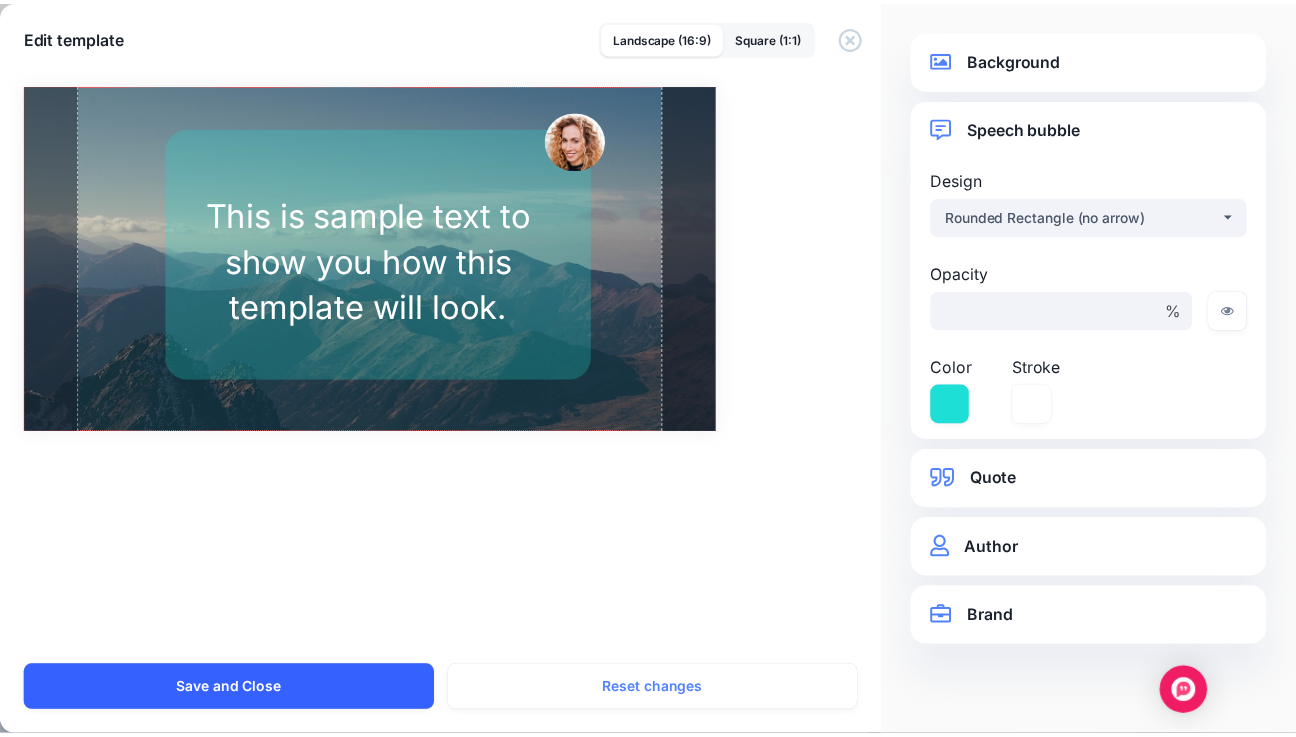 scroll, scrollTop: 0, scrollLeft: 0, axis: both 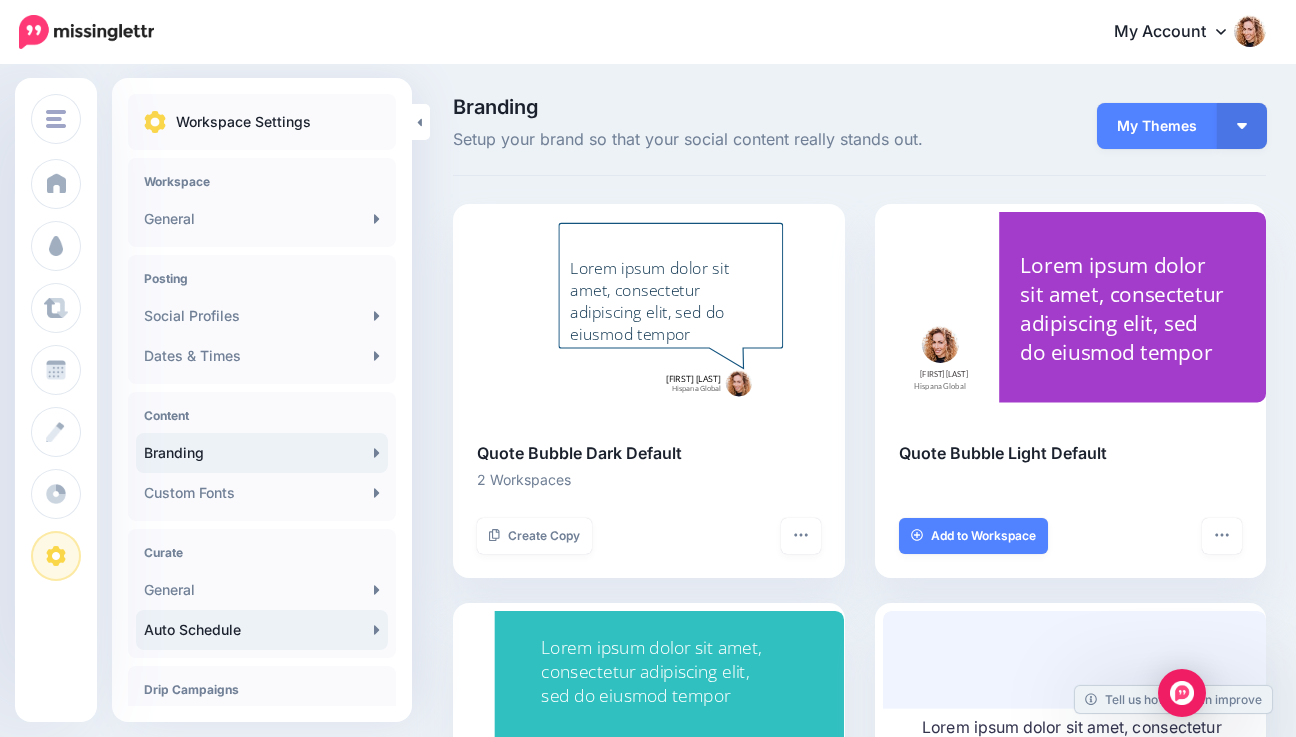 click on "Auto Schedule" at bounding box center (262, 630) 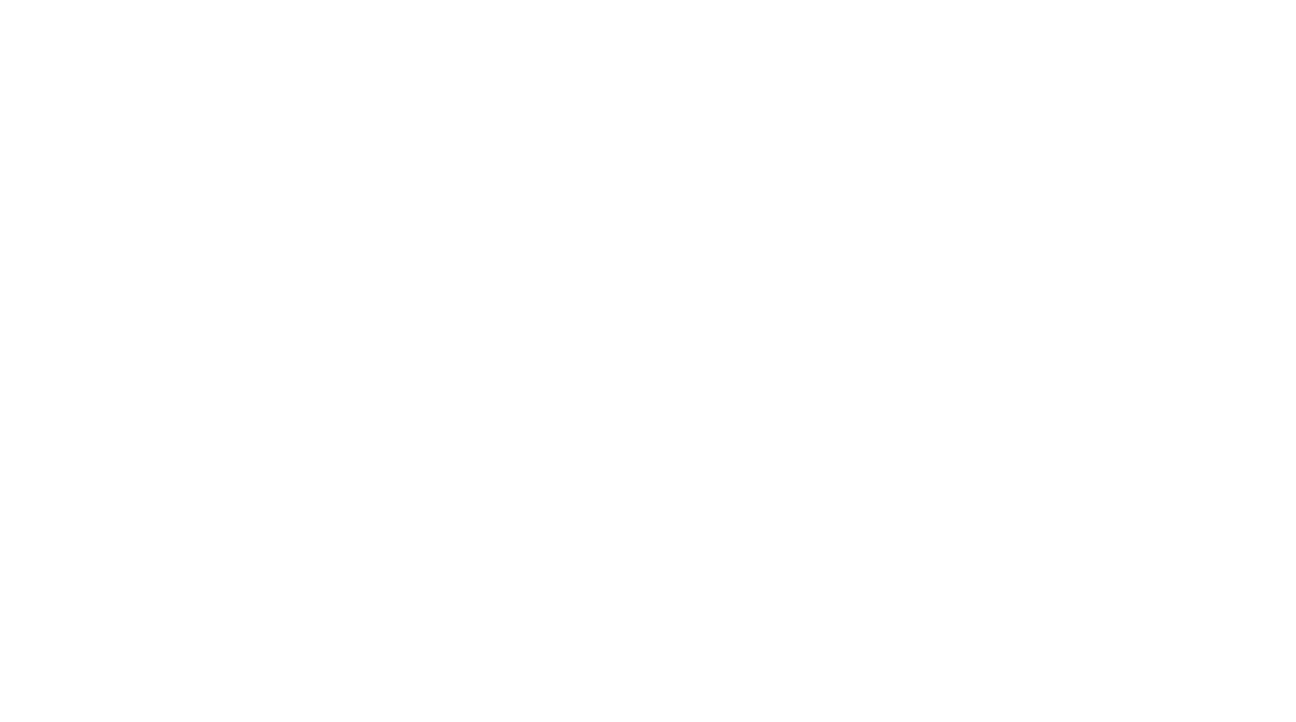scroll, scrollTop: 0, scrollLeft: 0, axis: both 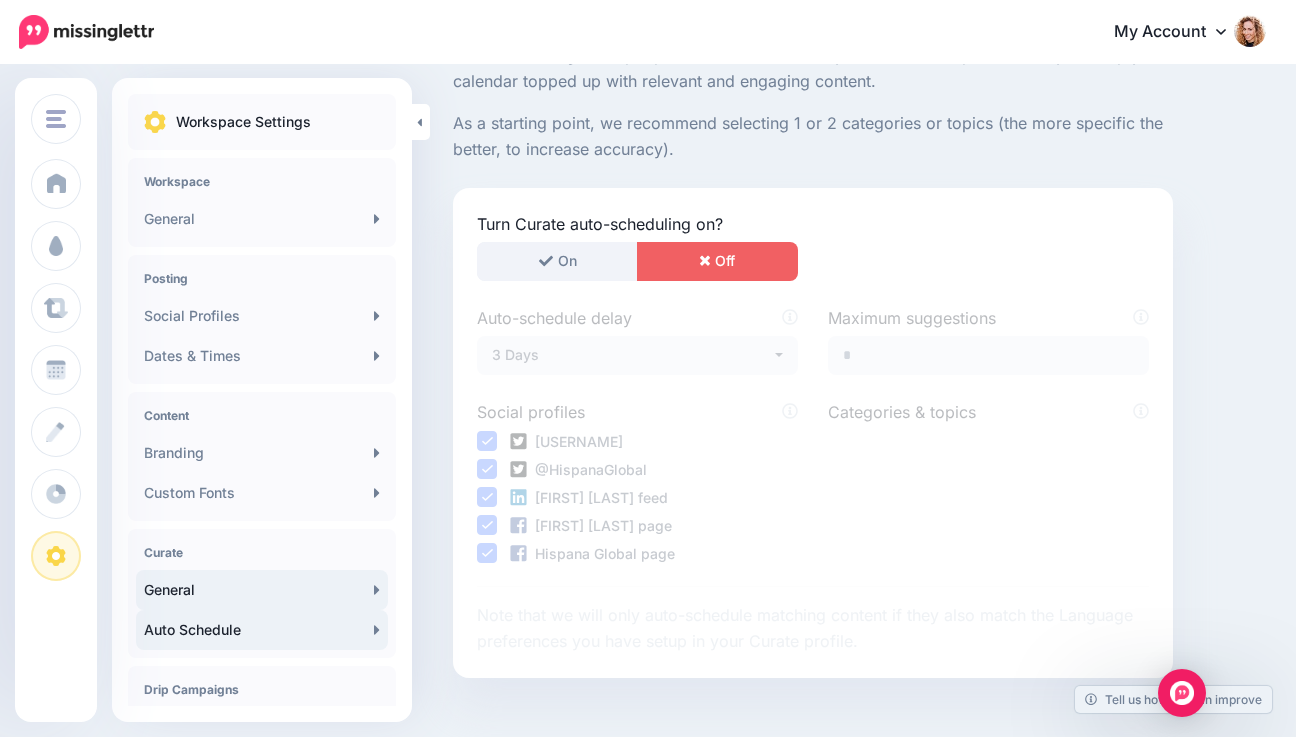 click on "General" at bounding box center [262, 590] 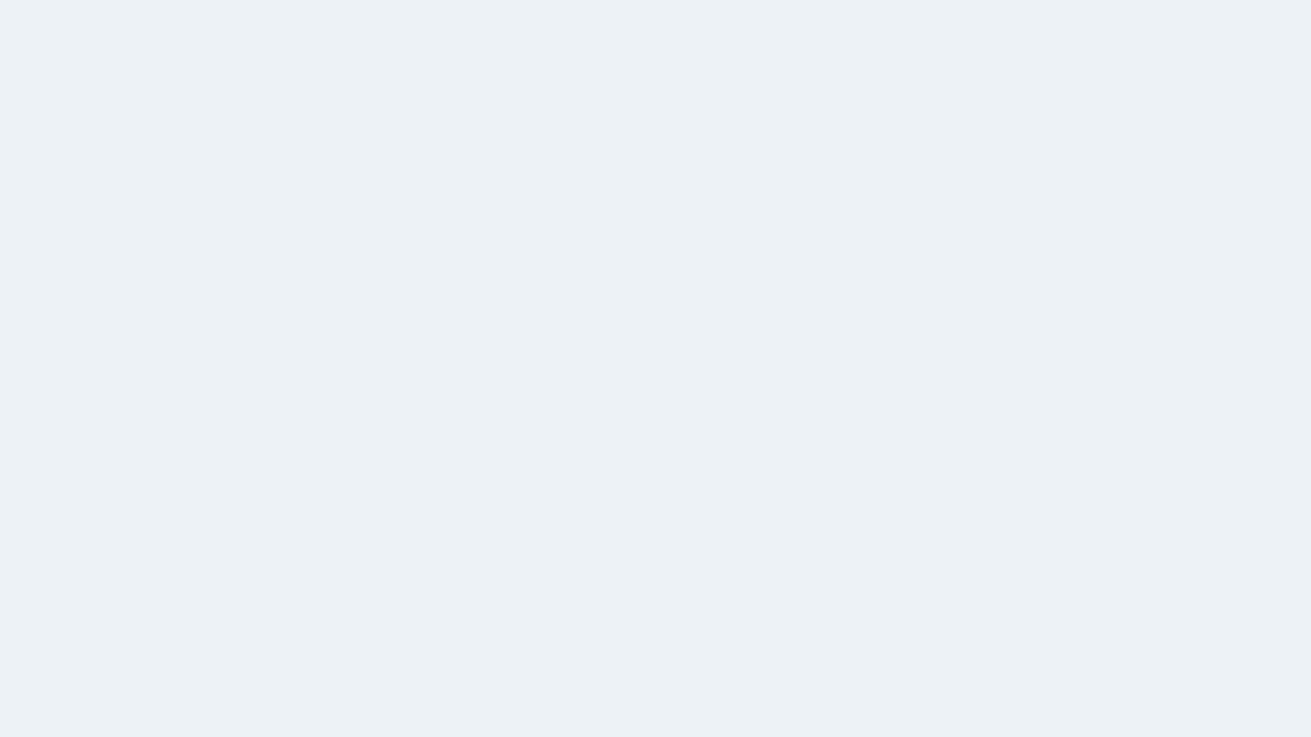 scroll, scrollTop: 0, scrollLeft: 0, axis: both 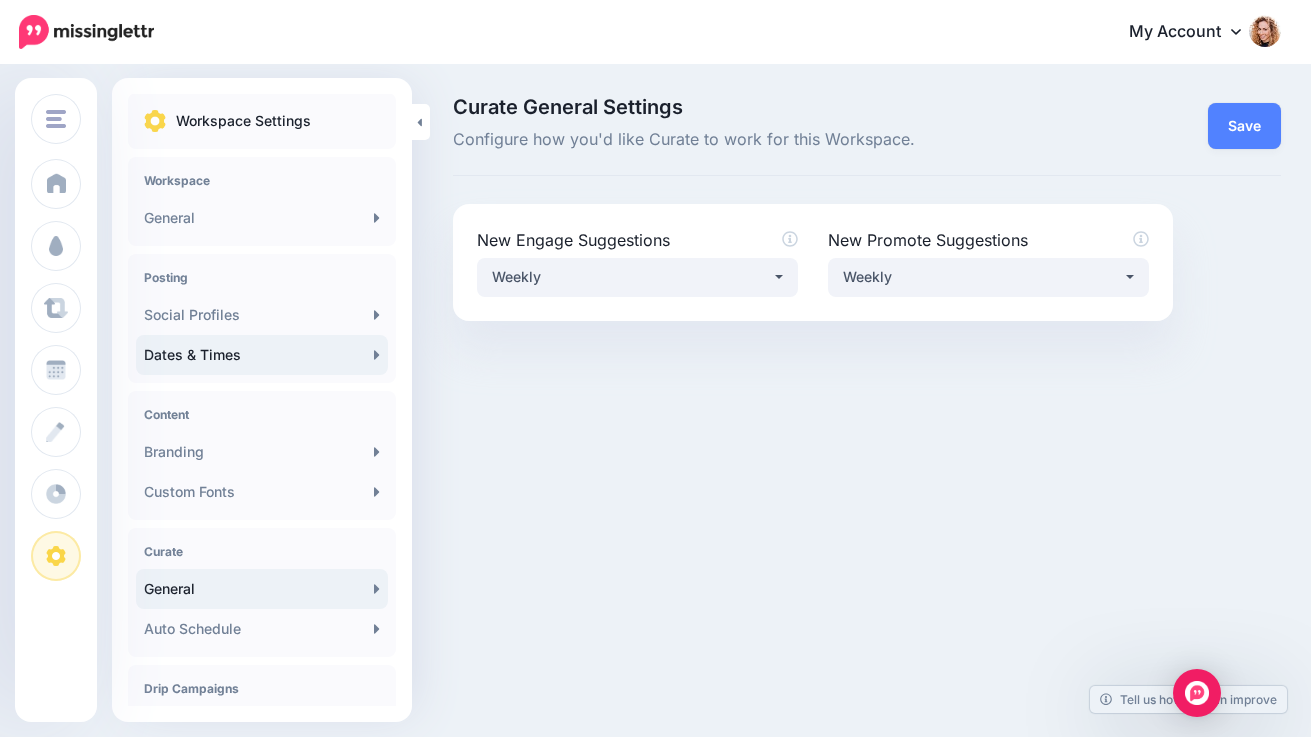 click on "Dates & Times" at bounding box center (262, 355) 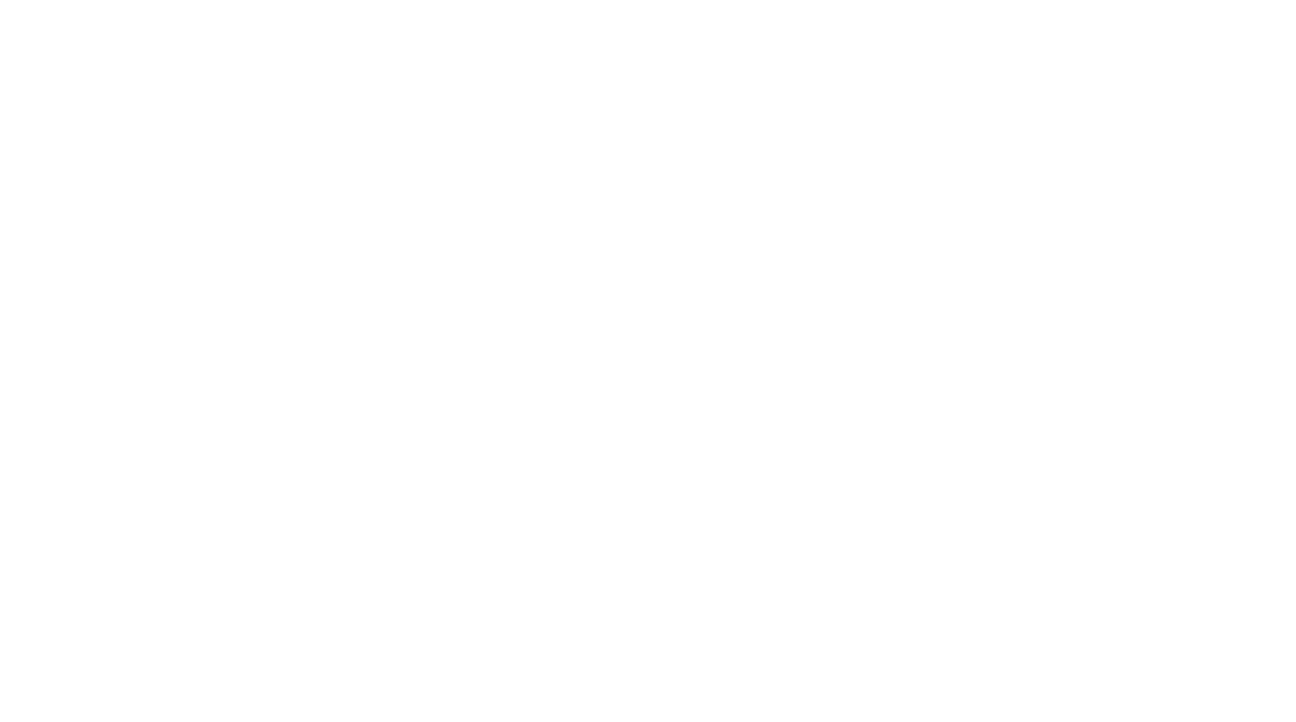 scroll, scrollTop: 0, scrollLeft: 0, axis: both 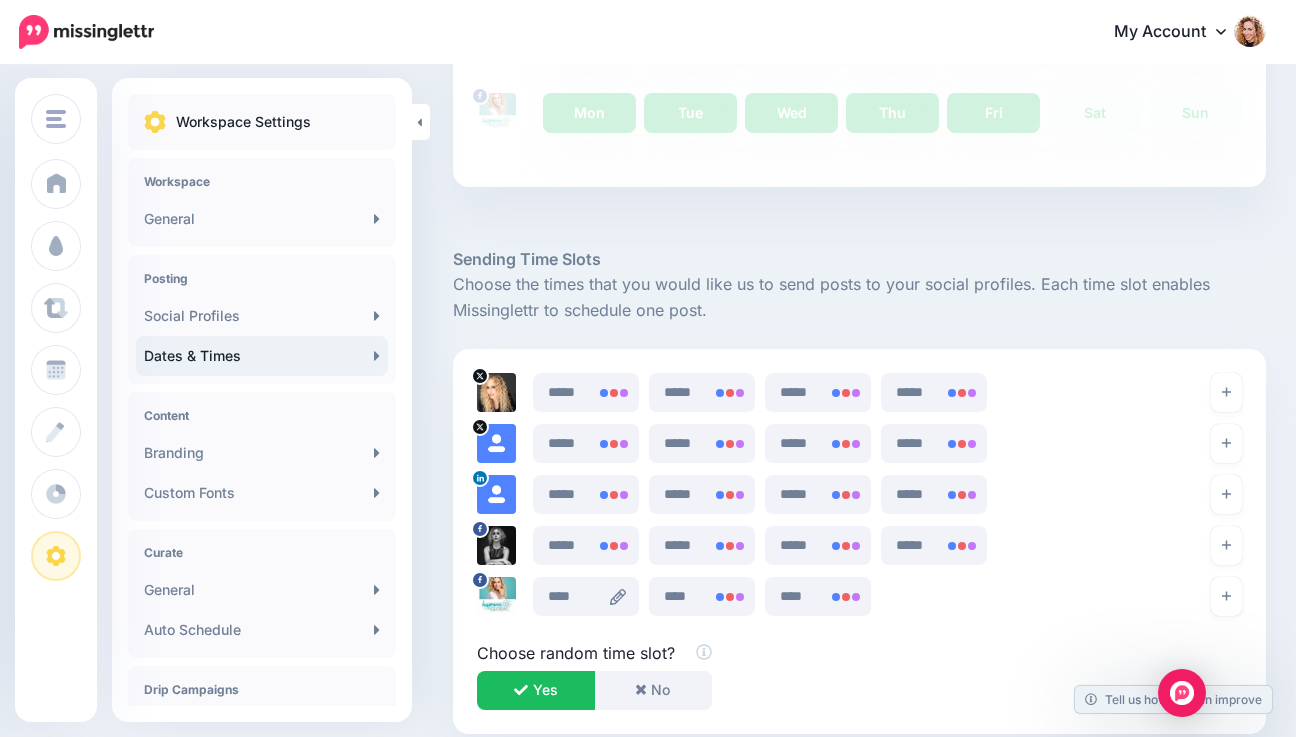 click 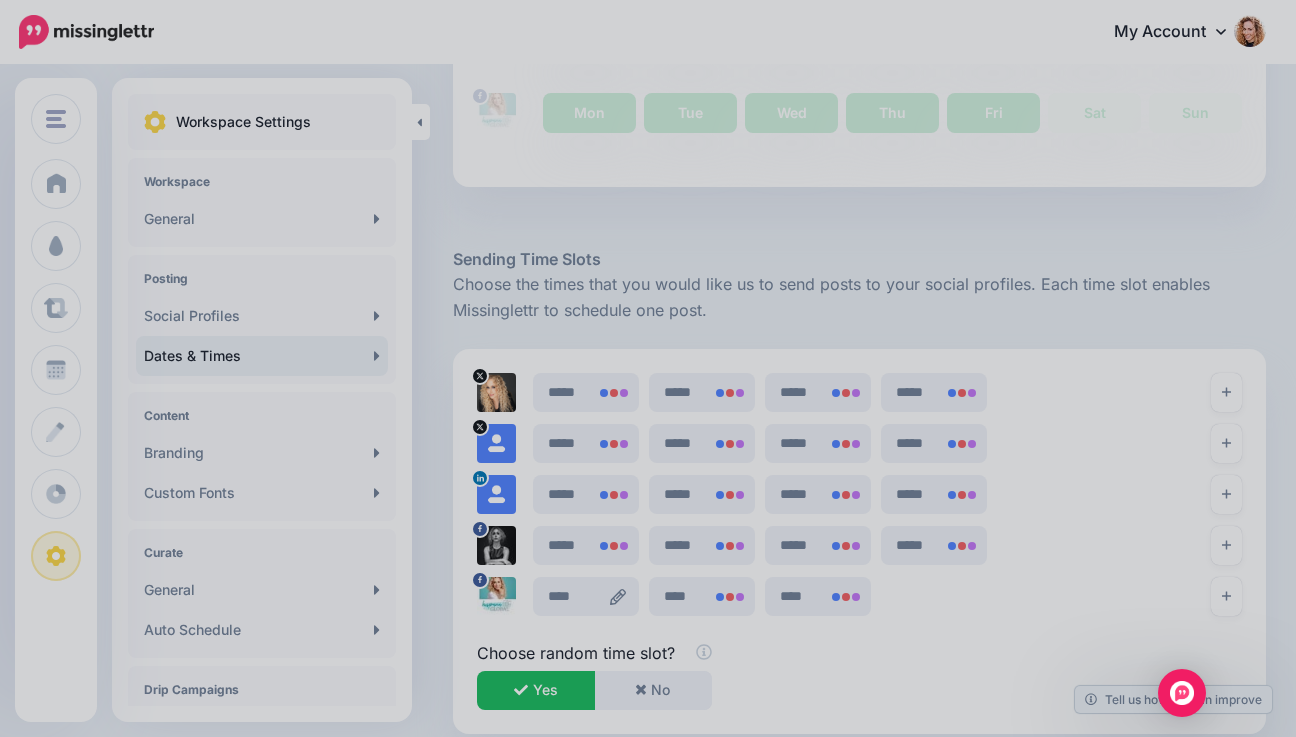 scroll, scrollTop: 0, scrollLeft: 0, axis: both 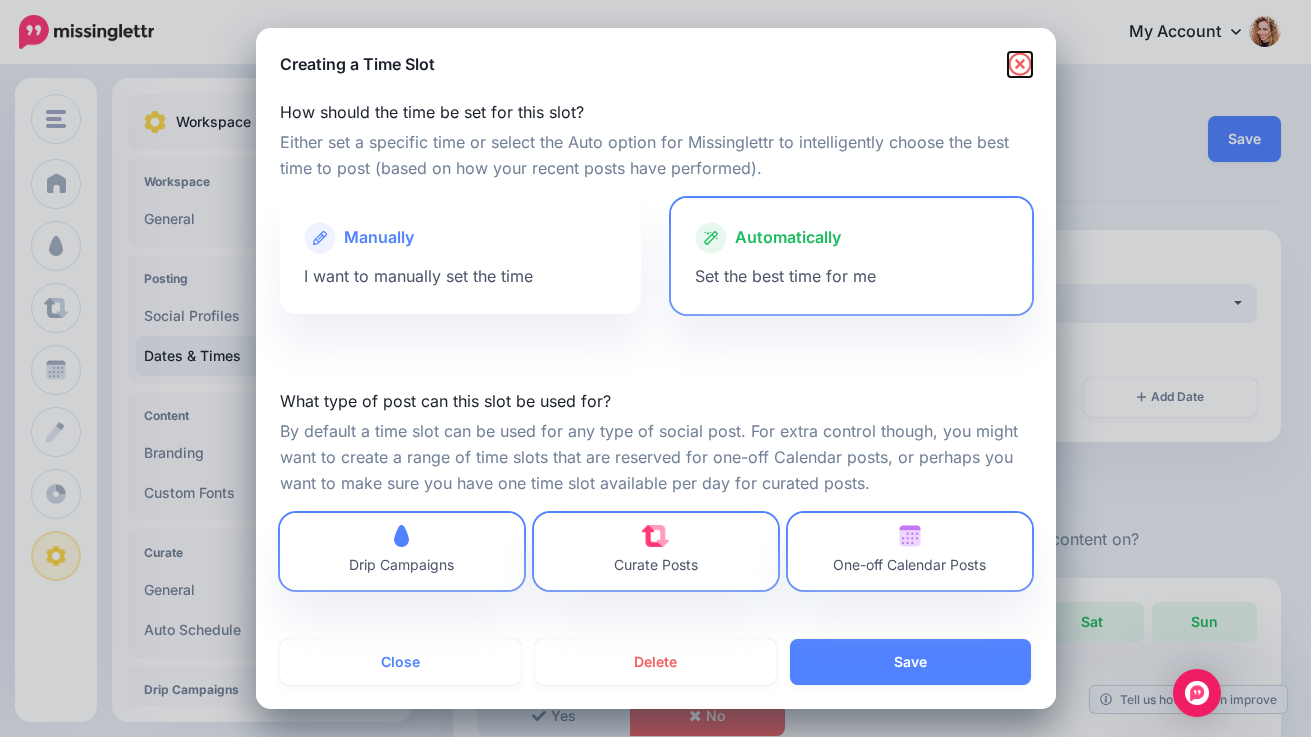 click 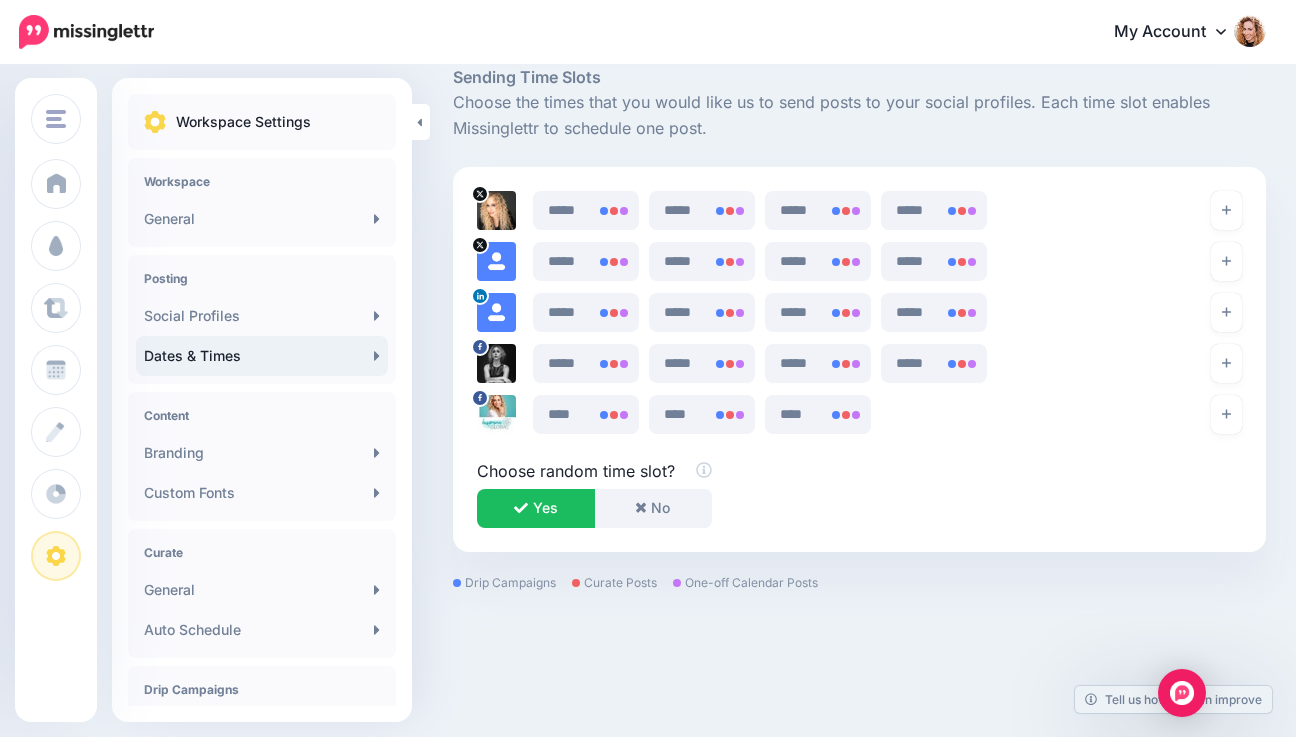 scroll, scrollTop: 1192, scrollLeft: 0, axis: vertical 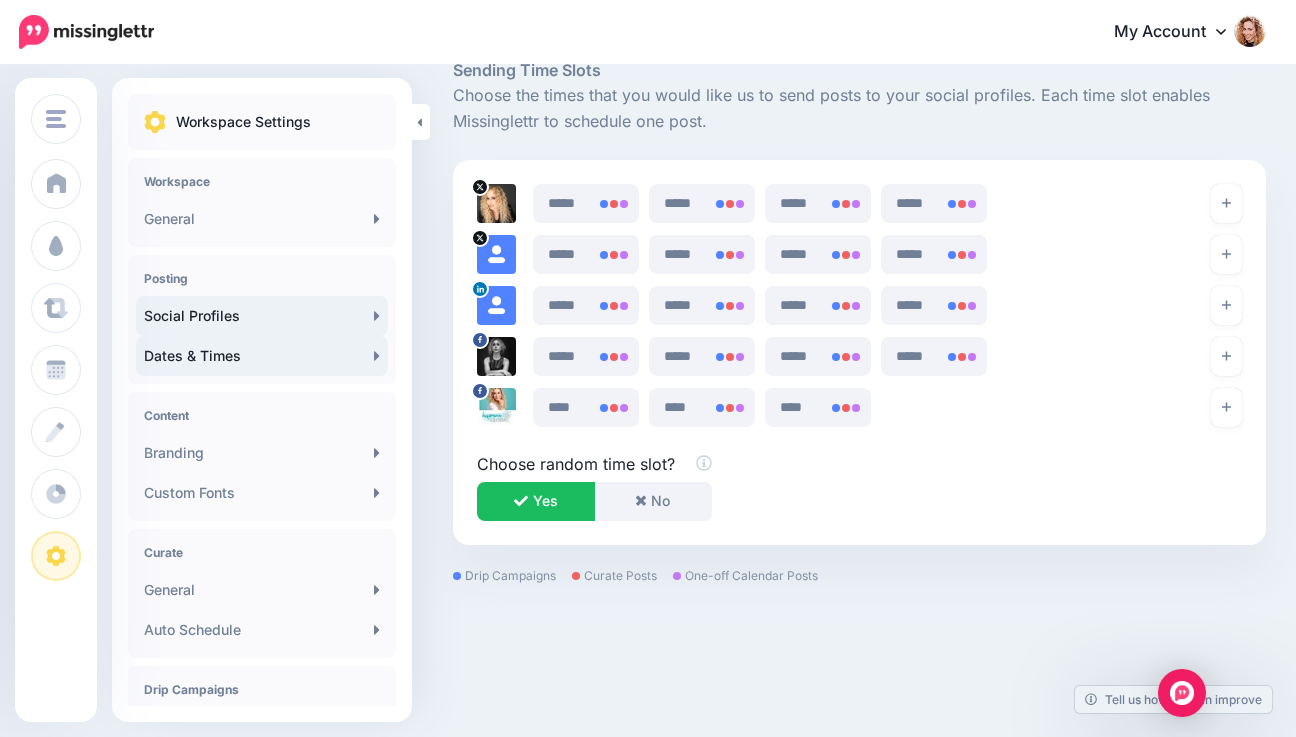 click on "Social Profiles" at bounding box center (262, 316) 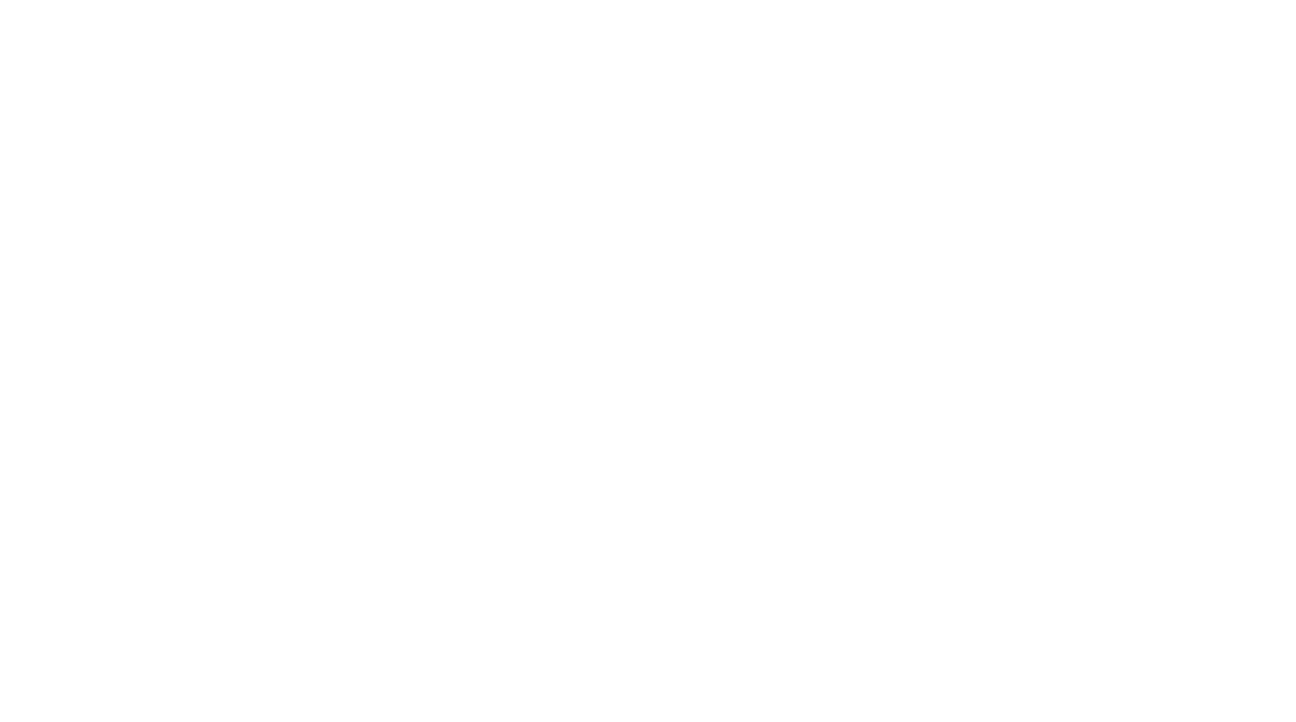 scroll, scrollTop: 0, scrollLeft: 0, axis: both 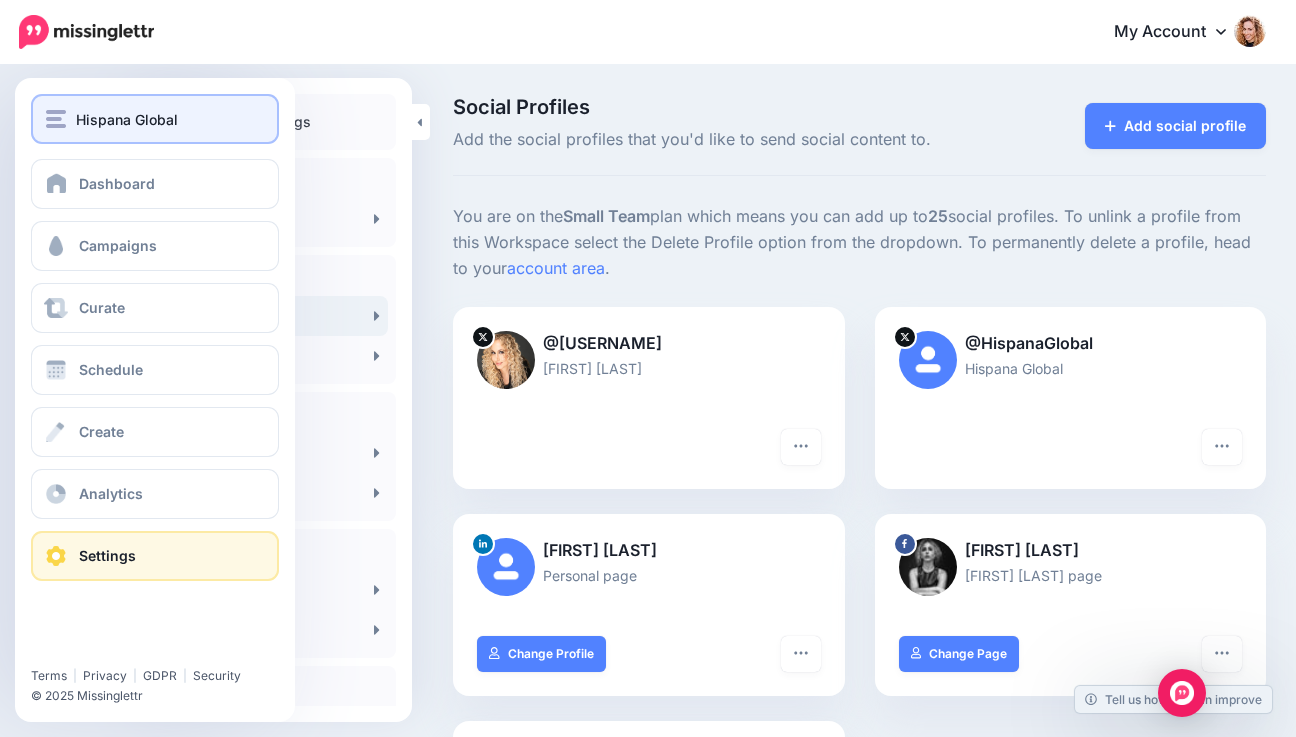 click at bounding box center (56, 119) 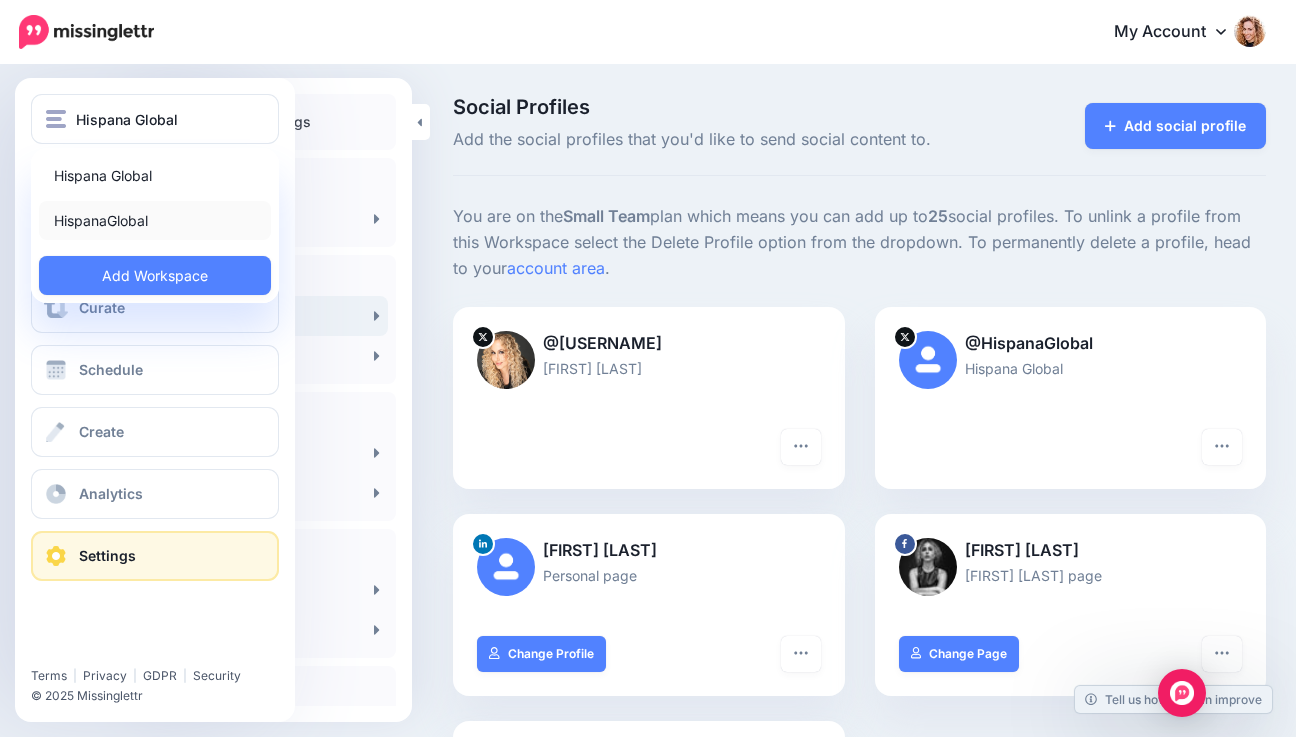 click on "HispanaGlobal" at bounding box center (155, 220) 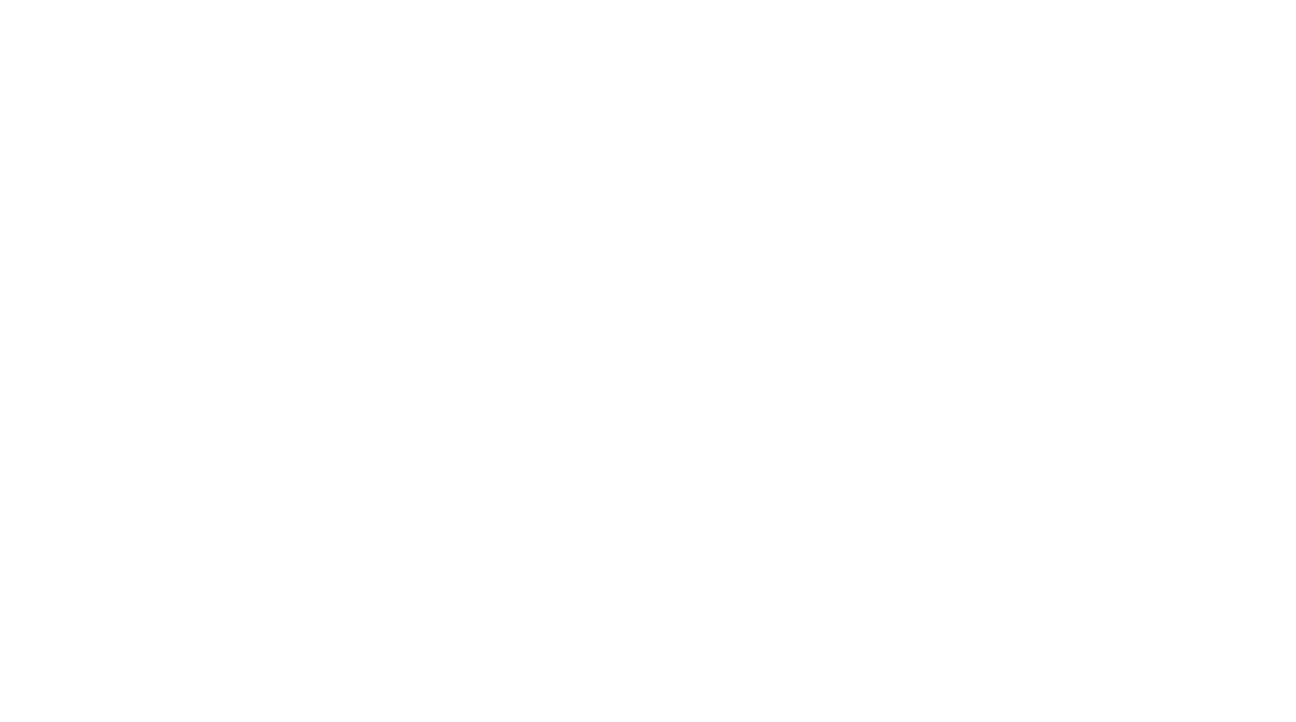 scroll, scrollTop: 0, scrollLeft: 0, axis: both 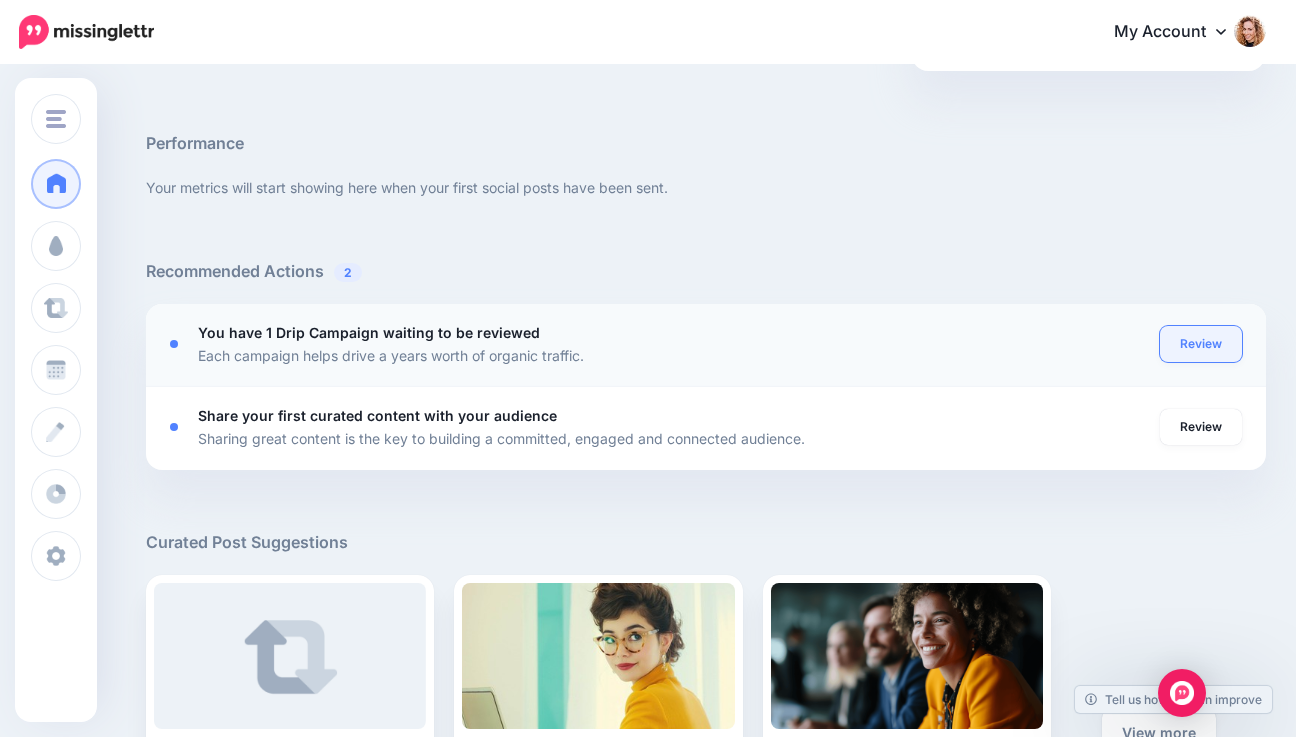 click on "Review" at bounding box center (1201, 344) 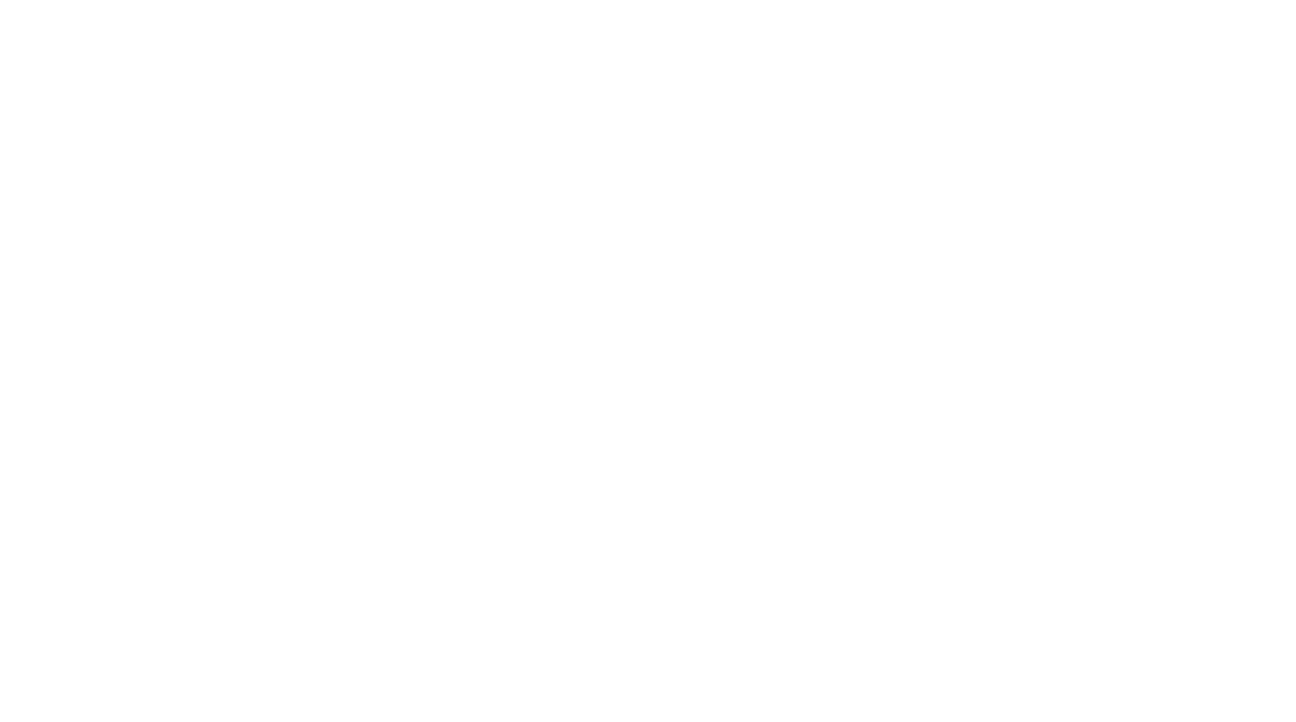 scroll, scrollTop: 0, scrollLeft: 0, axis: both 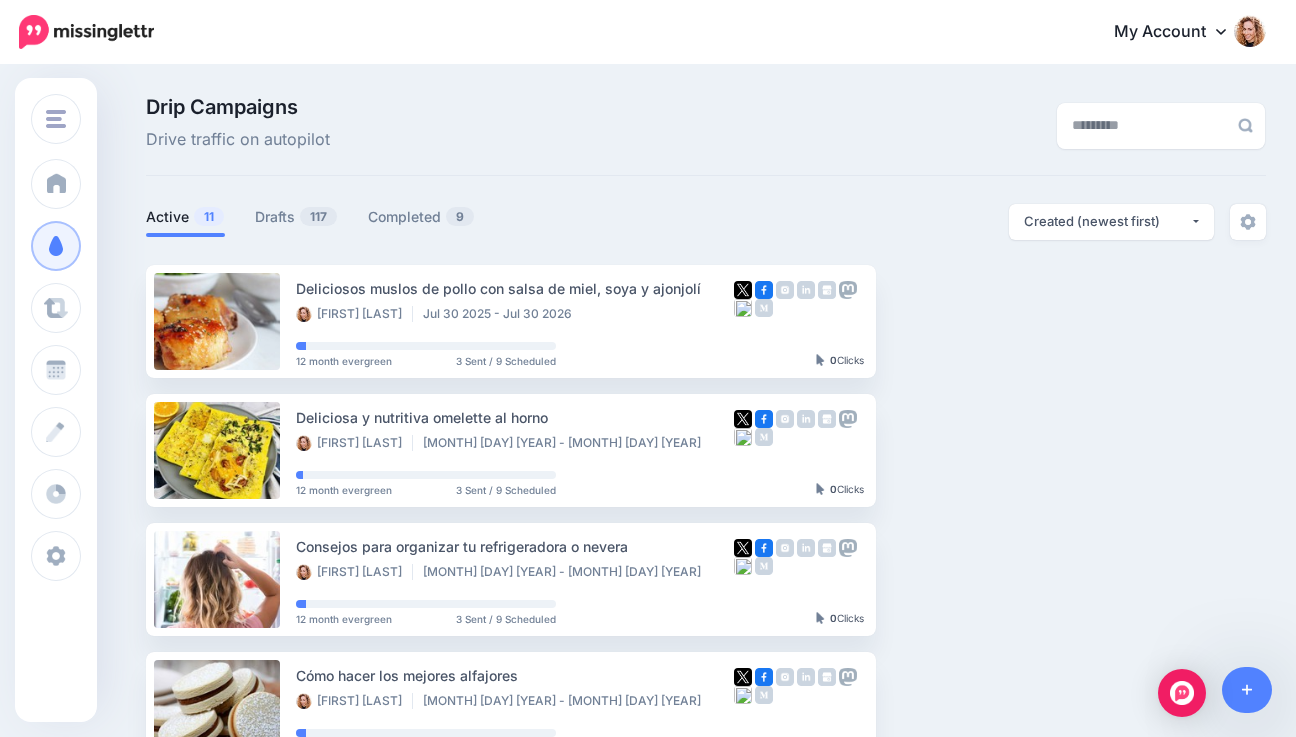 click at bounding box center [1250, 31] 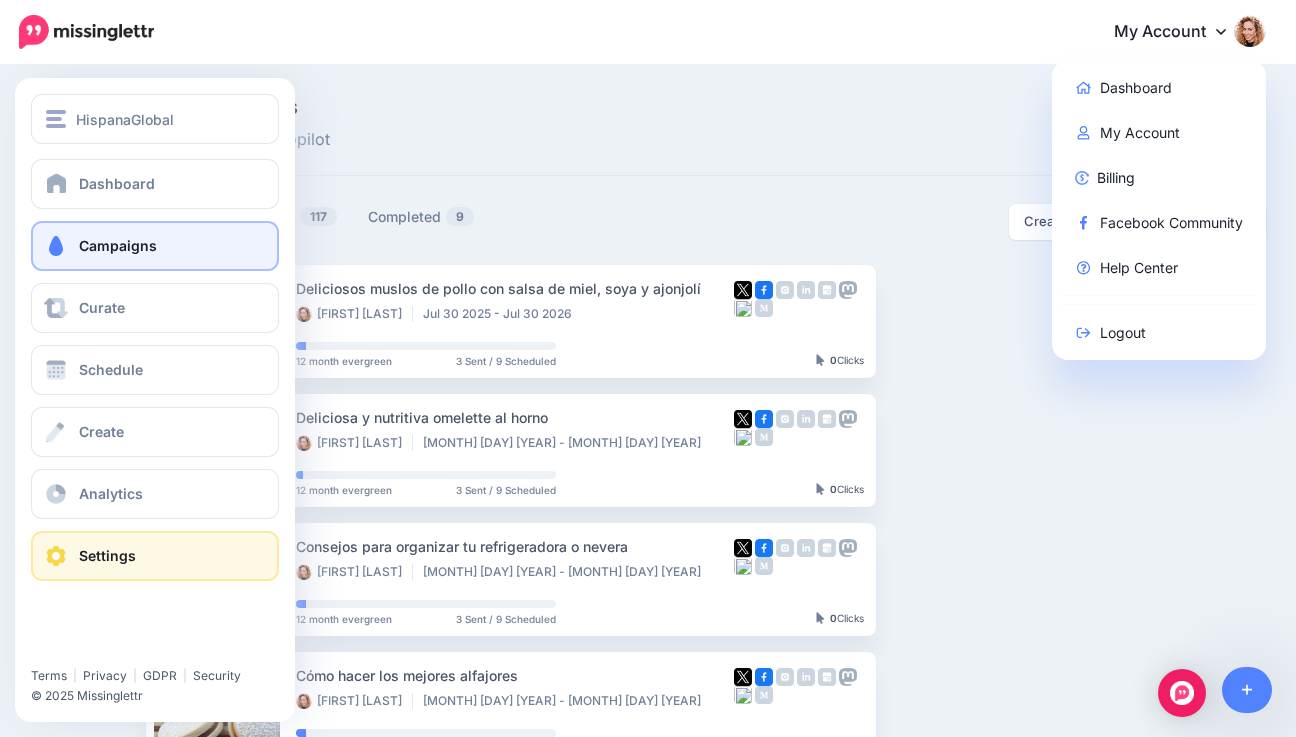 click on "Settings" at bounding box center (107, 555) 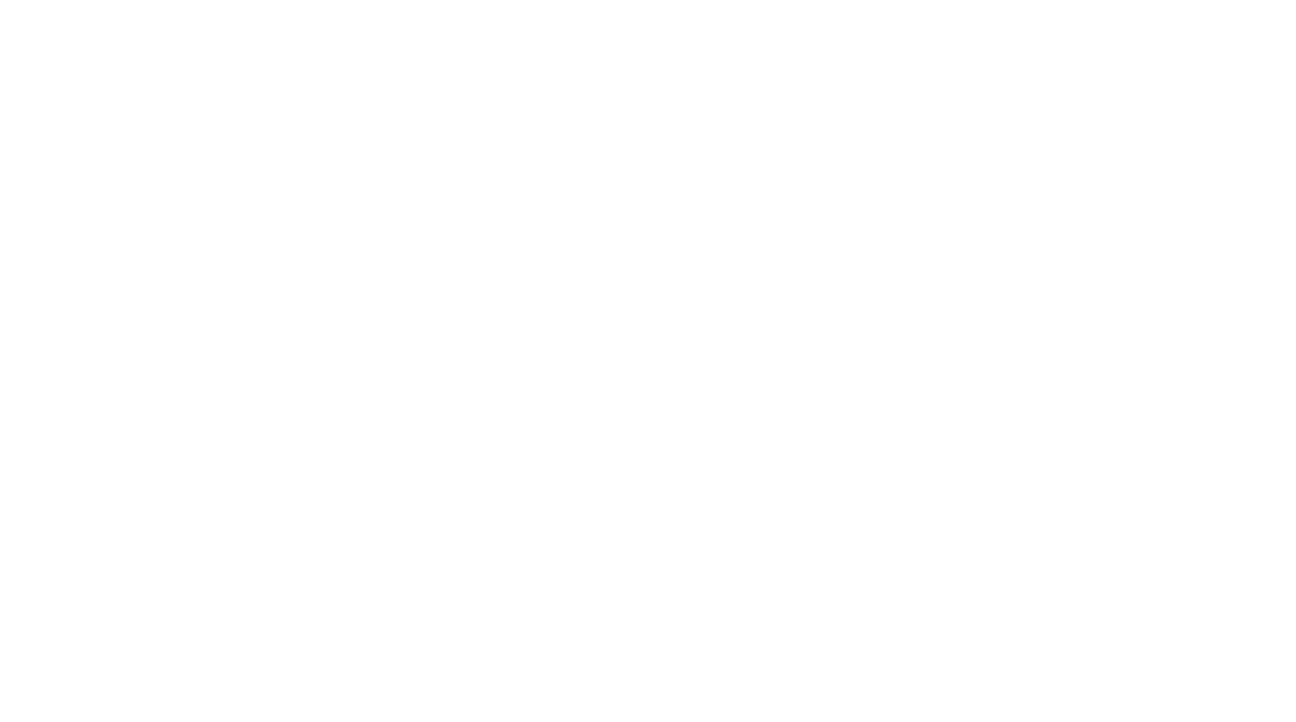 scroll, scrollTop: 0, scrollLeft: 0, axis: both 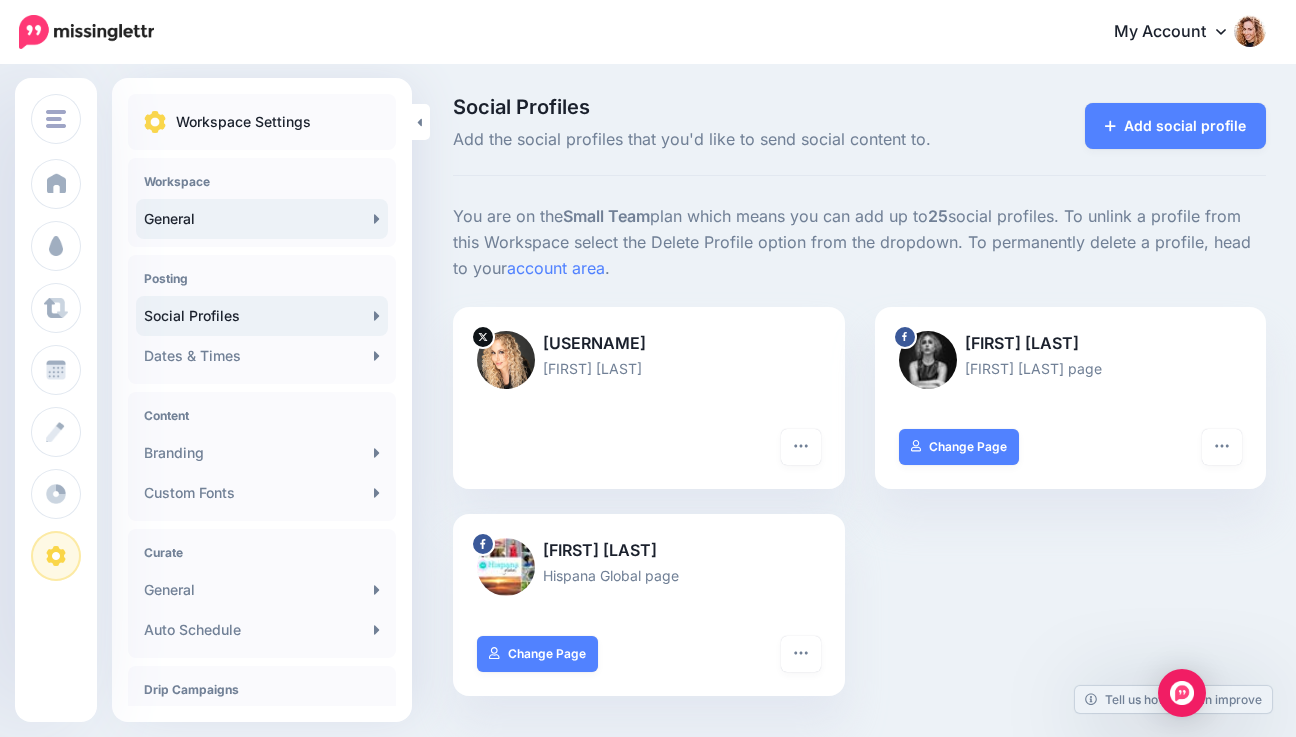 click 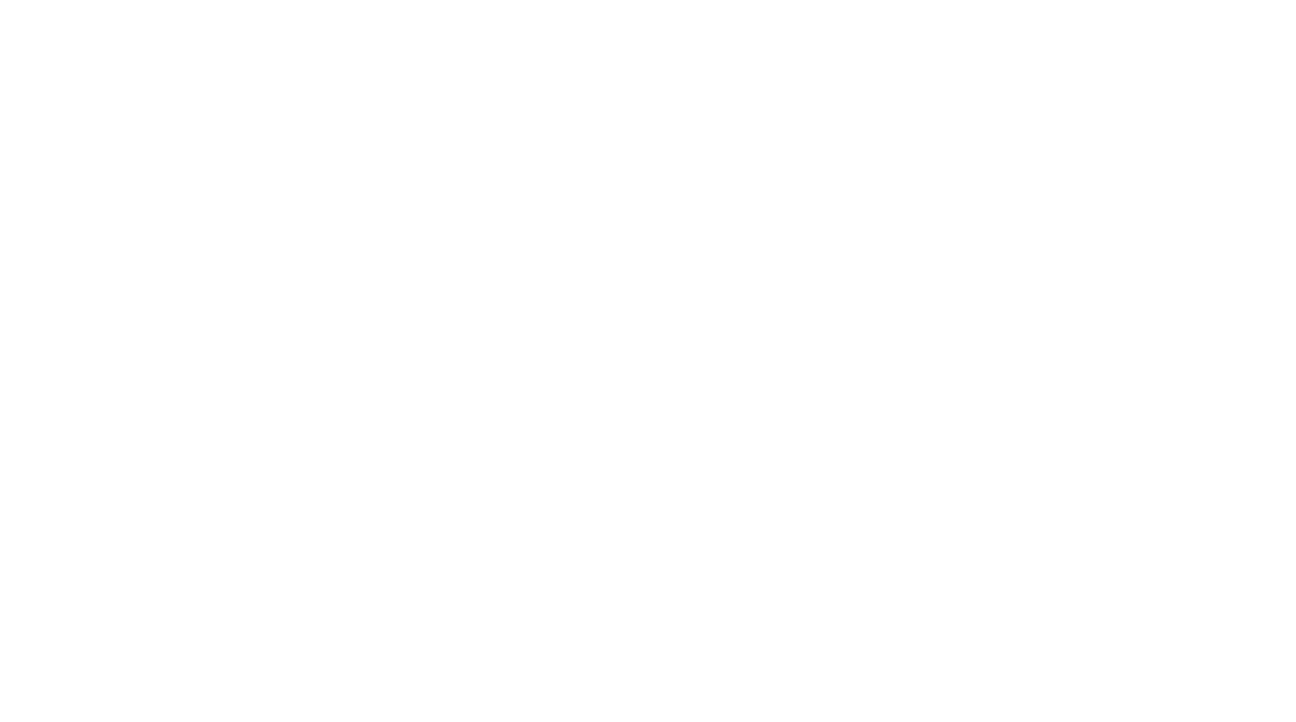 scroll, scrollTop: 0, scrollLeft: 0, axis: both 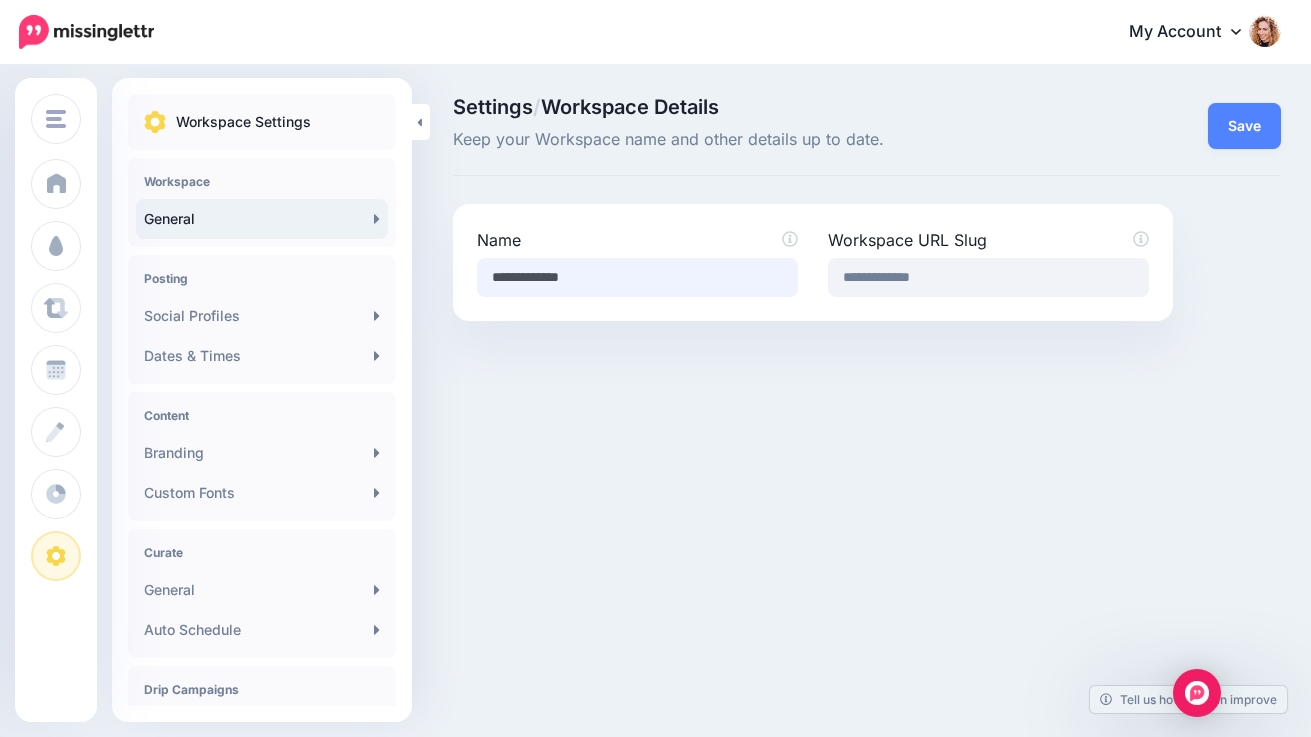 click on "**********" at bounding box center (637, 277) 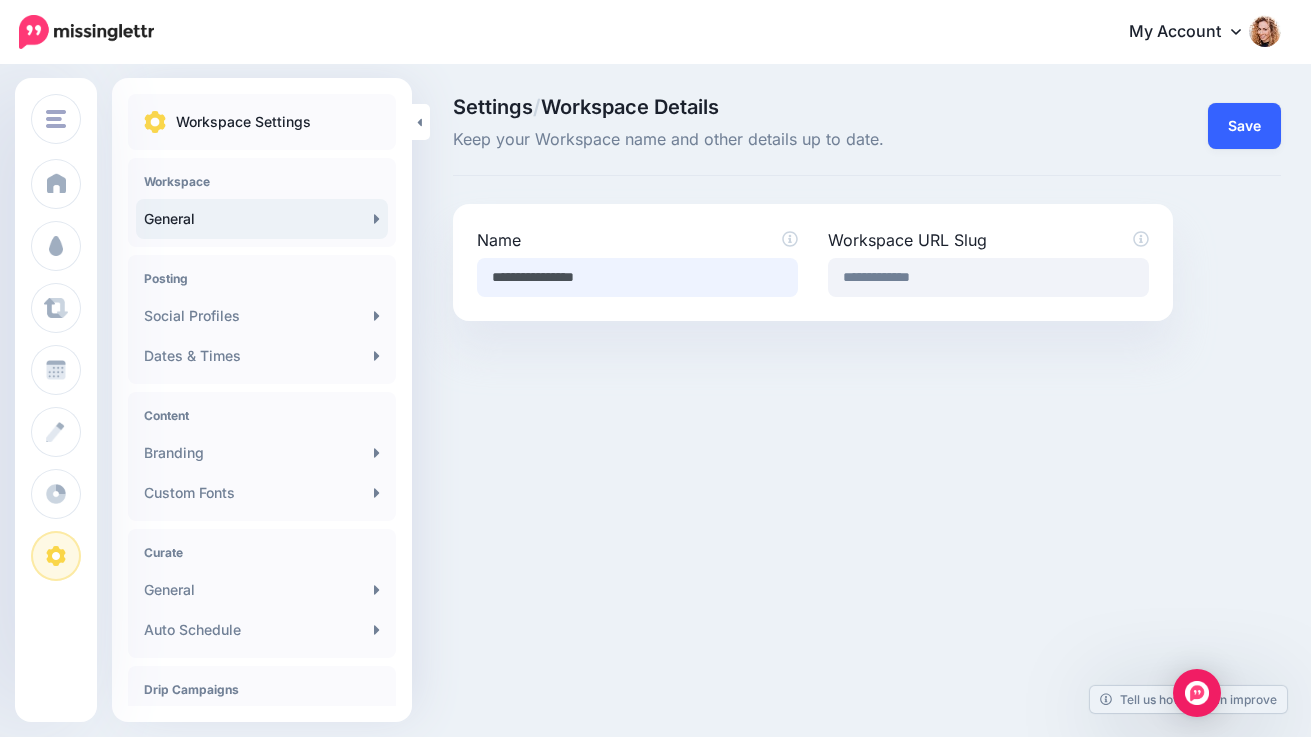 type on "**********" 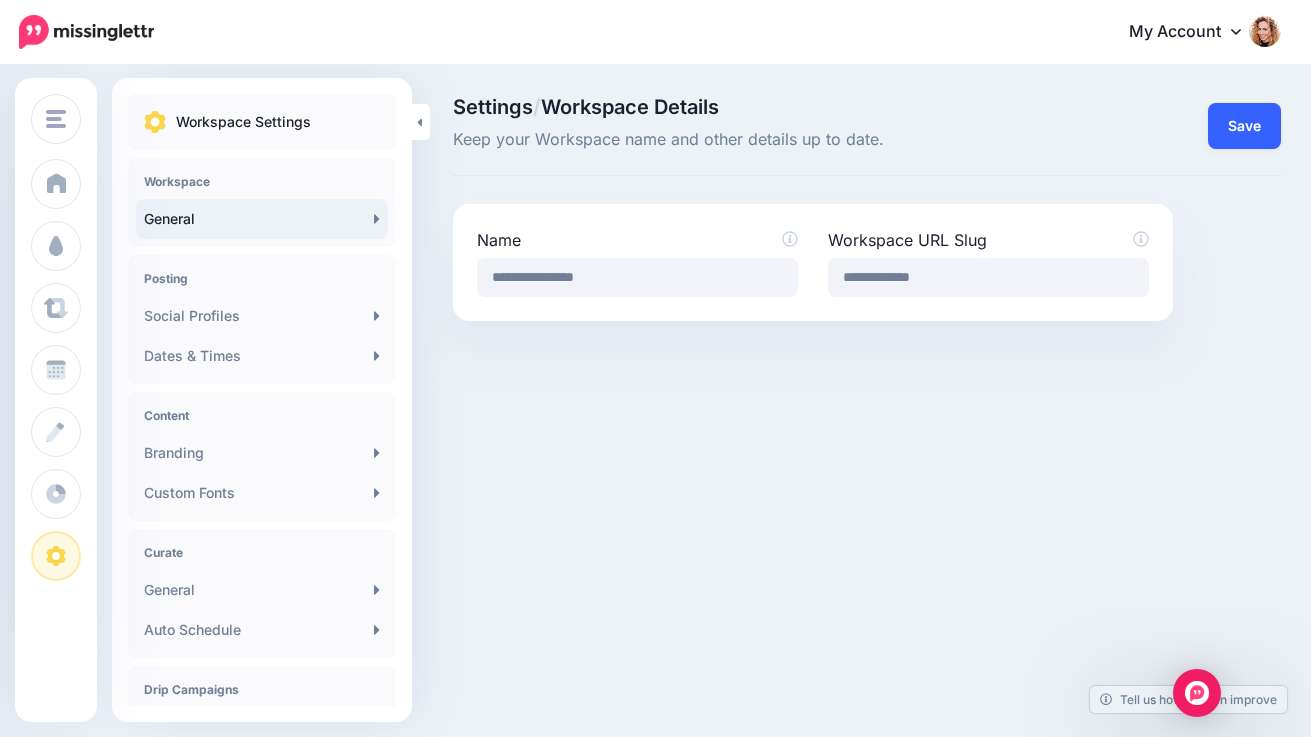 click on "Save" at bounding box center [1244, 126] 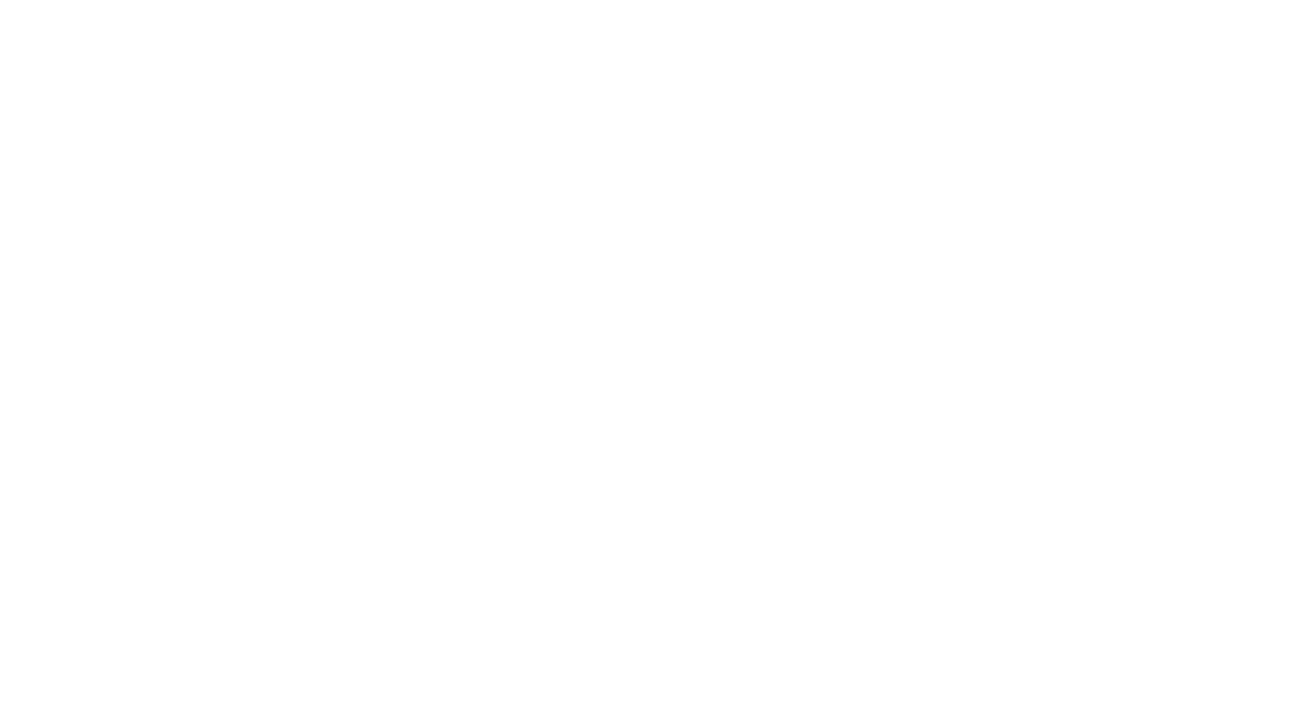 scroll, scrollTop: 0, scrollLeft: 0, axis: both 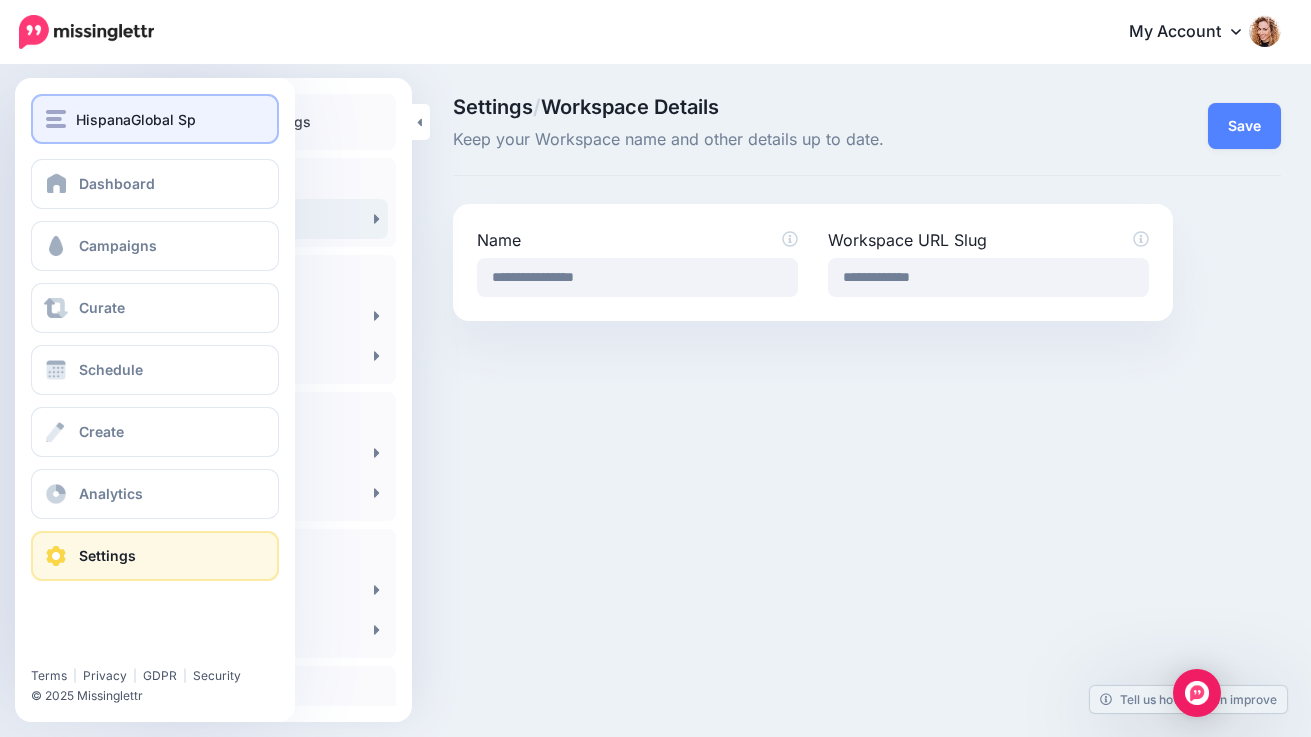 click on "HispanaGlobal Sp" at bounding box center [136, 119] 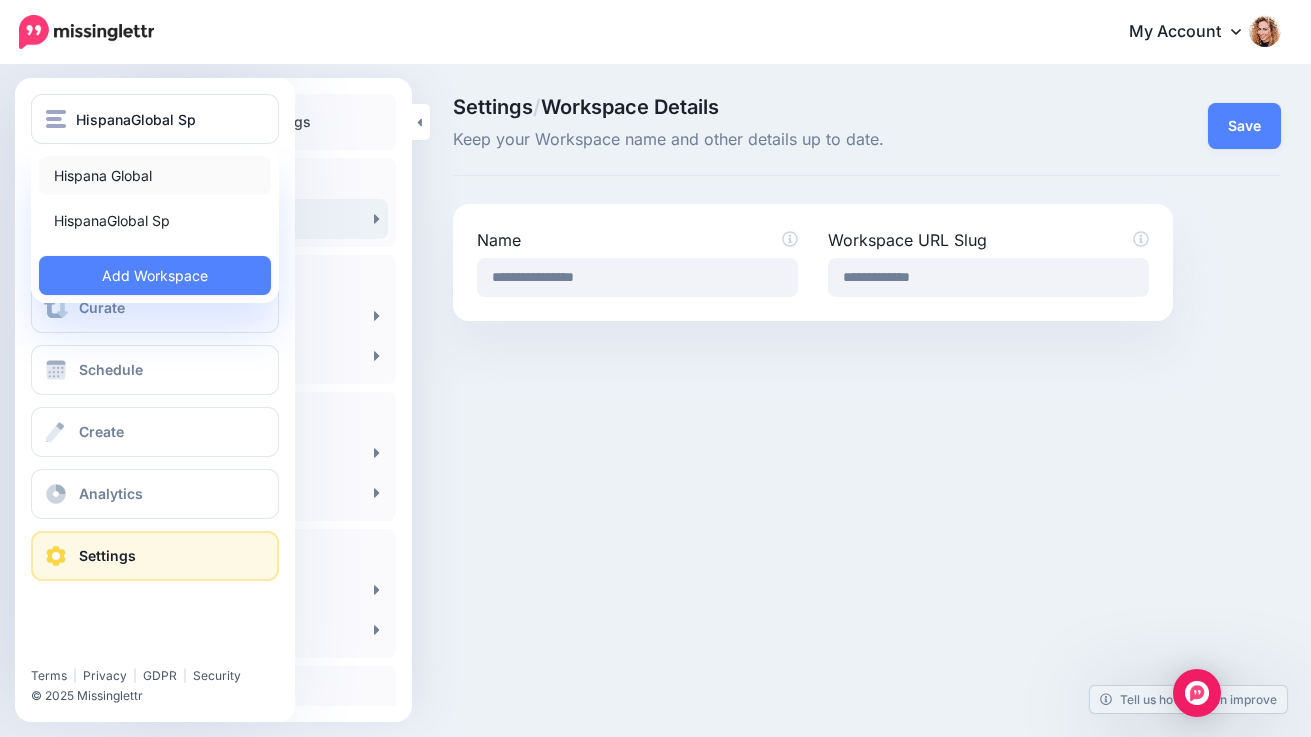click on "Hispana Global" at bounding box center [155, 175] 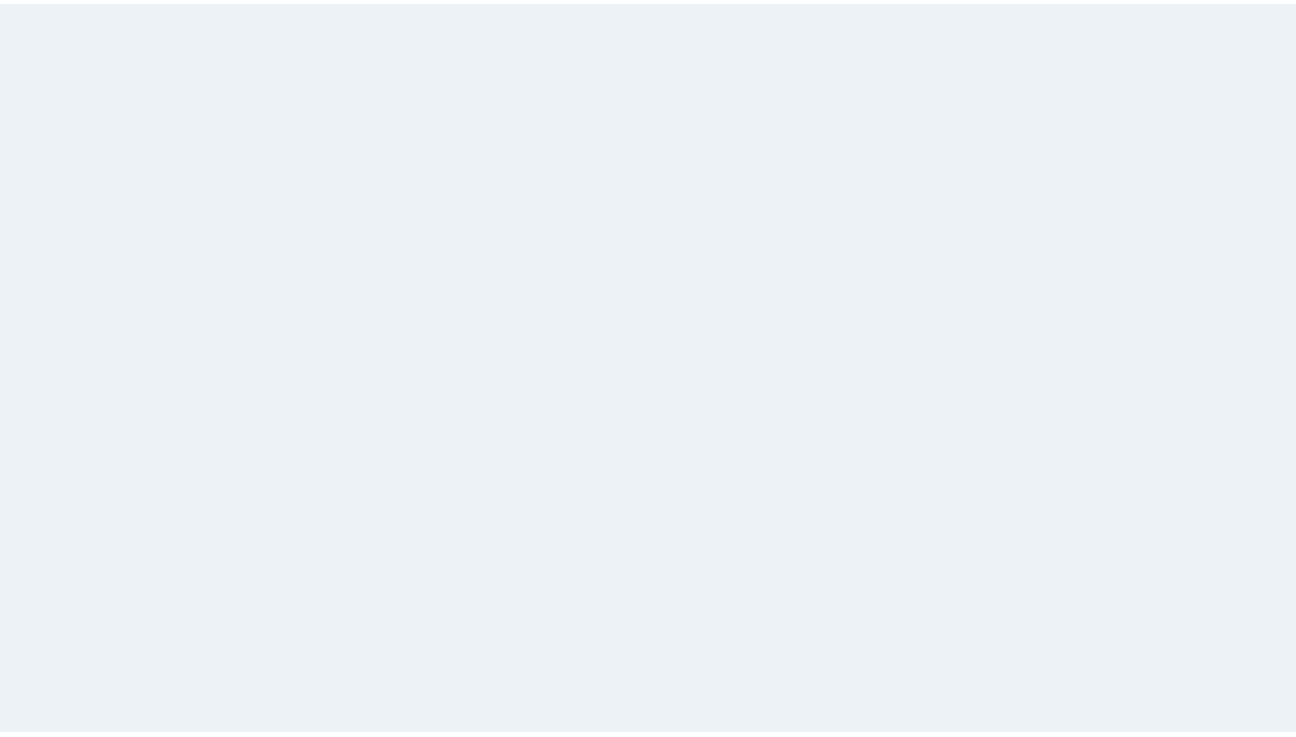scroll, scrollTop: 0, scrollLeft: 0, axis: both 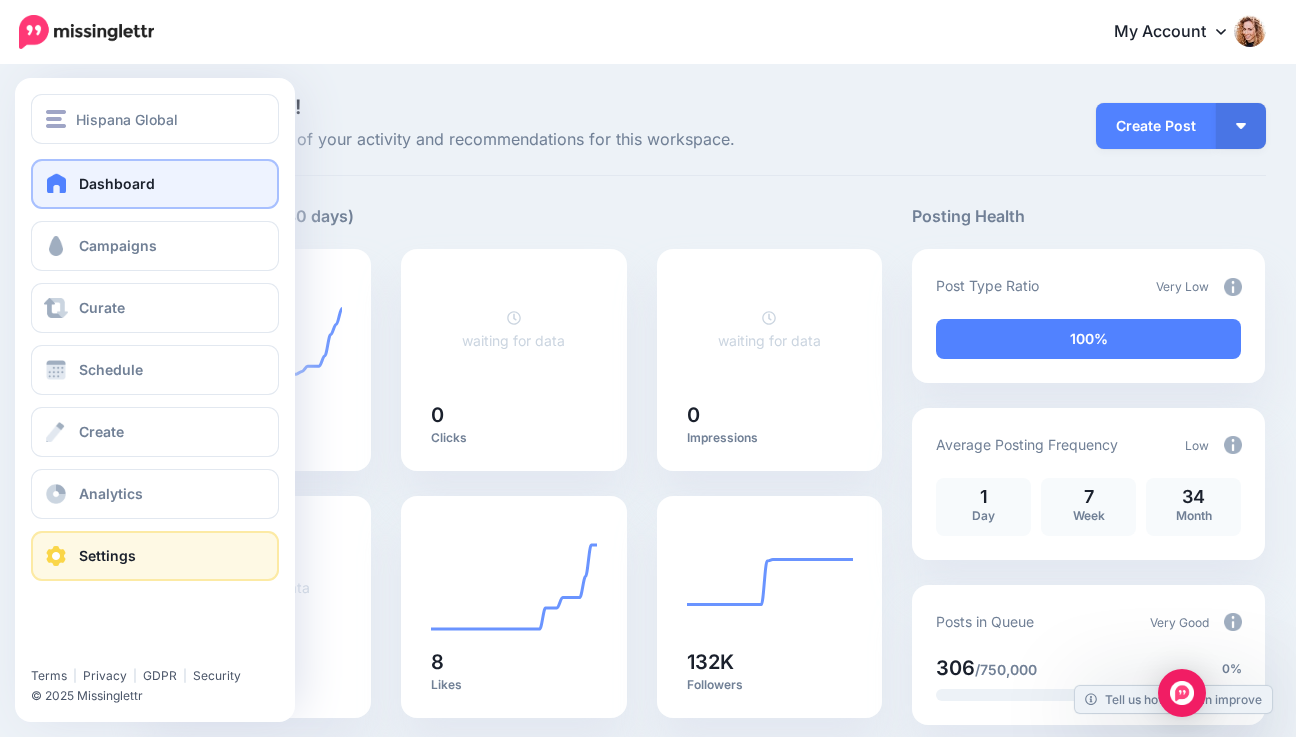 click on "Settings" at bounding box center [107, 555] 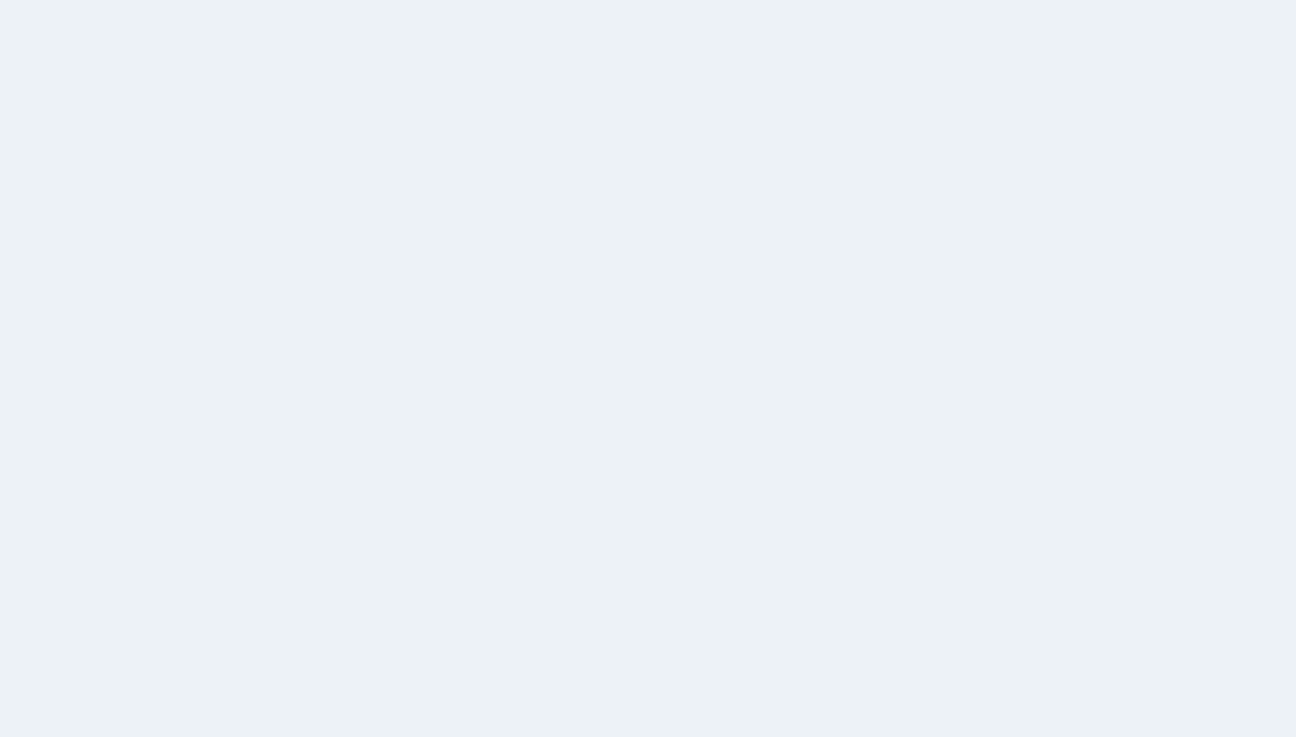 scroll, scrollTop: 0, scrollLeft: 0, axis: both 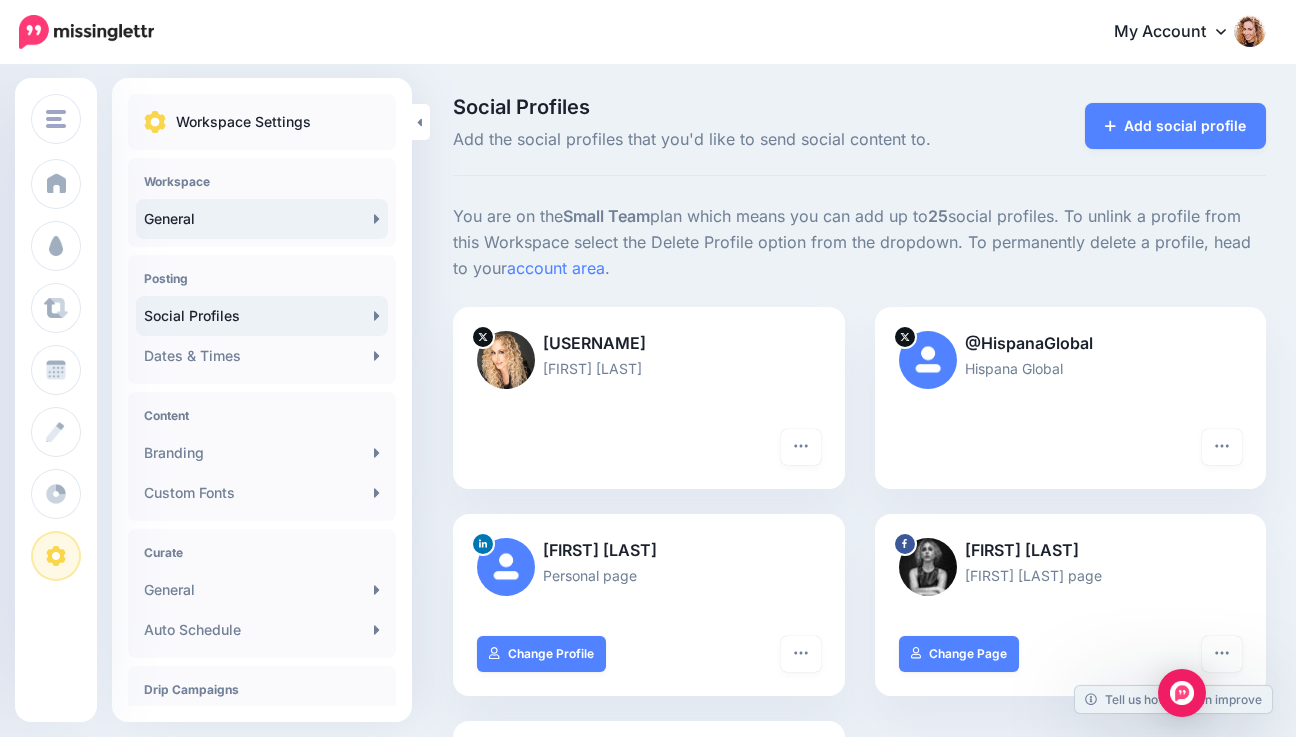 click 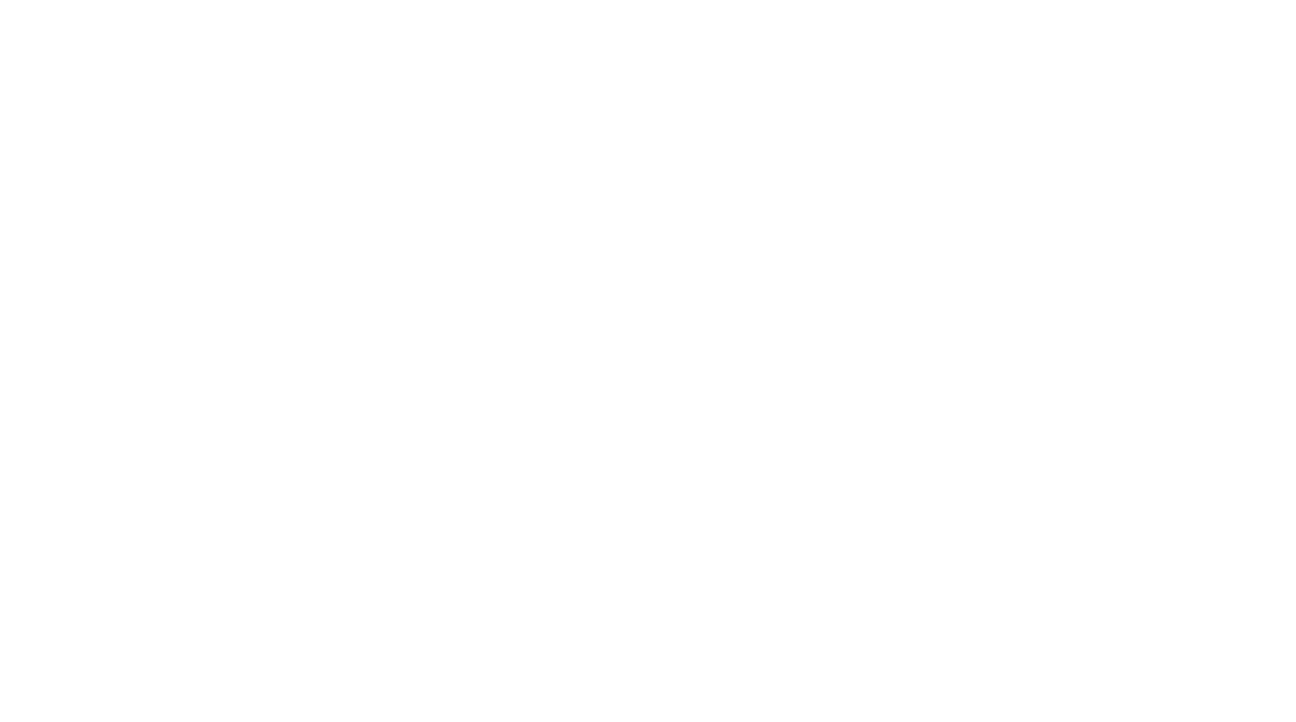 scroll, scrollTop: 0, scrollLeft: 0, axis: both 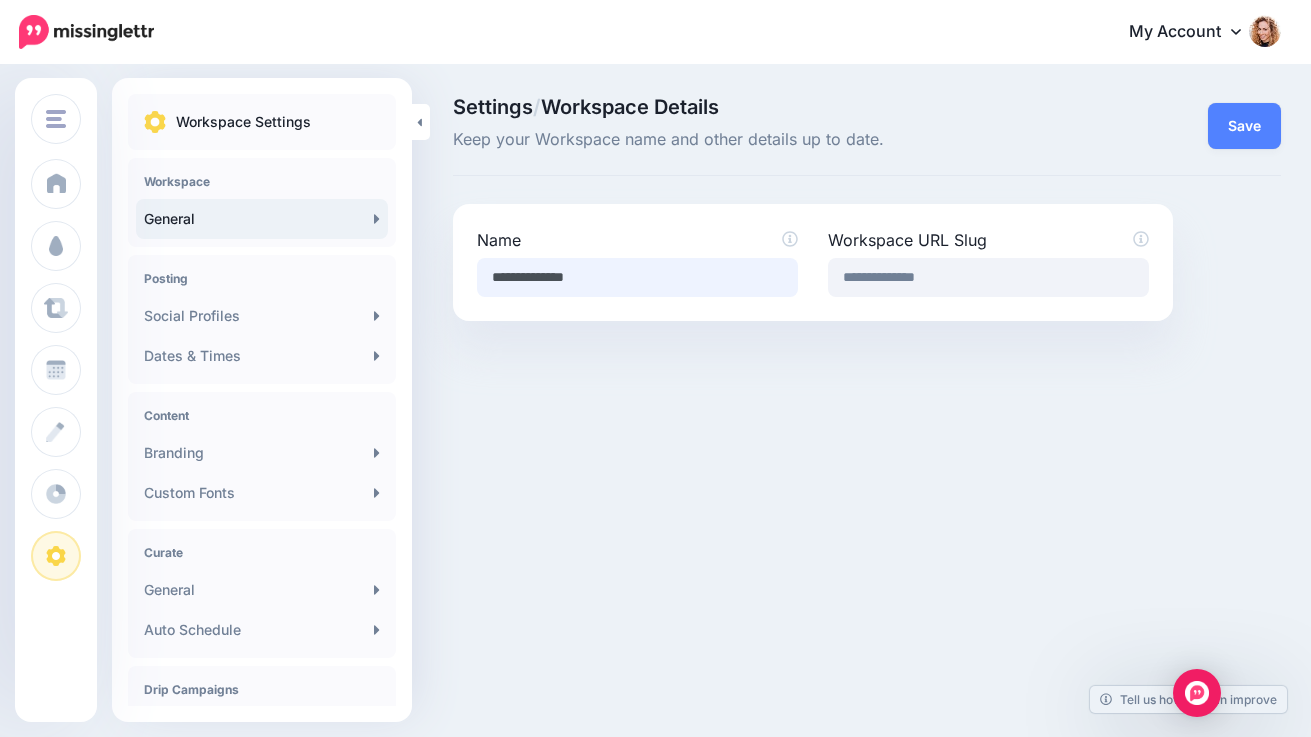click on "**********" at bounding box center (637, 277) 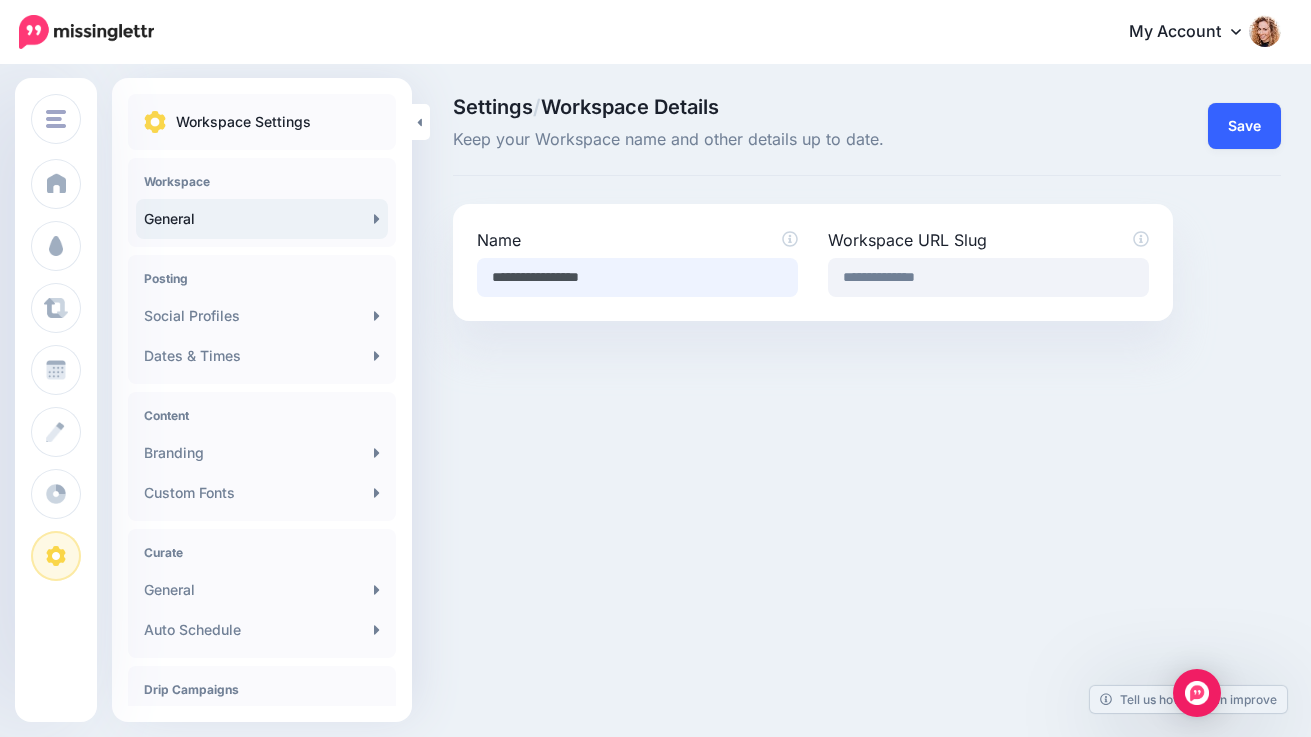 type on "**********" 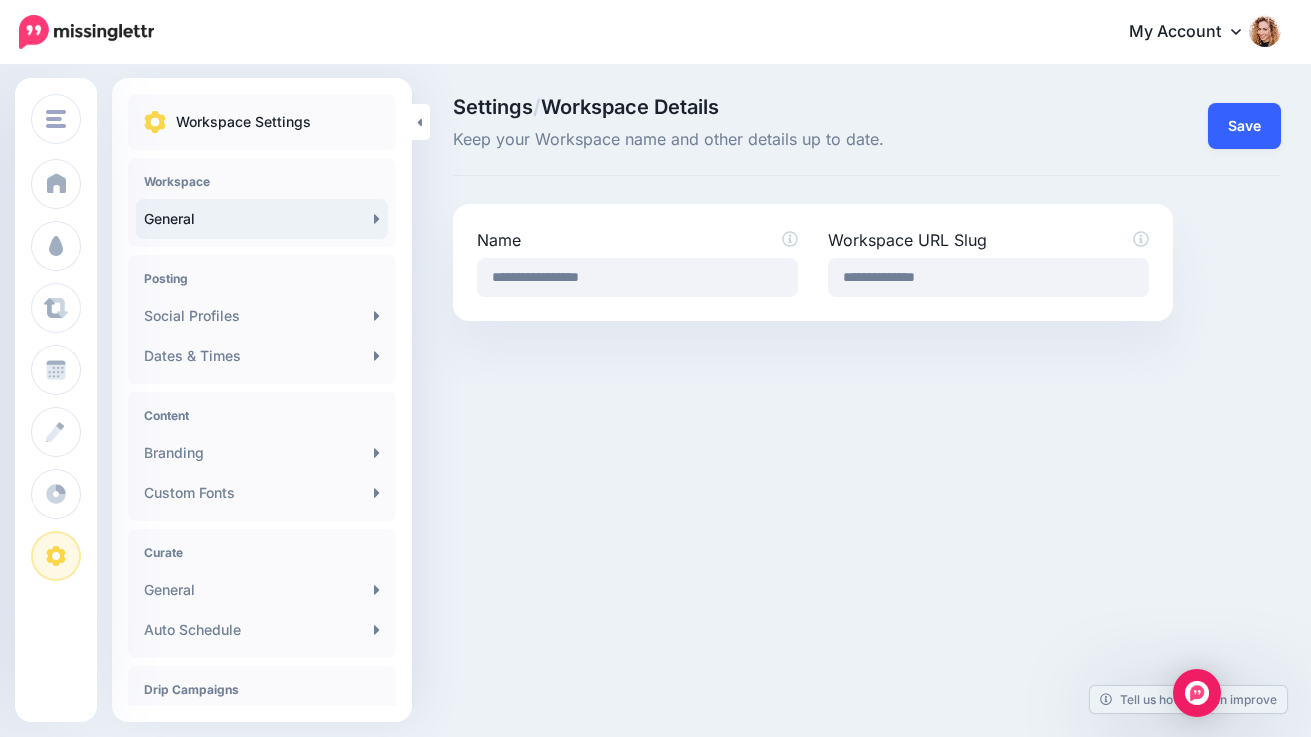 click on "Save" at bounding box center (1244, 126) 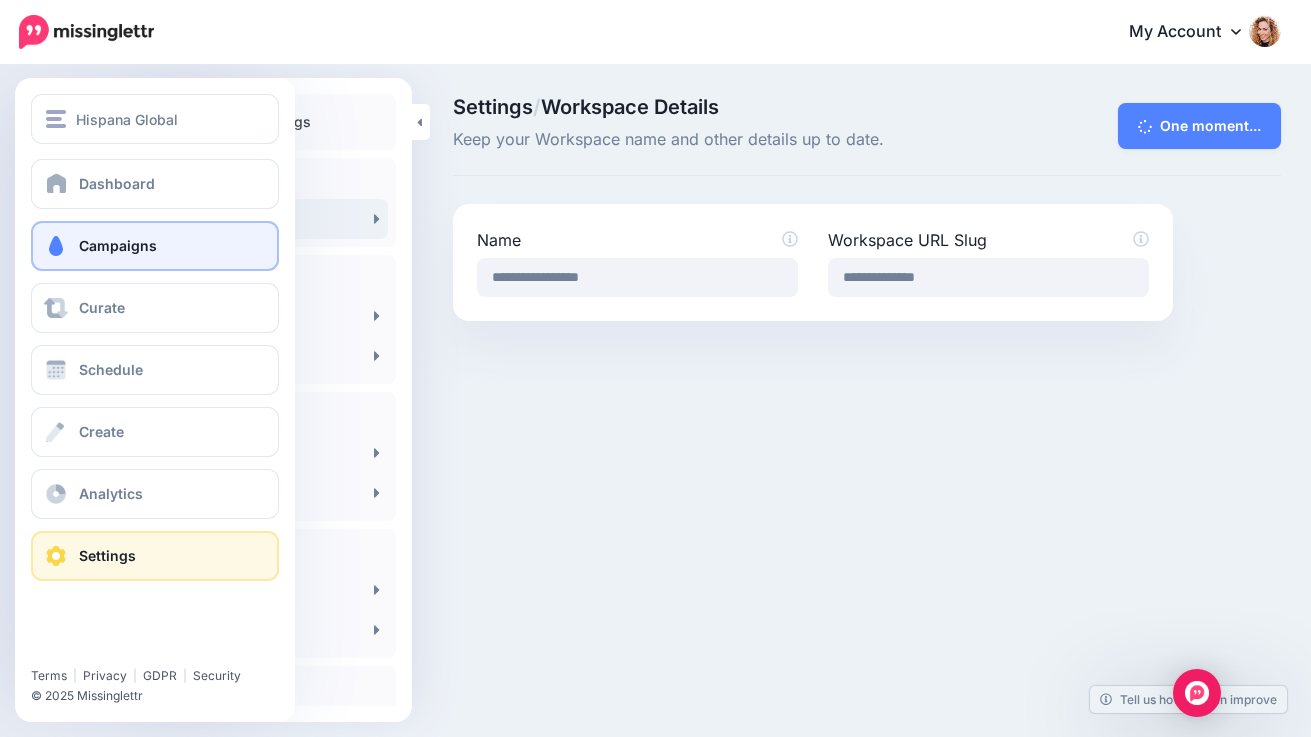 click on "Campaigns" at bounding box center (118, 245) 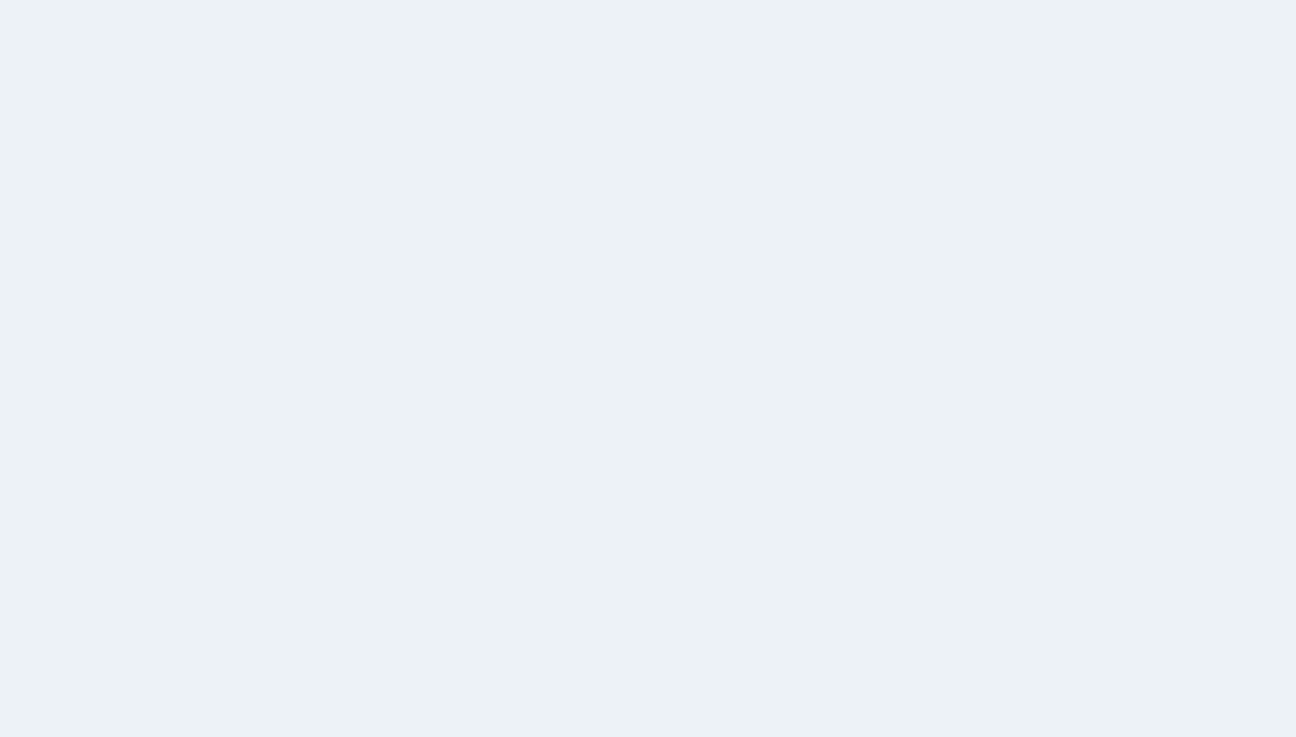scroll, scrollTop: 0, scrollLeft: 0, axis: both 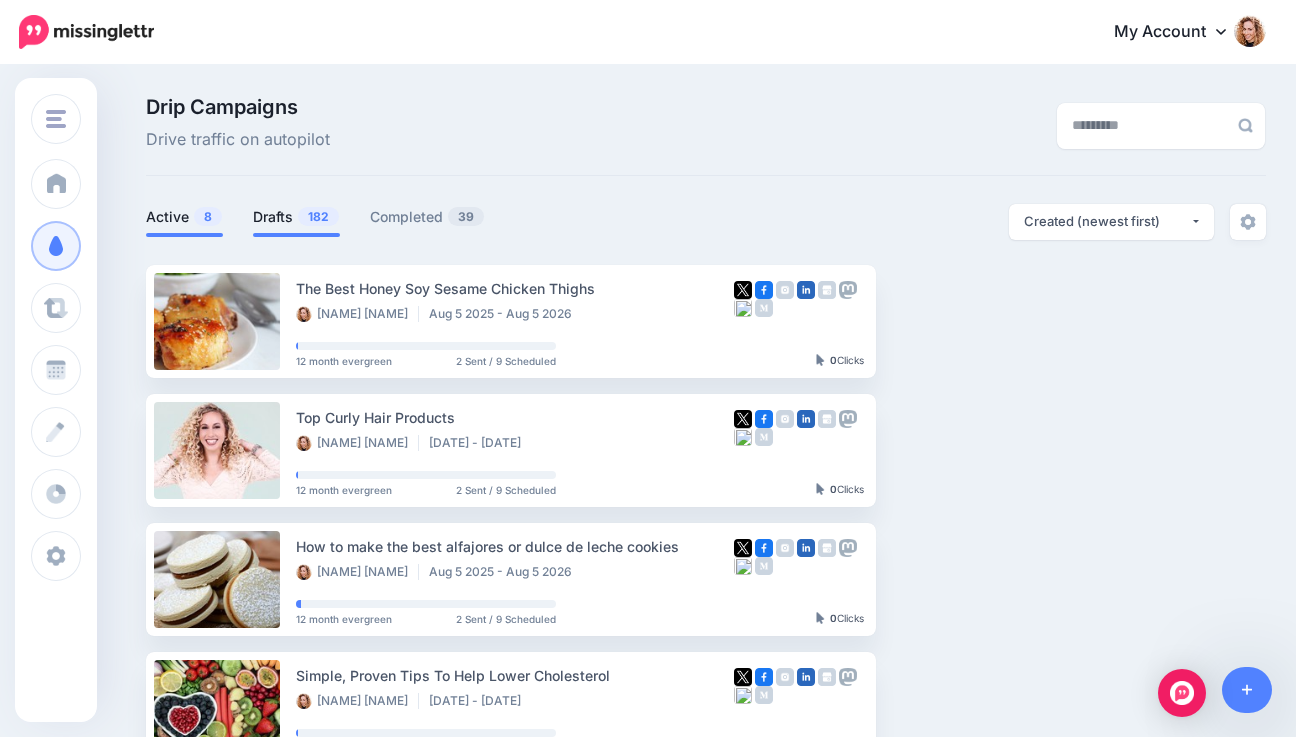 click on "Drafts  182" at bounding box center [296, 217] 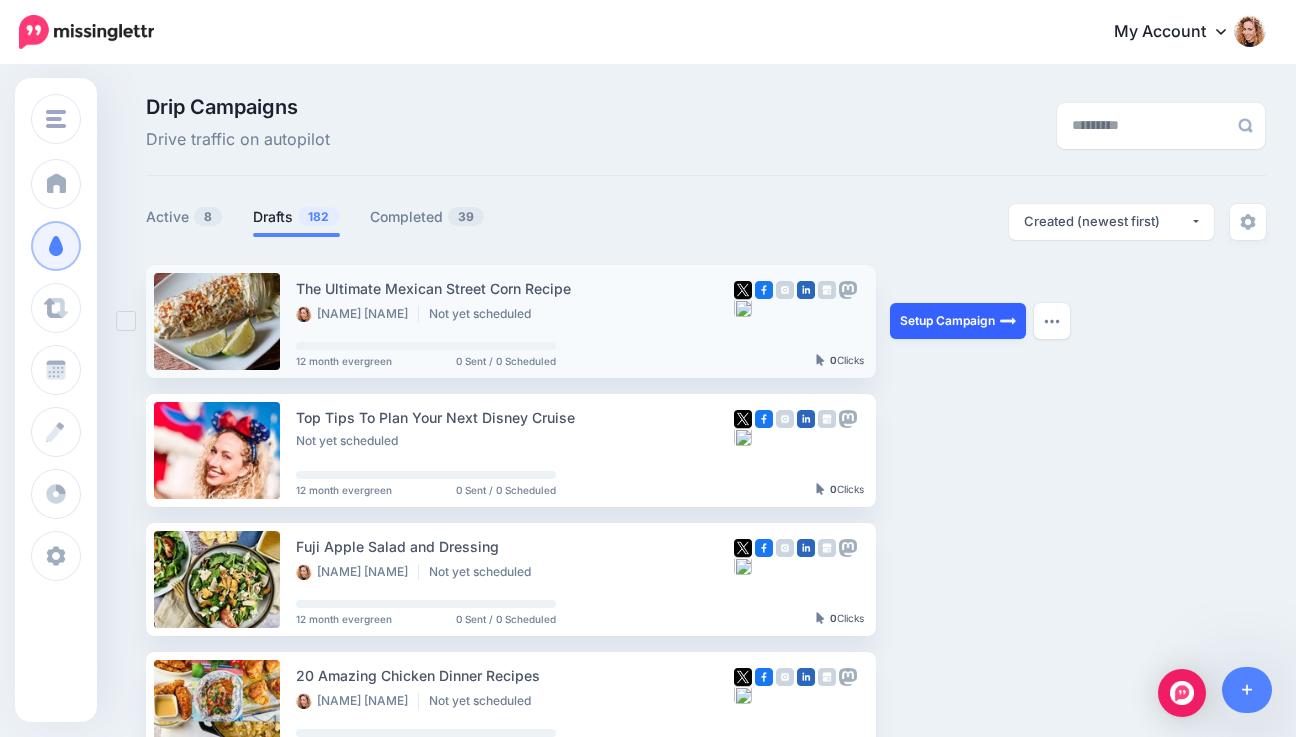 click at bounding box center [1008, 321] 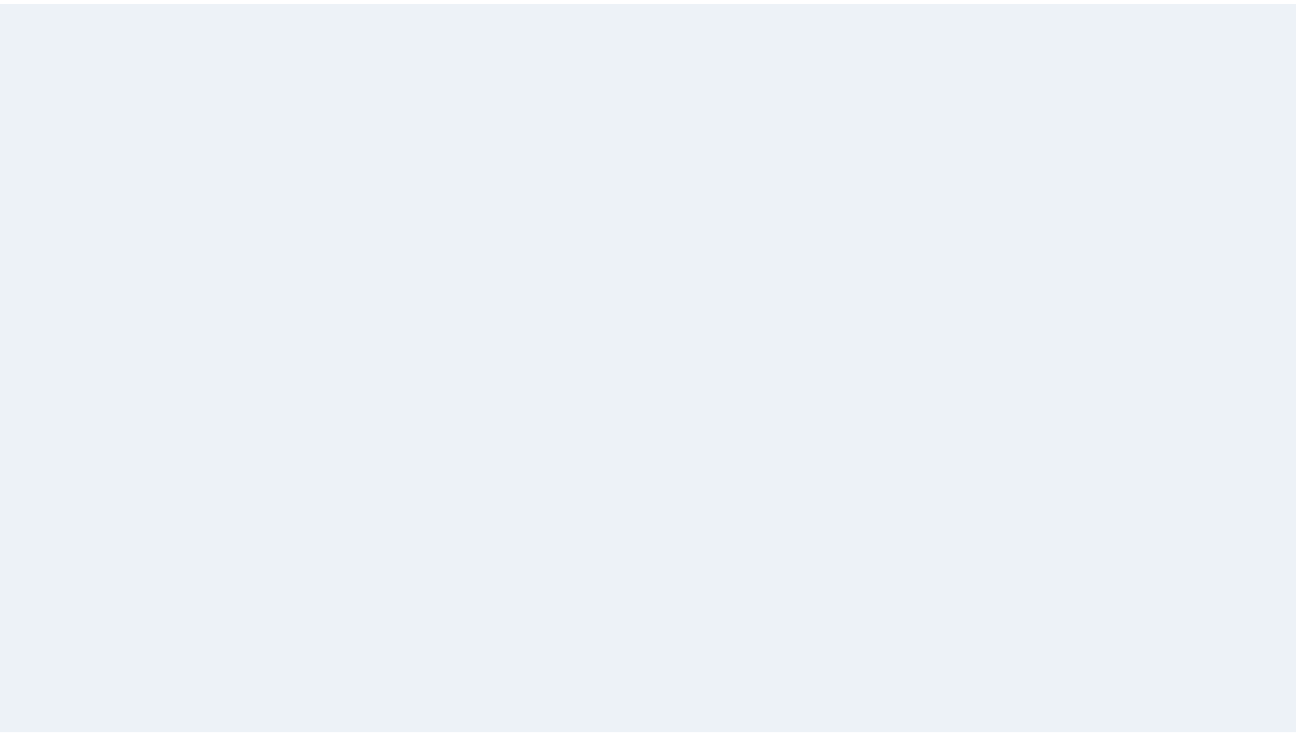 scroll, scrollTop: 0, scrollLeft: 0, axis: both 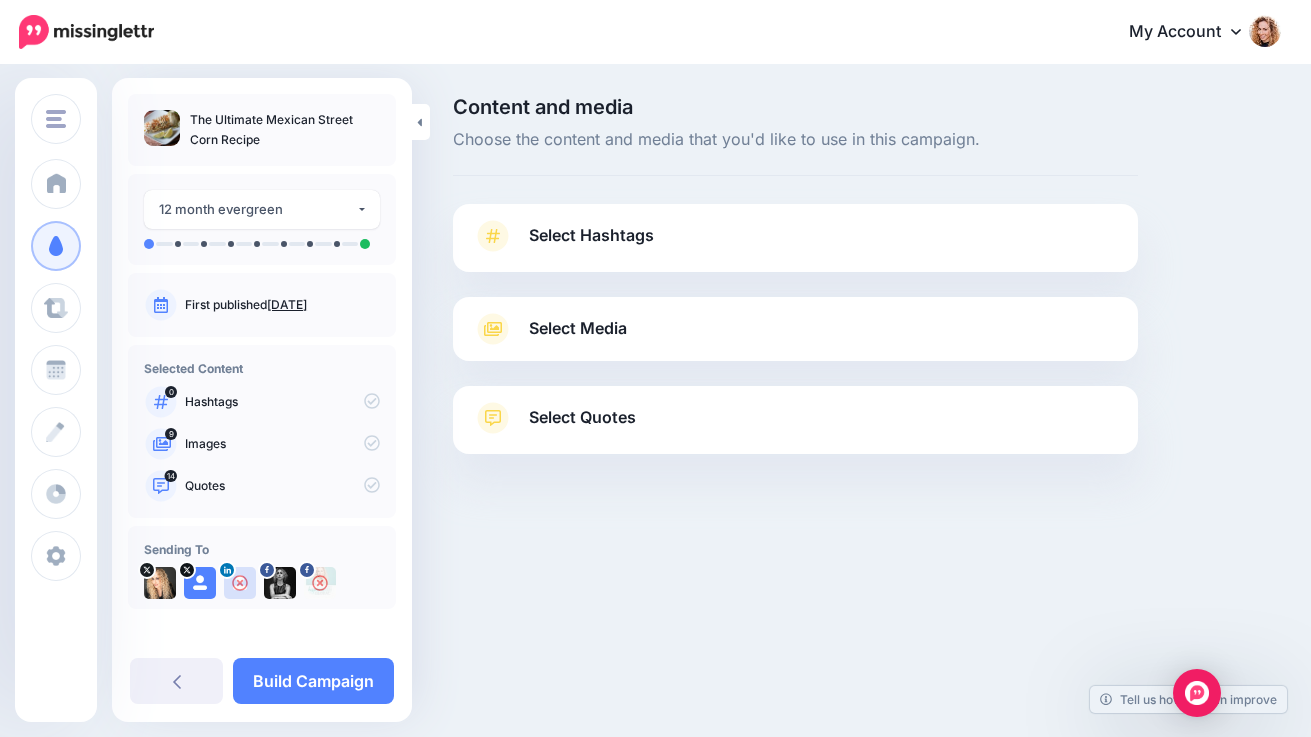 click on "Select Hashtags" at bounding box center (591, 235) 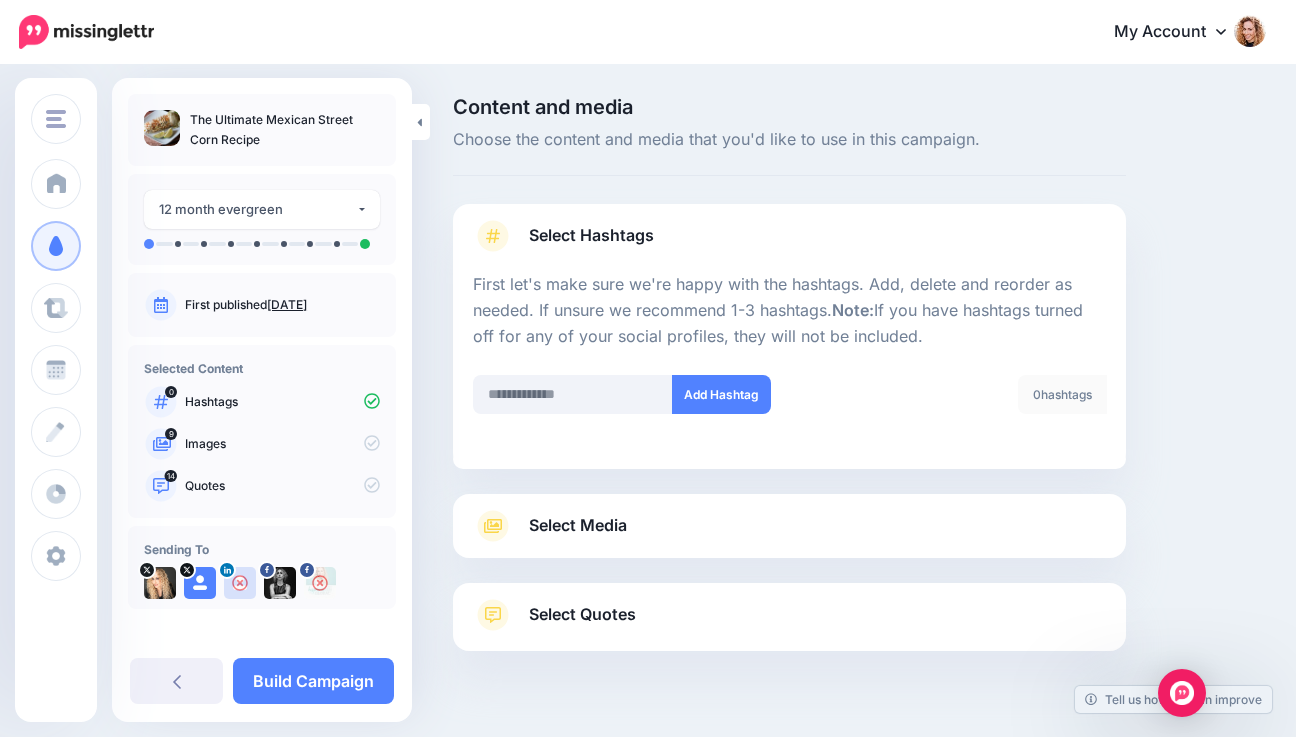 click on "Select Media" at bounding box center (578, 525) 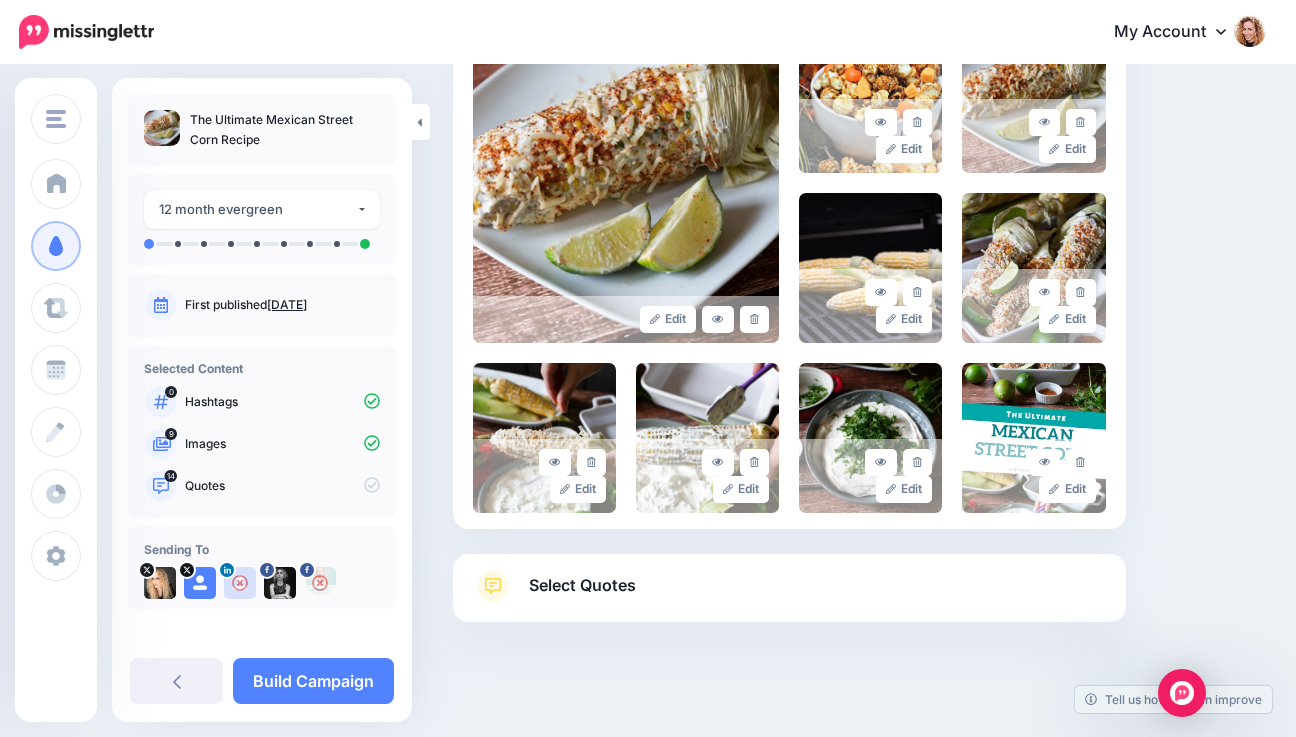 scroll, scrollTop: 538, scrollLeft: 0, axis: vertical 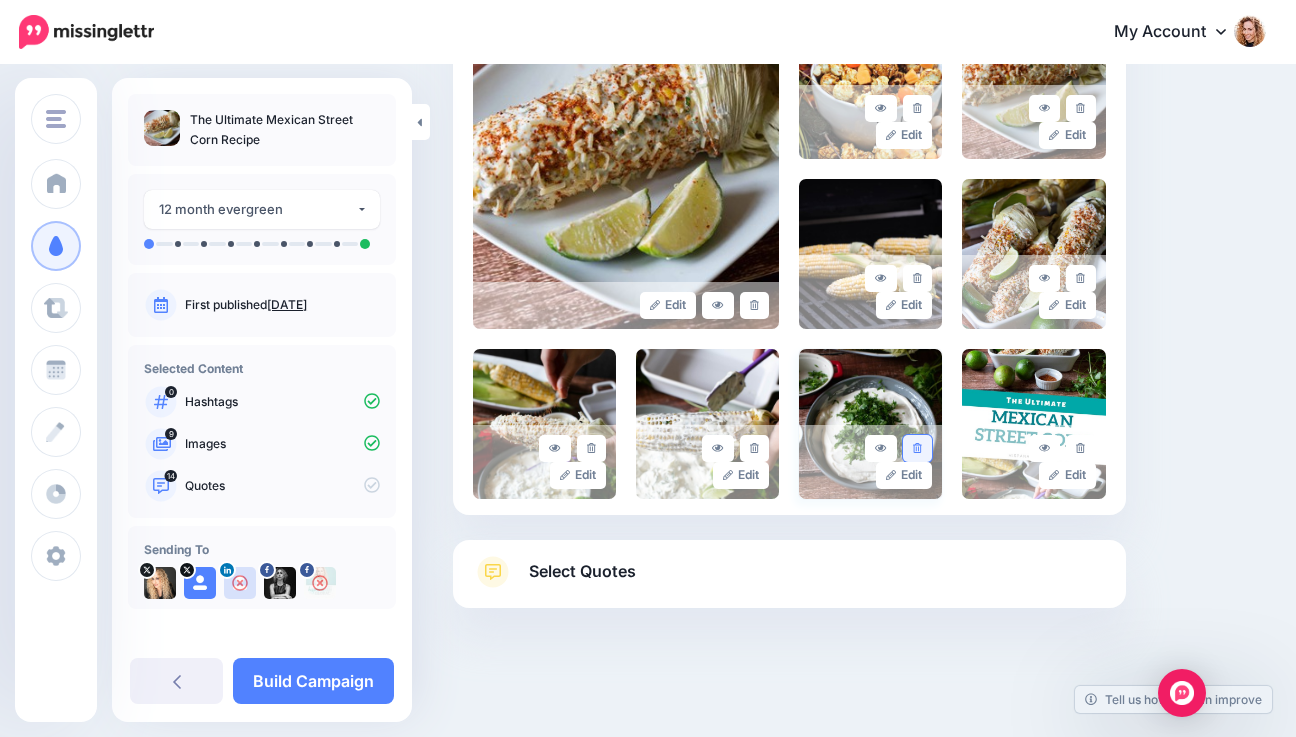 click 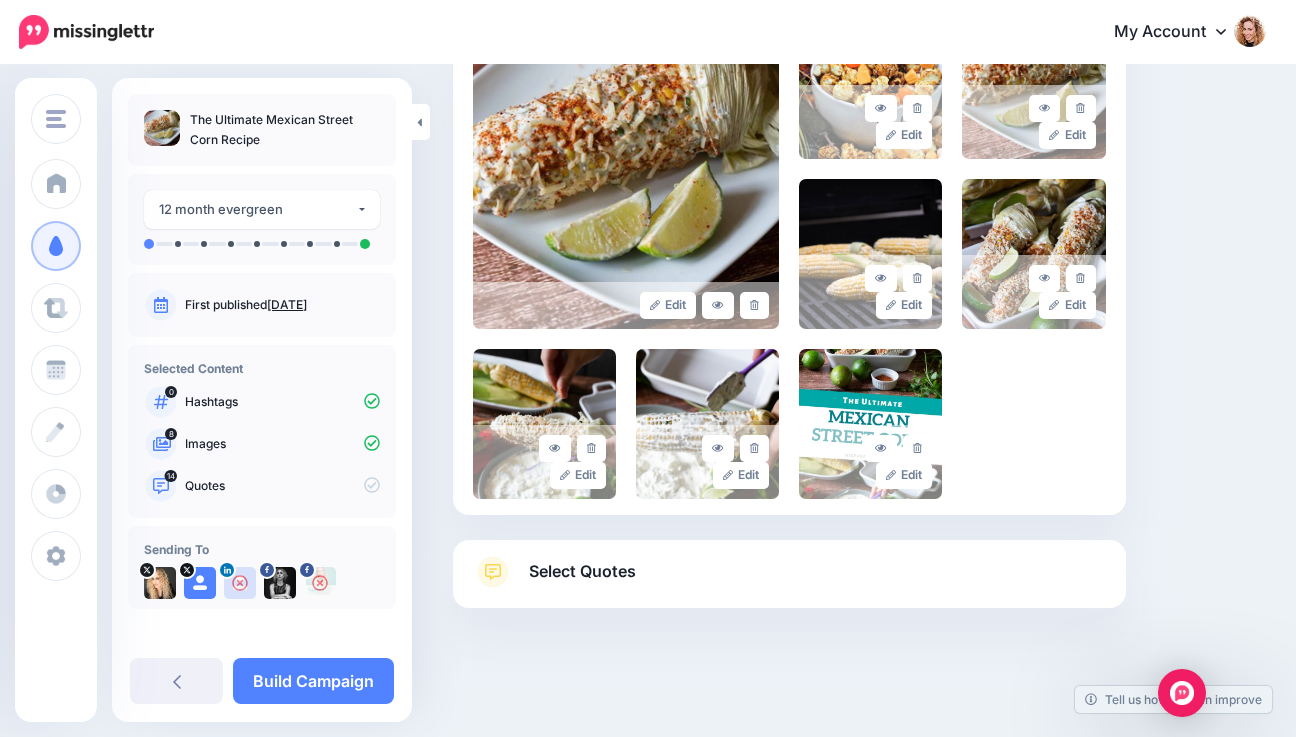 click on "Select Quotes" at bounding box center (789, 582) 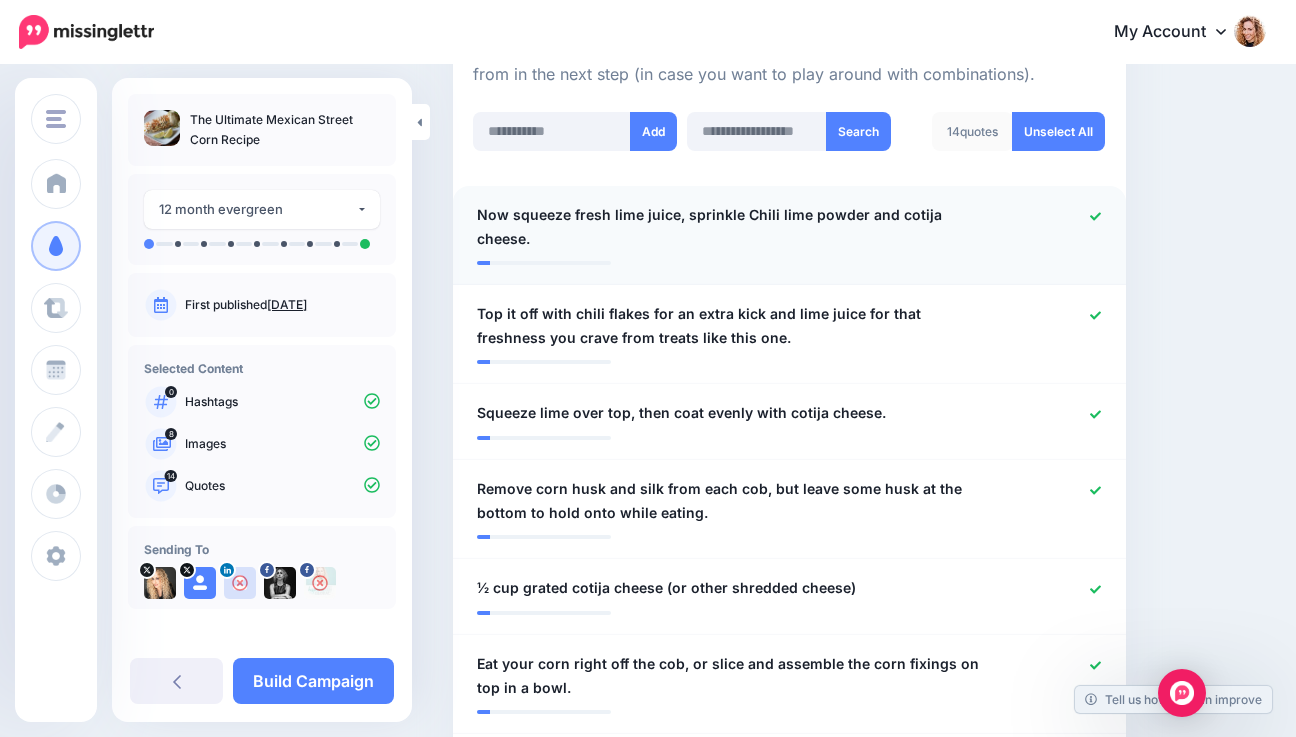 click 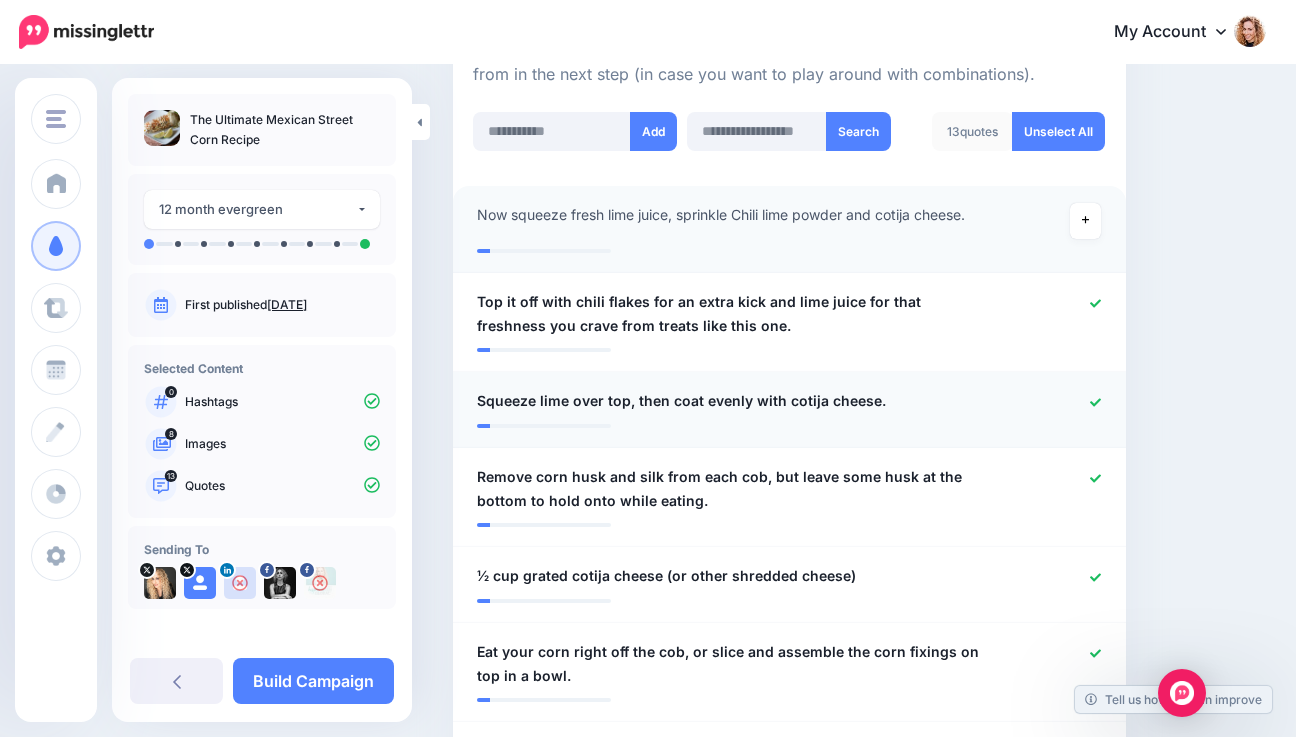 click 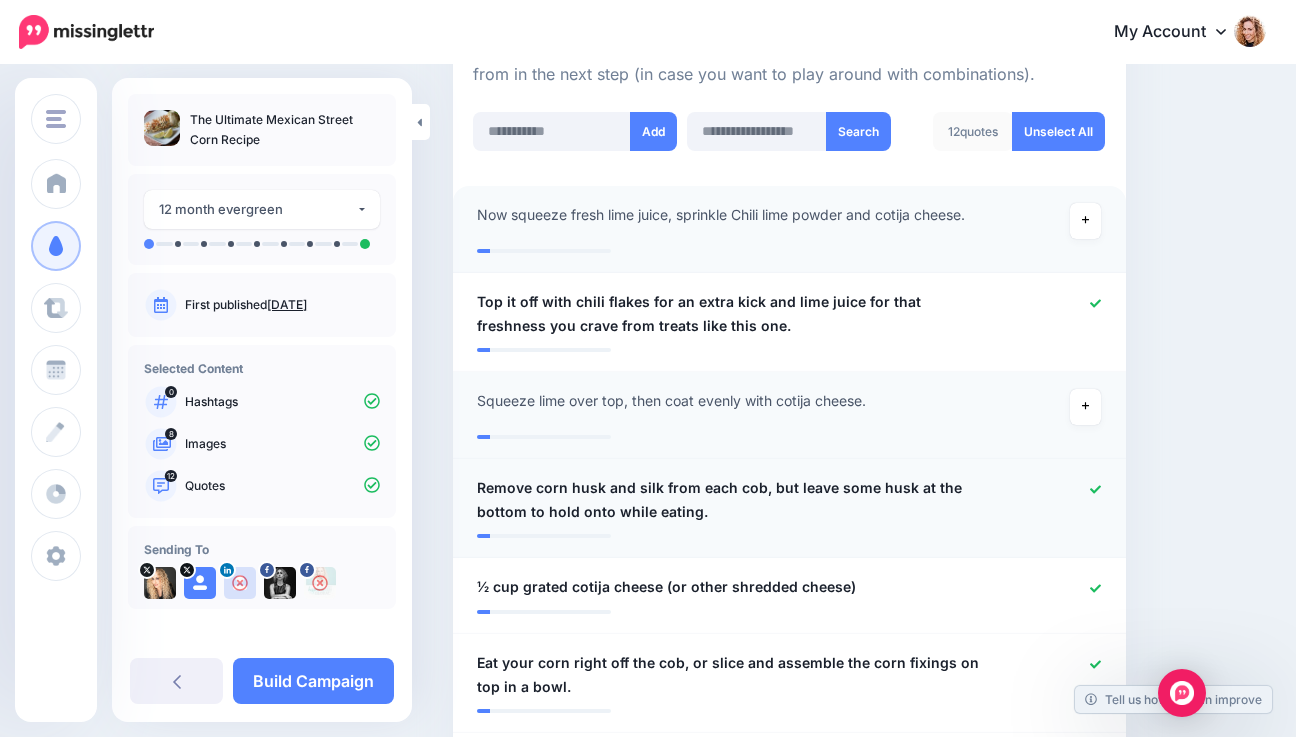 click 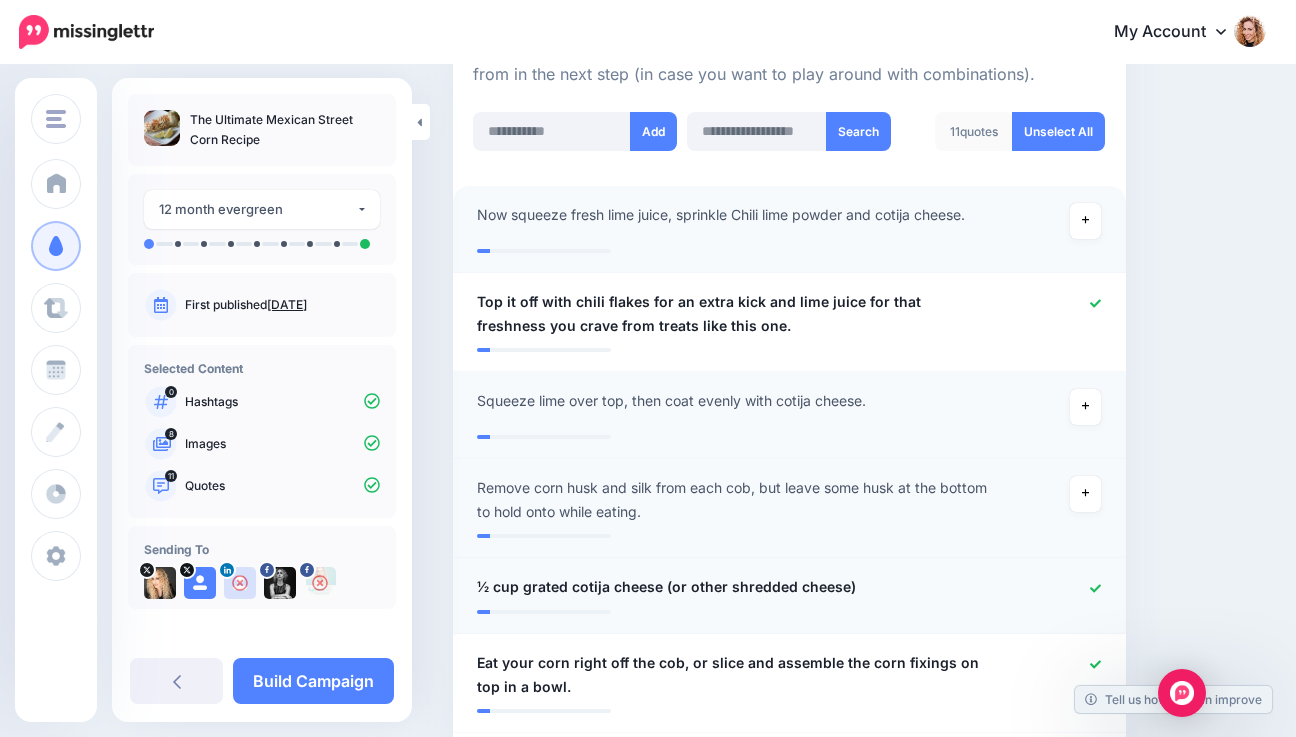 click 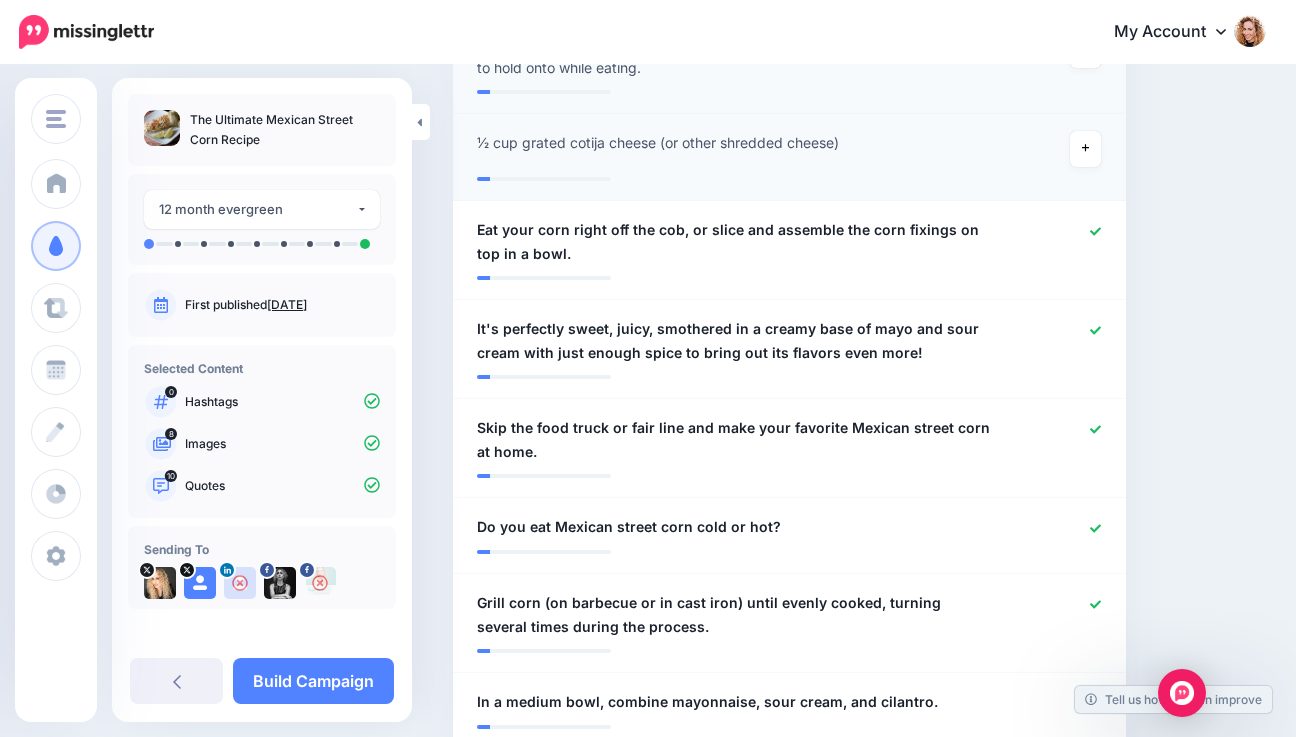 scroll, scrollTop: 995, scrollLeft: 0, axis: vertical 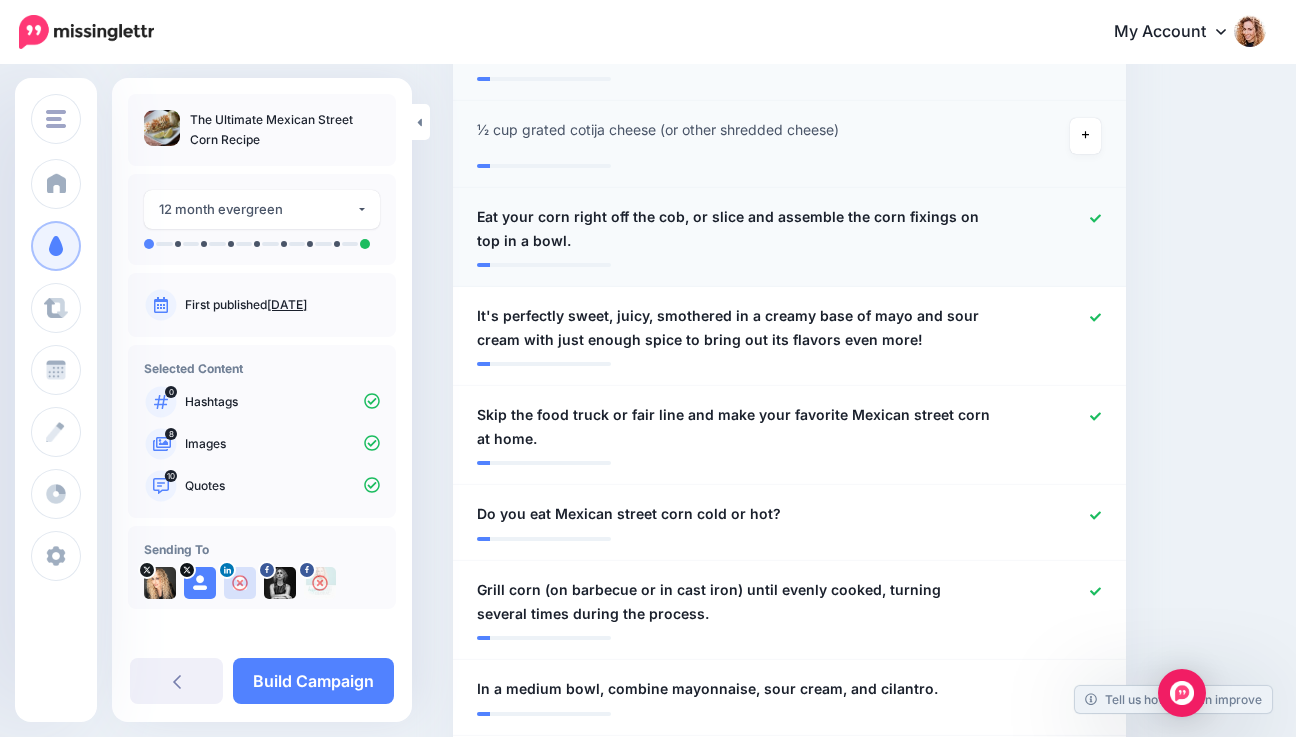 click 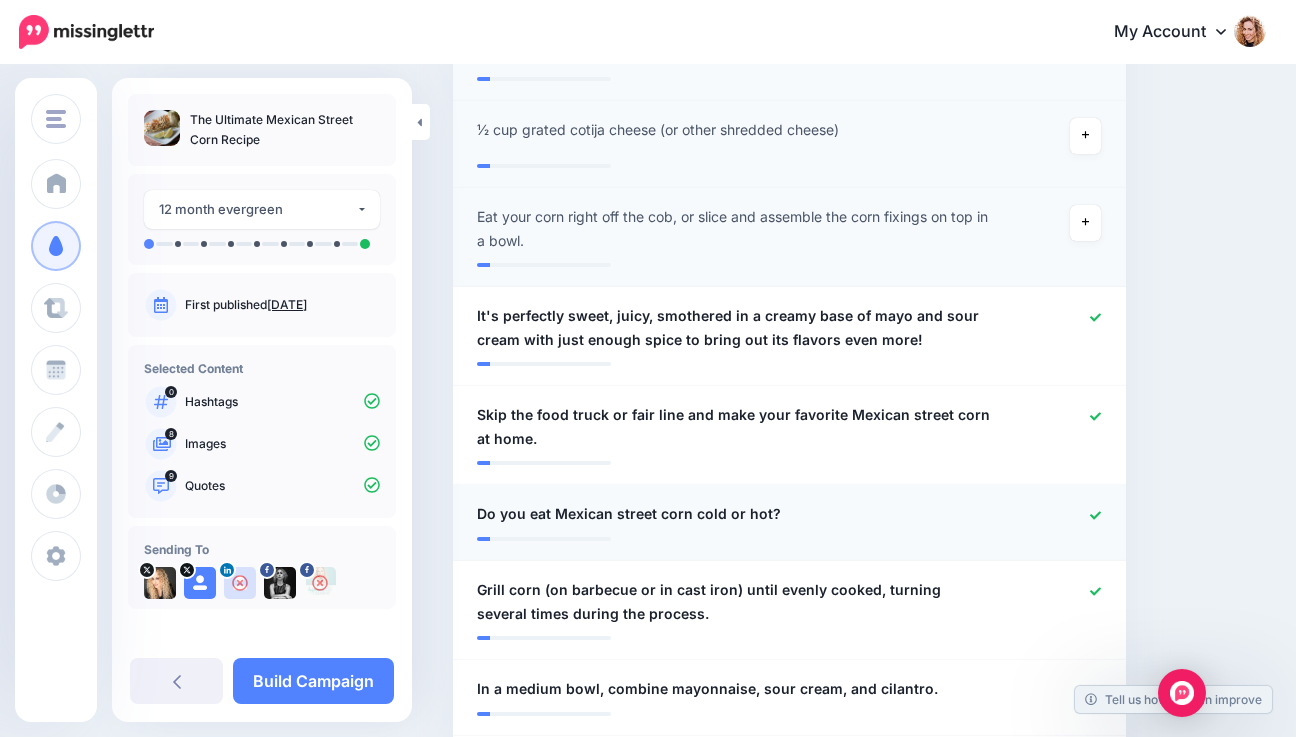 click 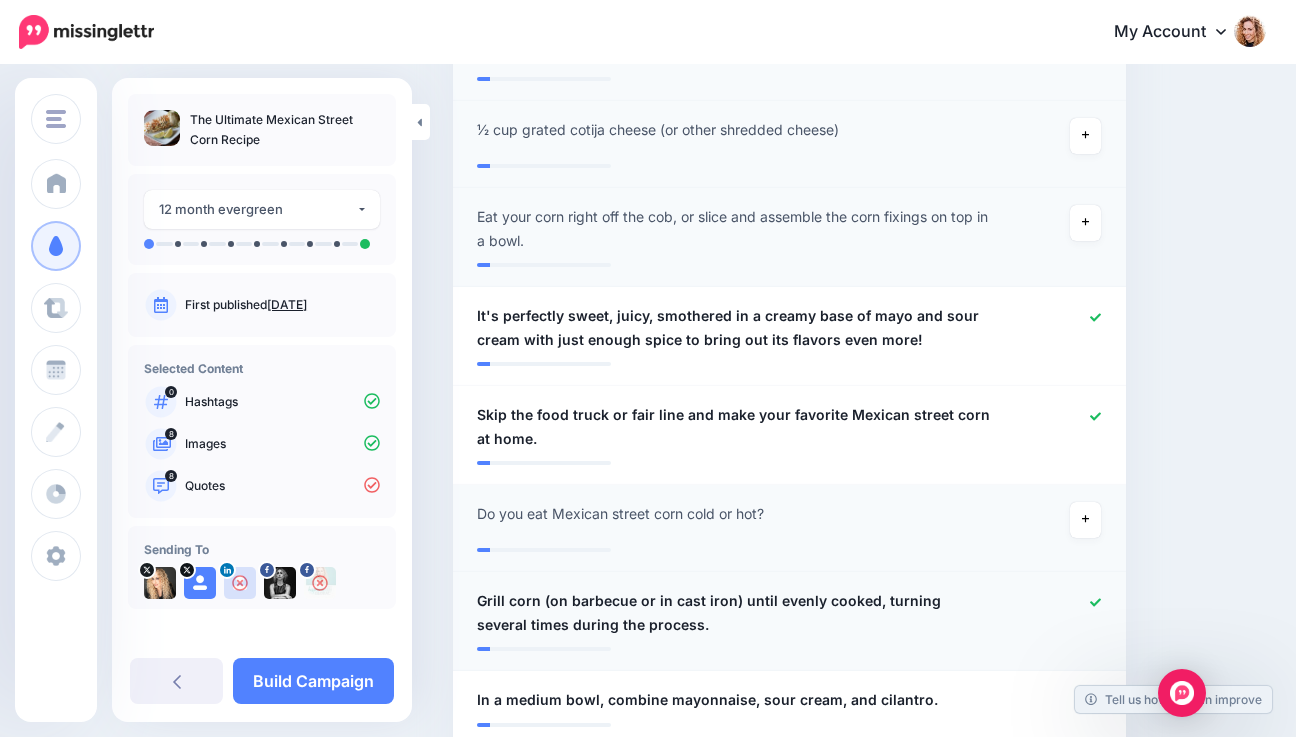 click at bounding box center [1061, 613] 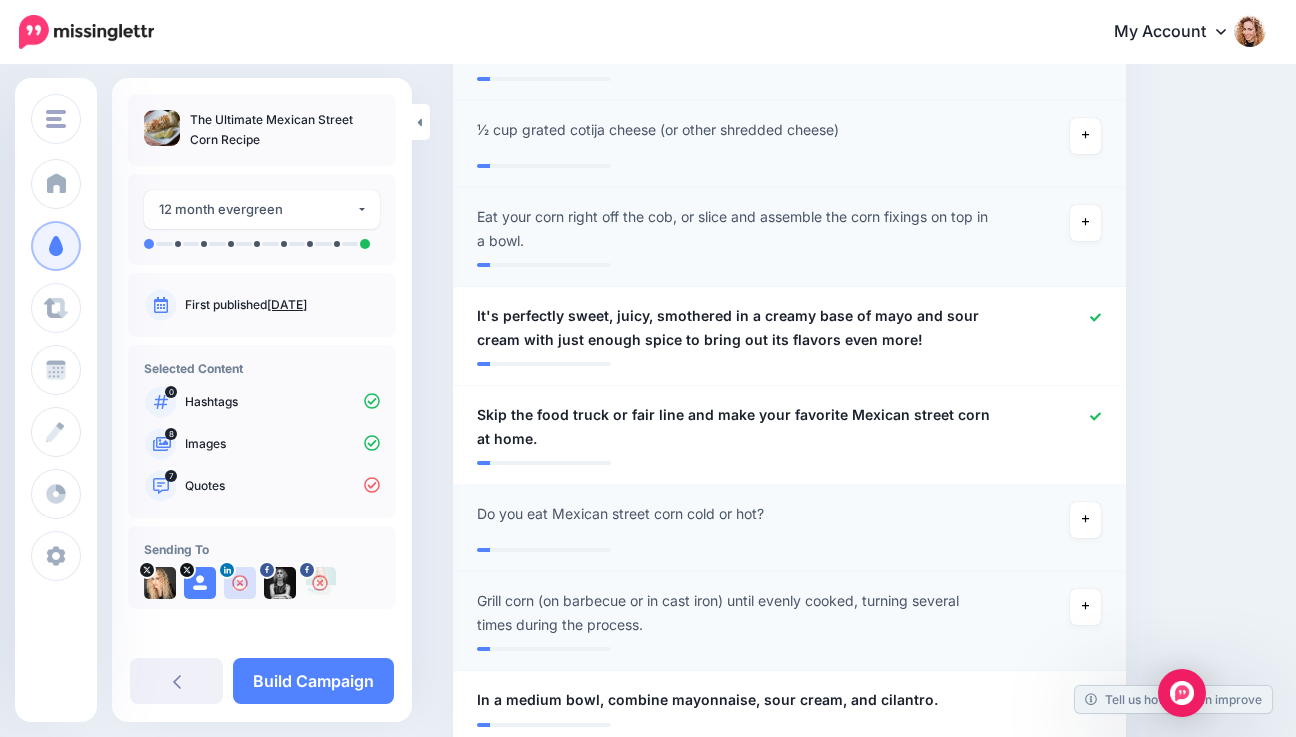 drag, startPoint x: 1295, startPoint y: 287, endPoint x: 1295, endPoint y: 351, distance: 64 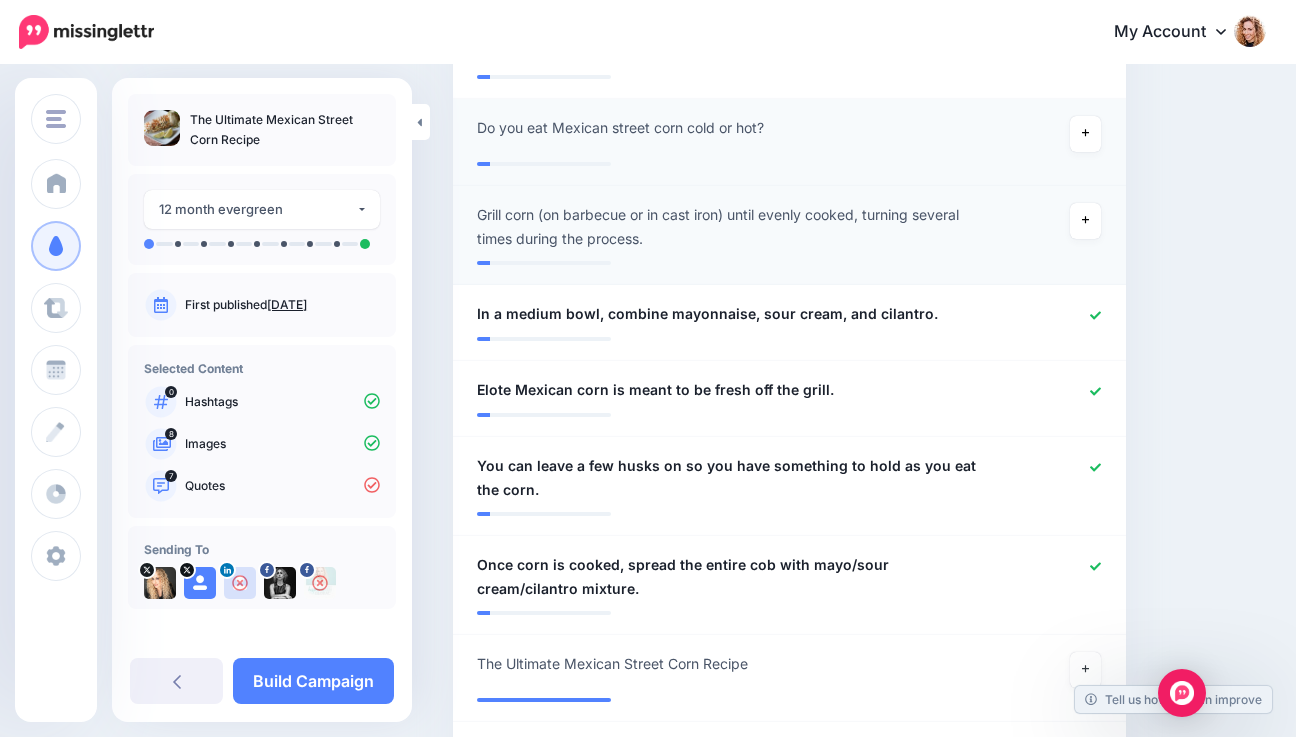 scroll, scrollTop: 1425, scrollLeft: 0, axis: vertical 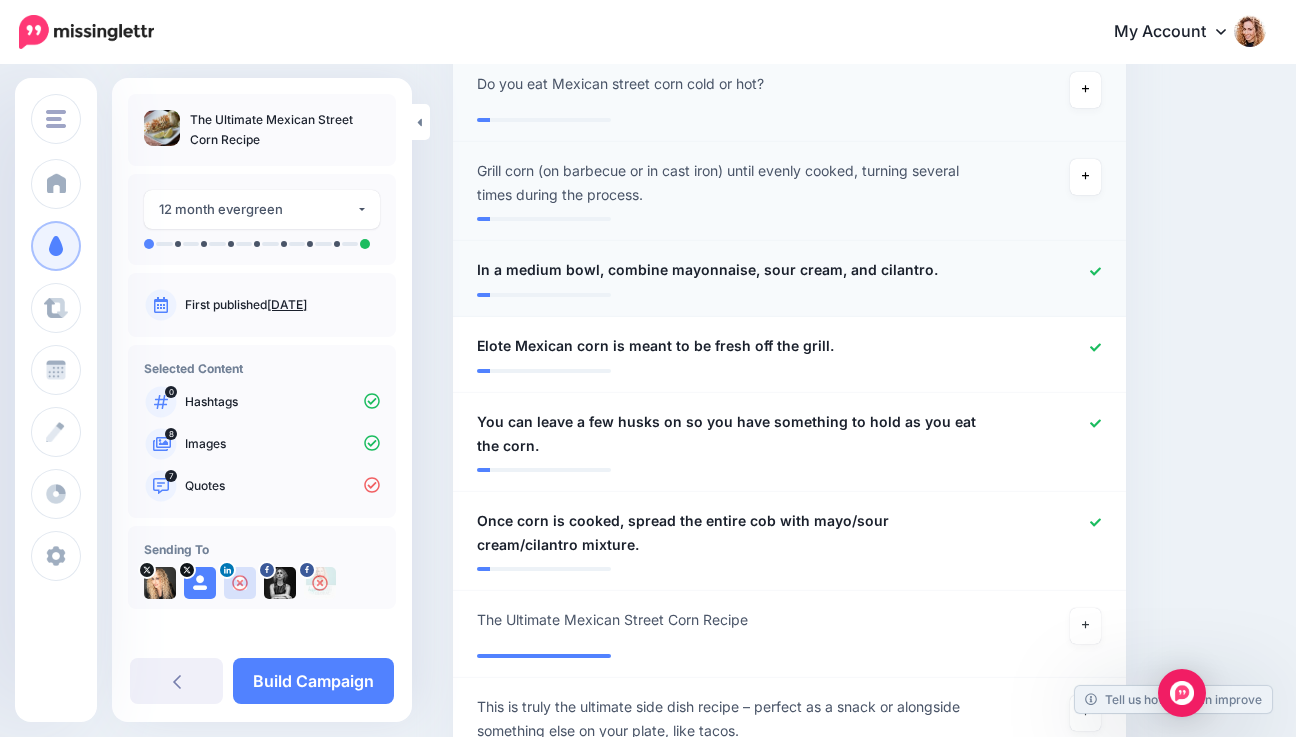 click 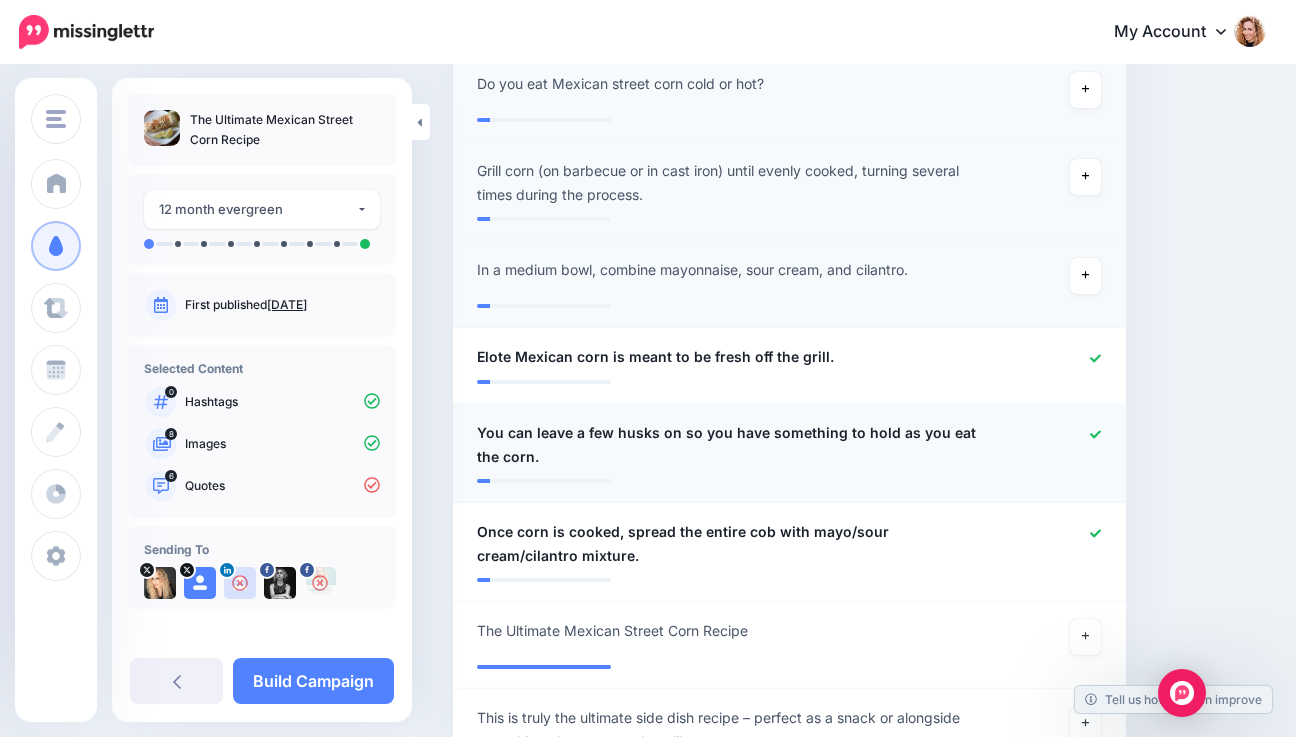 click 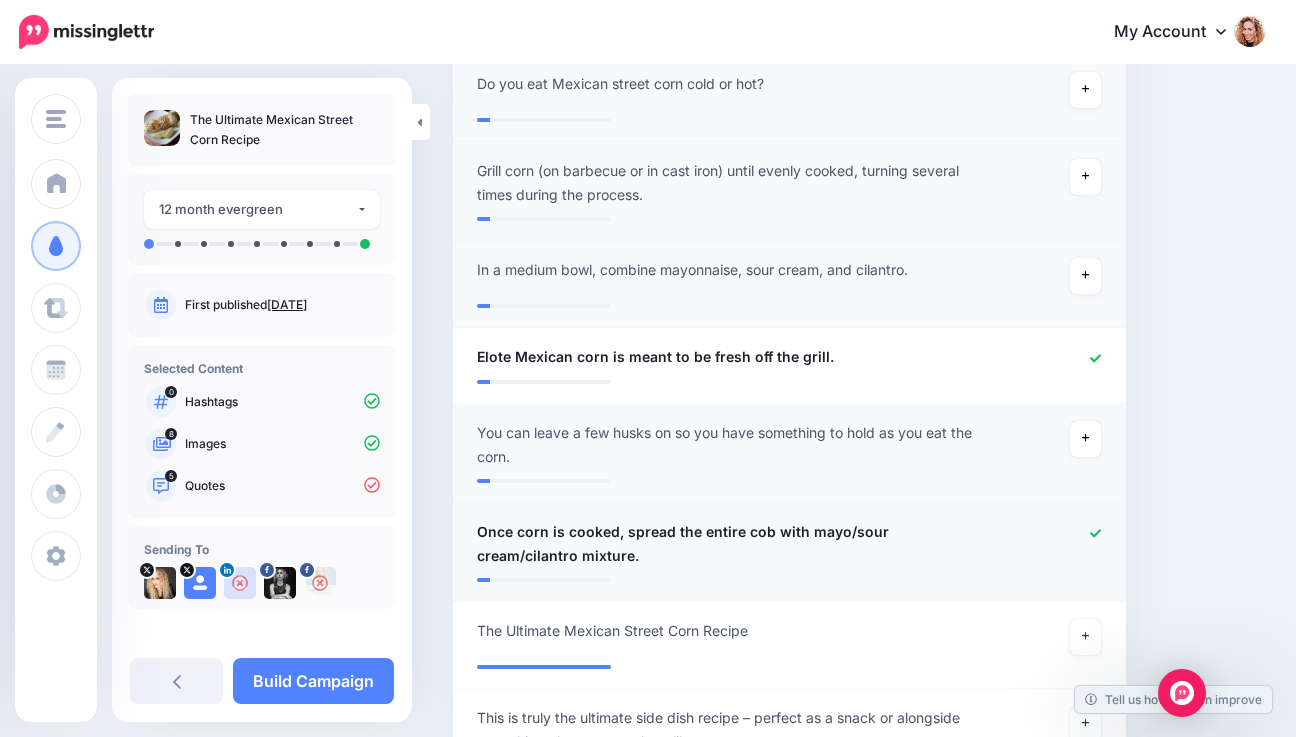 click 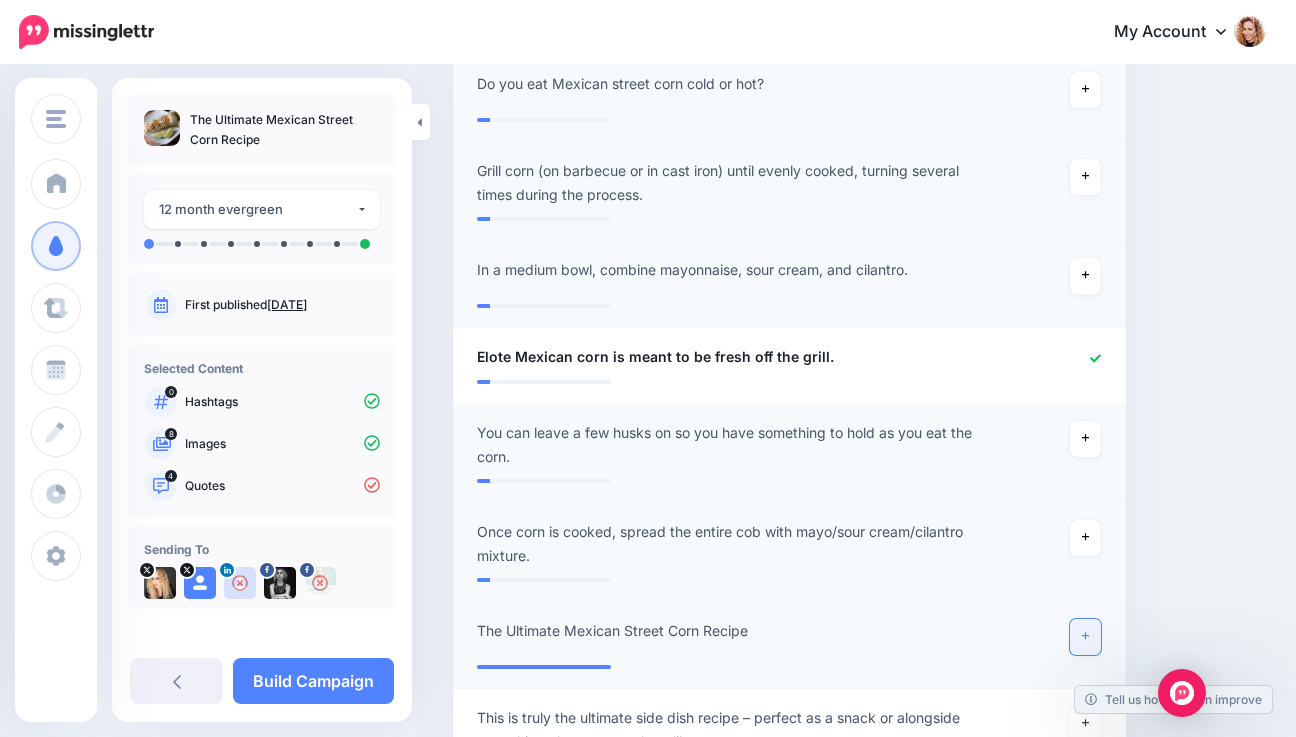 click 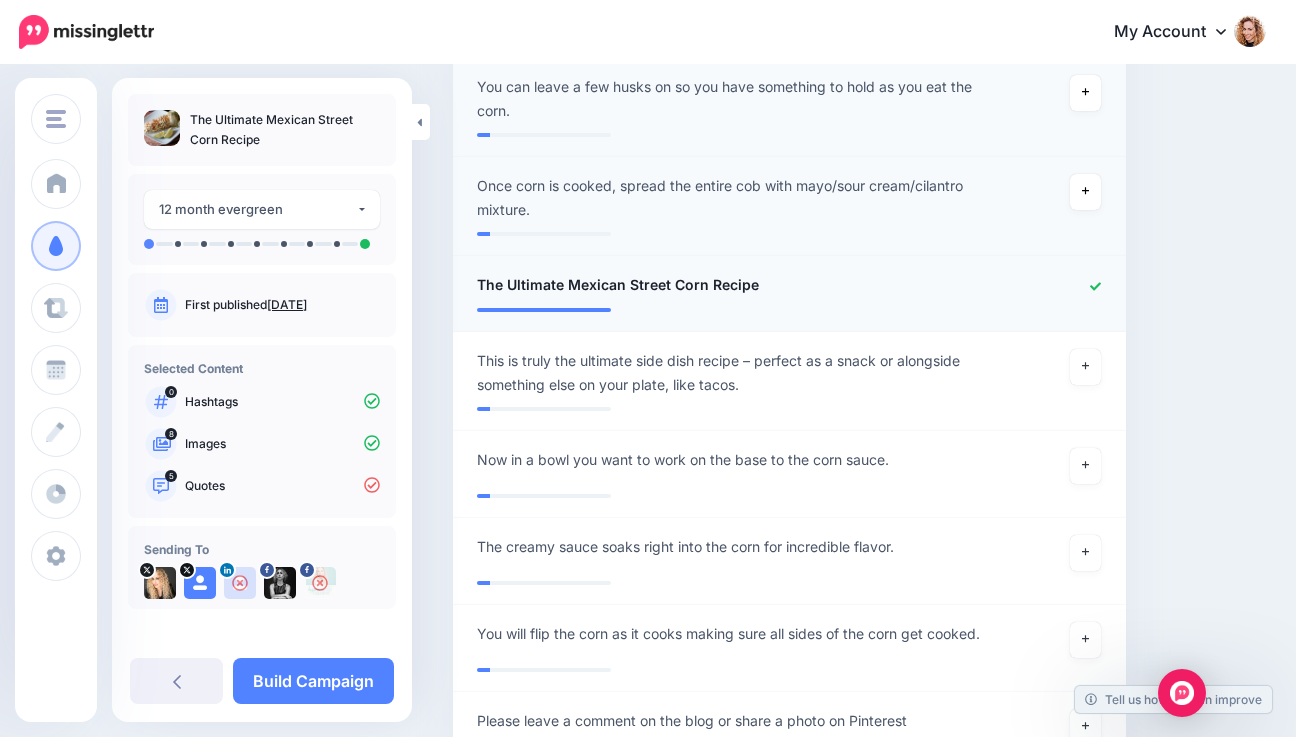 scroll, scrollTop: 1804, scrollLeft: 0, axis: vertical 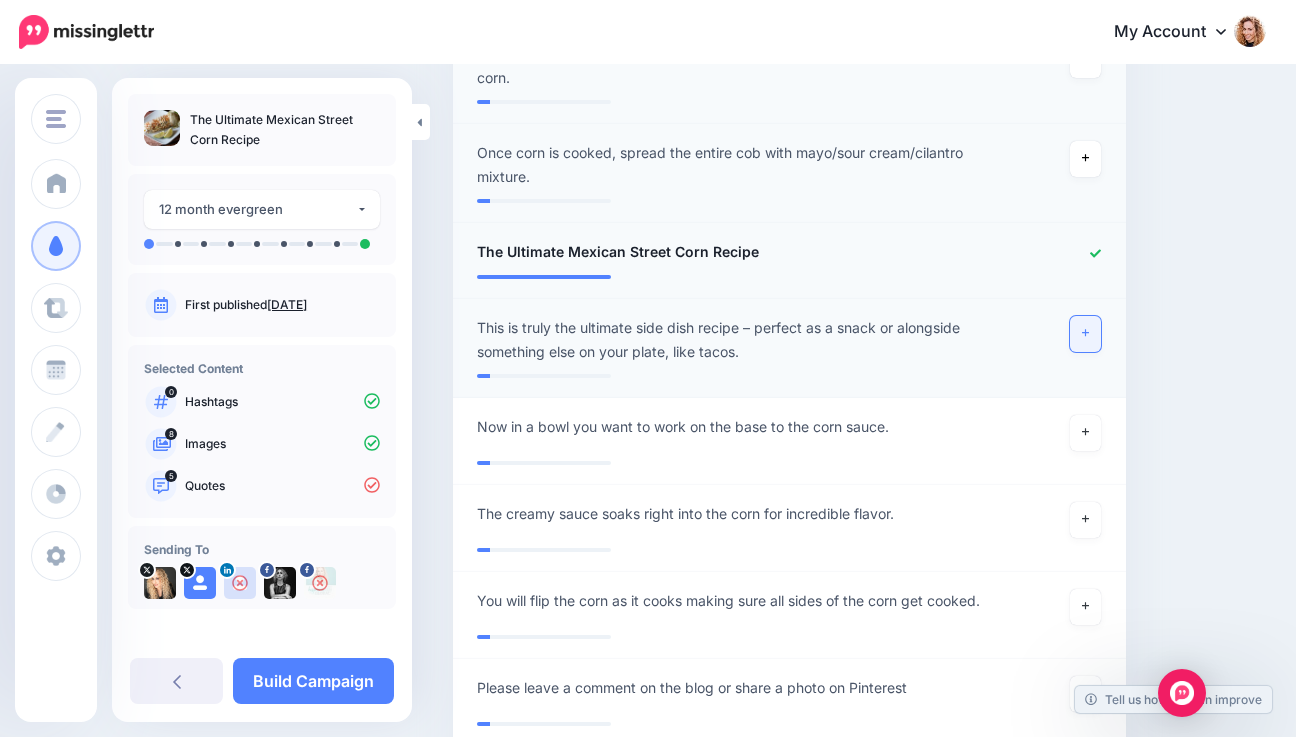 click 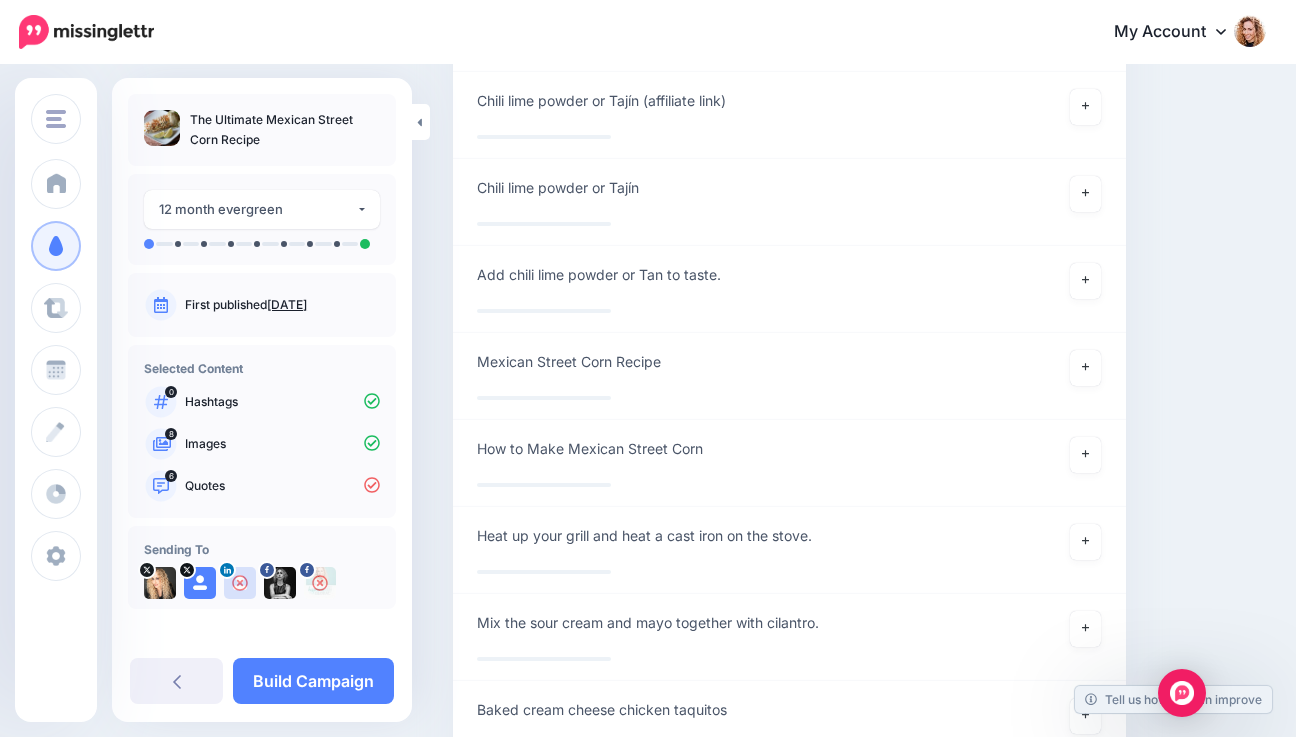 scroll, scrollTop: 2655, scrollLeft: 0, axis: vertical 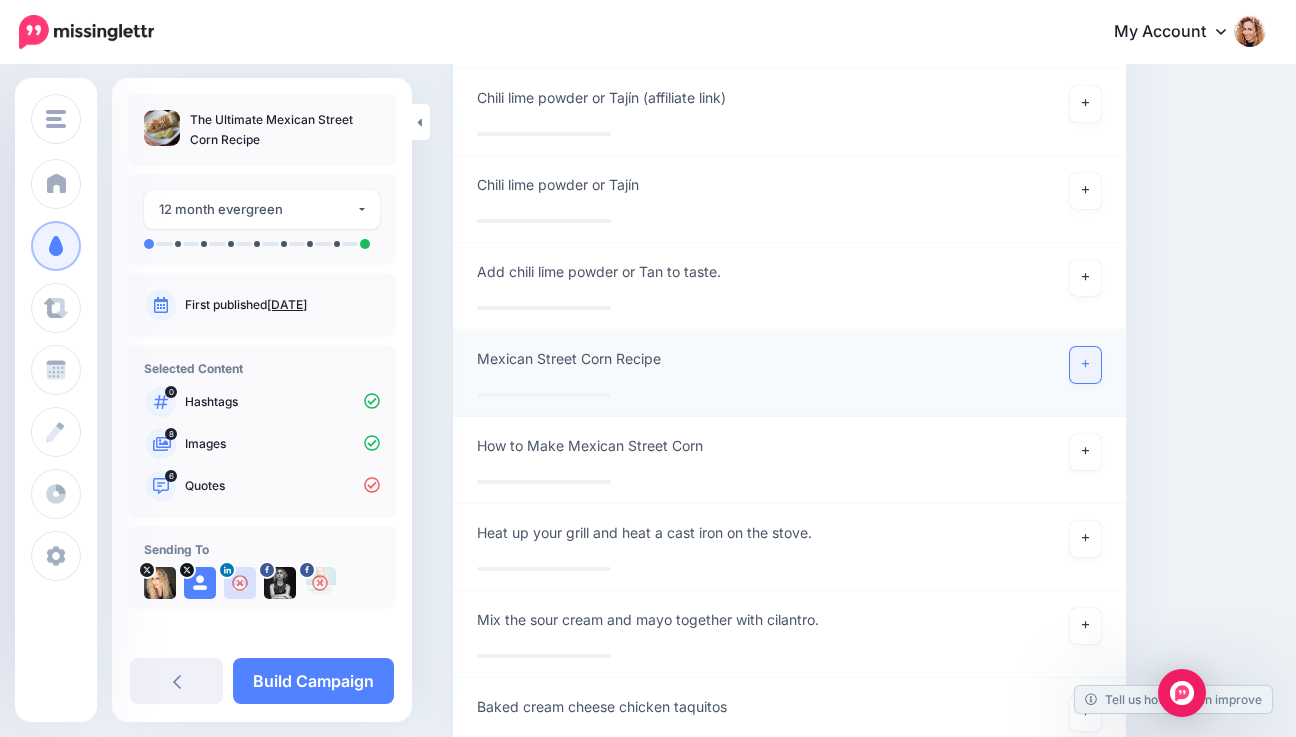 click at bounding box center (1086, 365) 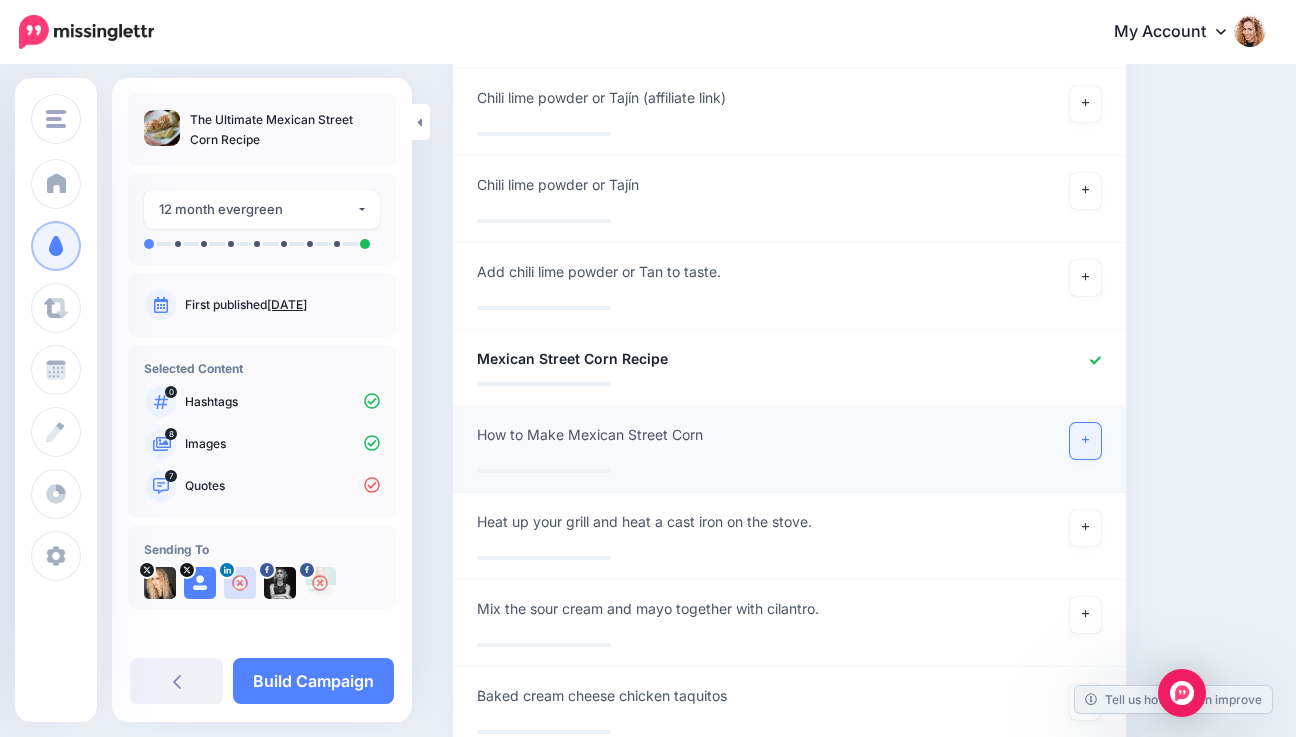click at bounding box center (1086, 441) 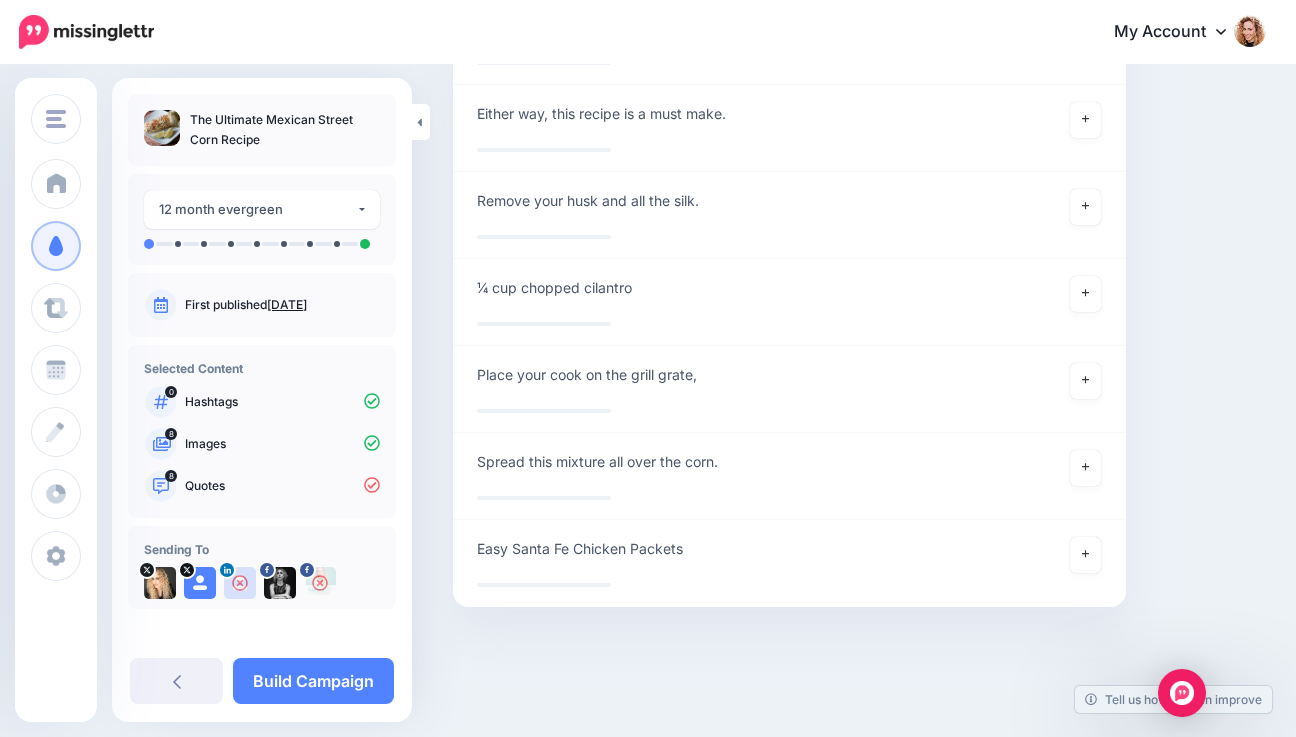 scroll, scrollTop: 0, scrollLeft: 0, axis: both 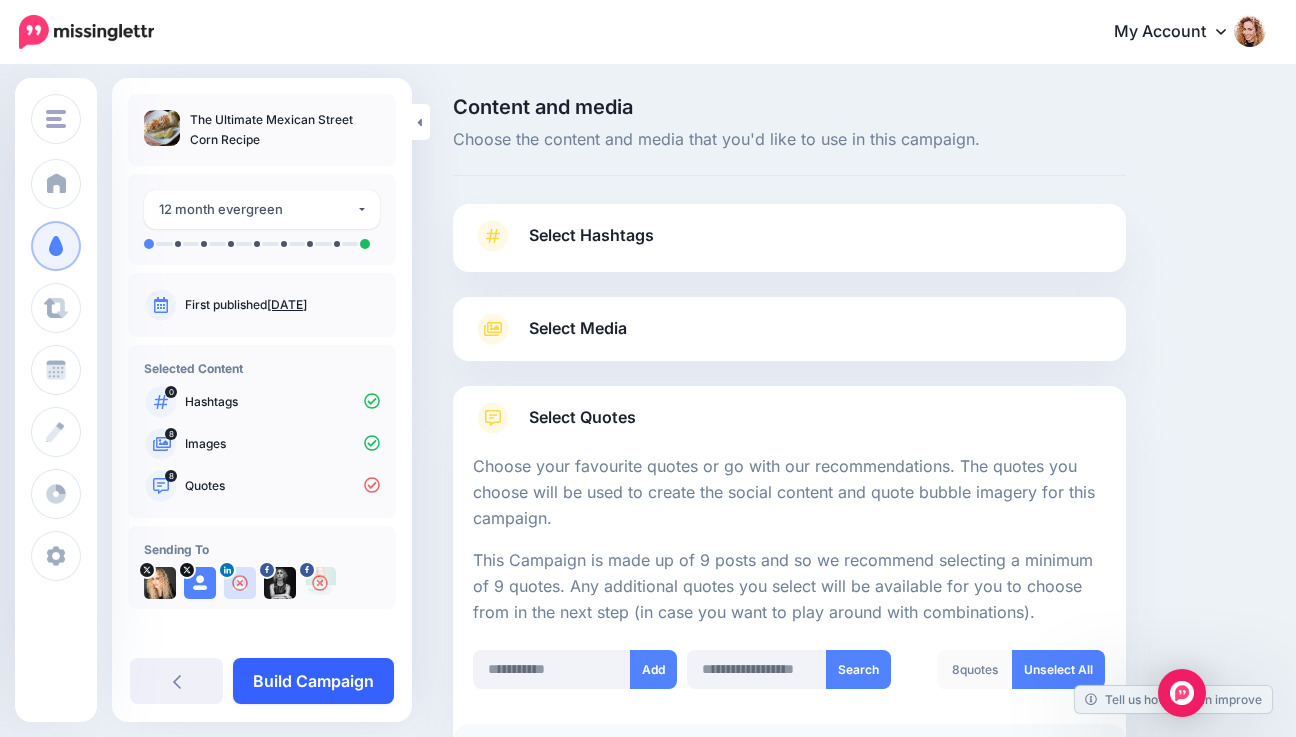 click on "Build Campaign" at bounding box center (313, 681) 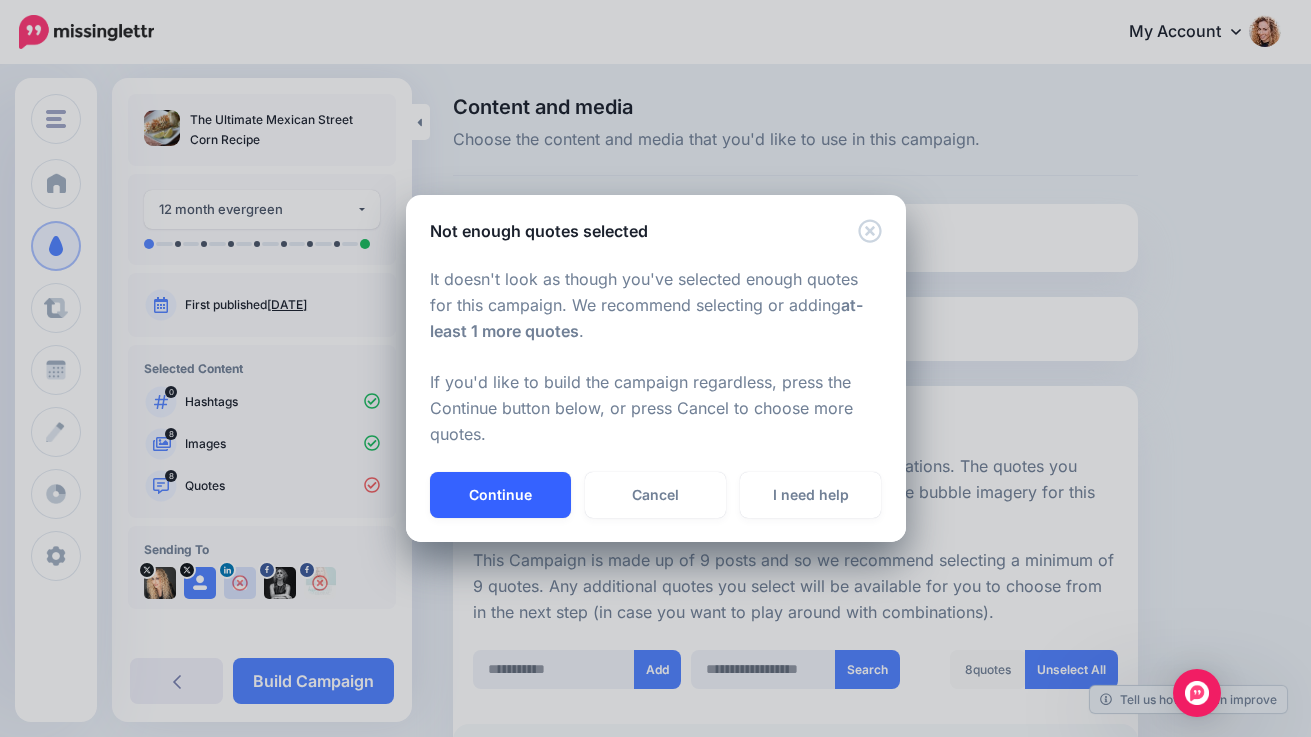 click on "Continue" at bounding box center (500, 495) 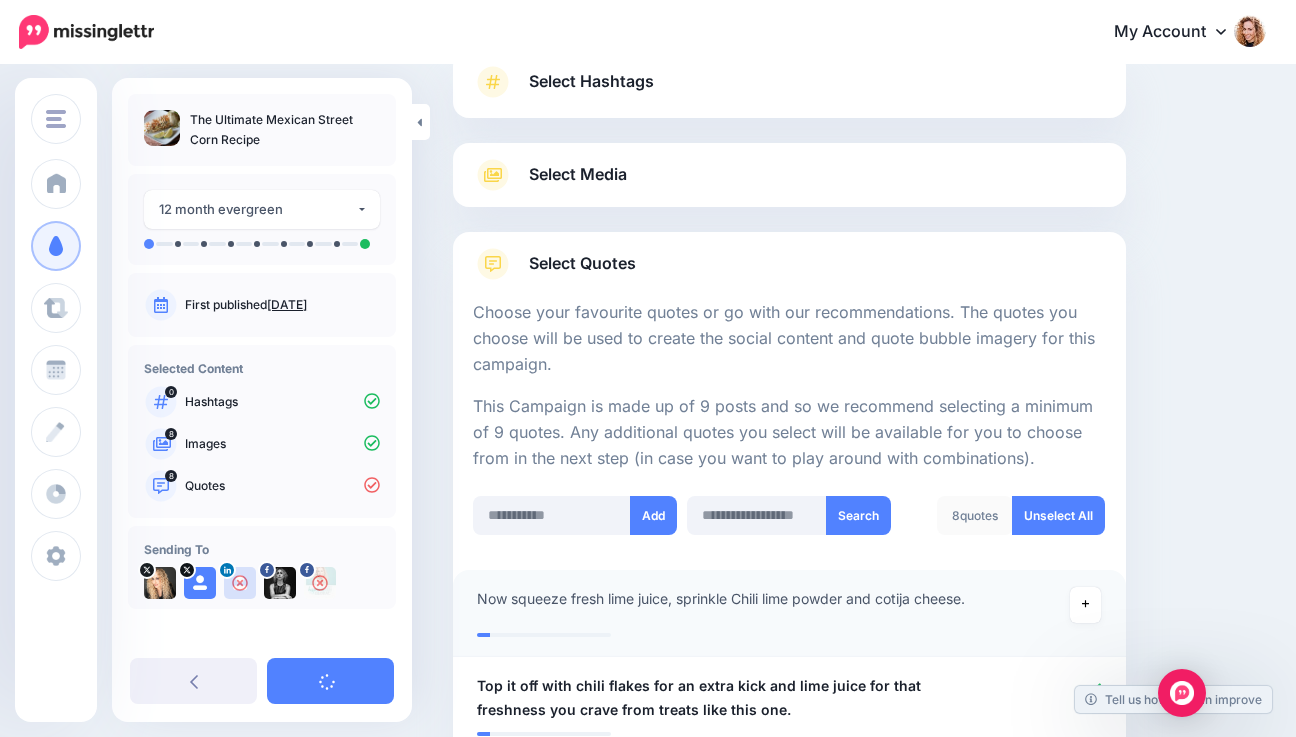 scroll, scrollTop: 165, scrollLeft: 0, axis: vertical 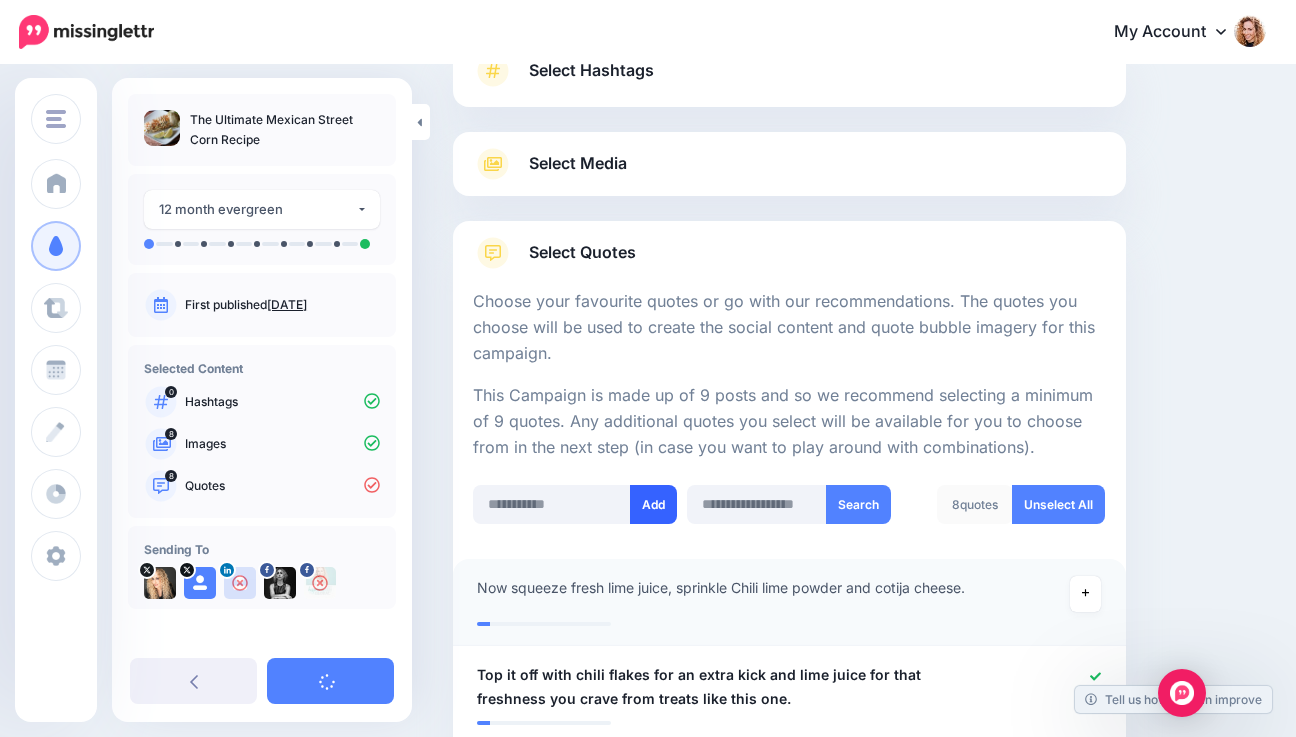 click on "Add" at bounding box center [653, 504] 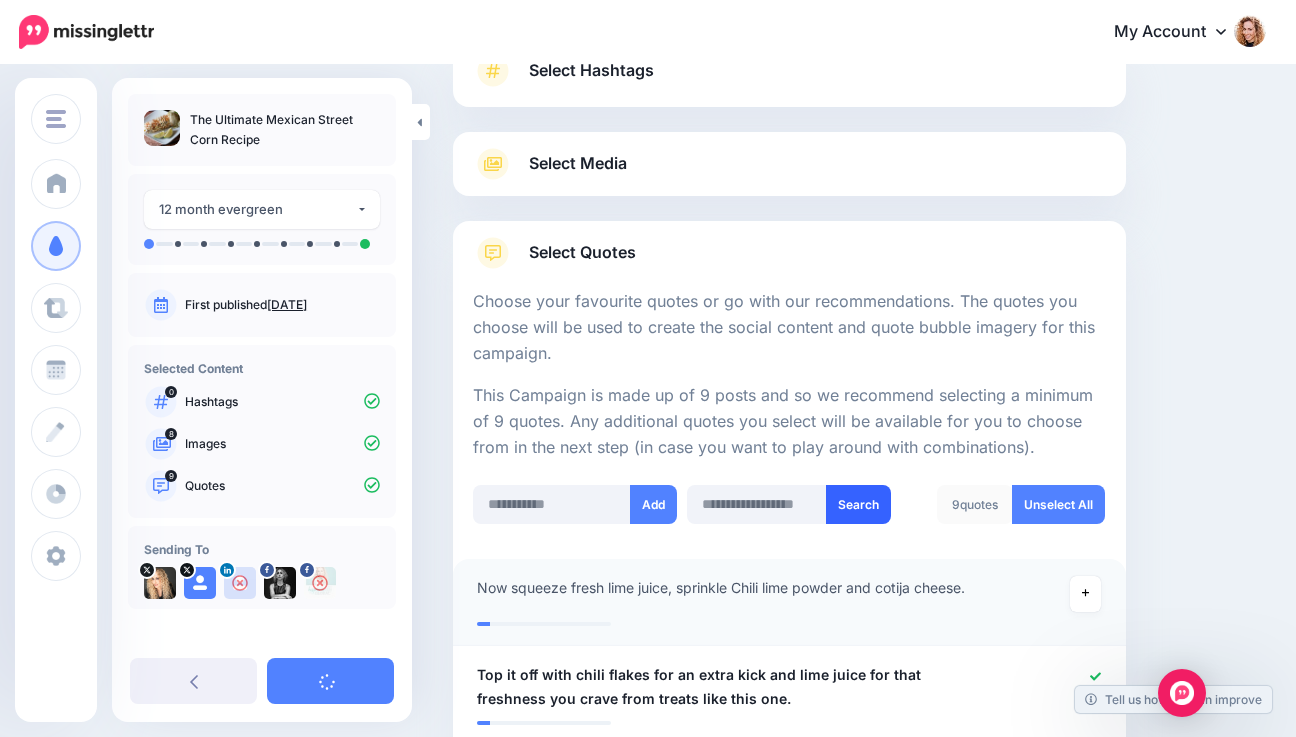 click on "Search" at bounding box center [858, 504] 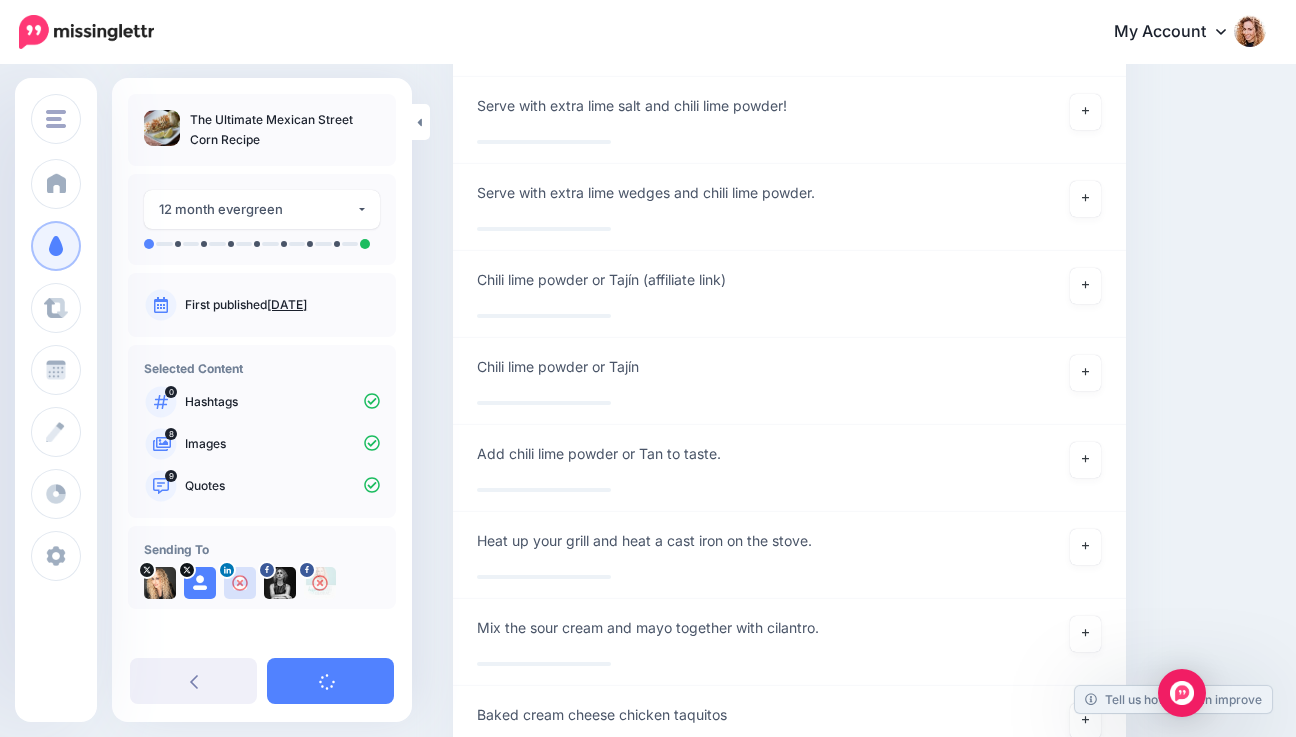 scroll, scrollTop: 0, scrollLeft: 0, axis: both 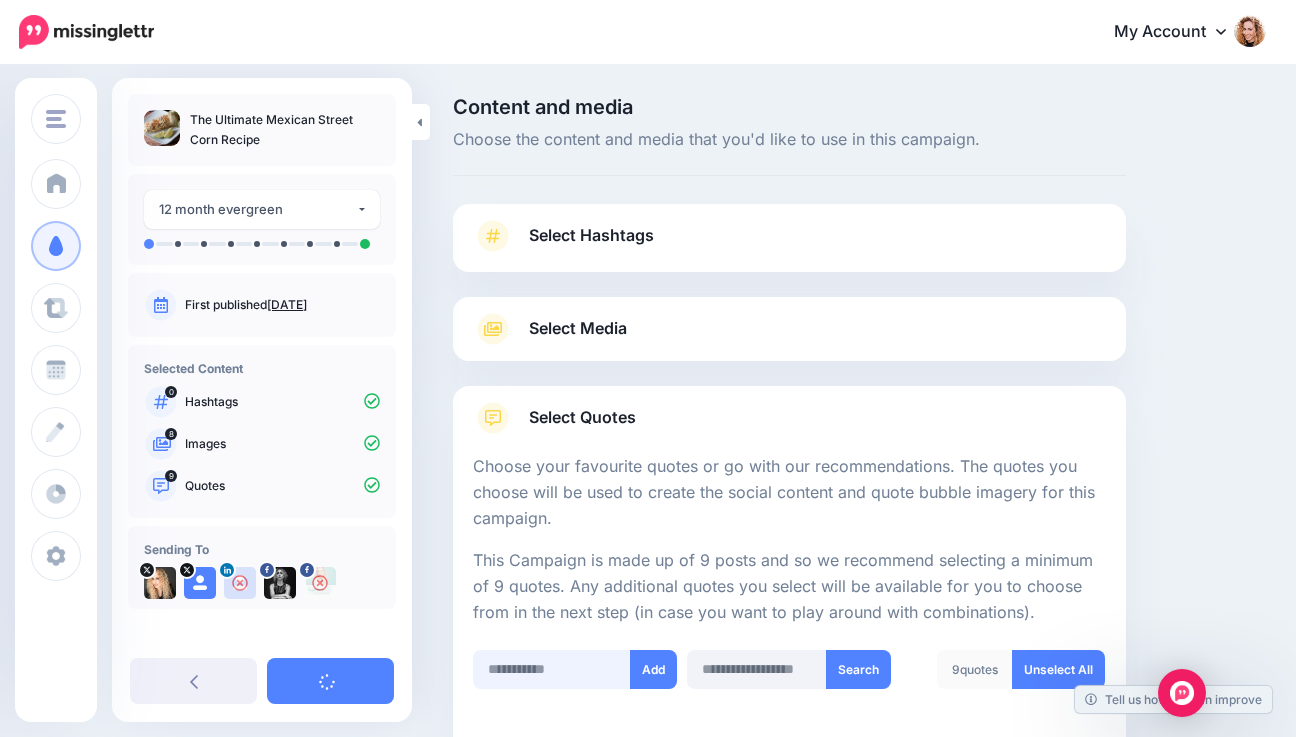 click at bounding box center (552, 669) 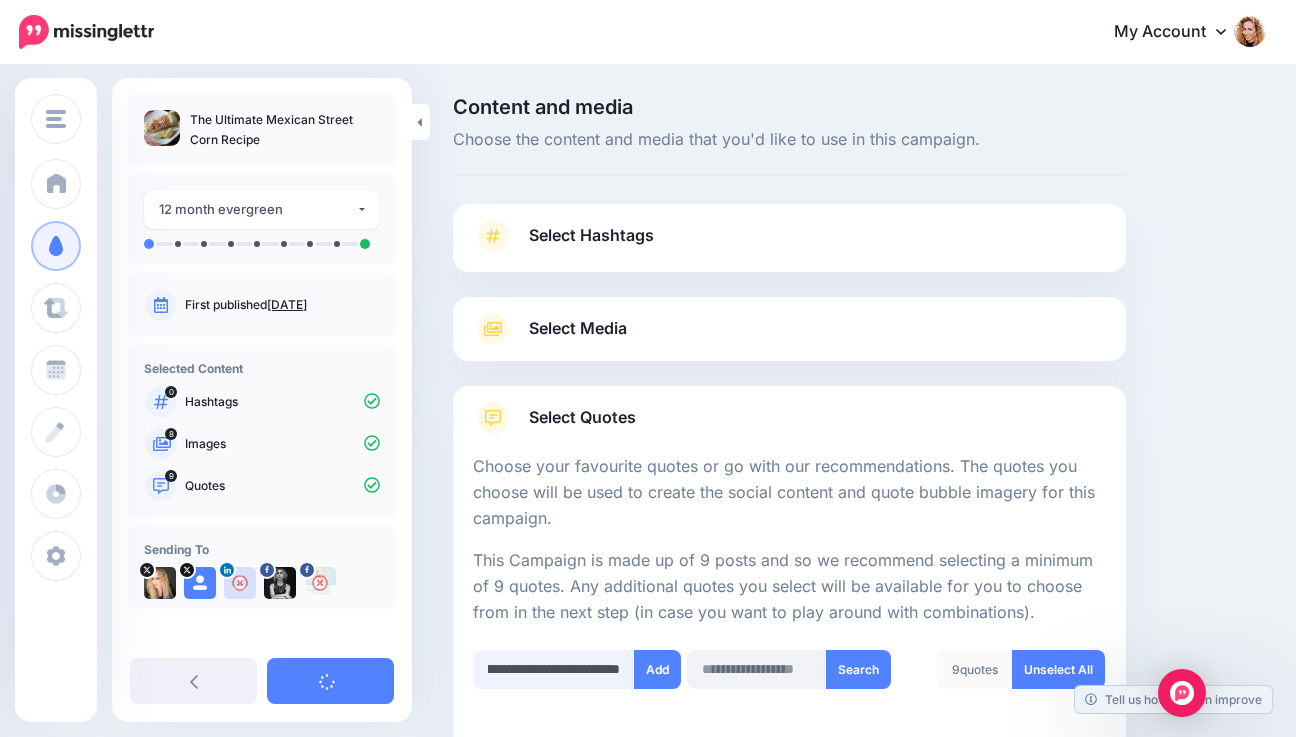 scroll, scrollTop: 0, scrollLeft: 351, axis: horizontal 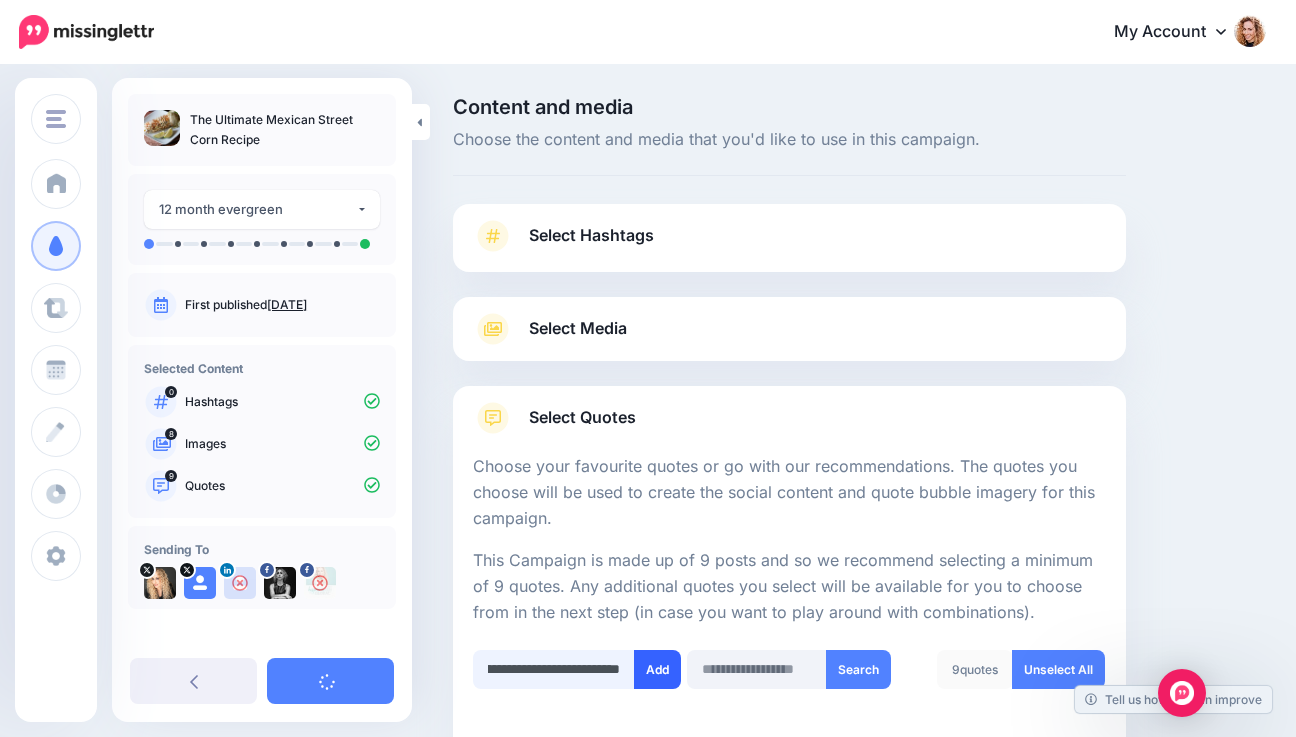 type on "**********" 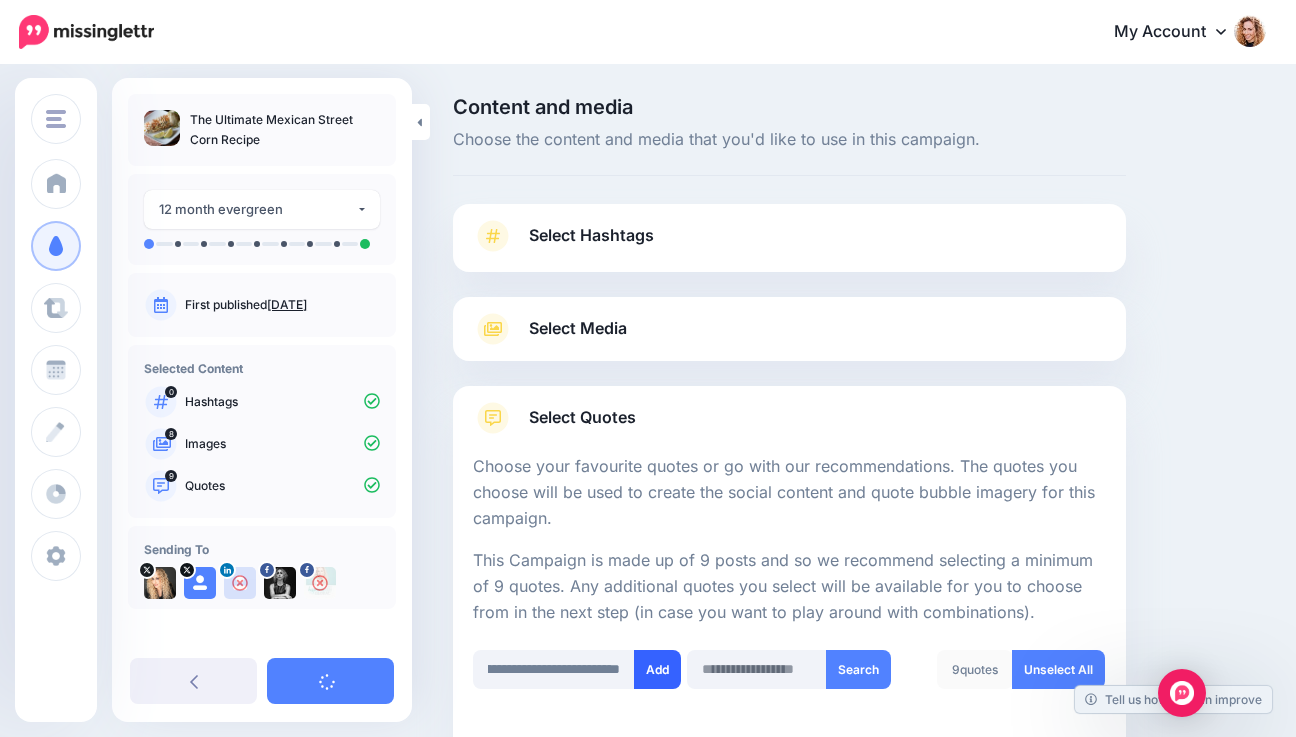 click on "Add" at bounding box center (657, 669) 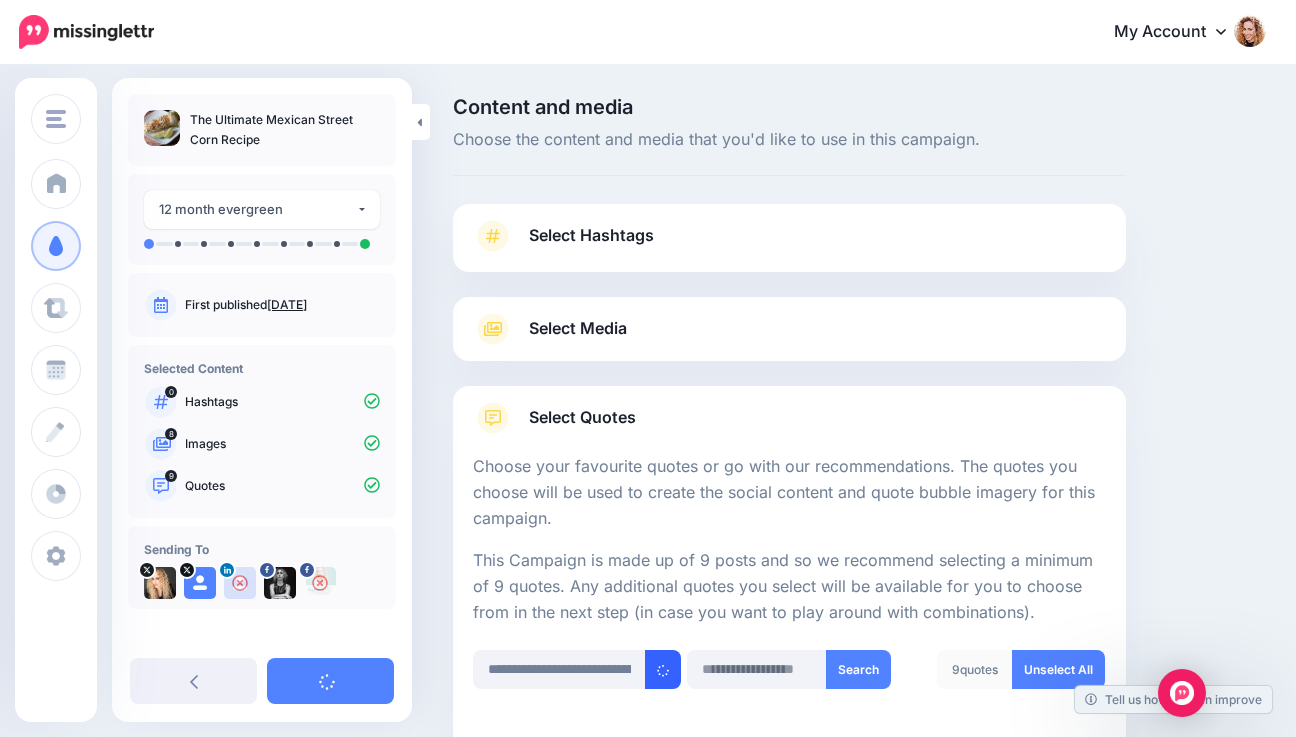 type 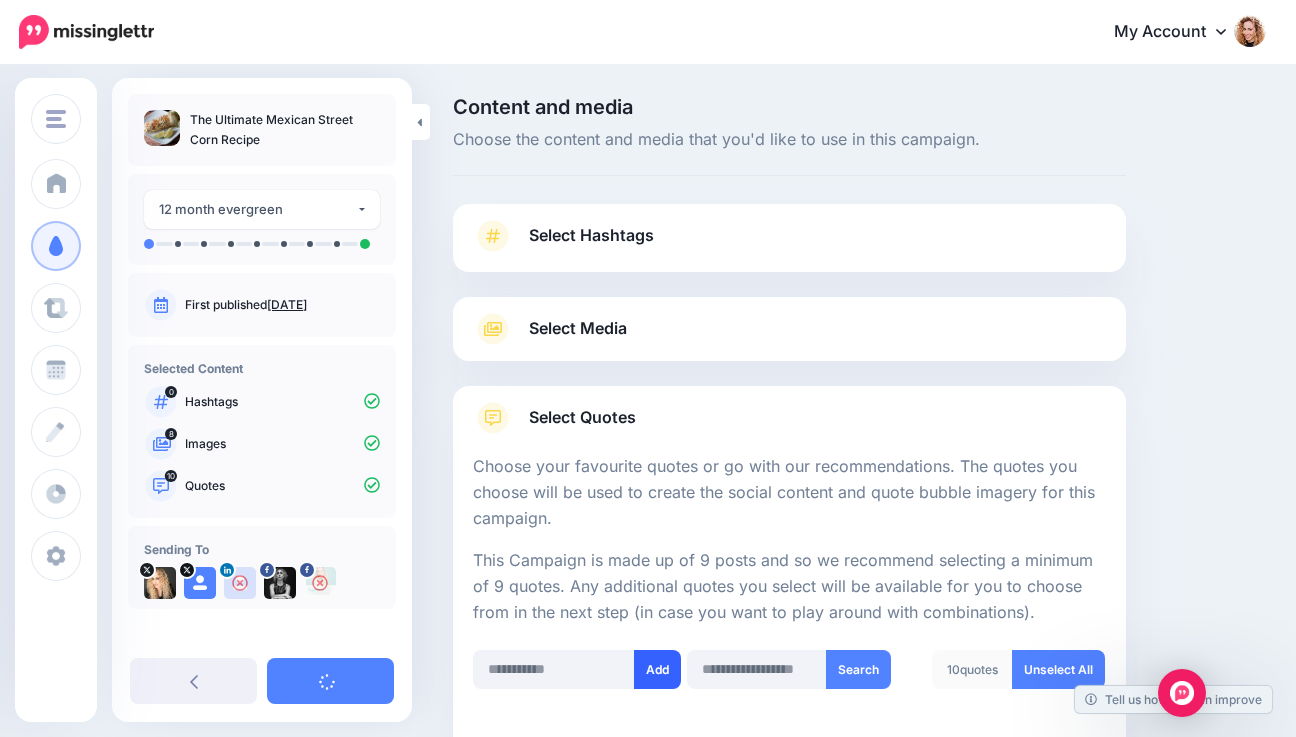 scroll, scrollTop: 724, scrollLeft: 0, axis: vertical 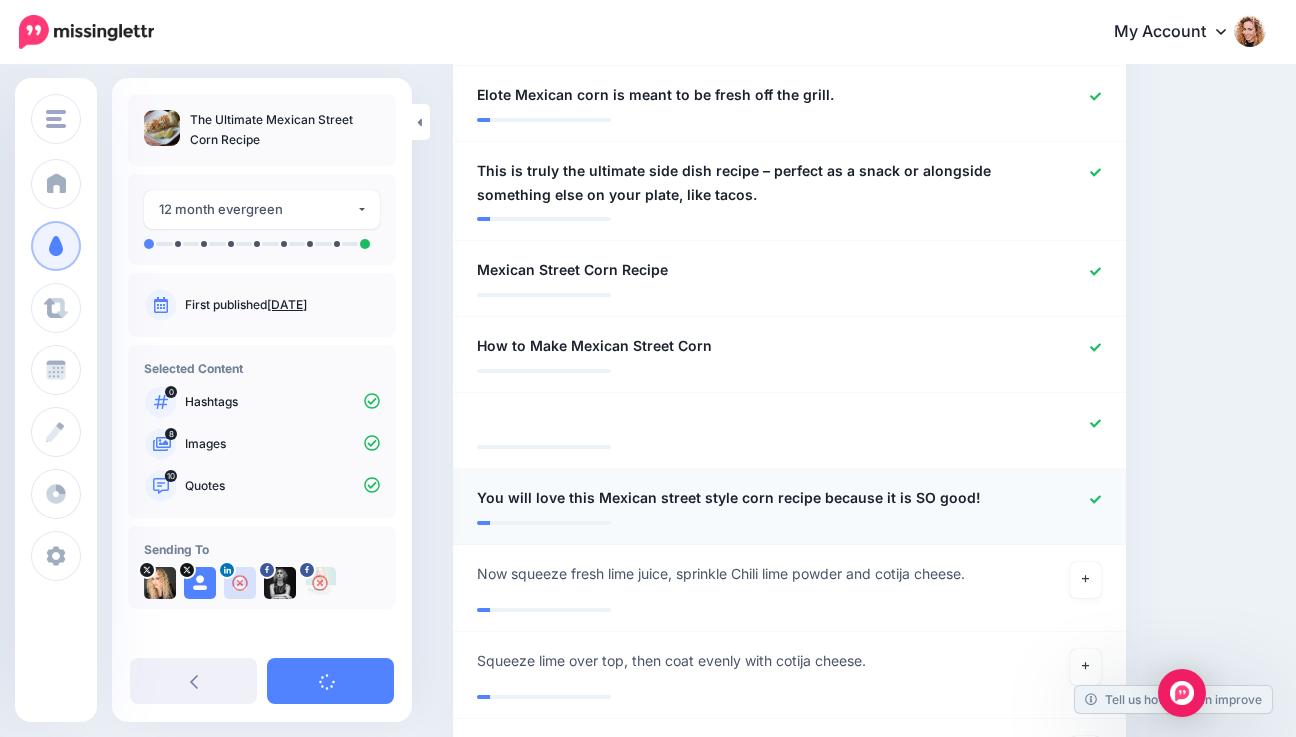 type 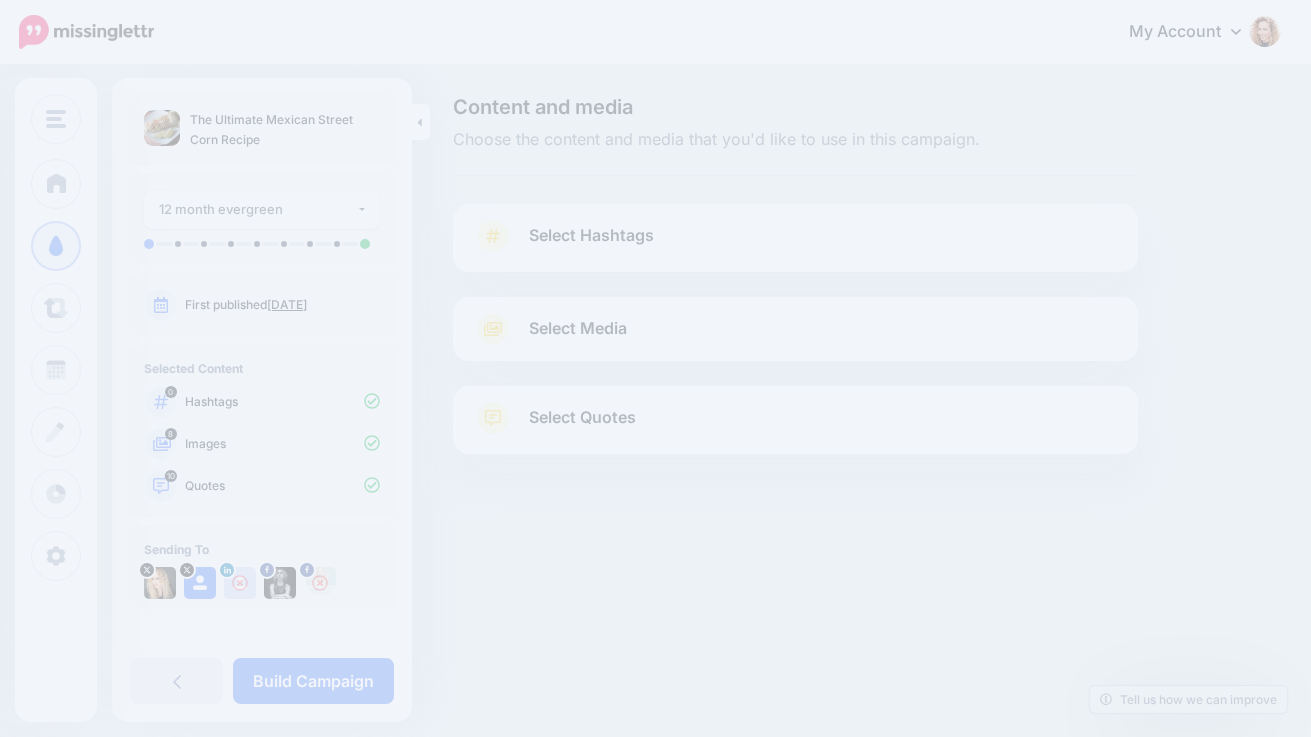scroll, scrollTop: 0, scrollLeft: 0, axis: both 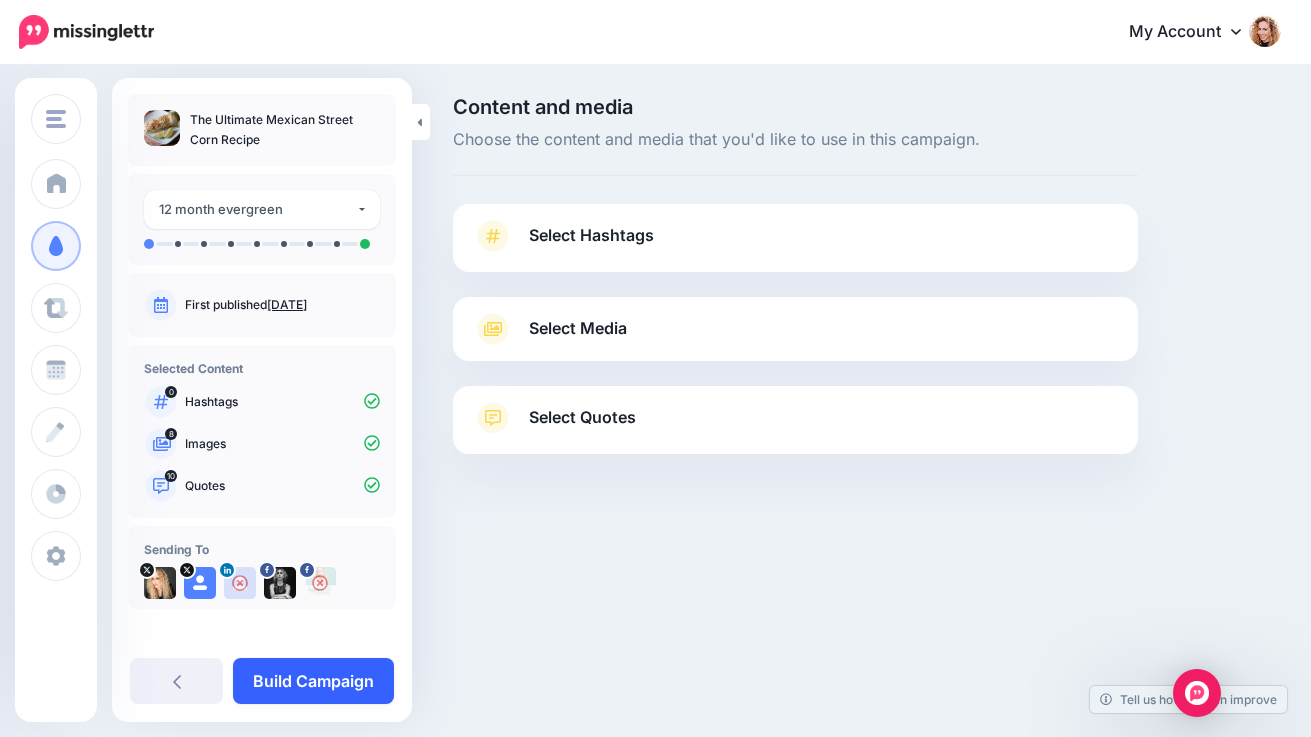 click on "Build Campaign" at bounding box center (313, 681) 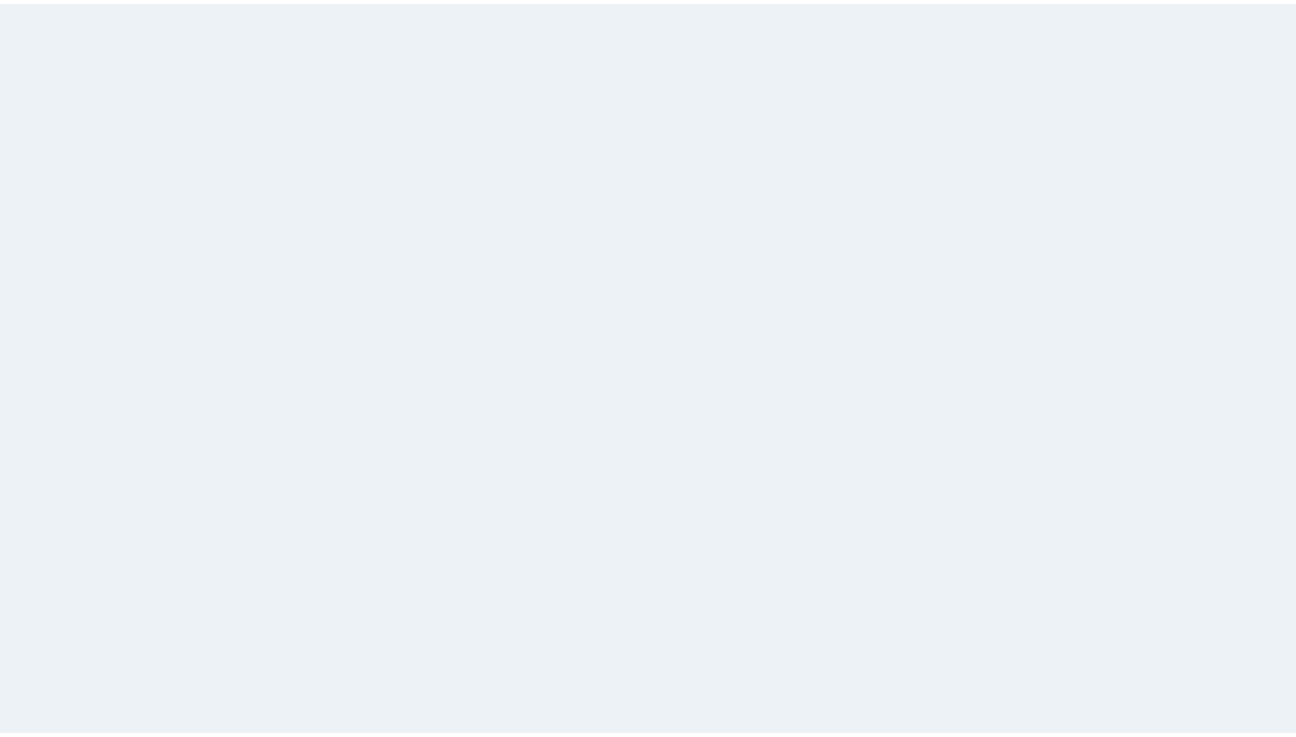 scroll, scrollTop: 0, scrollLeft: 0, axis: both 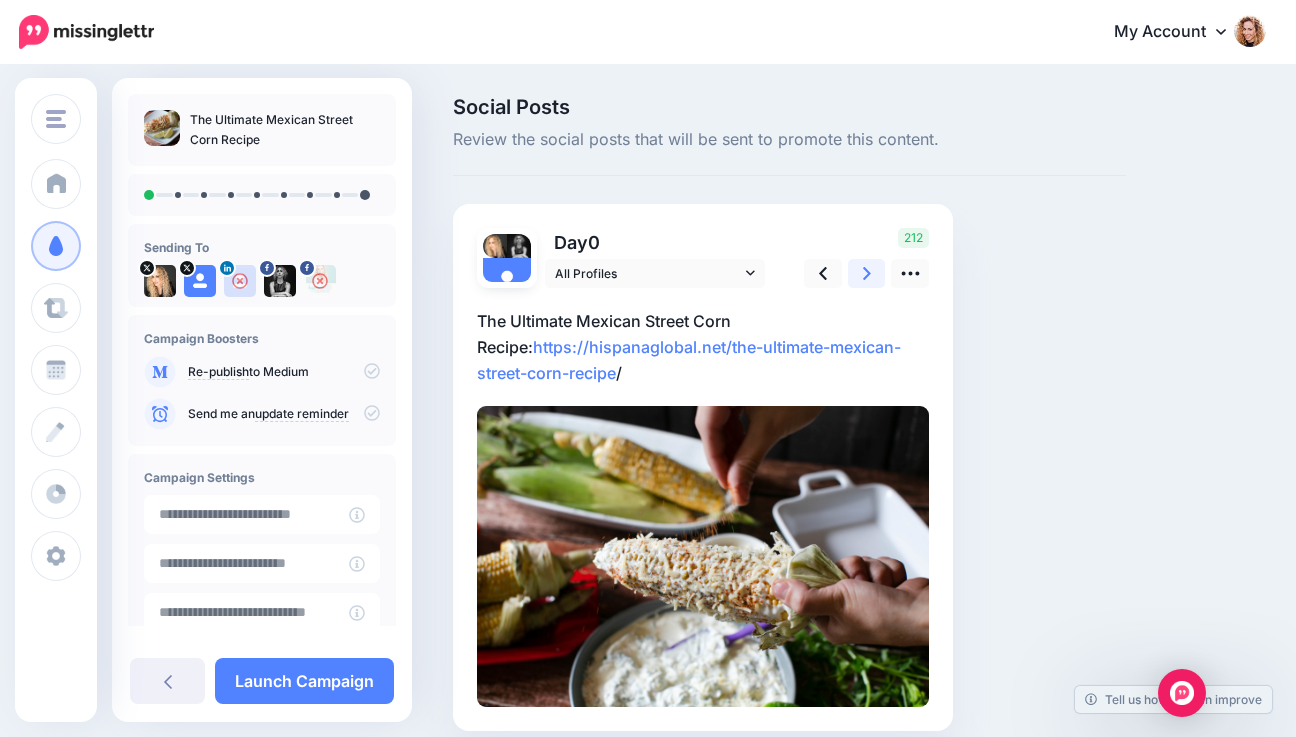 click at bounding box center (867, 273) 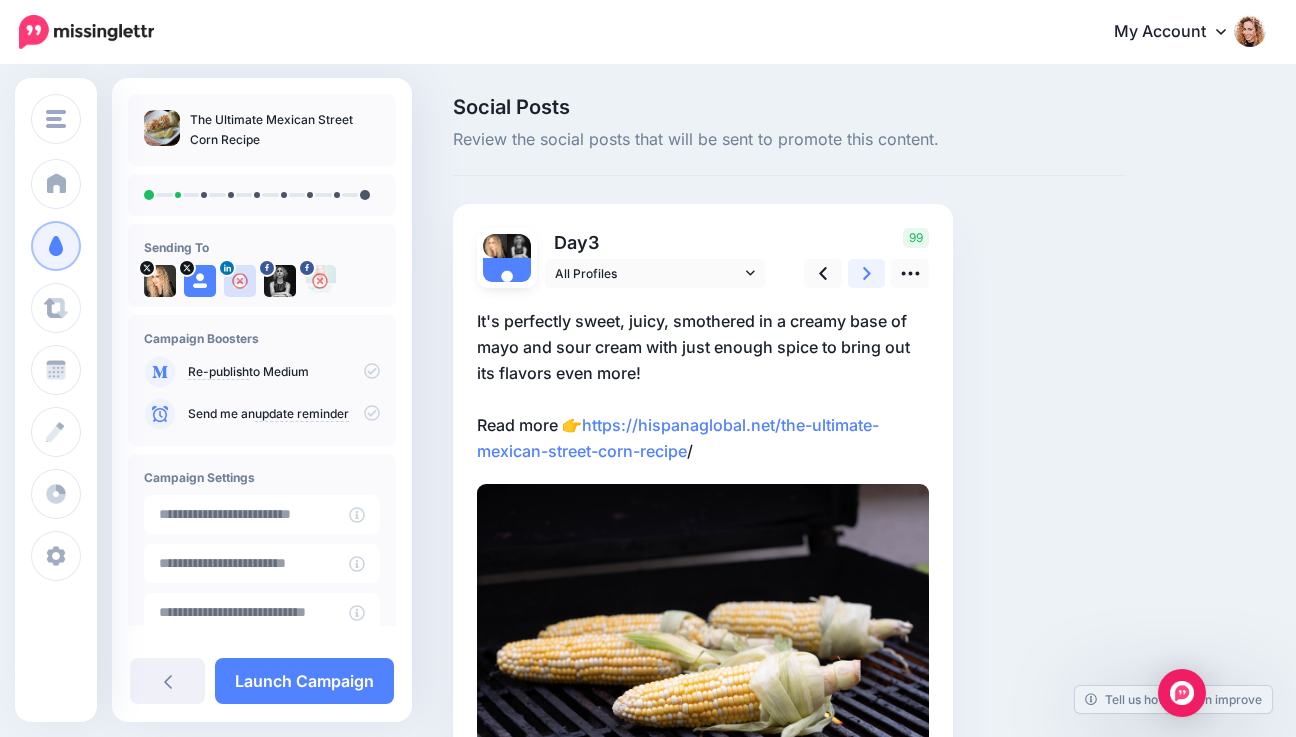 click at bounding box center [867, 273] 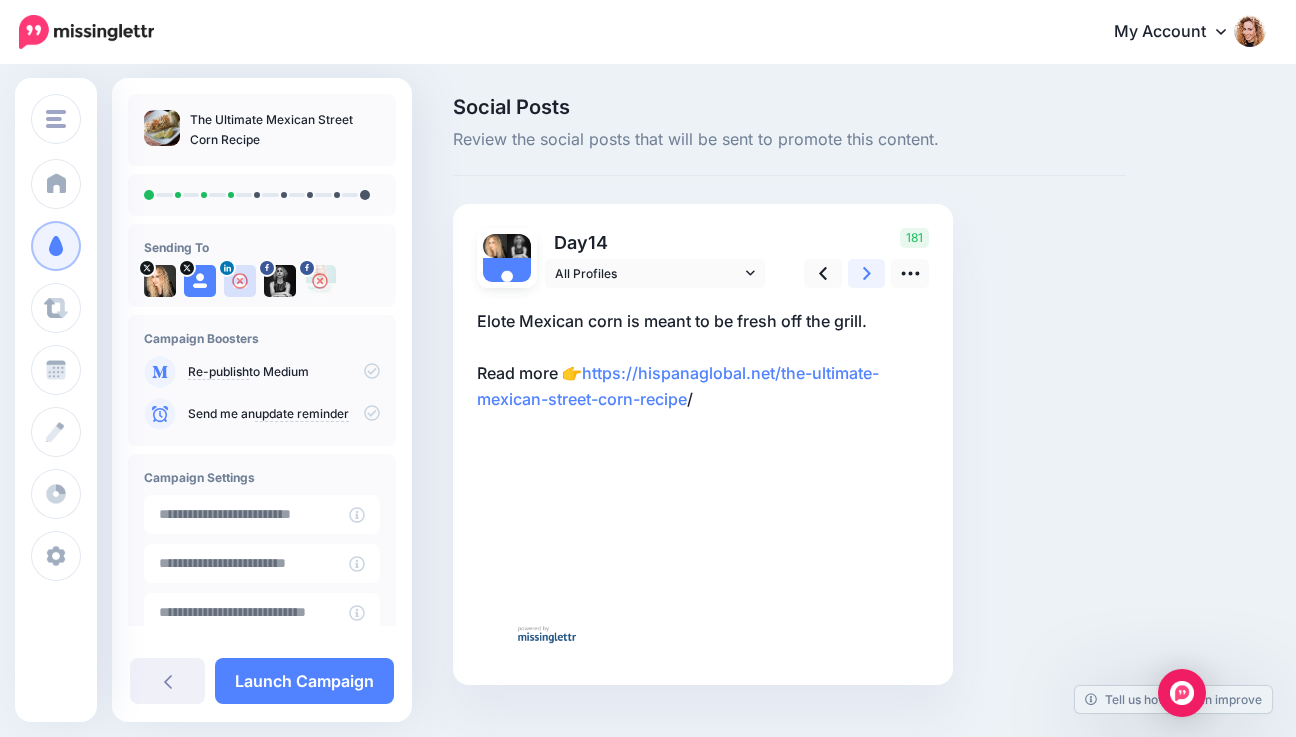 click at bounding box center [867, 273] 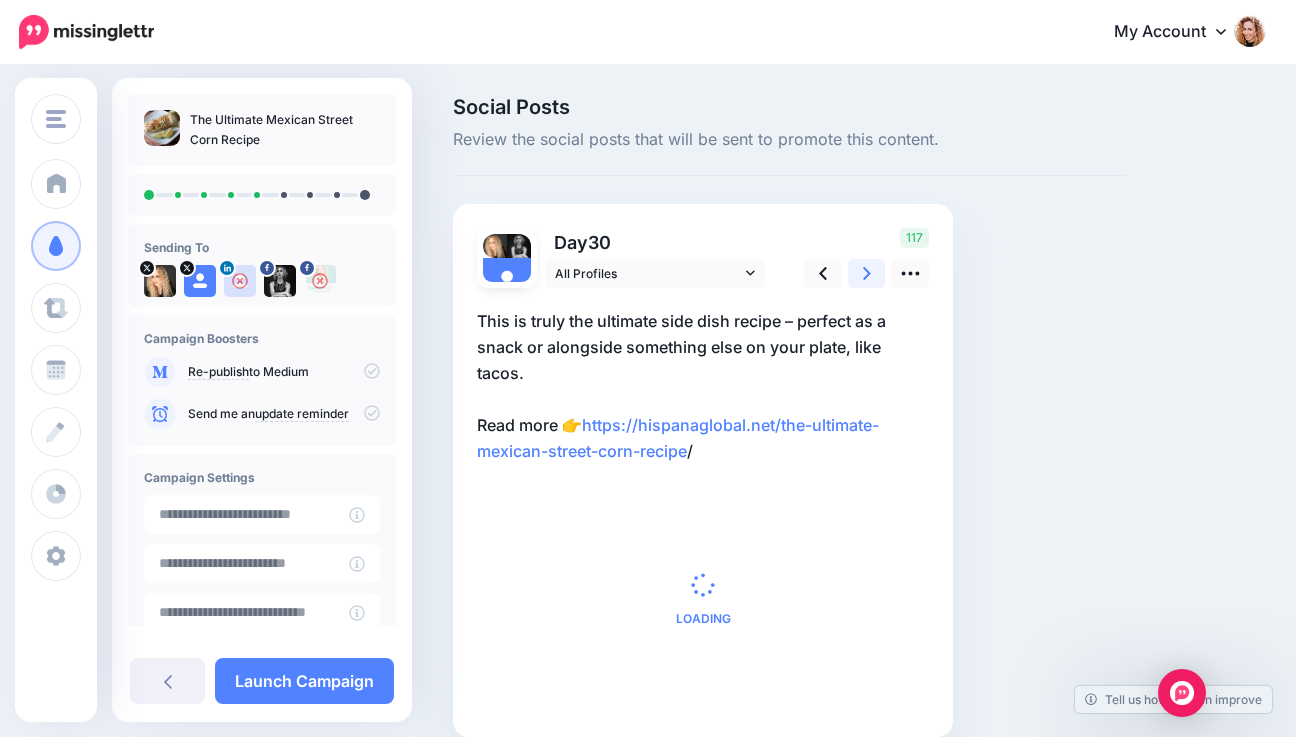 click at bounding box center (867, 273) 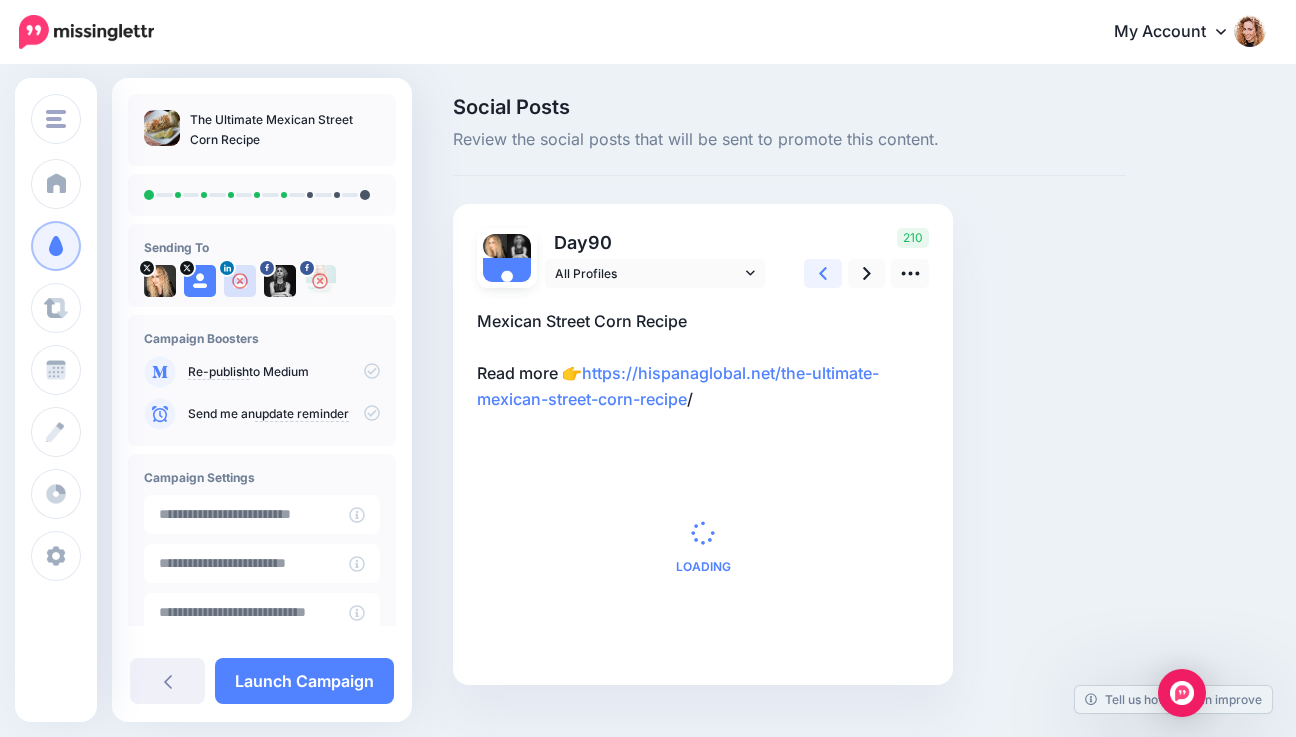 click 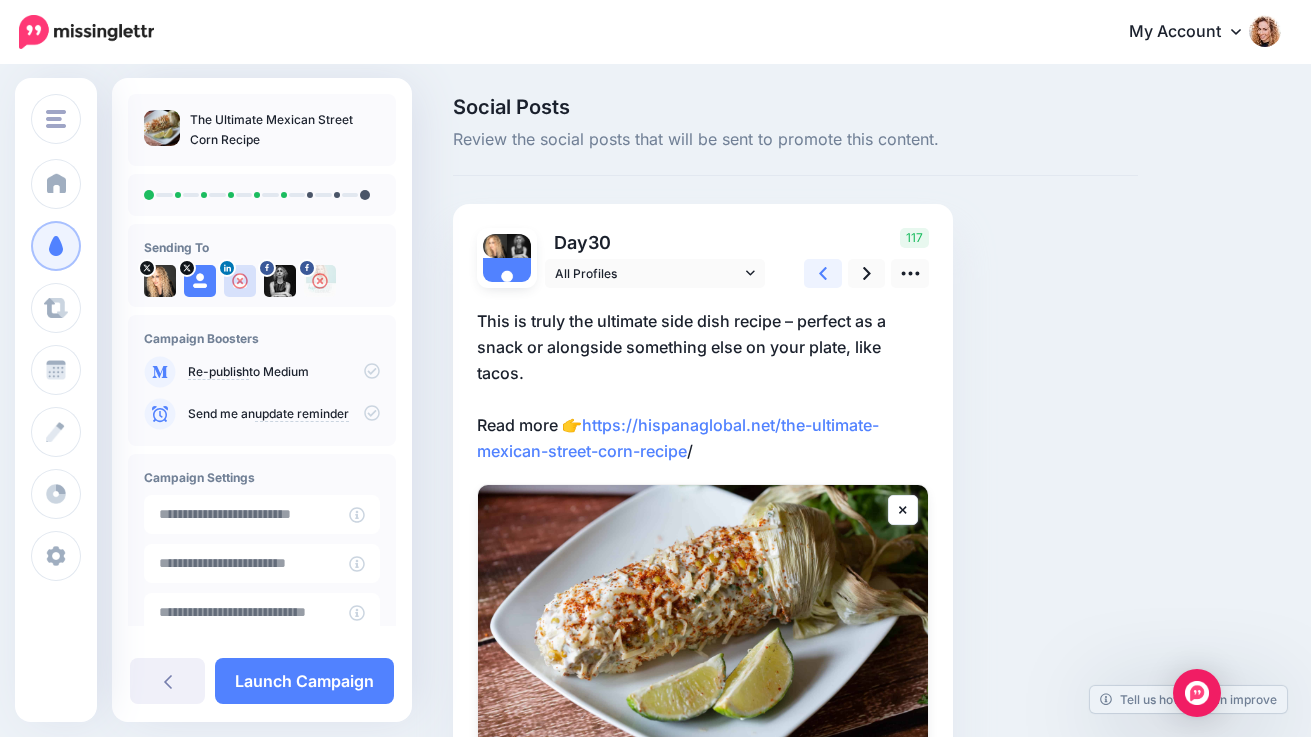 click 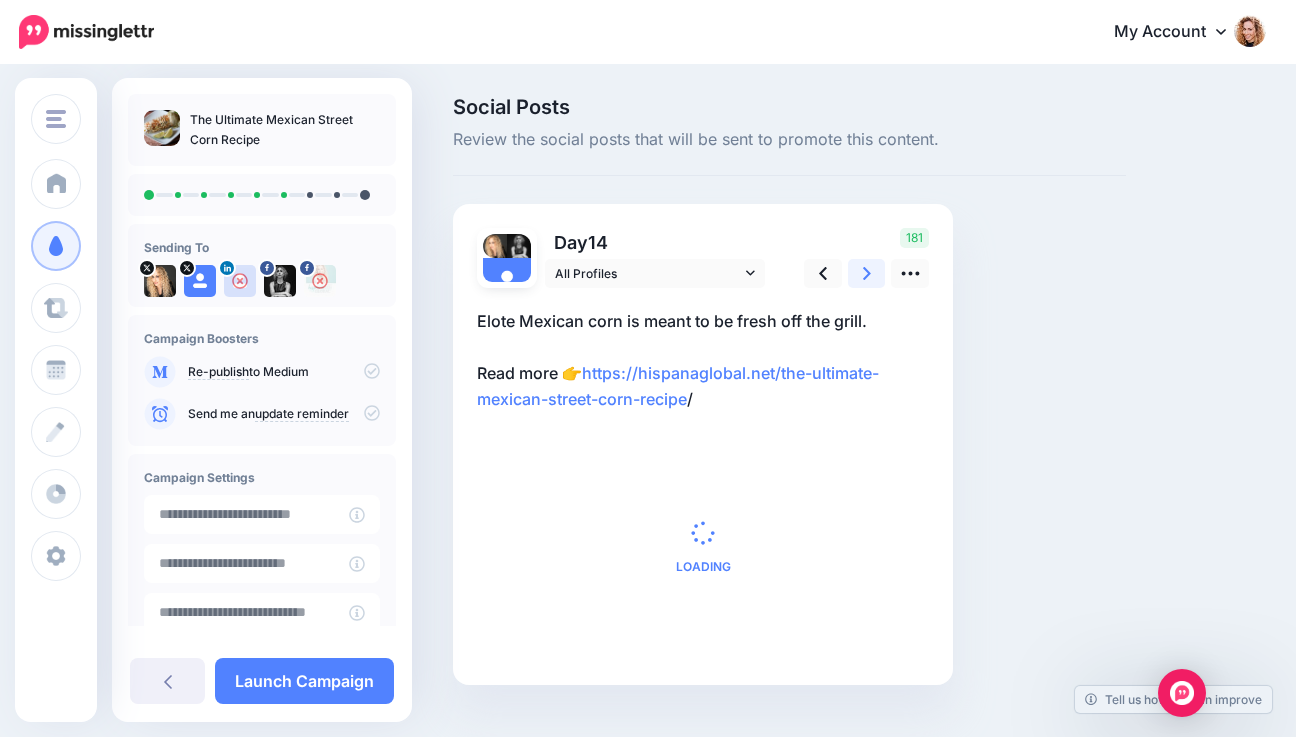 click at bounding box center (867, 273) 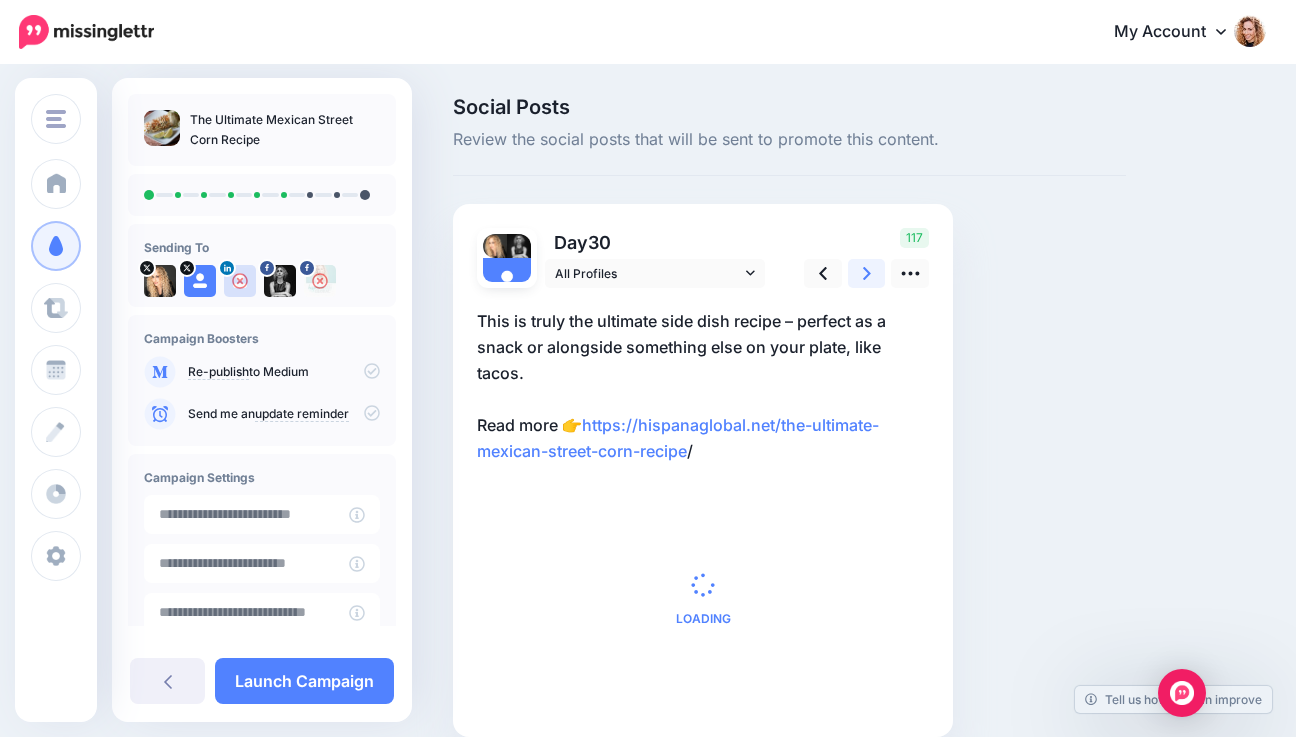 click at bounding box center [867, 273] 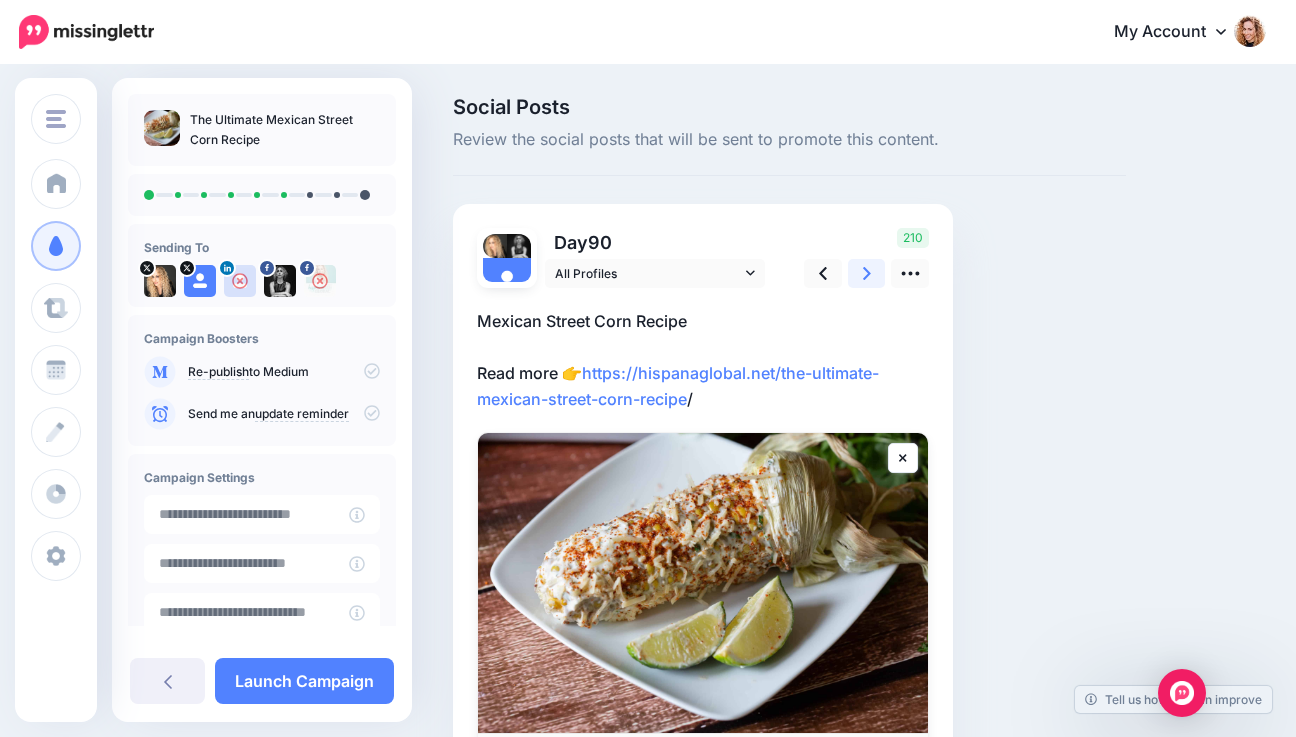 click at bounding box center (867, 273) 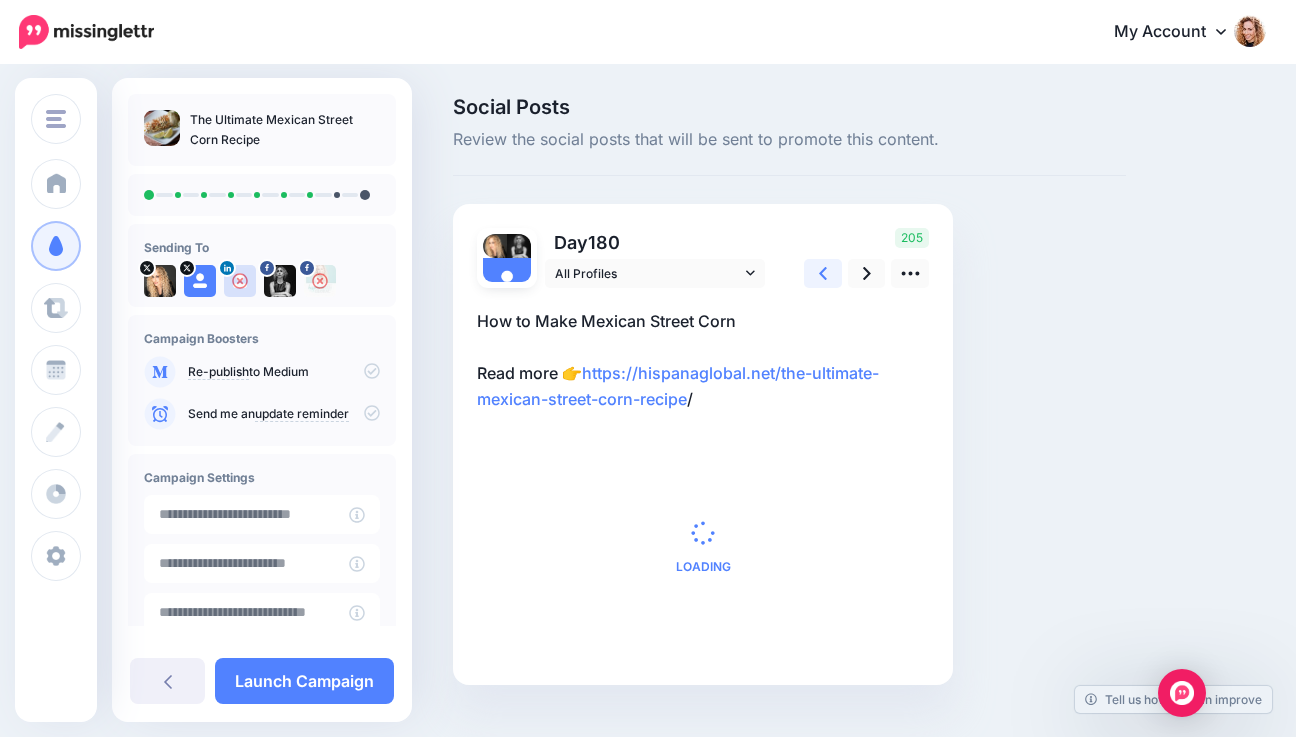 click 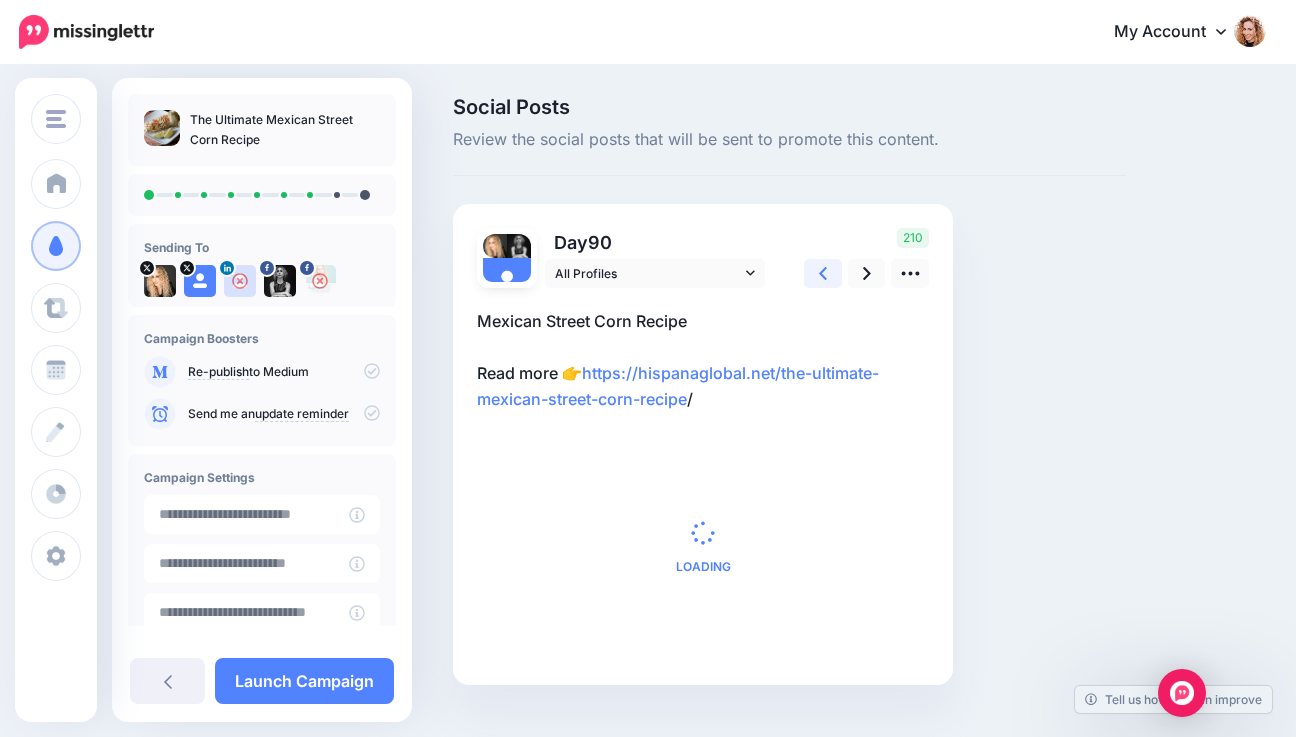 click 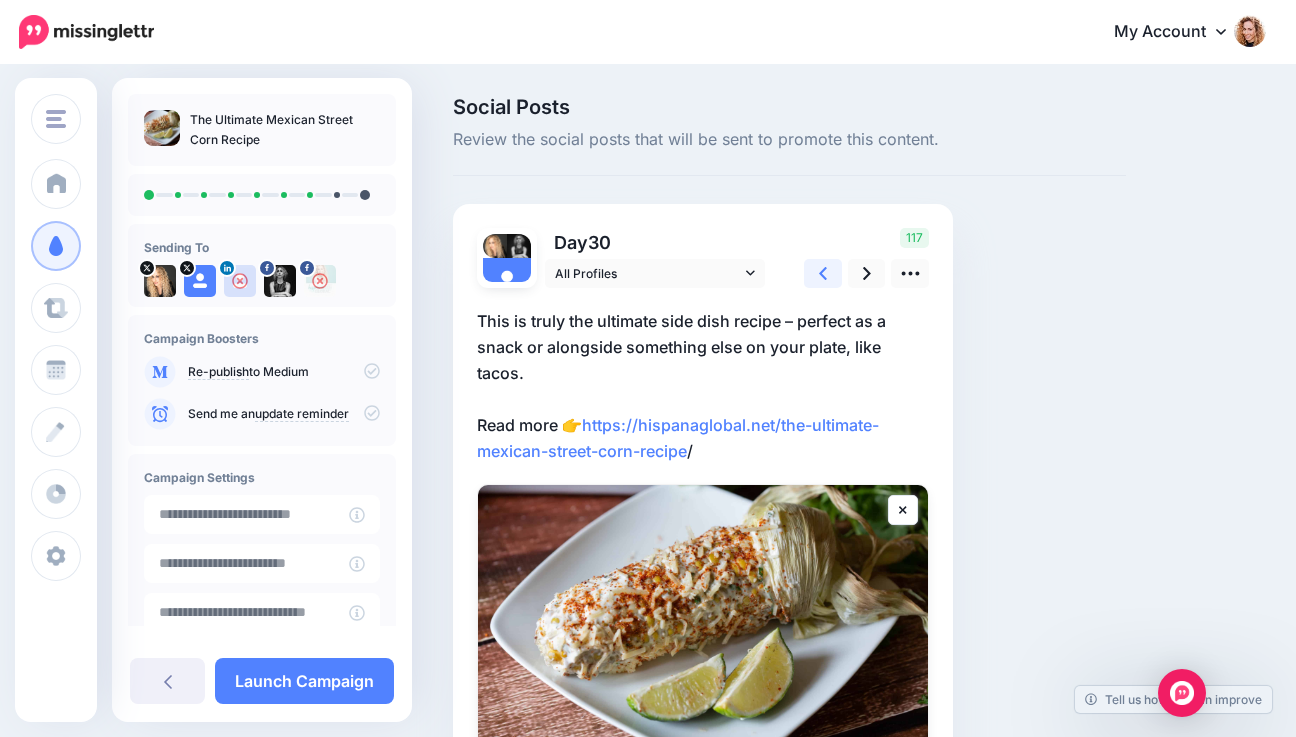 click 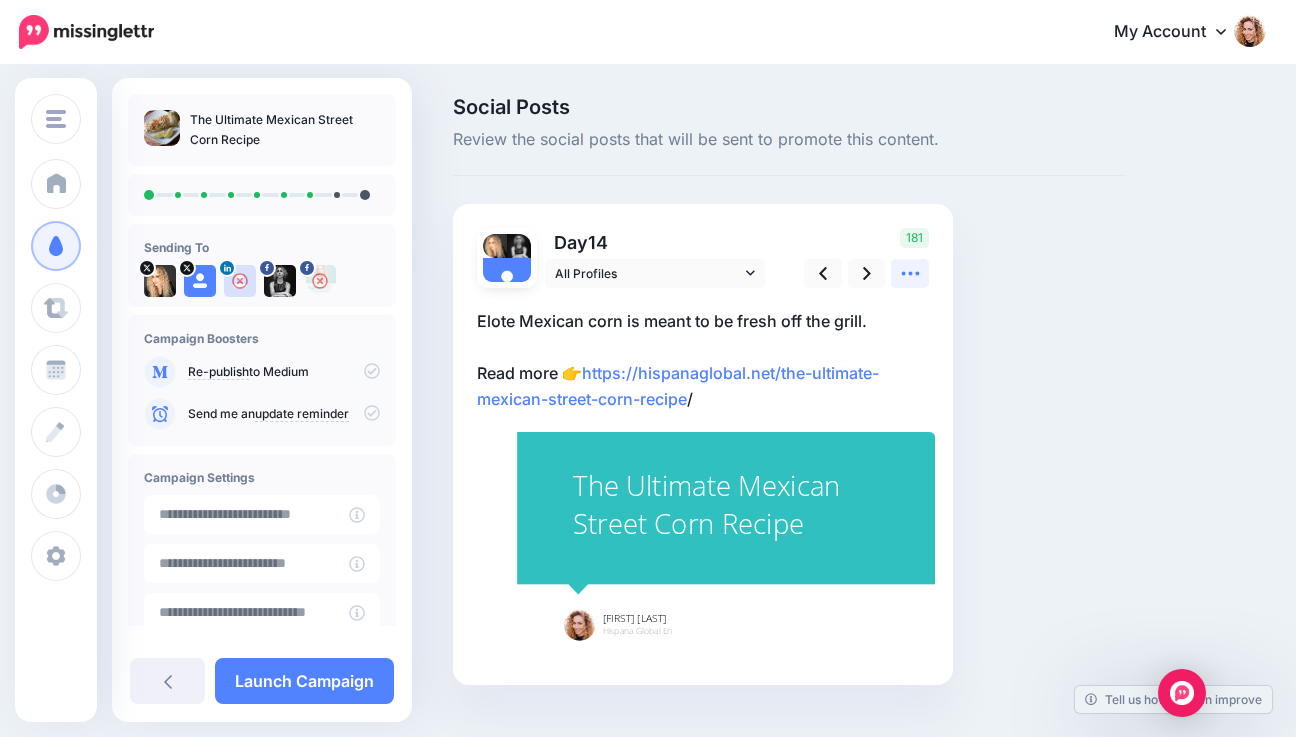 click 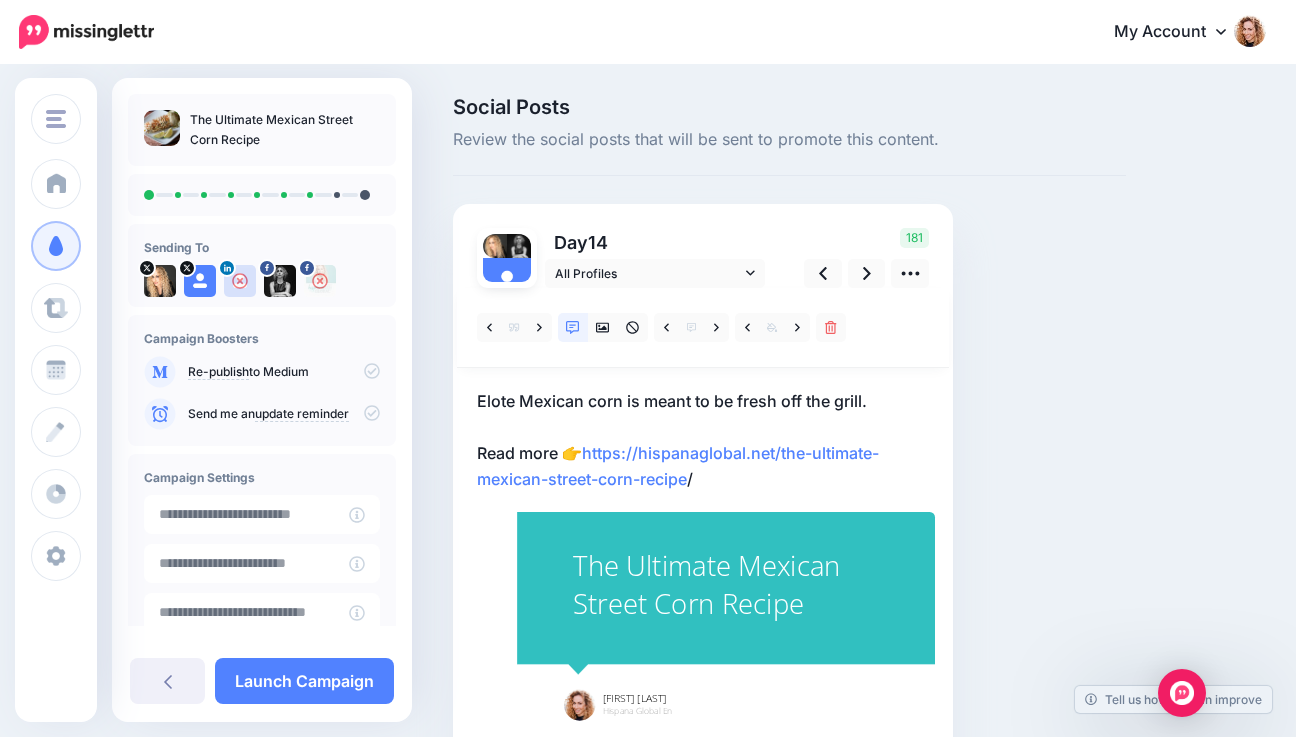 click on "Elote Mexican corn is meant to be  fresh off the grill. Read more 👉  https://hispanaglobal.net/the-ultimate-mexican-street-corn-recipe /" at bounding box center (703, 440) 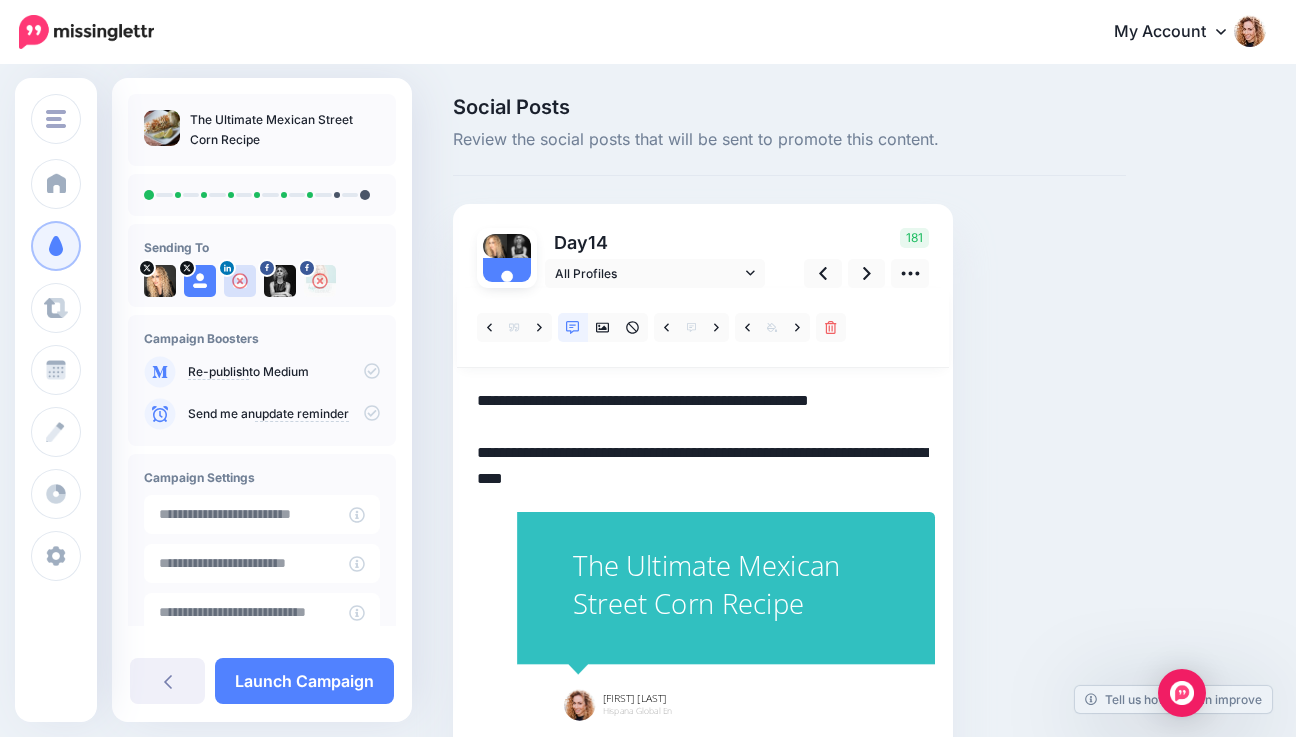 scroll, scrollTop: 0, scrollLeft: 0, axis: both 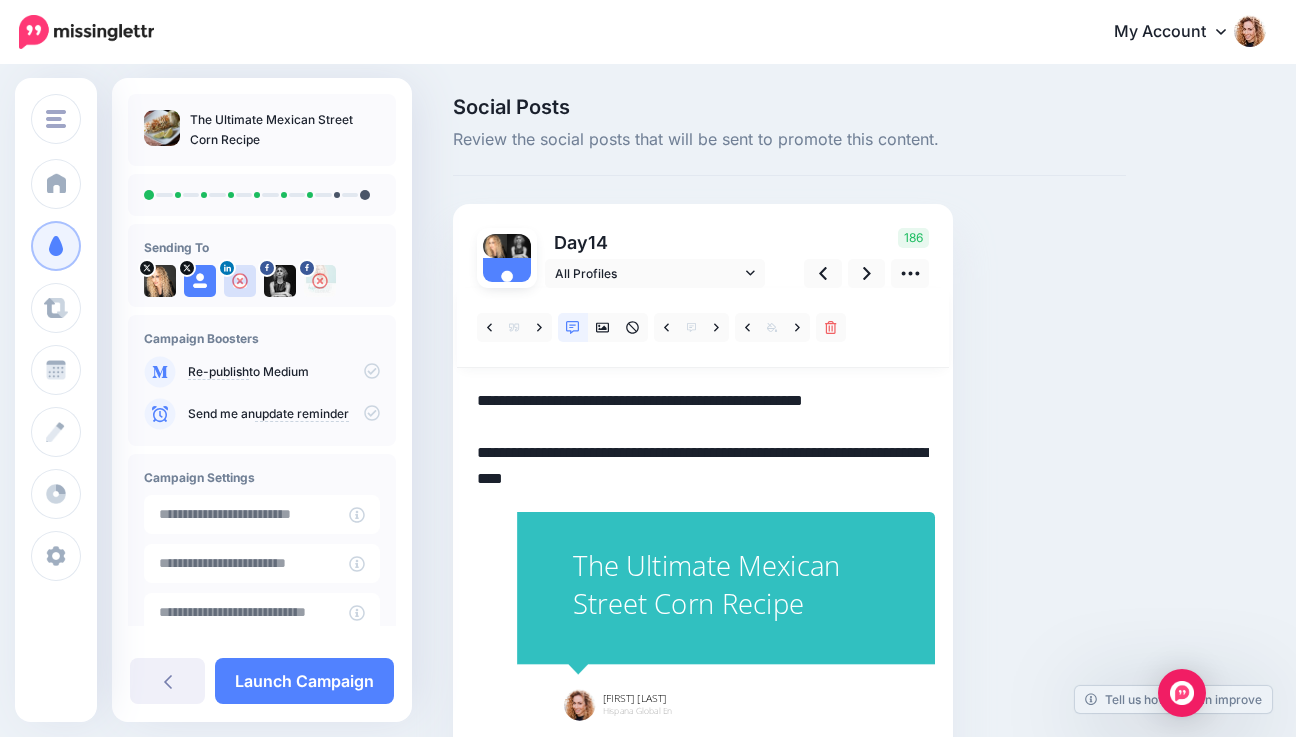 click on "**********" at bounding box center [703, 440] 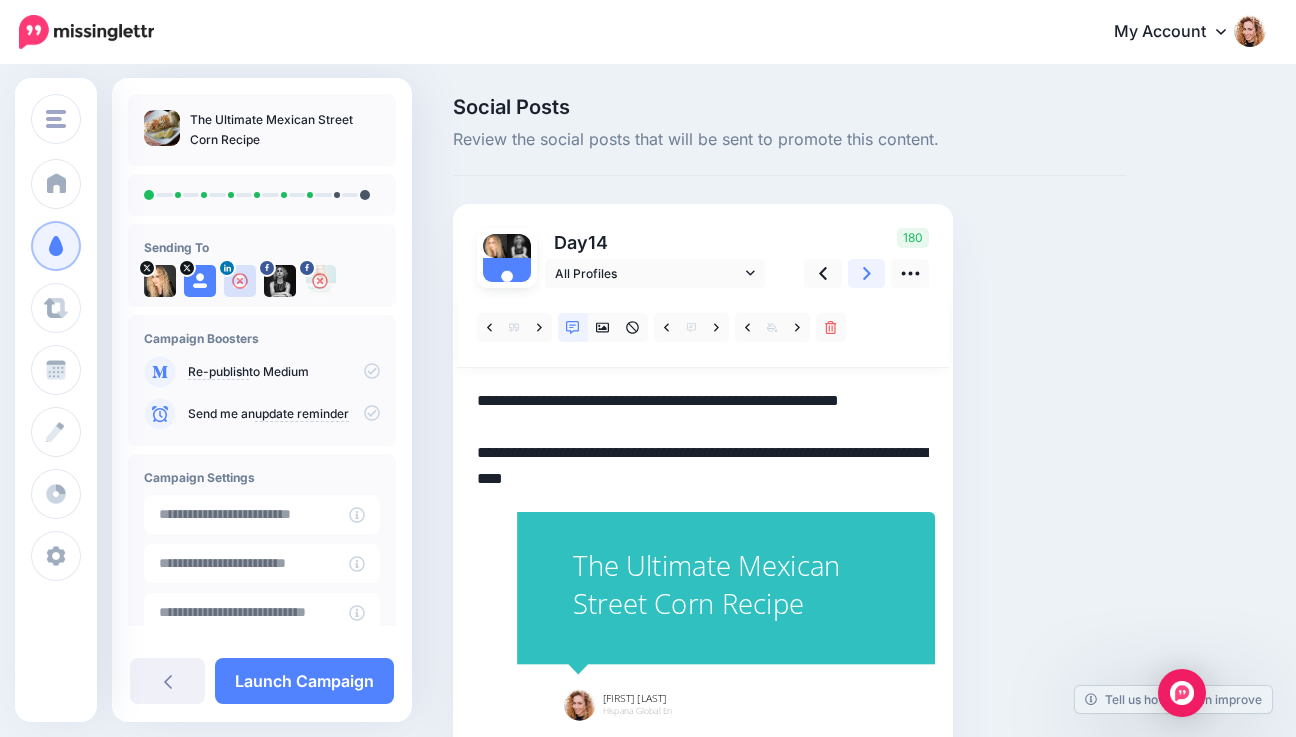 type on "**********" 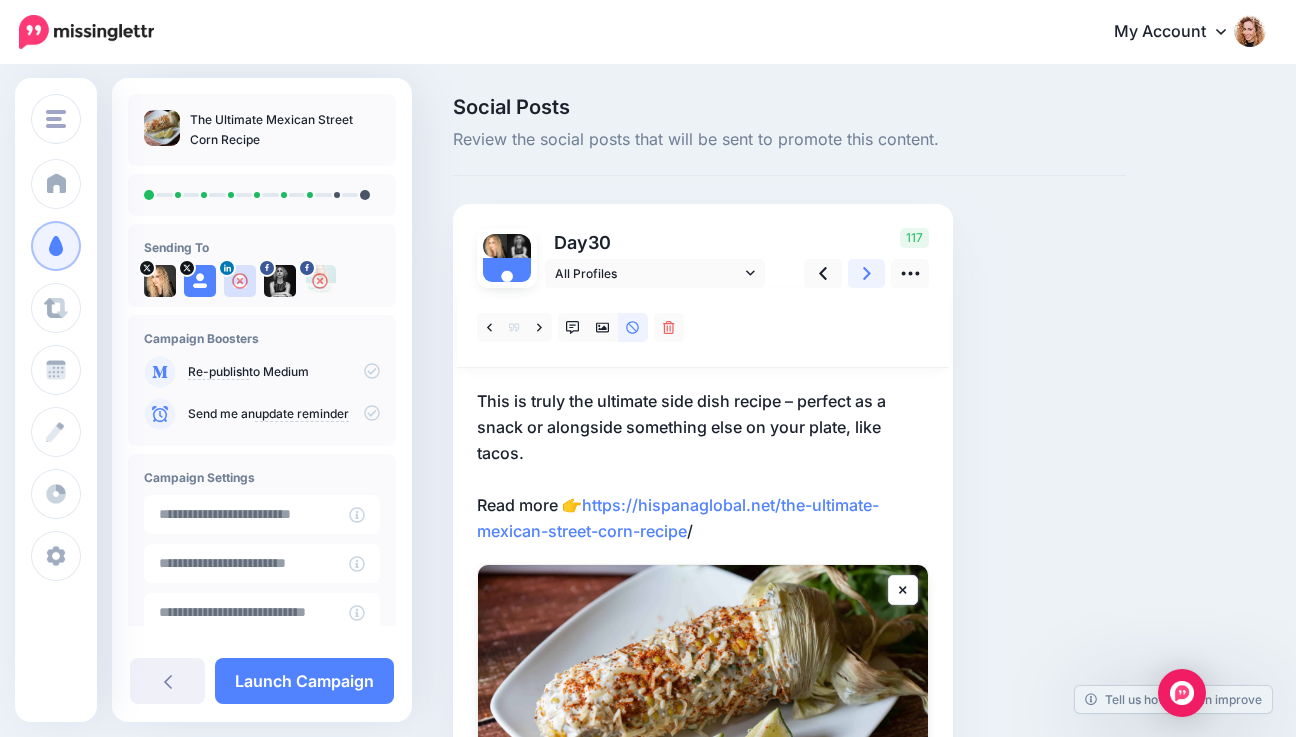 click at bounding box center (867, 273) 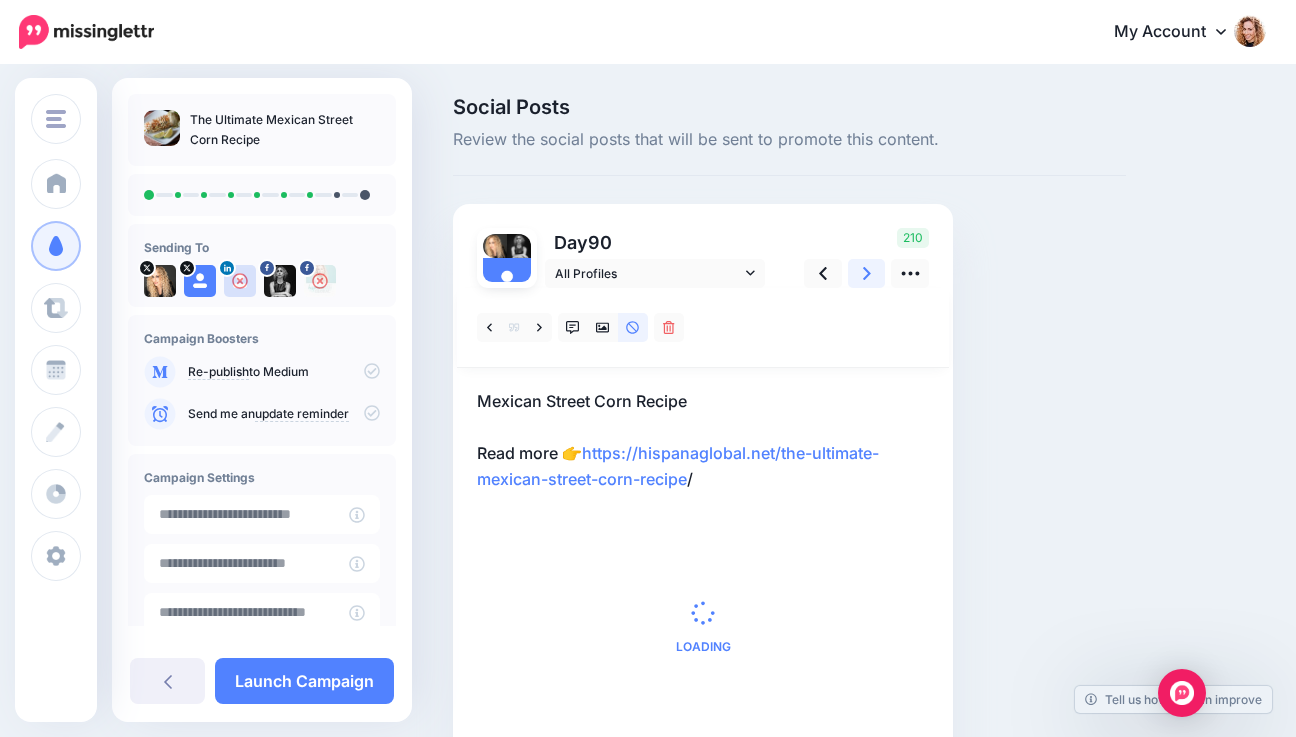 click at bounding box center [867, 273] 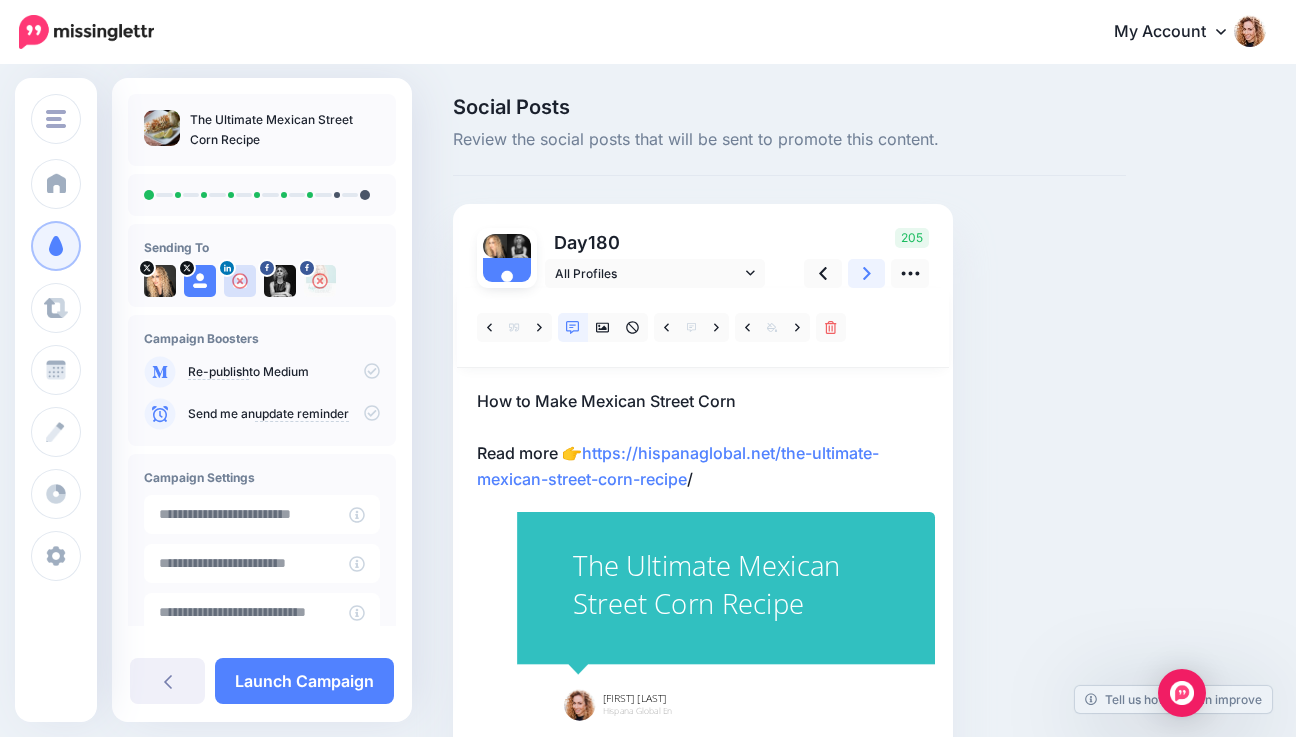 click at bounding box center (867, 273) 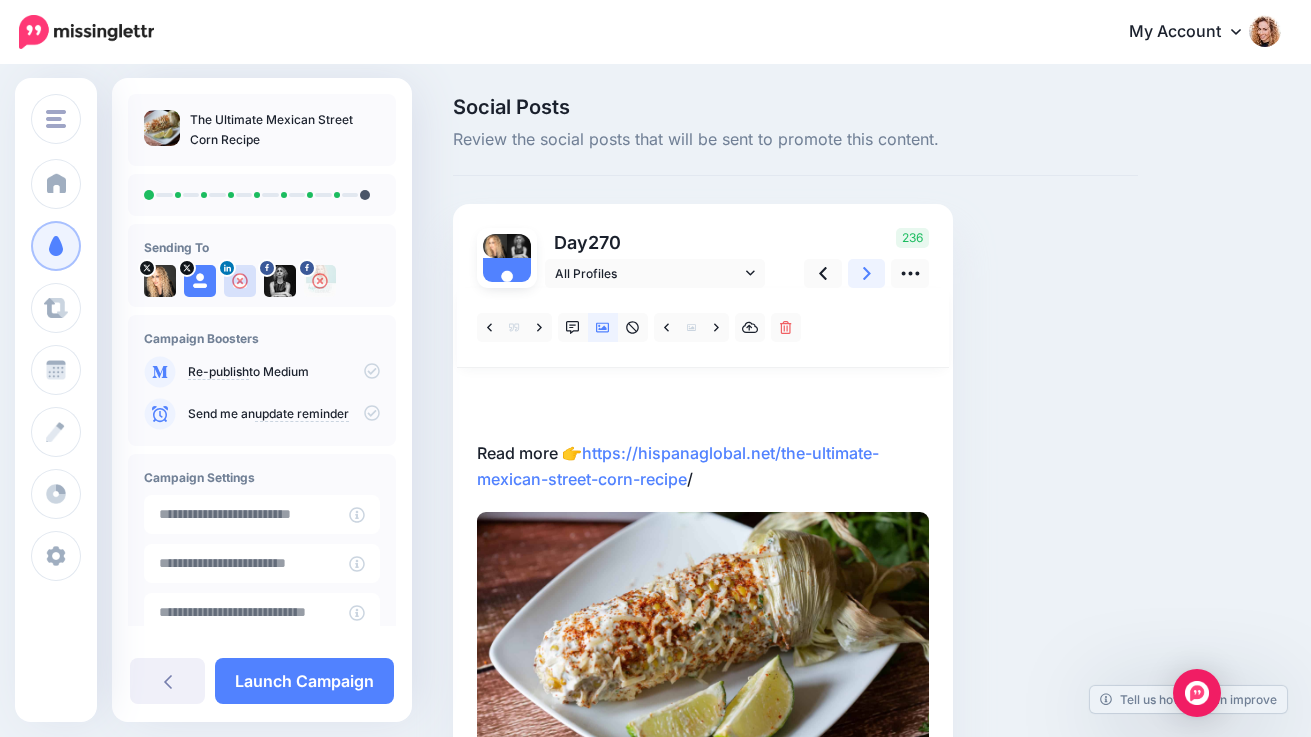 click at bounding box center [867, 273] 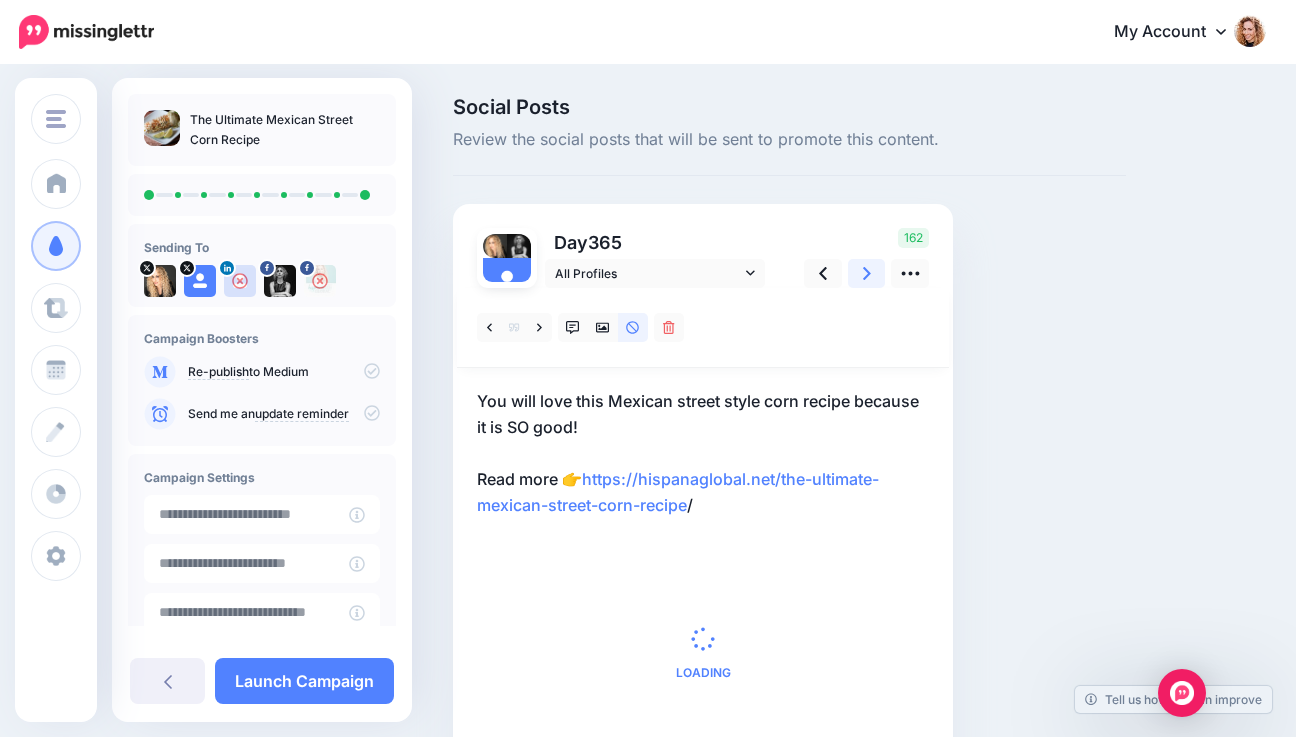 click at bounding box center [867, 273] 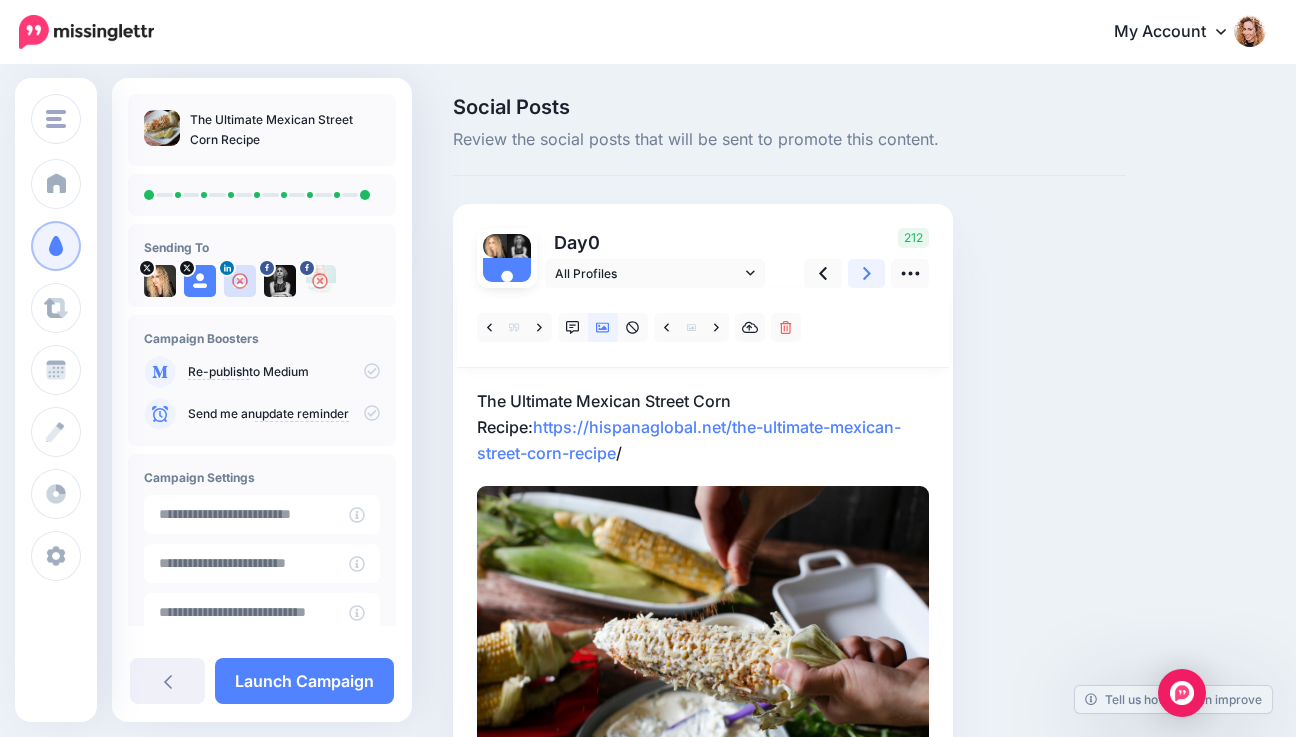 click at bounding box center [867, 273] 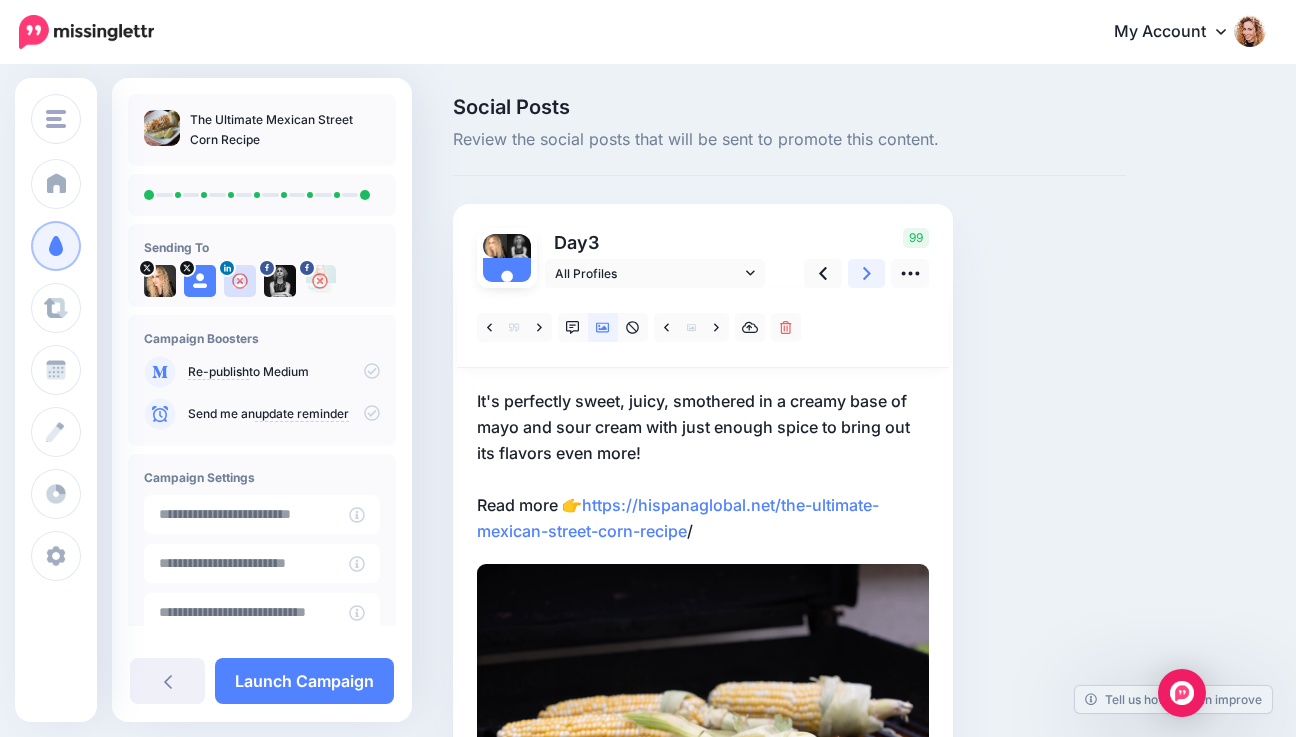 click at bounding box center [867, 273] 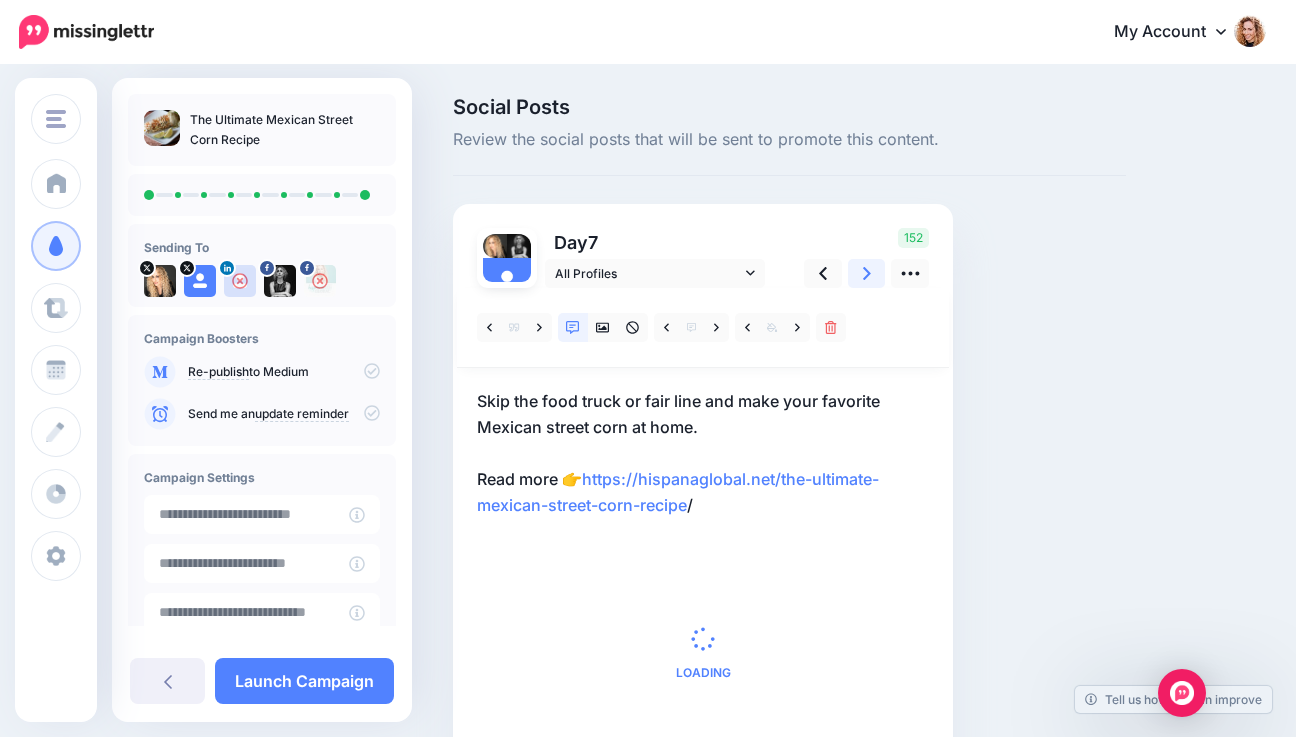 click at bounding box center [867, 273] 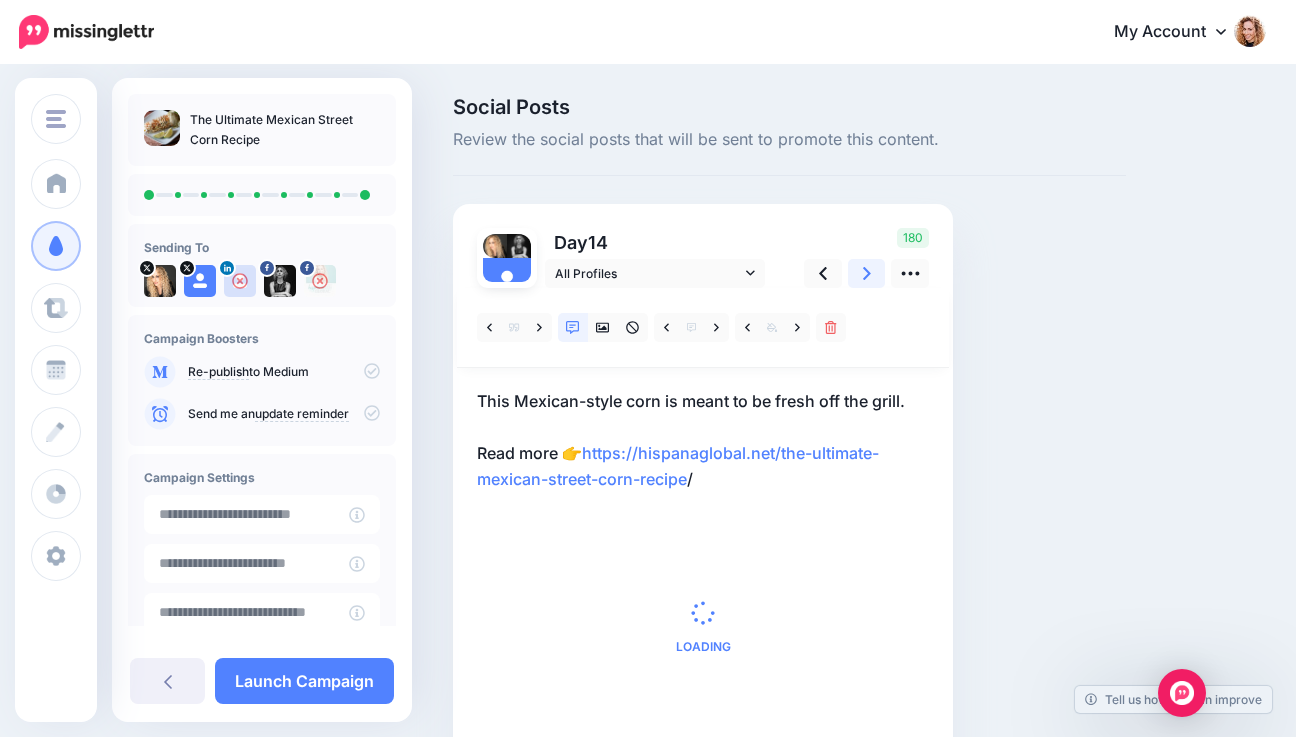click at bounding box center (867, 273) 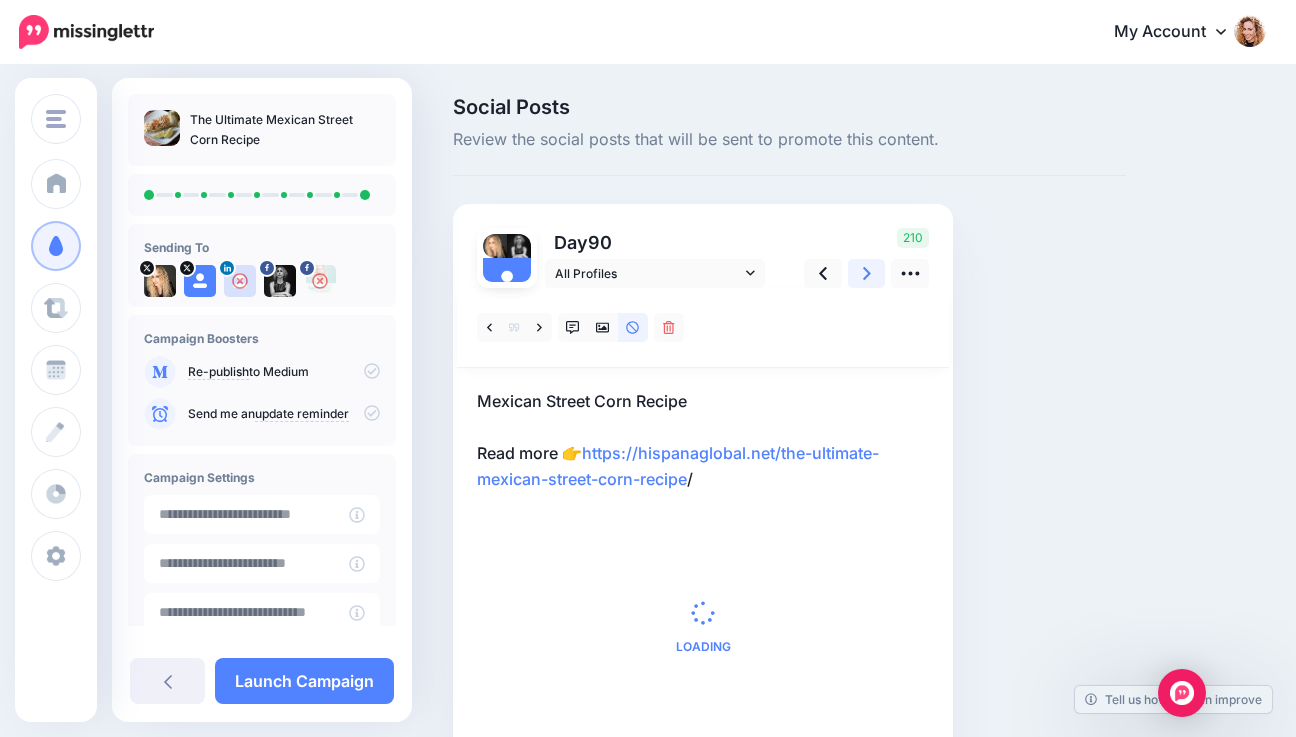 click at bounding box center (867, 273) 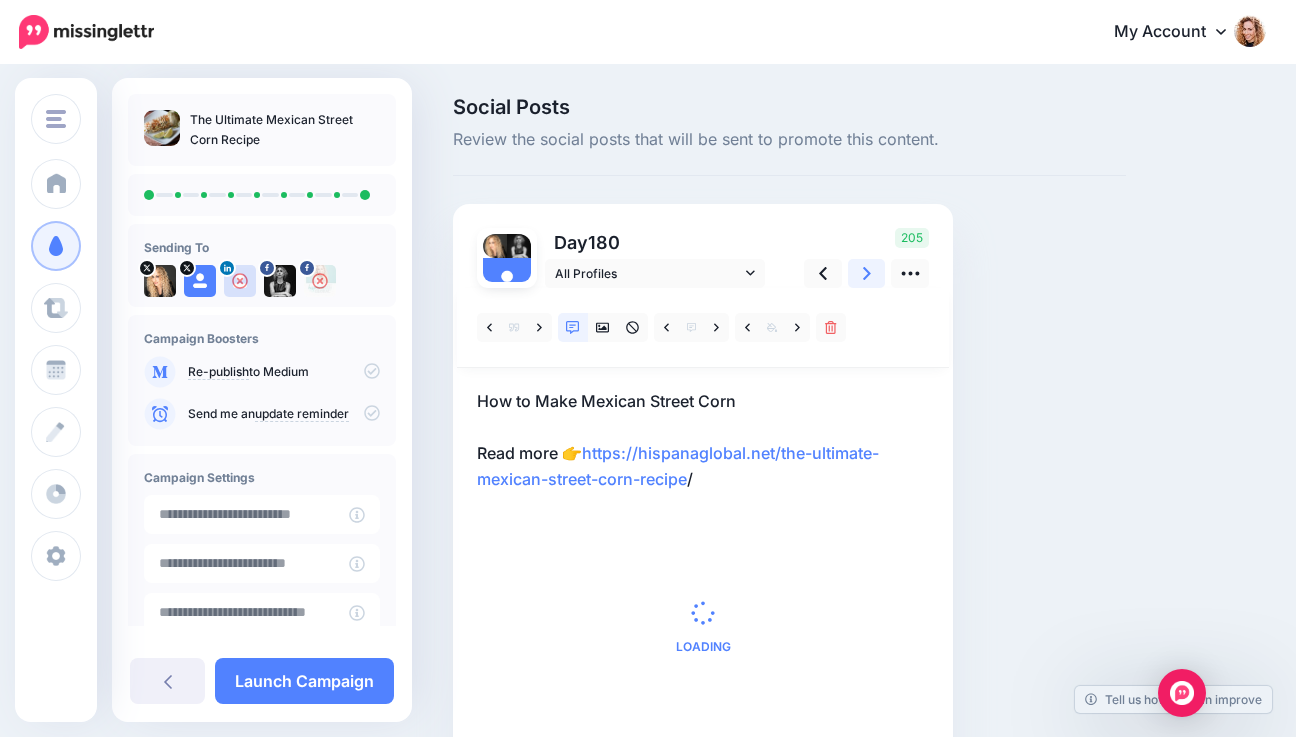 click at bounding box center [867, 273] 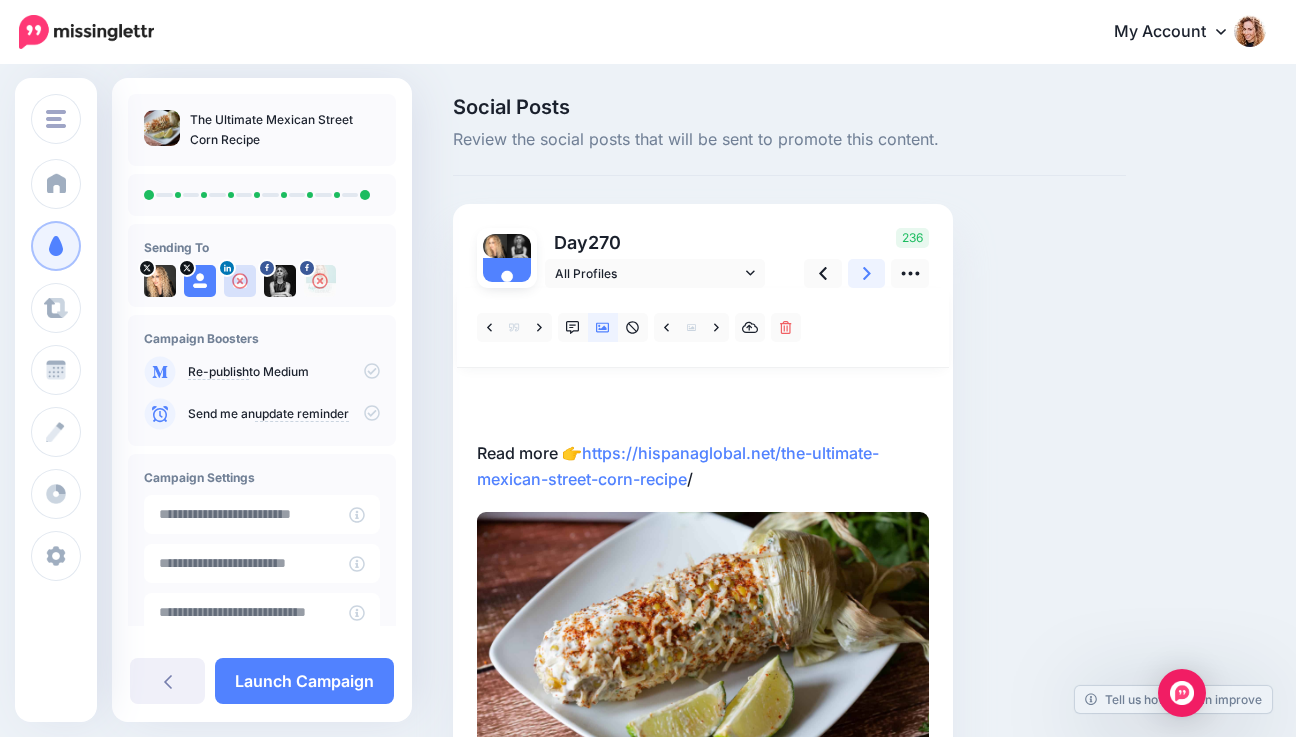click 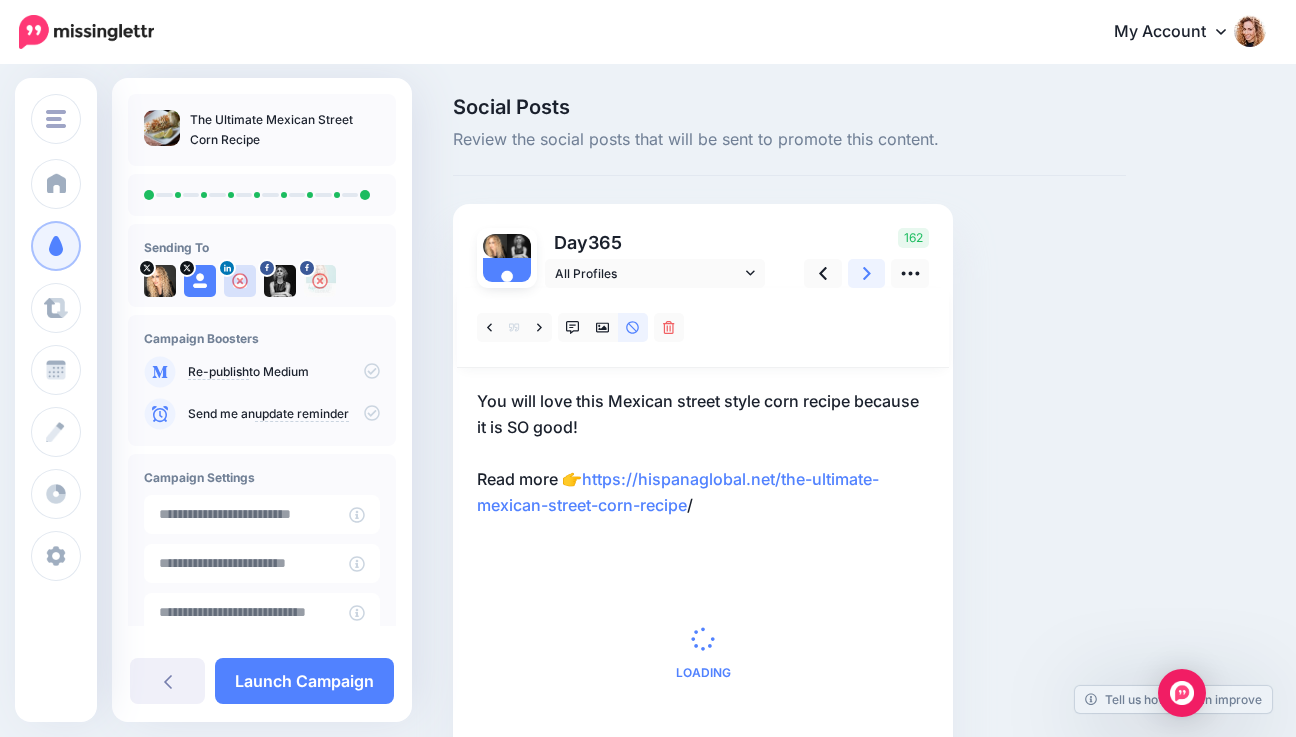 click 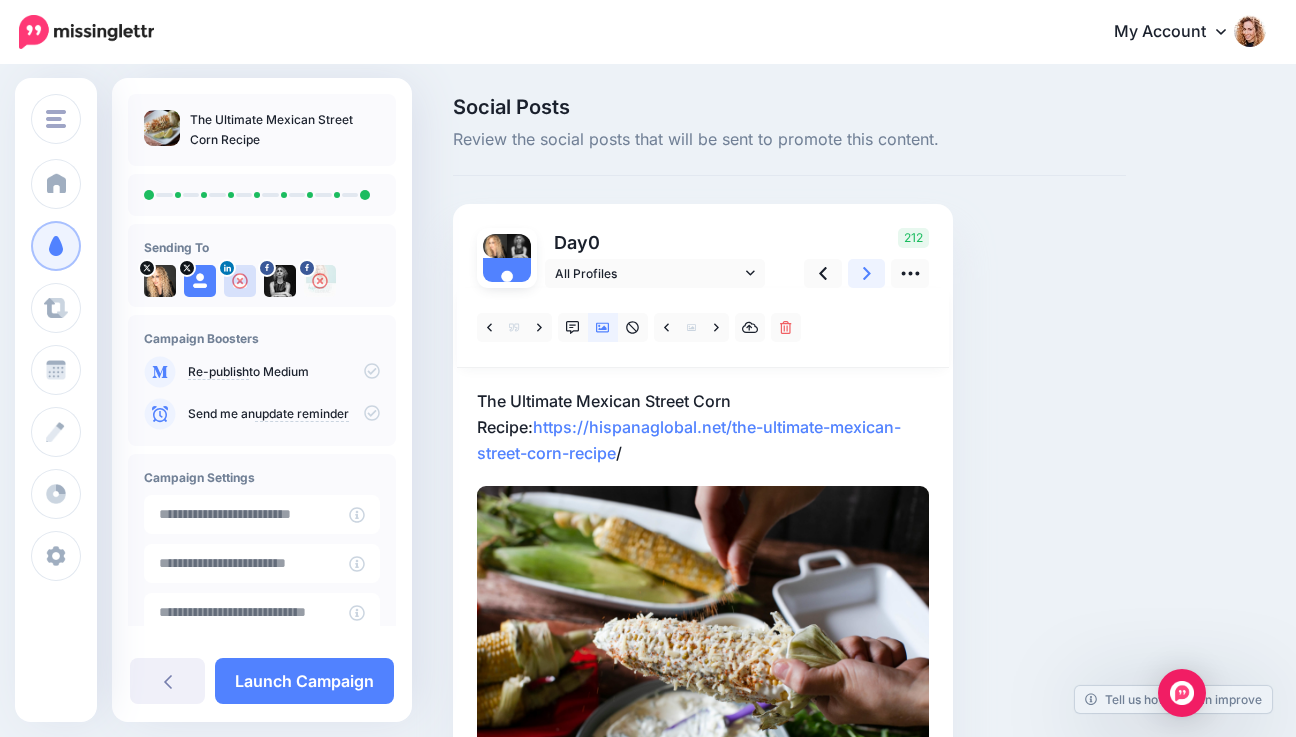 click 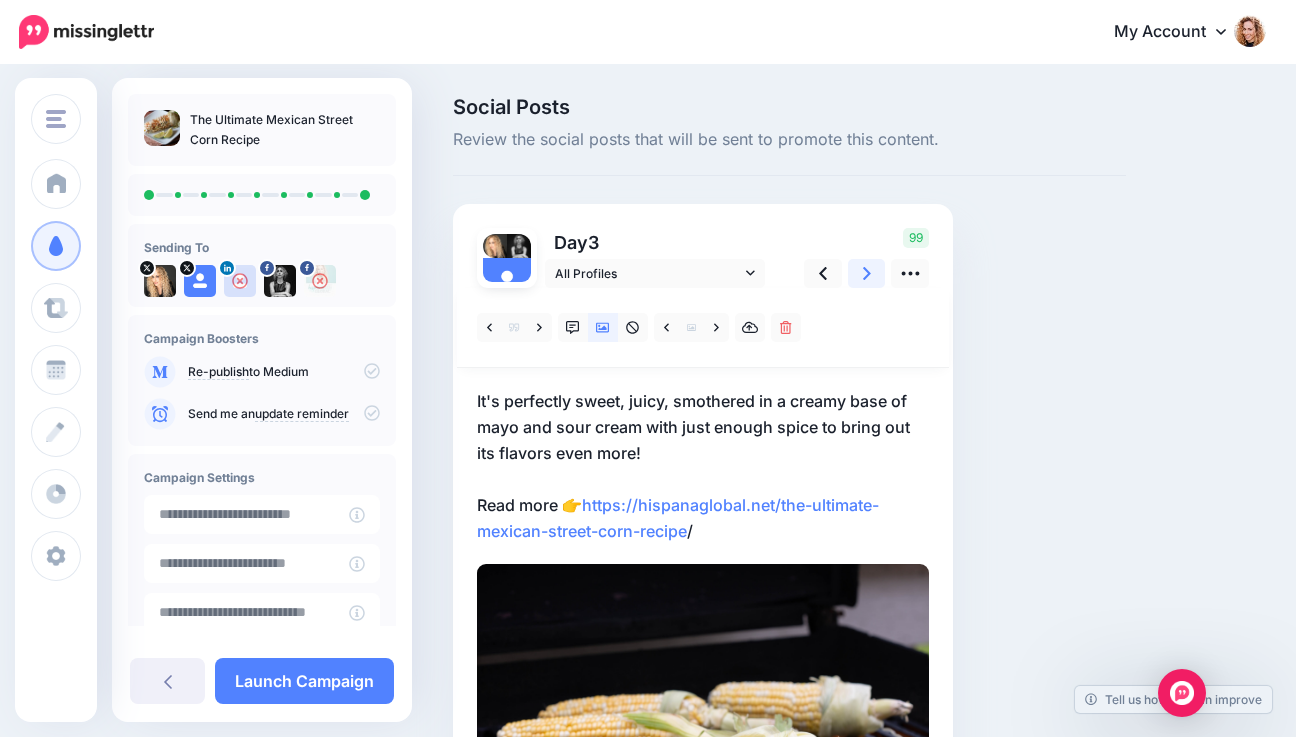 click 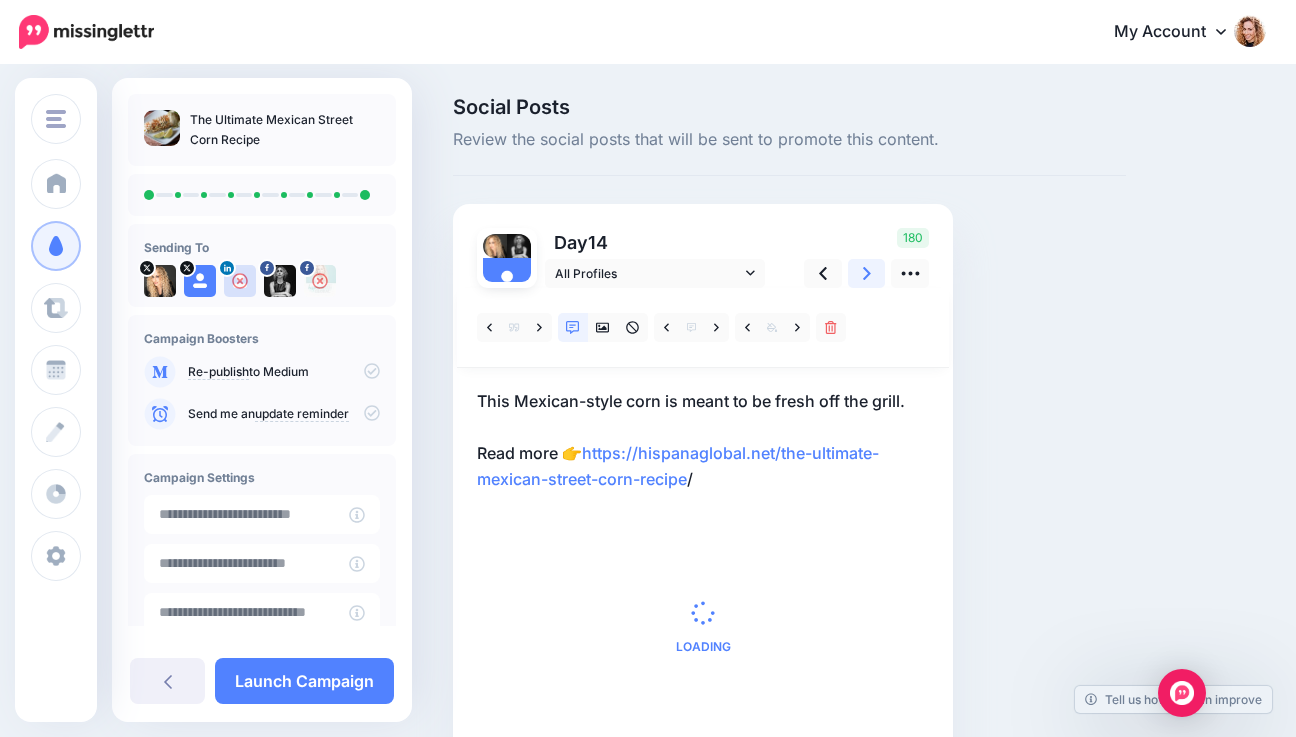 click 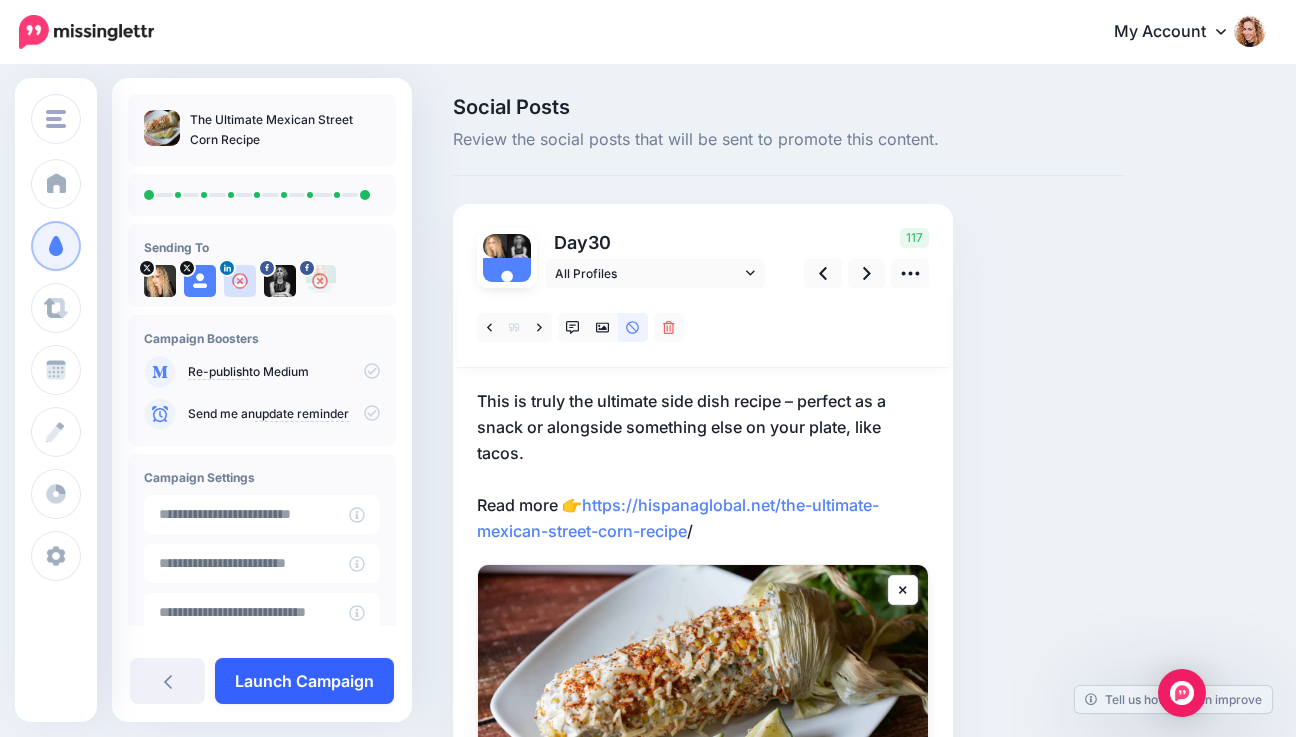 click on "Launch Campaign" at bounding box center [304, 681] 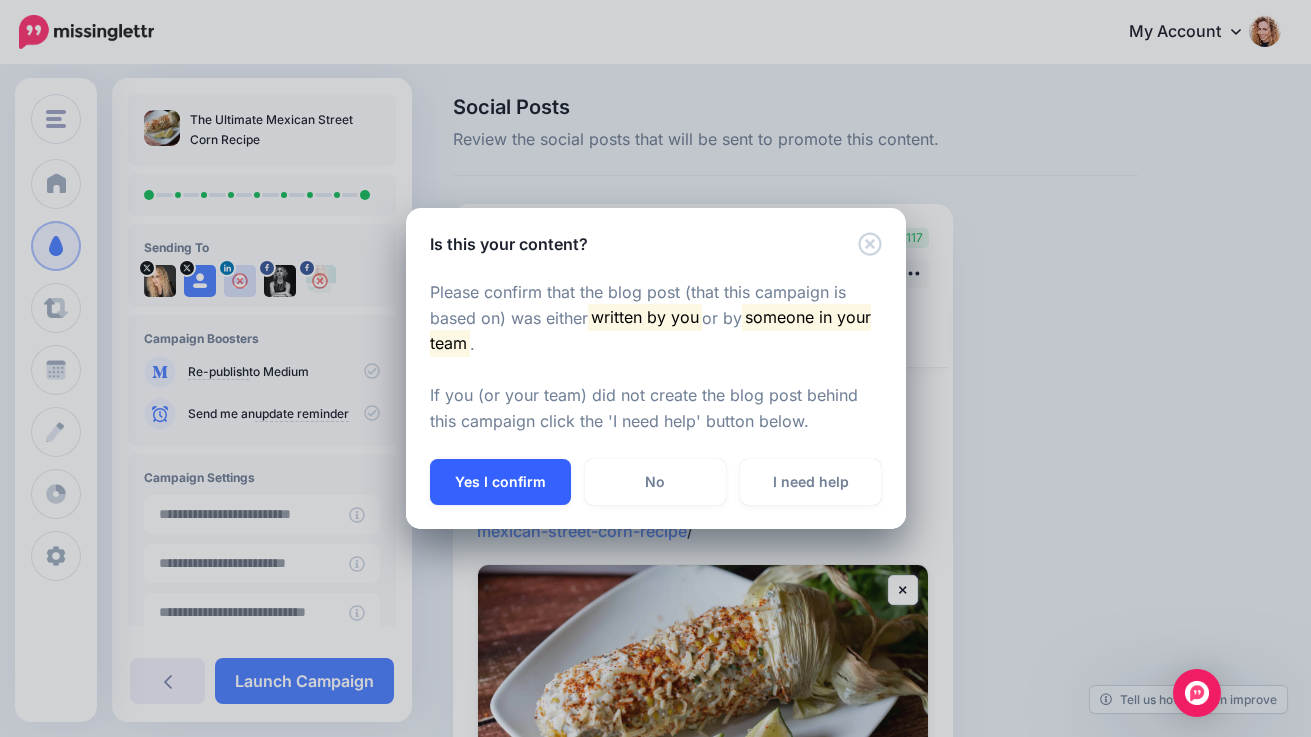 click on "Yes I confirm" at bounding box center (500, 482) 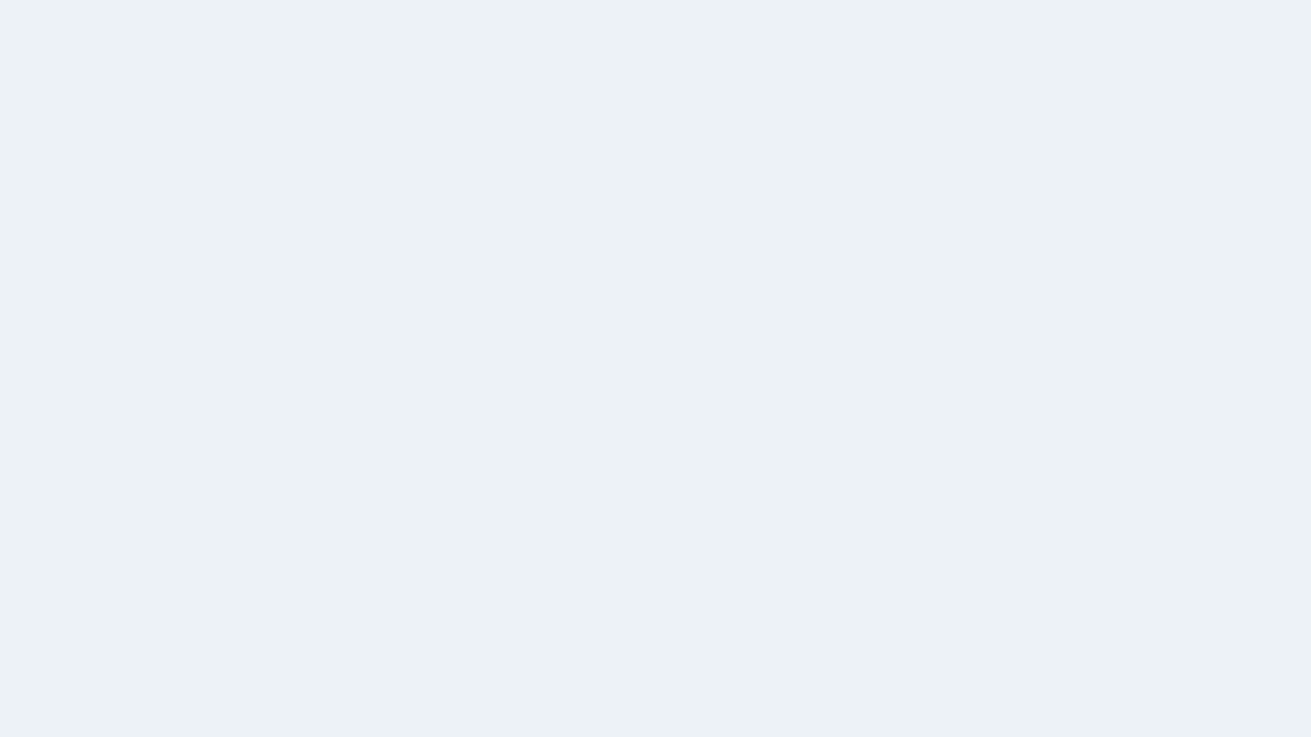 scroll, scrollTop: 0, scrollLeft: 0, axis: both 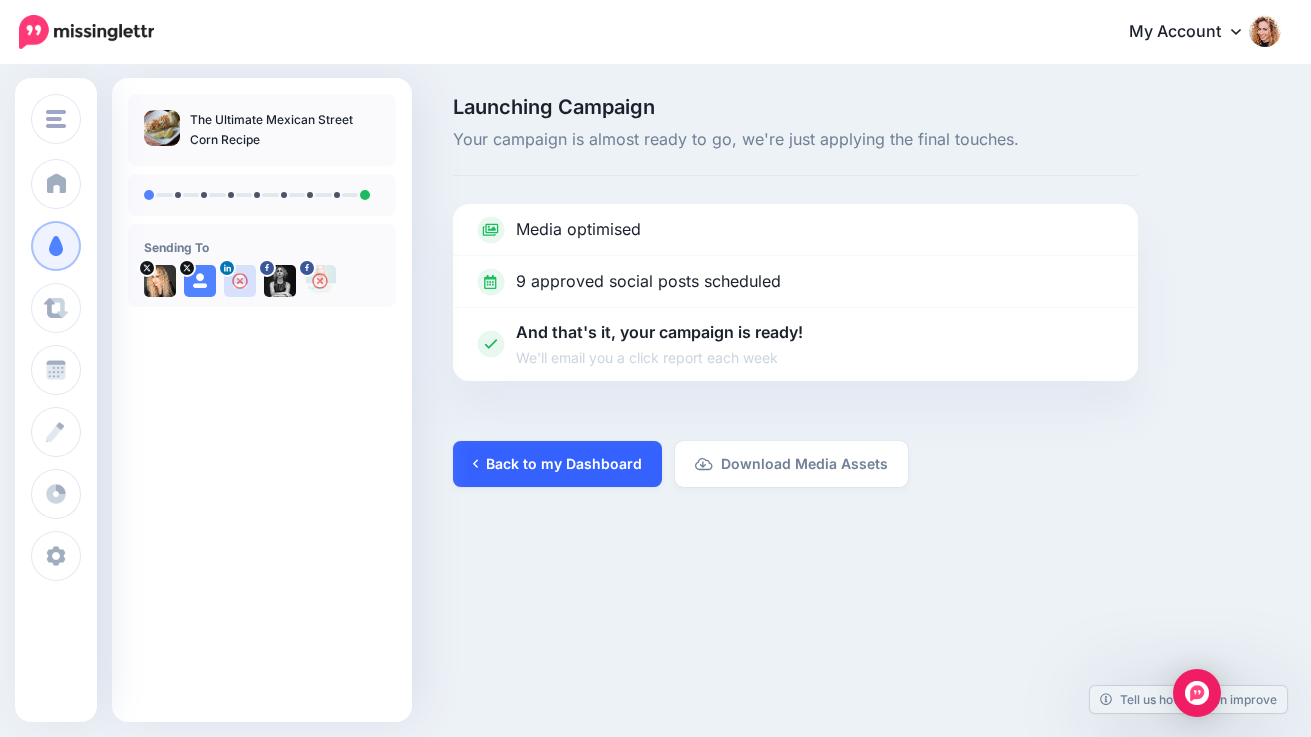 click on "Back to my Dashboard" at bounding box center [557, 464] 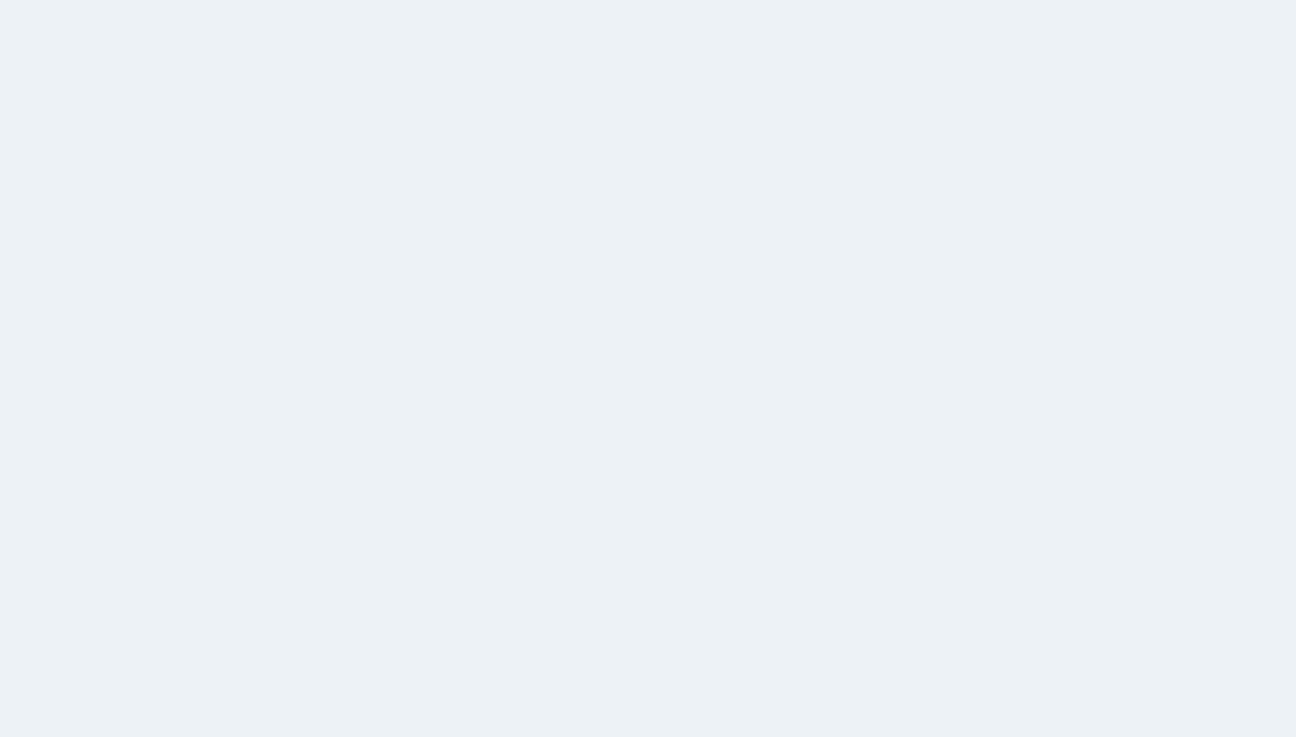 scroll, scrollTop: 0, scrollLeft: 0, axis: both 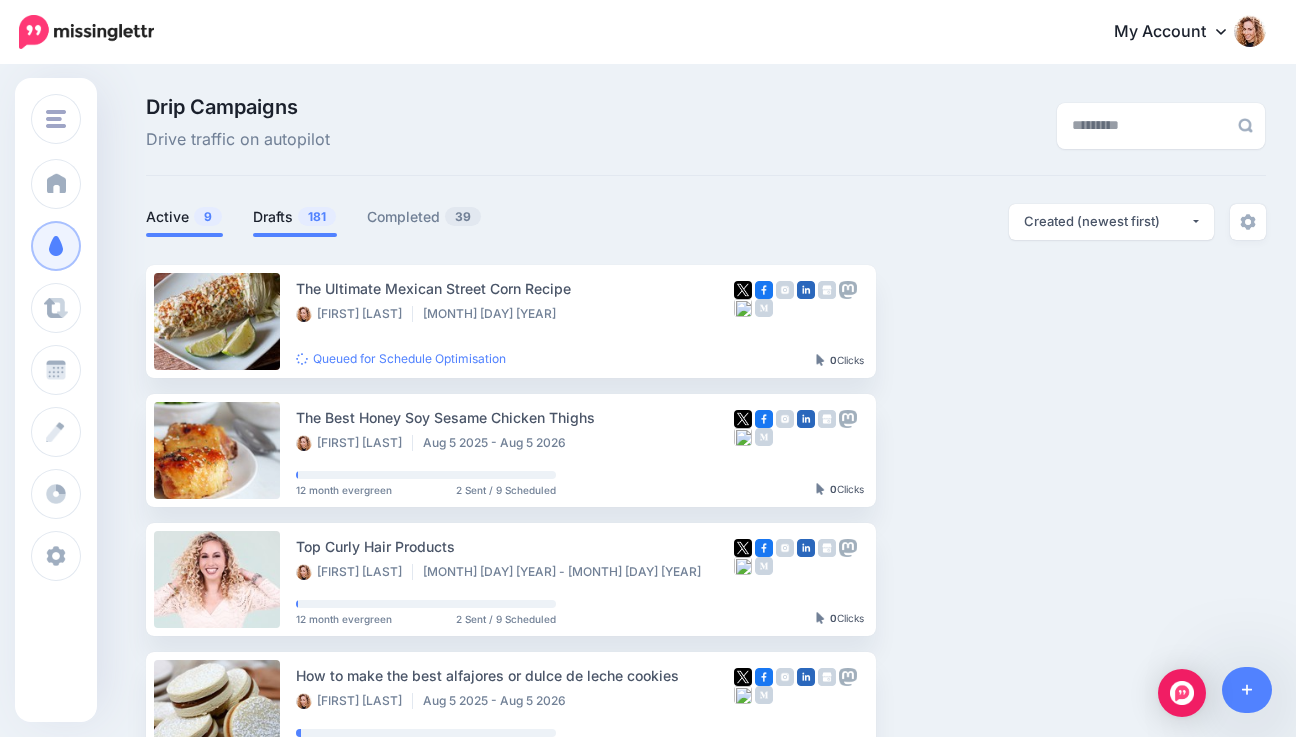 click on "Drafts  181" at bounding box center (295, 217) 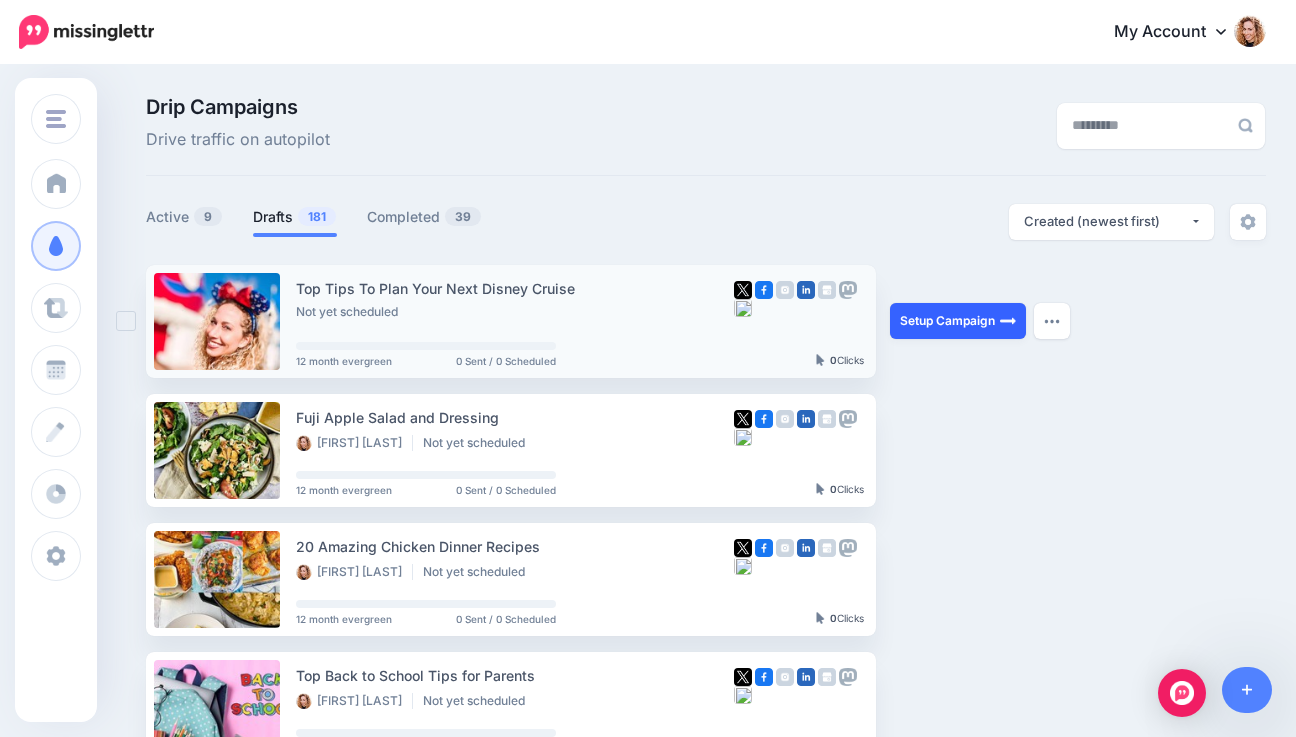 click on "Setup Campaign" at bounding box center [958, 321] 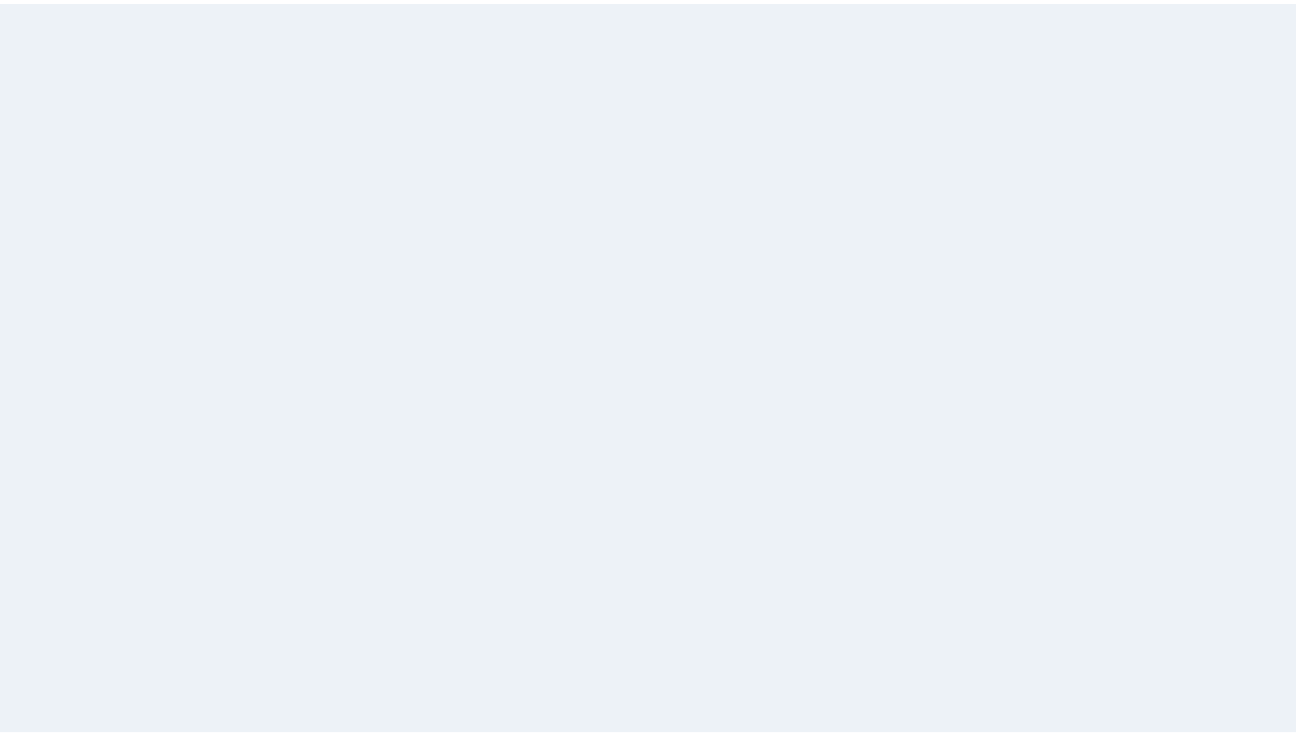 scroll, scrollTop: 0, scrollLeft: 0, axis: both 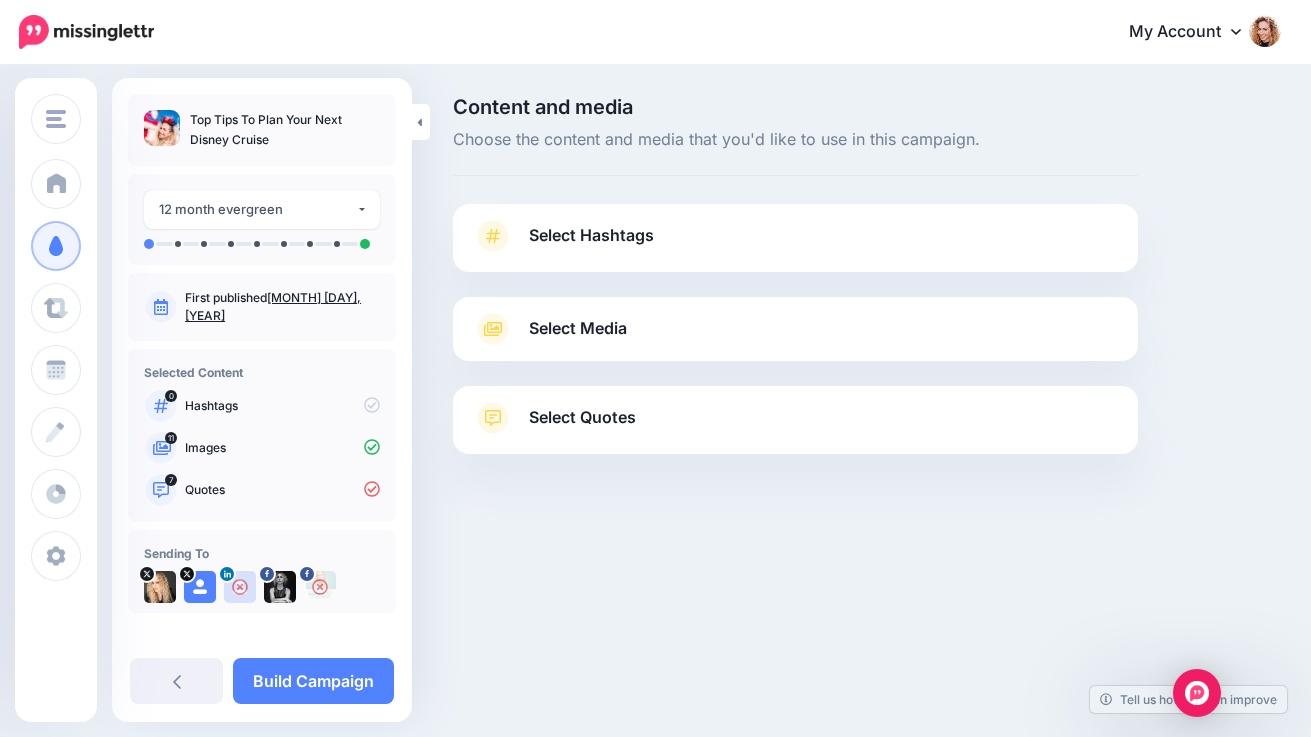 click on "Select Hashtags" at bounding box center (591, 235) 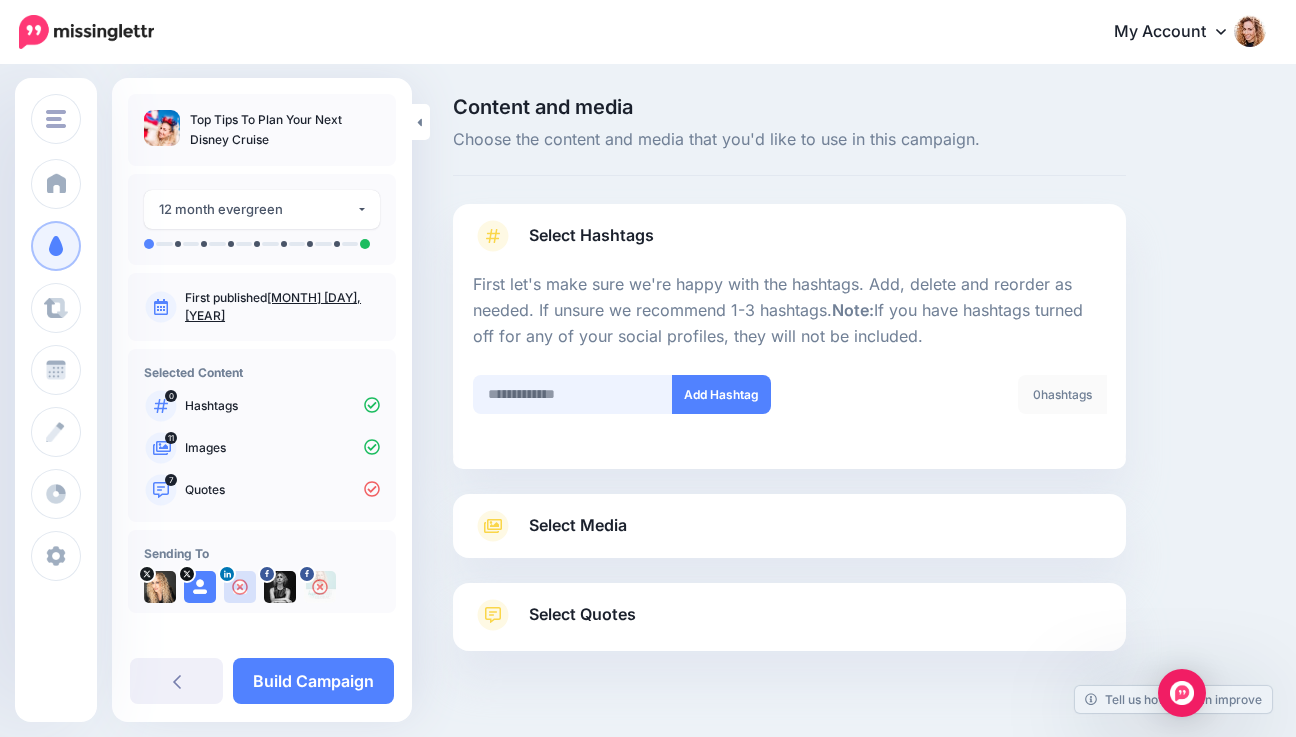 click at bounding box center [573, 394] 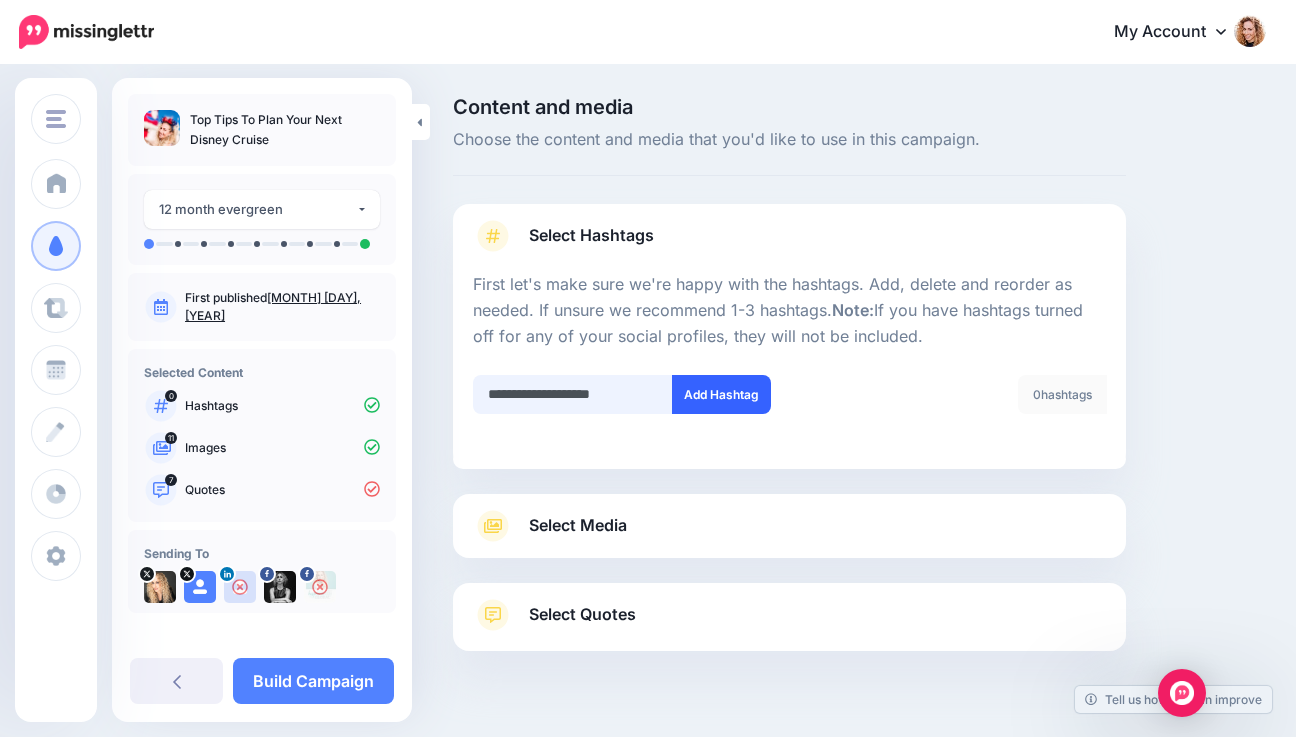 type on "**********" 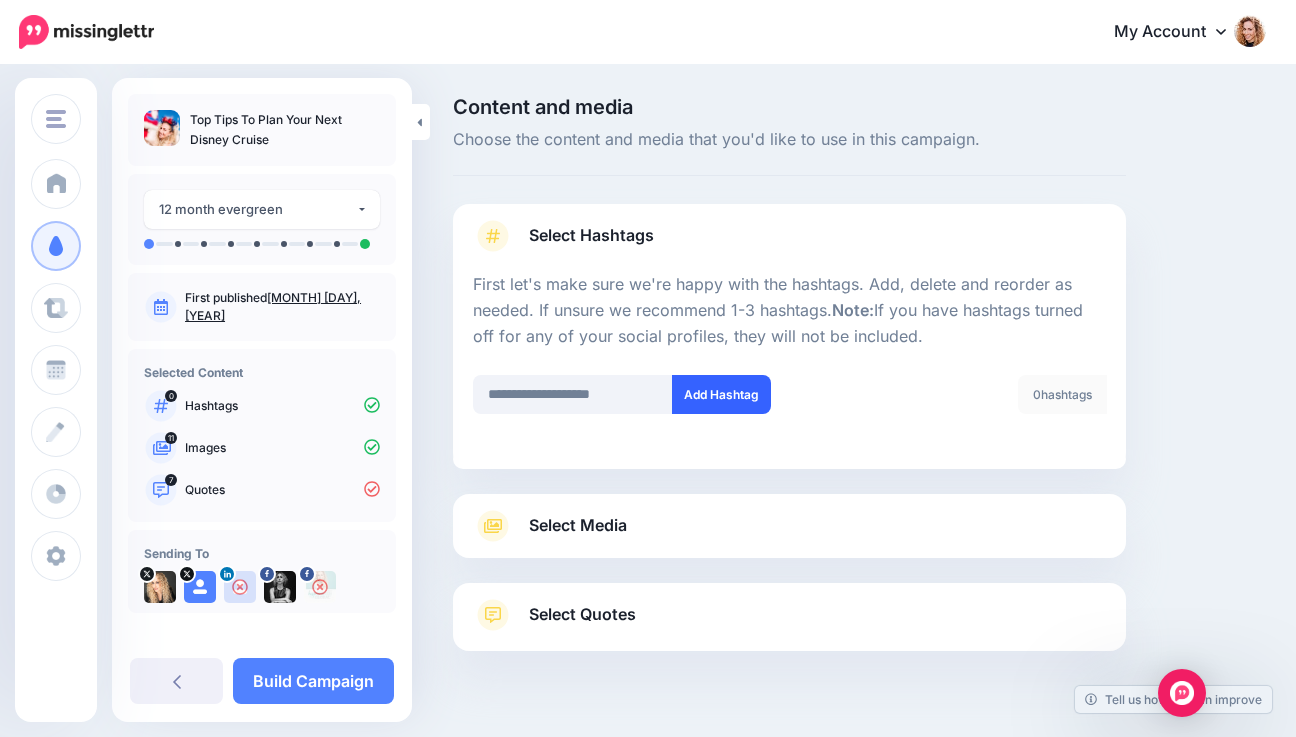 click on "Add Hashtag" at bounding box center [721, 394] 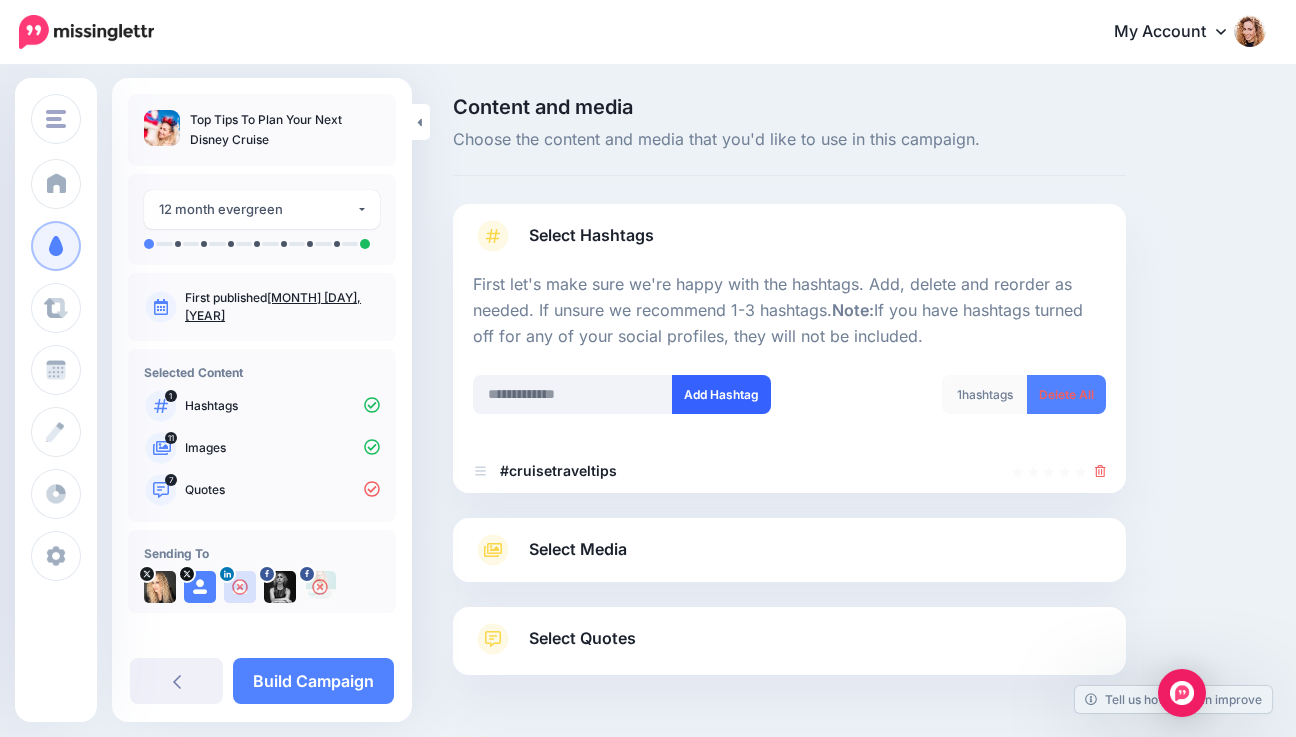 scroll, scrollTop: 67, scrollLeft: 0, axis: vertical 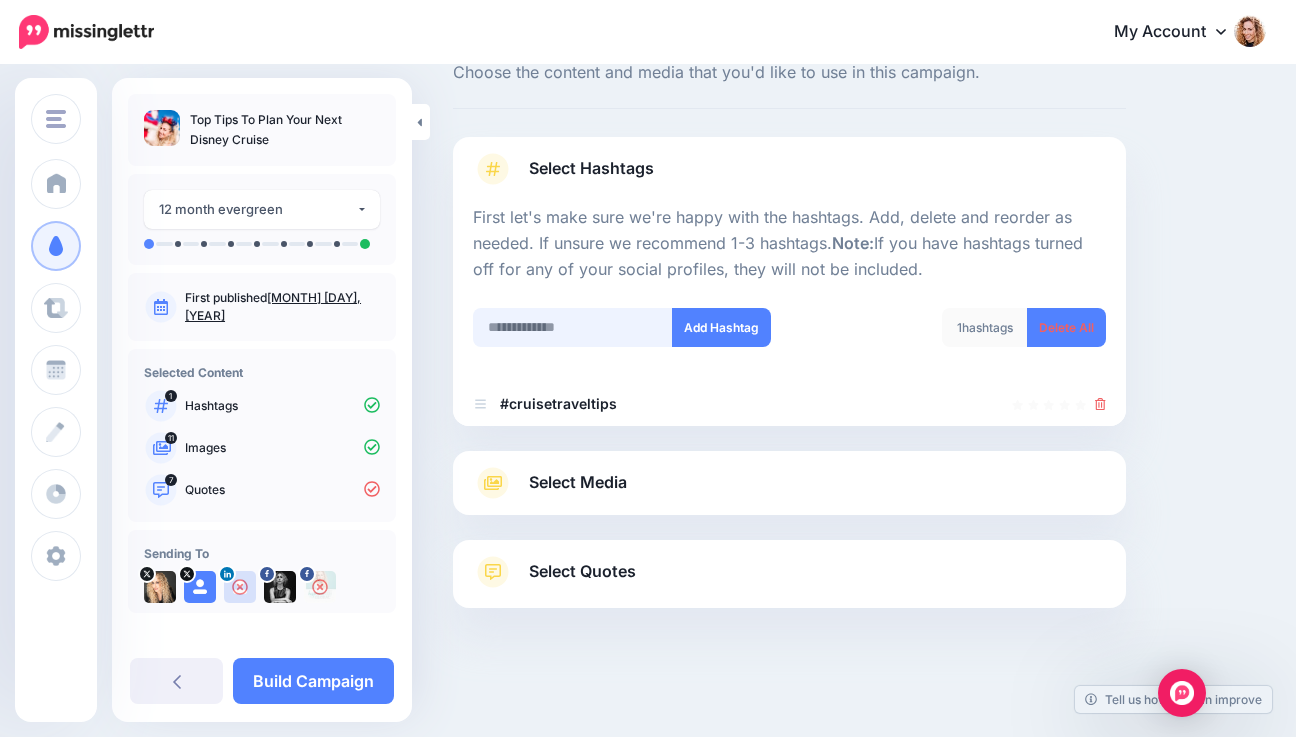 click at bounding box center (573, 327) 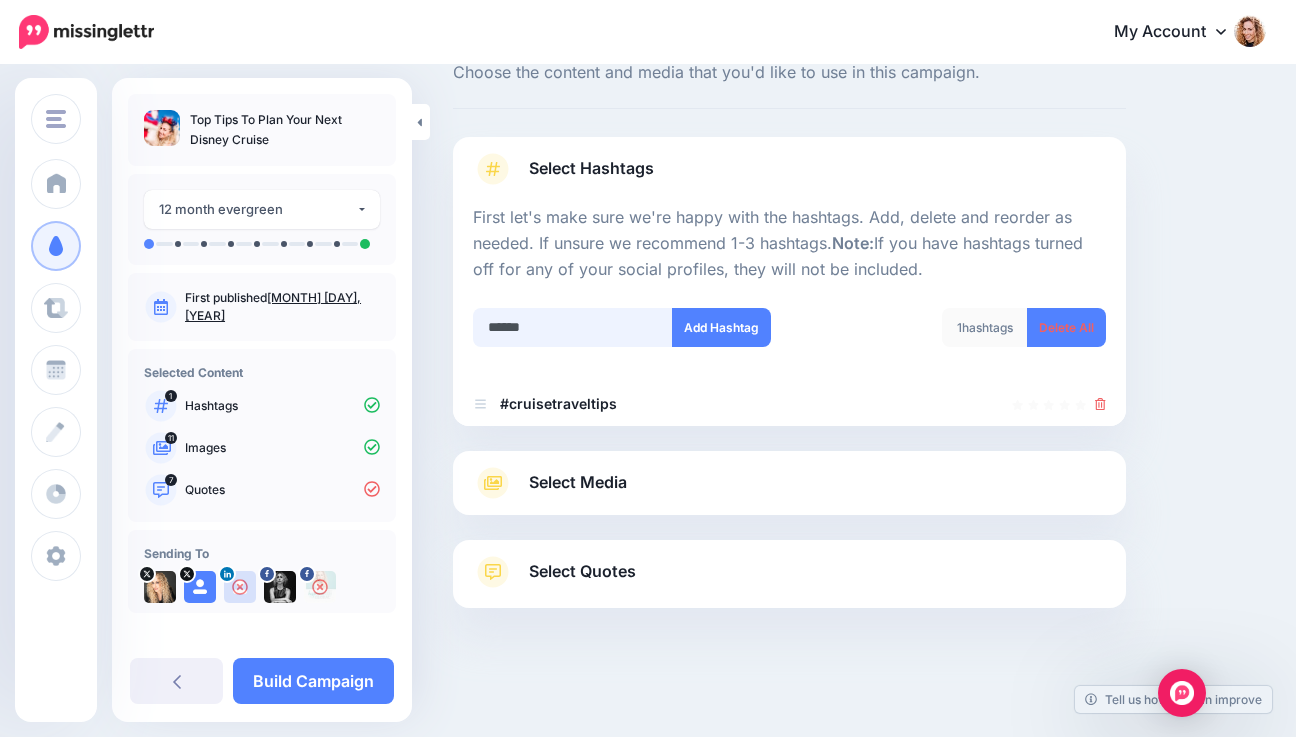 type on "*******" 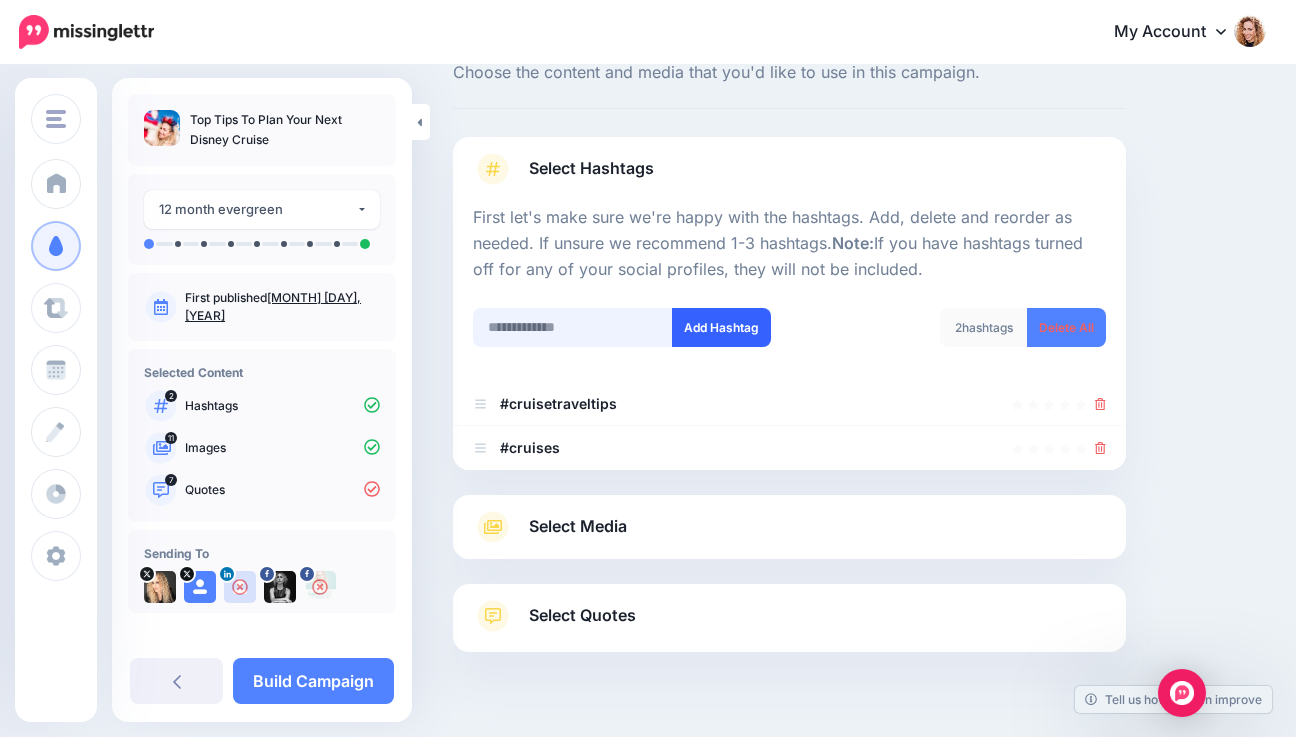 scroll, scrollTop: 111, scrollLeft: 0, axis: vertical 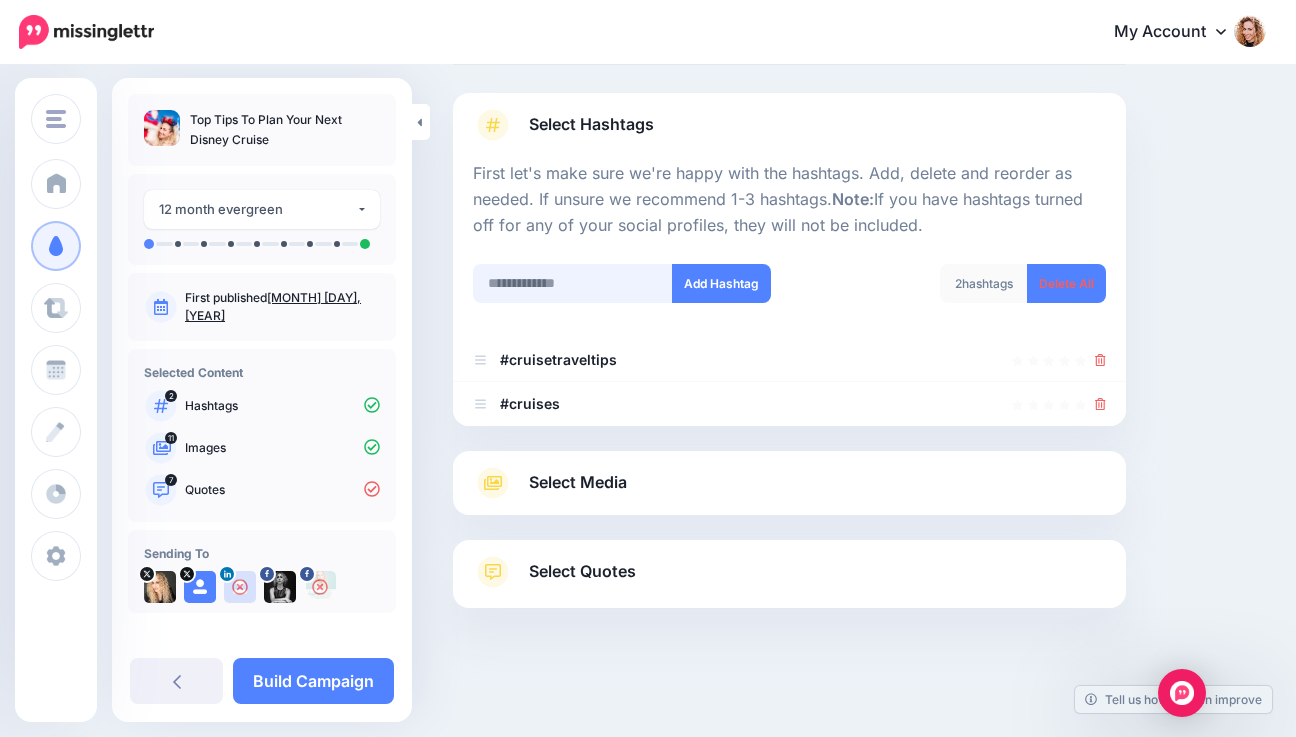 click at bounding box center (573, 283) 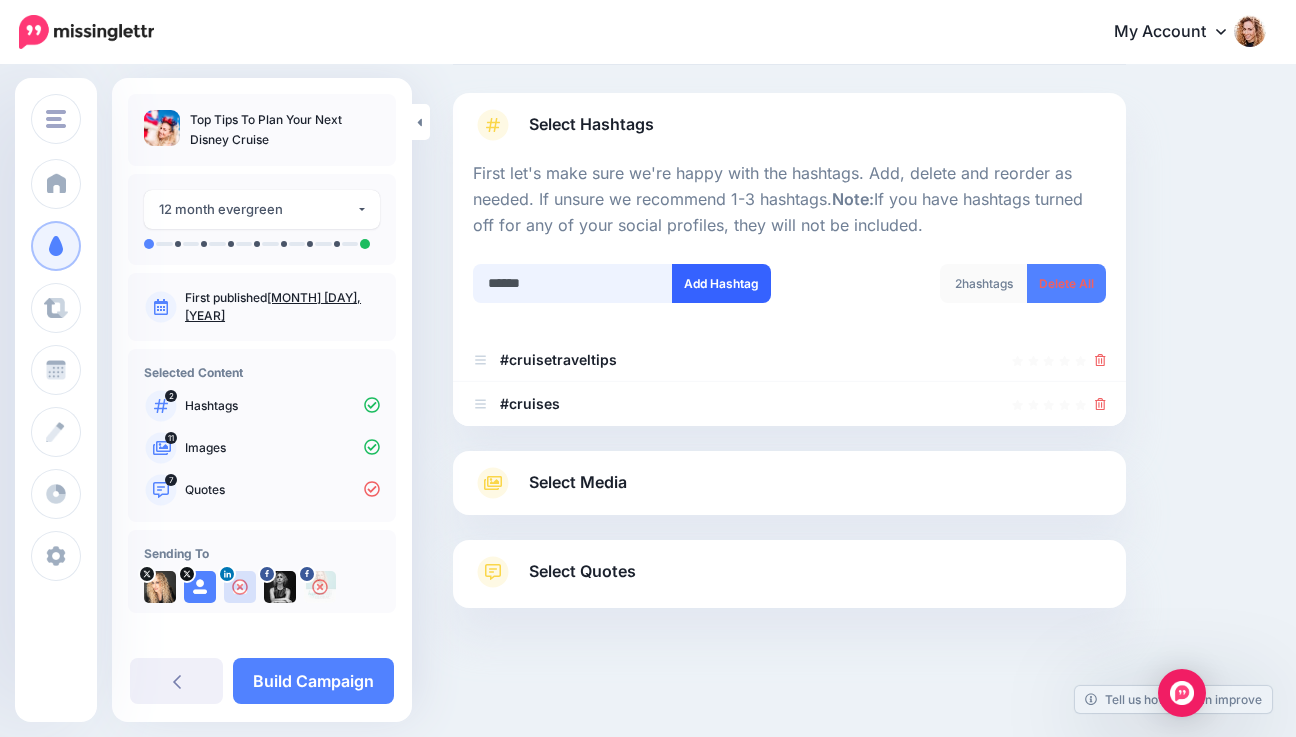 type on "******" 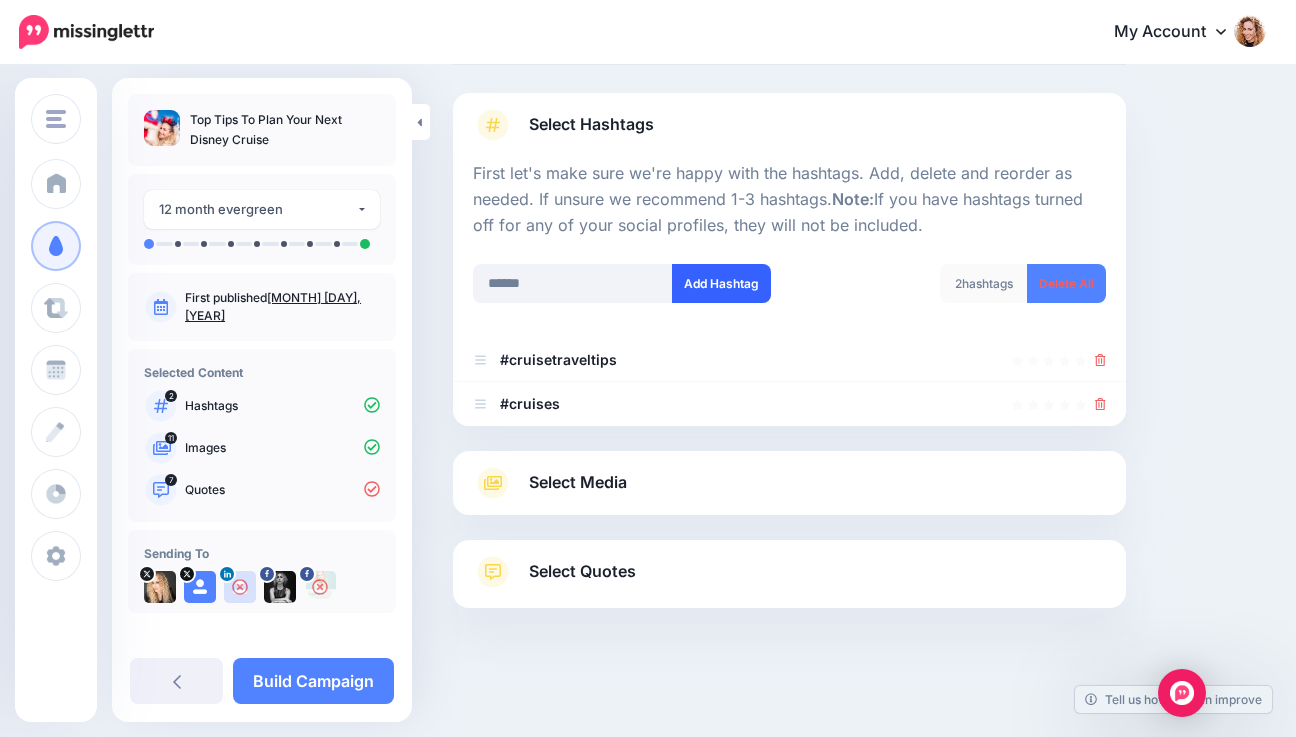 click on "Add Hashtag" at bounding box center [721, 283] 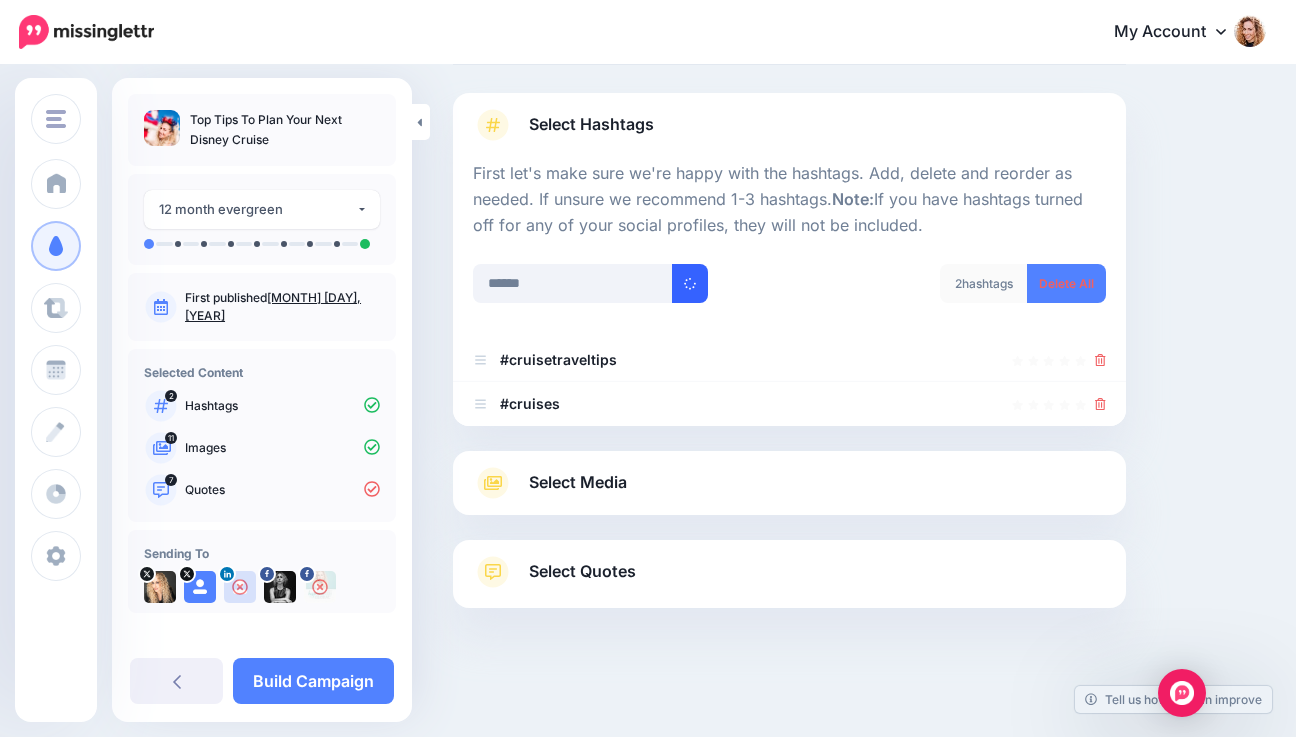 type 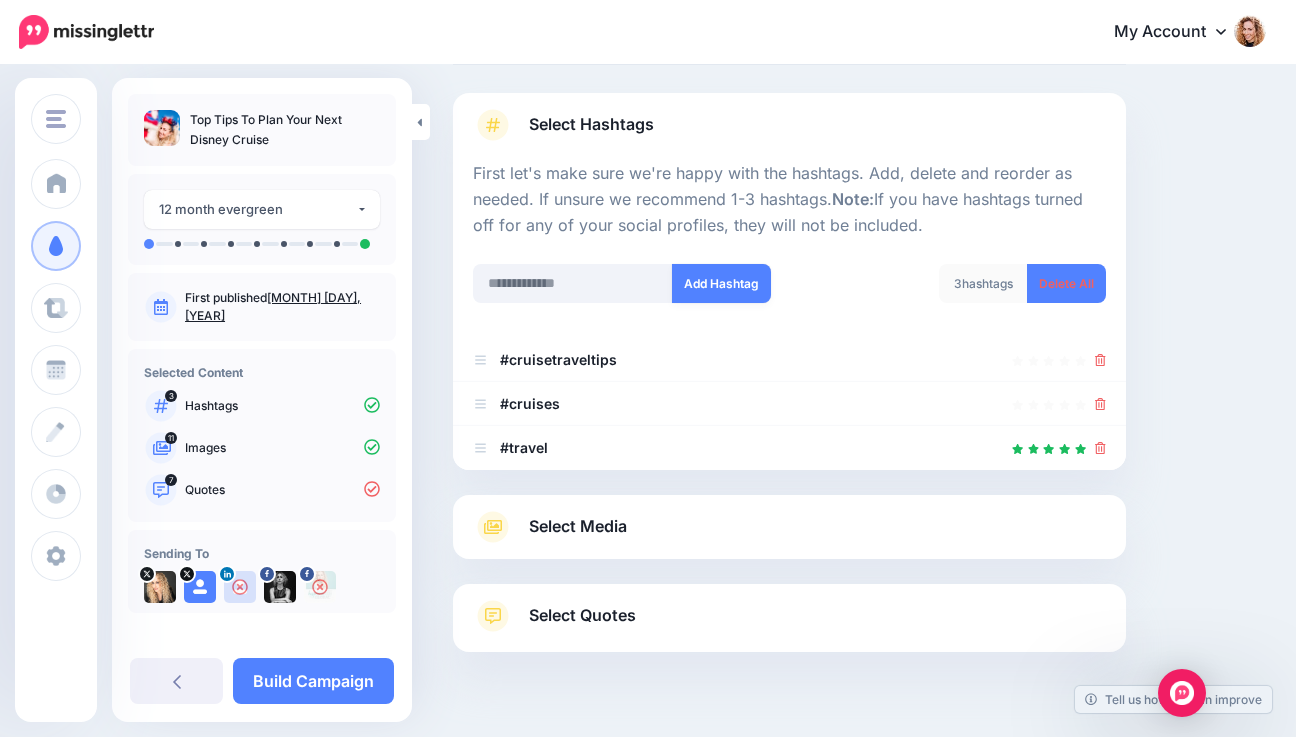 scroll, scrollTop: 155, scrollLeft: 0, axis: vertical 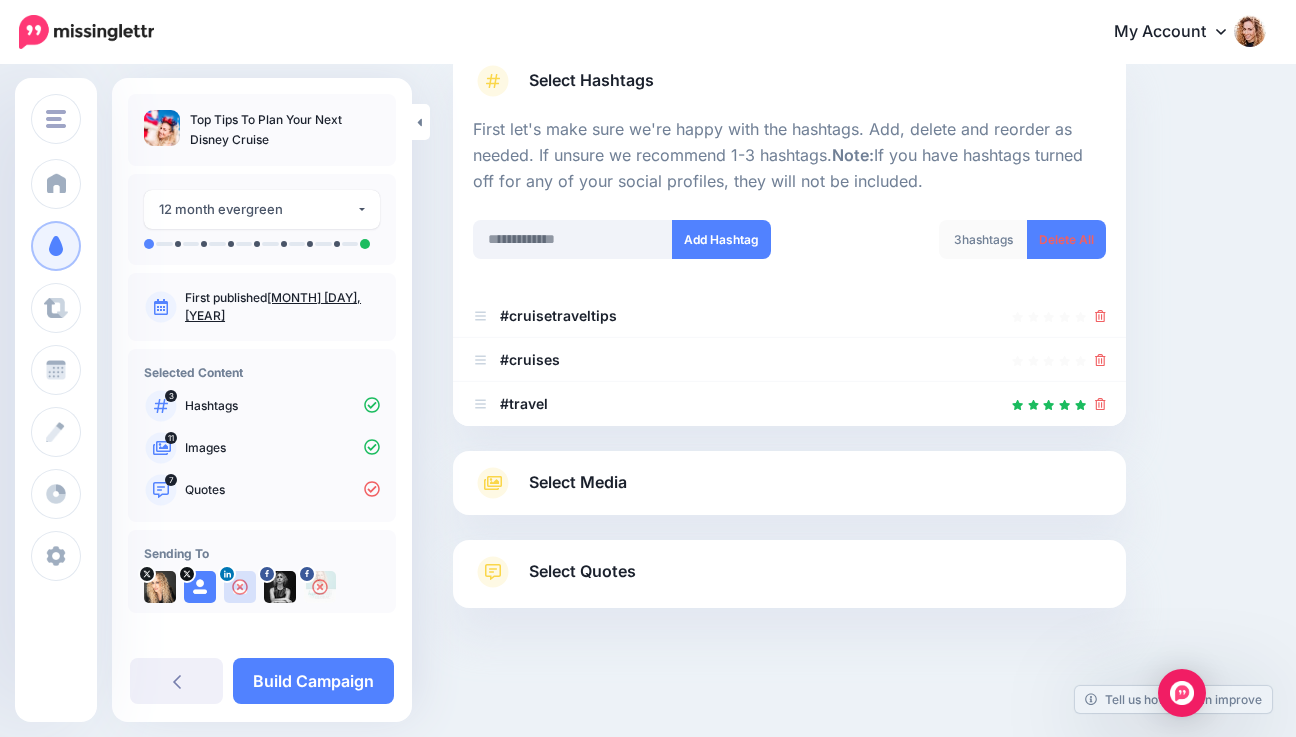 click on "Select Media" at bounding box center [578, 482] 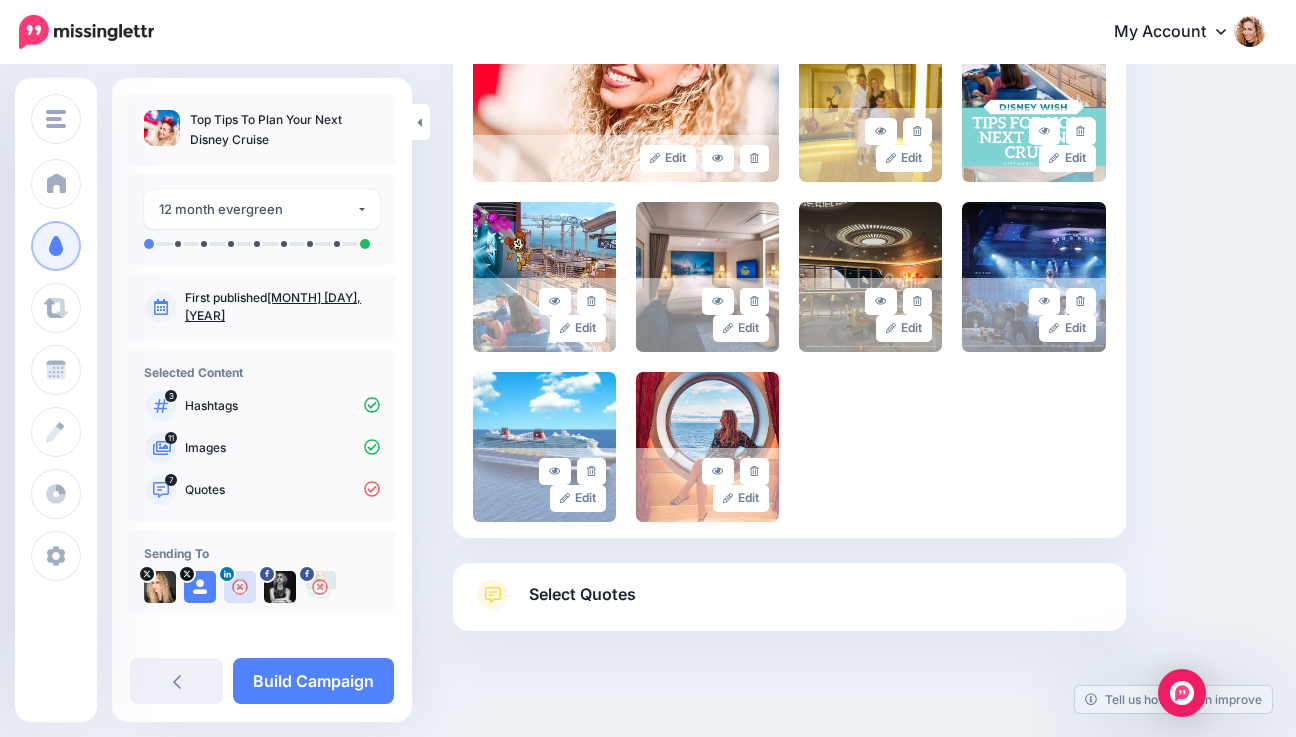 scroll, scrollTop: 708, scrollLeft: 0, axis: vertical 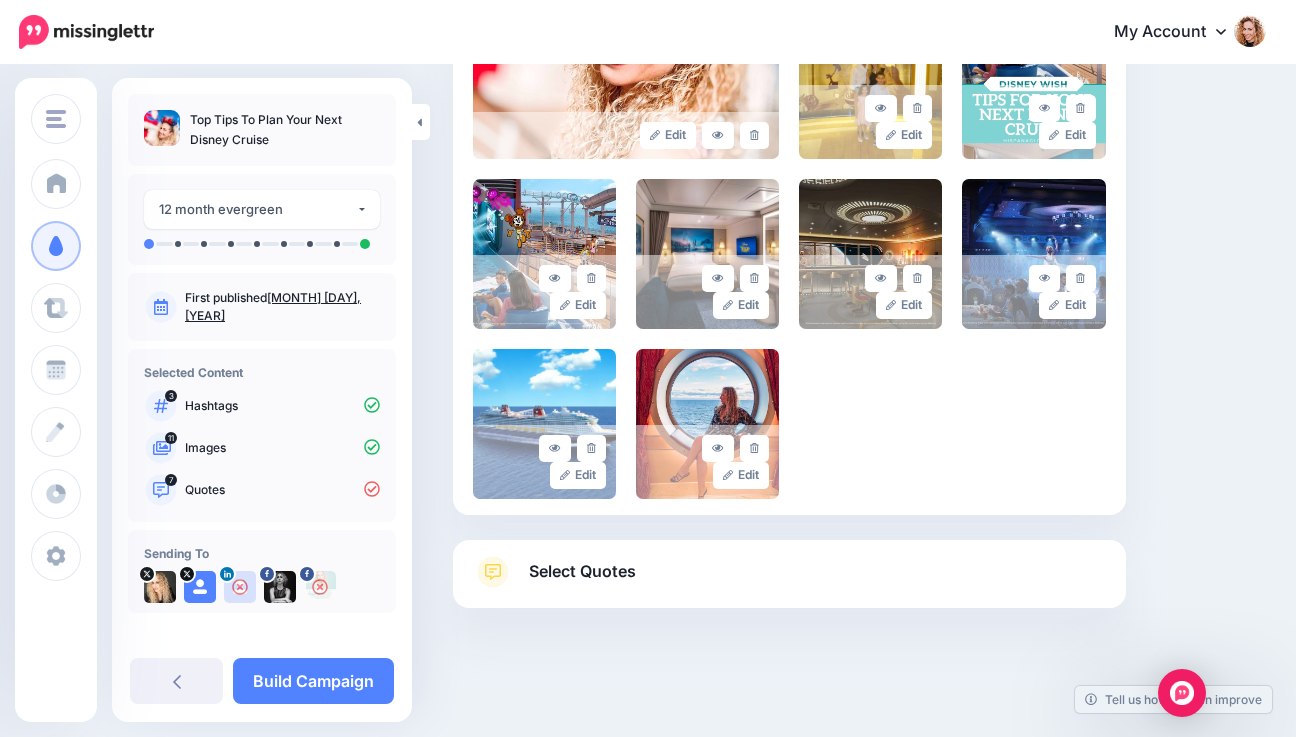 click on "Select Quotes" at bounding box center (789, 582) 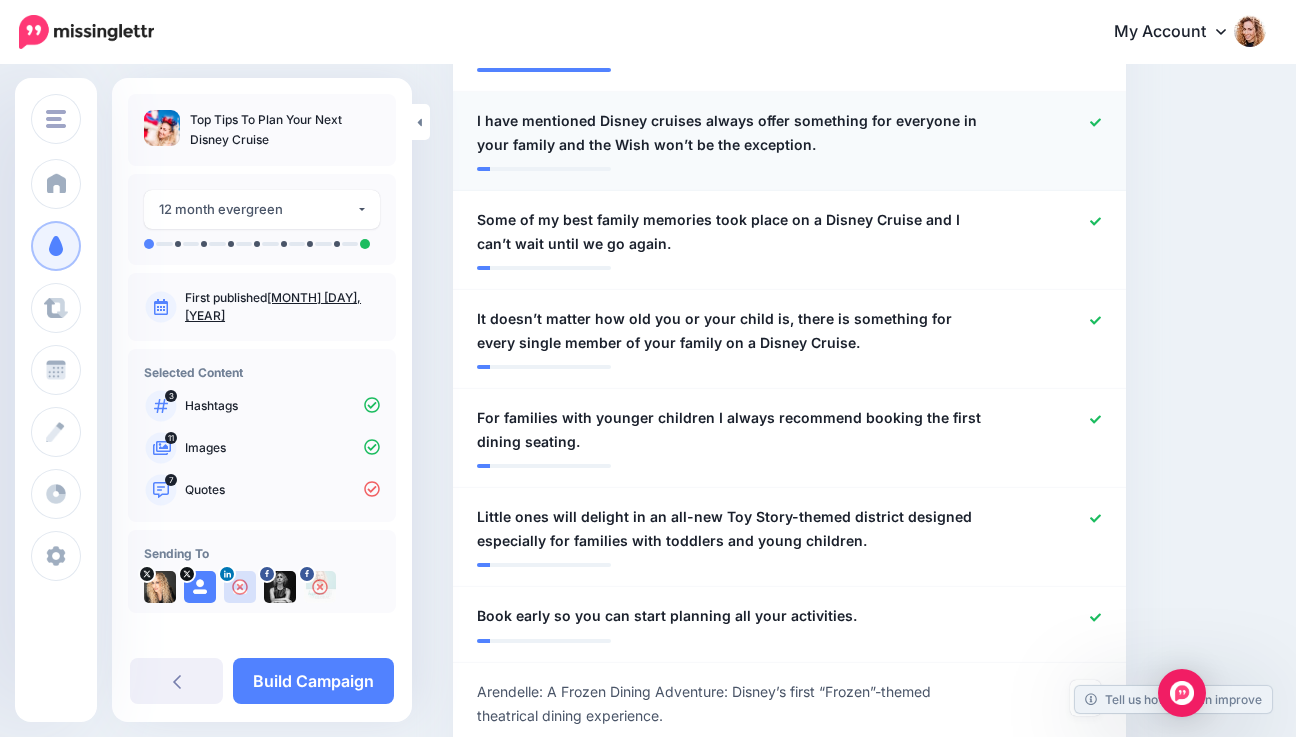 click 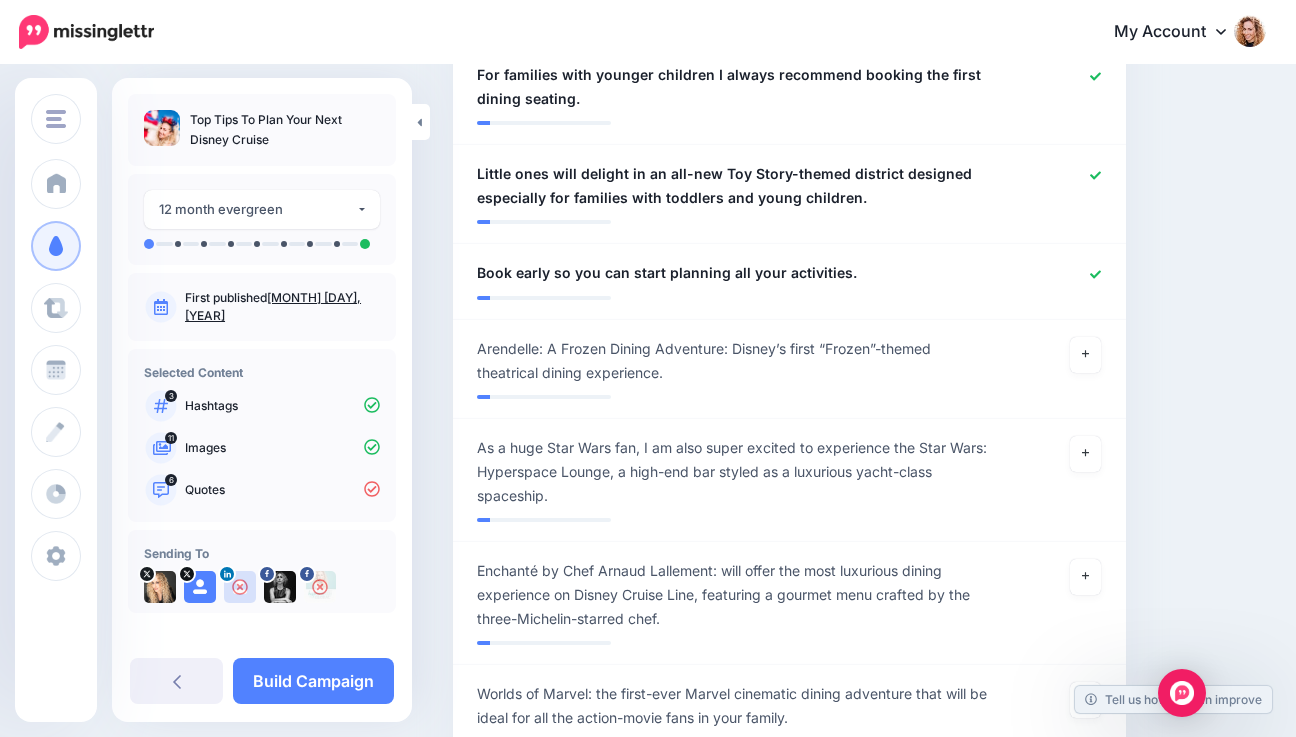 scroll, scrollTop: 1059, scrollLeft: 0, axis: vertical 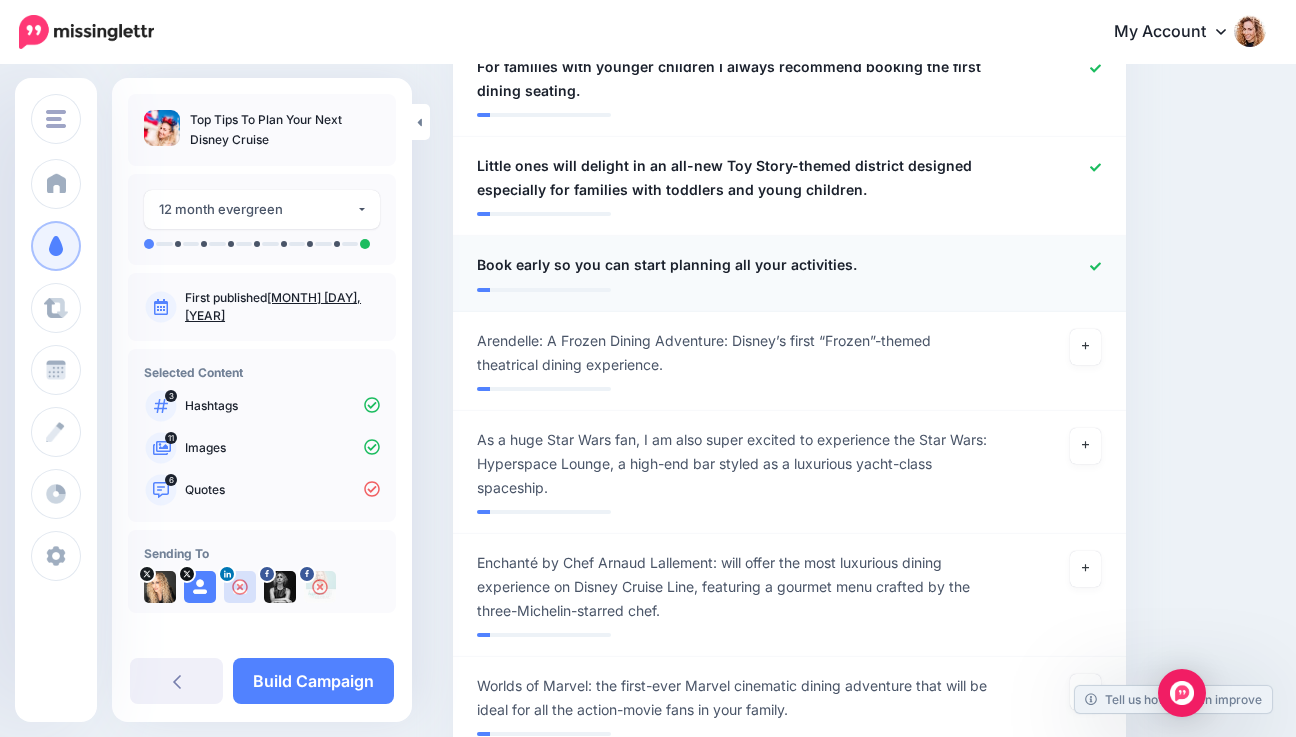 click 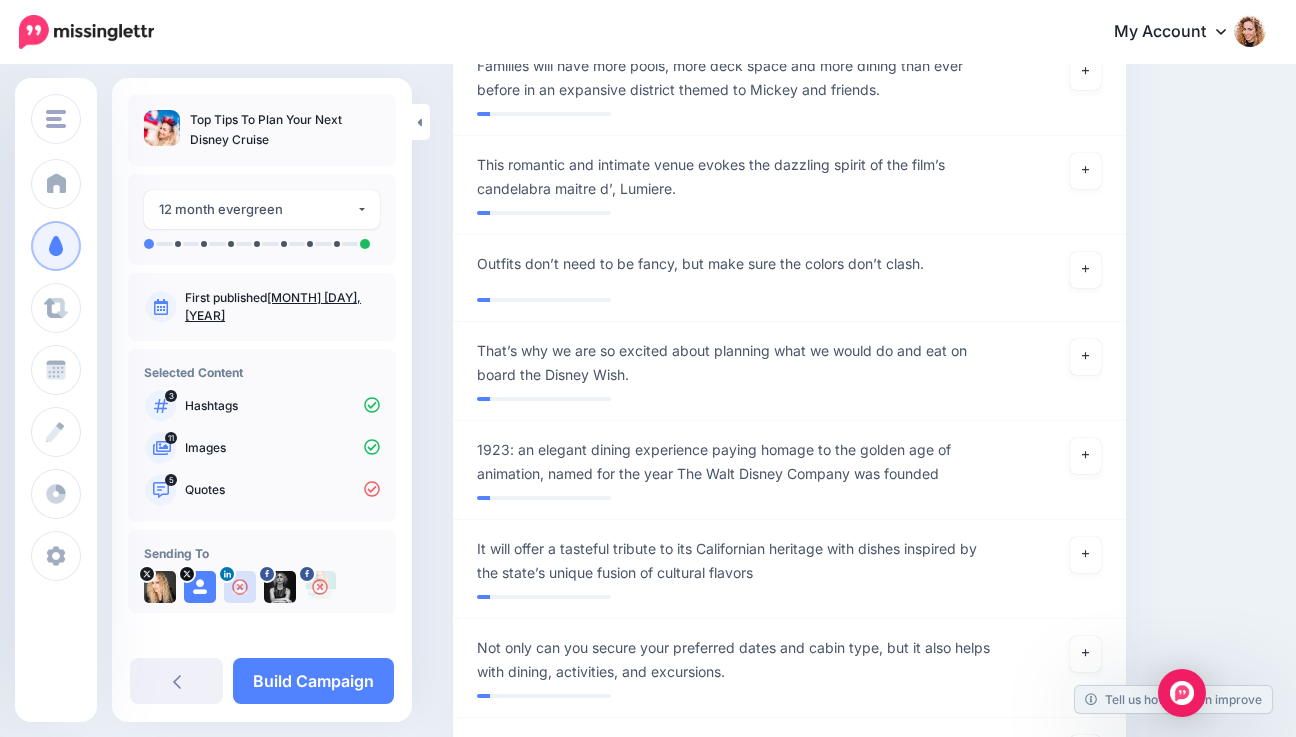 scroll, scrollTop: 2039, scrollLeft: 0, axis: vertical 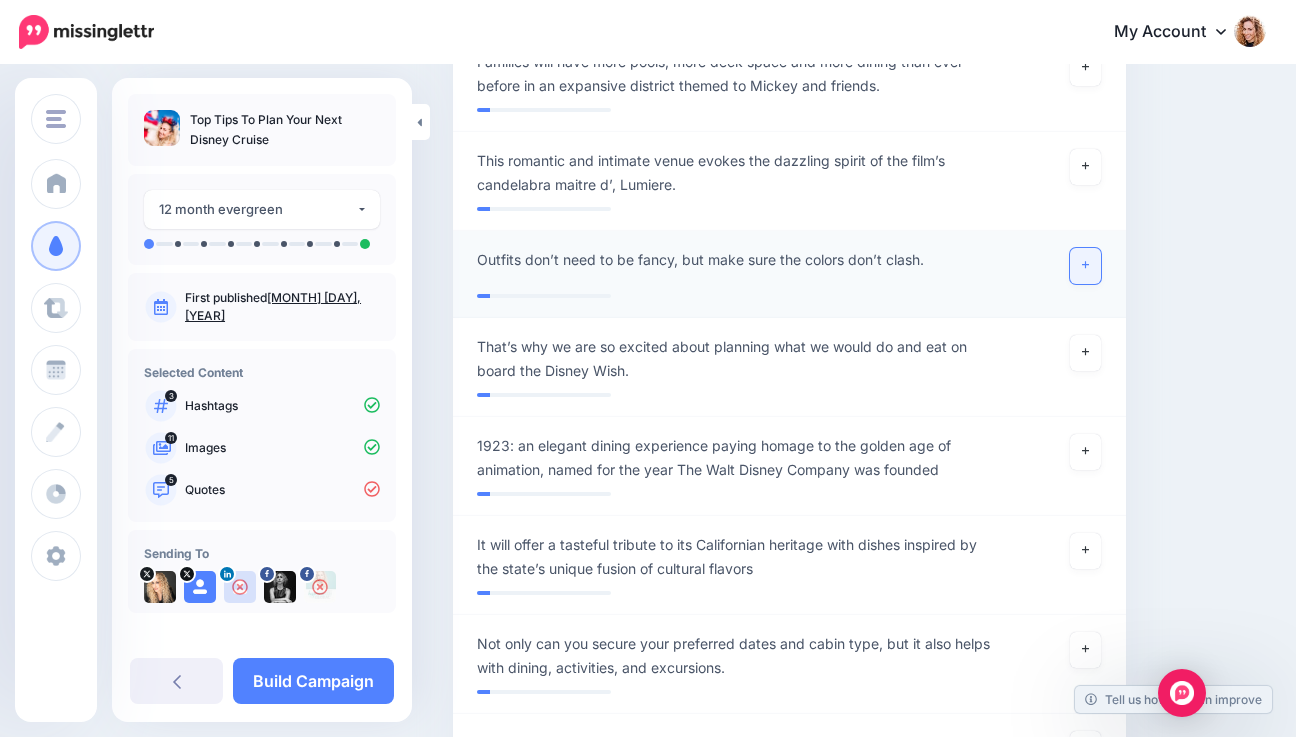 click 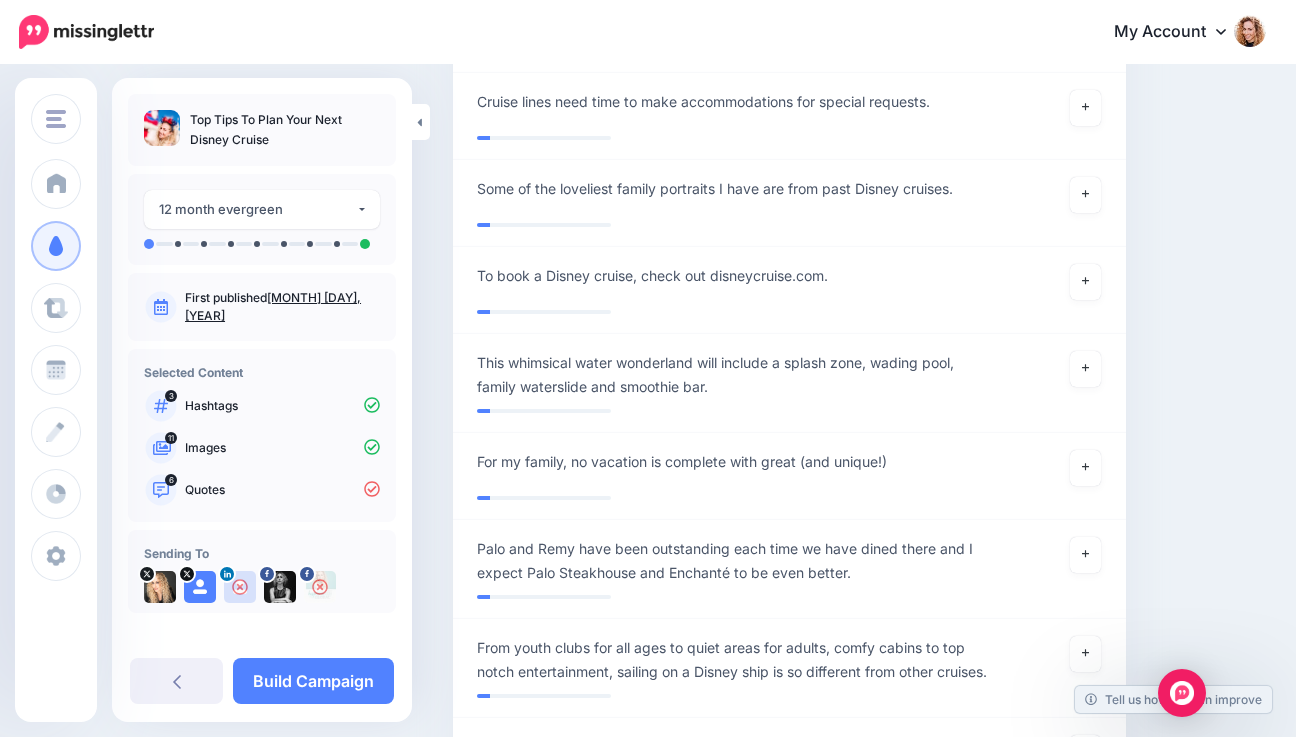 scroll, scrollTop: 2677, scrollLeft: 0, axis: vertical 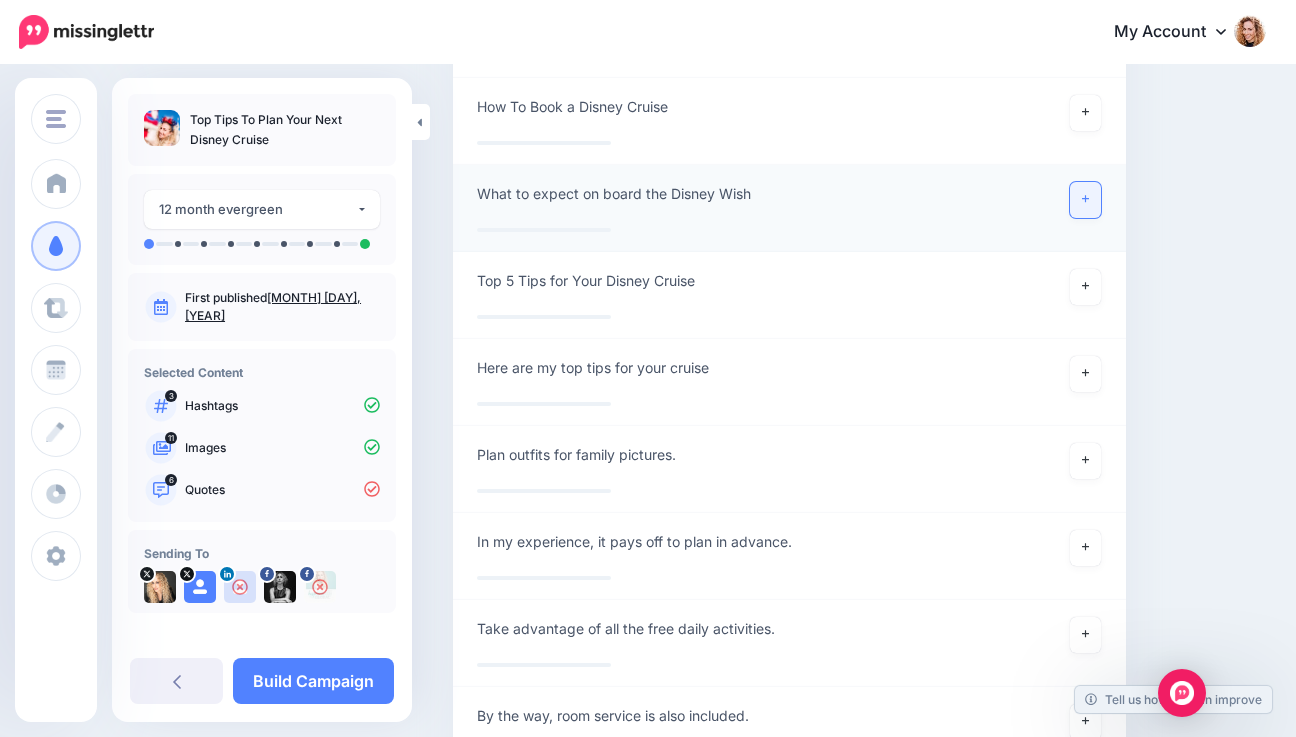 click at bounding box center (1086, 200) 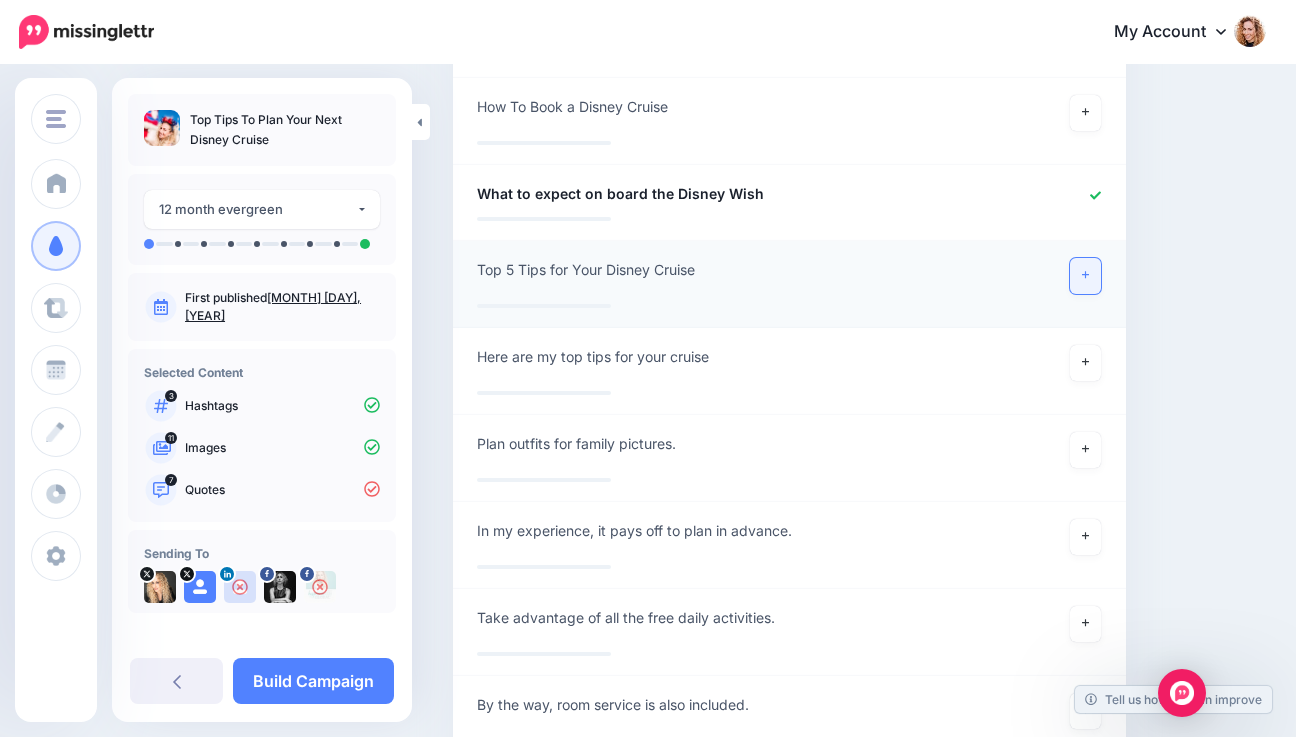 click at bounding box center (1086, 276) 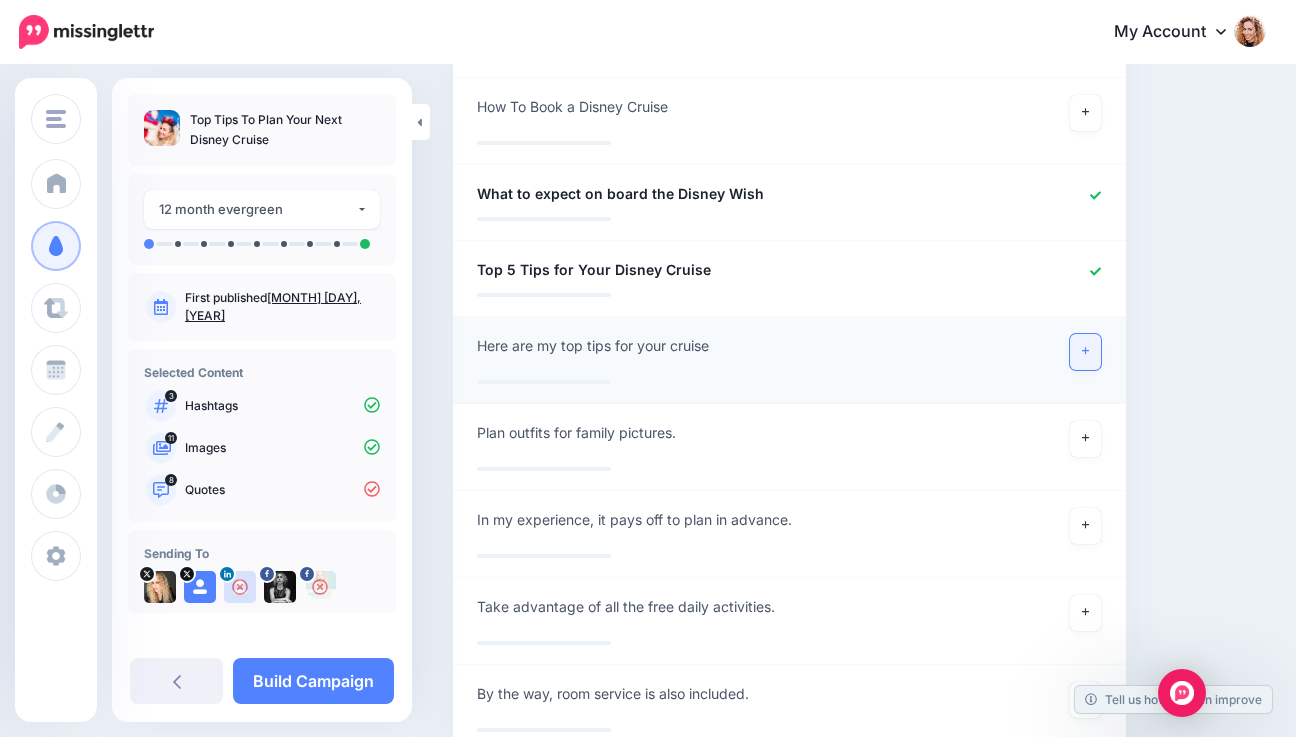 click at bounding box center [1086, 352] 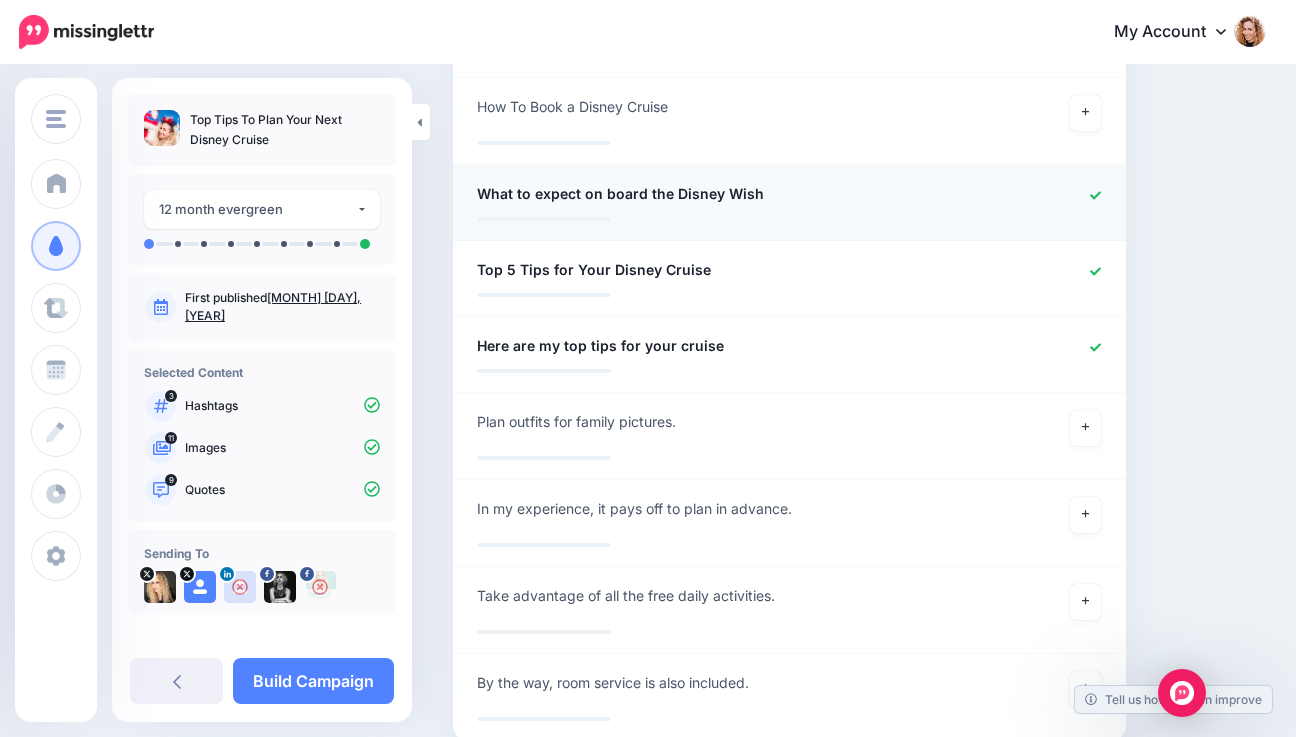 click 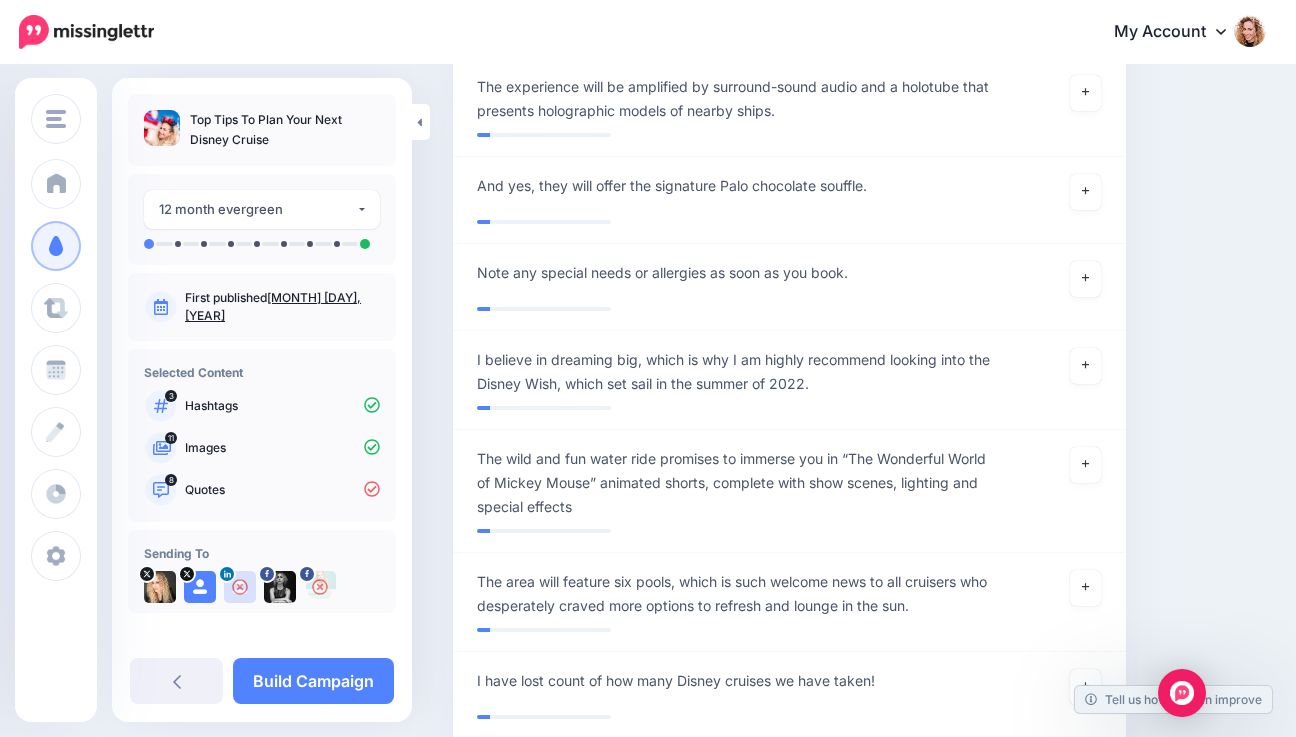 scroll, scrollTop: 5311, scrollLeft: 0, axis: vertical 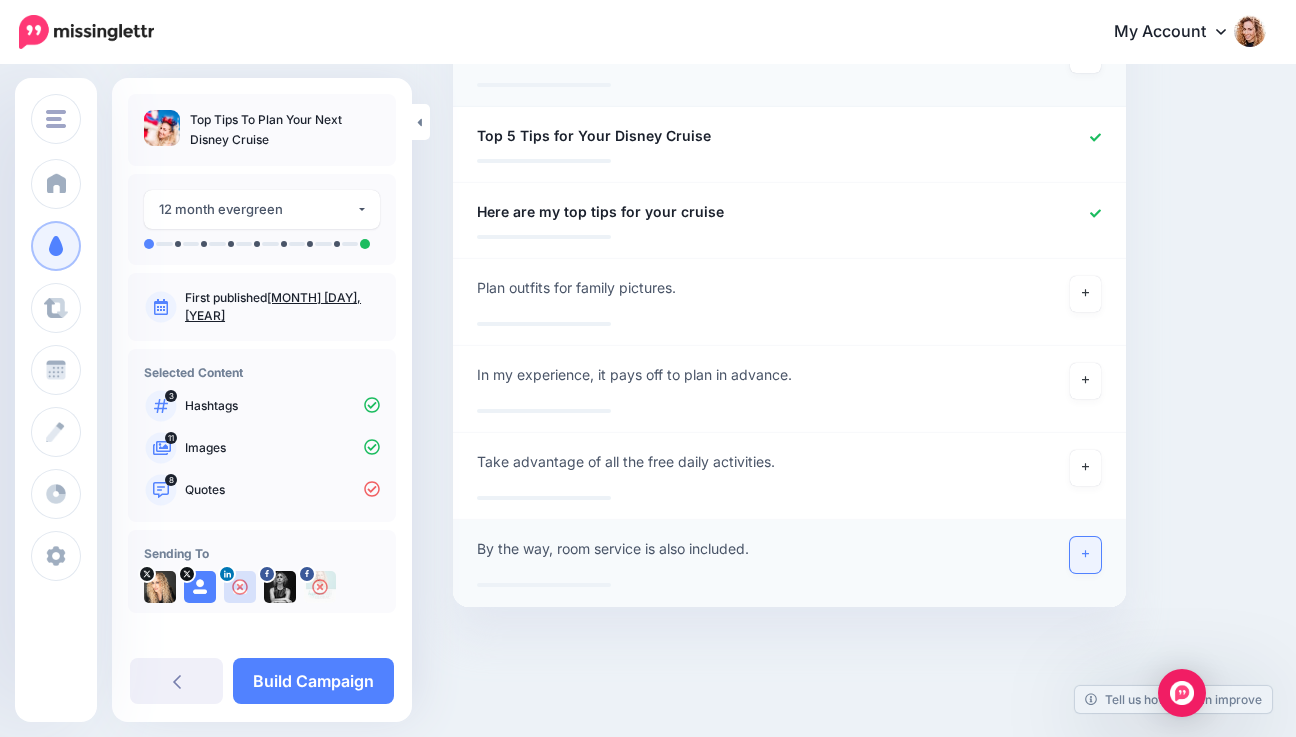 click 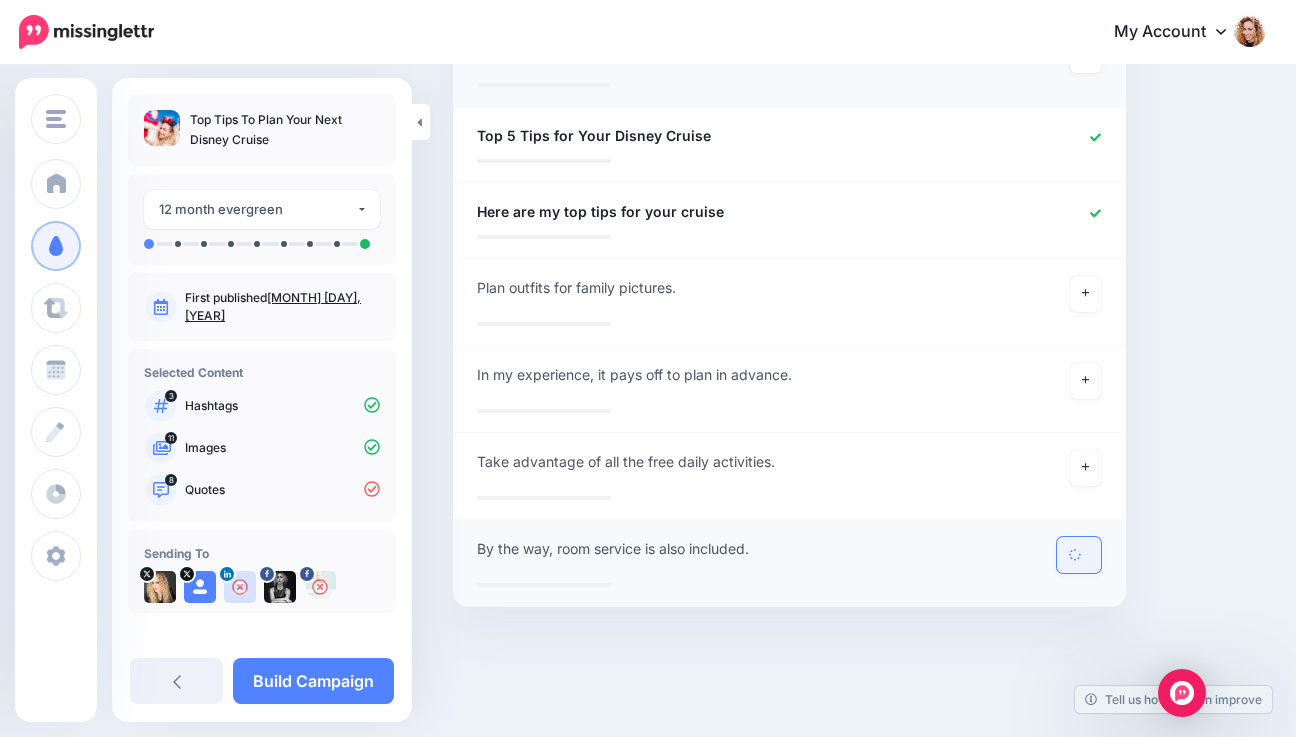 scroll, scrollTop: 5300, scrollLeft: 0, axis: vertical 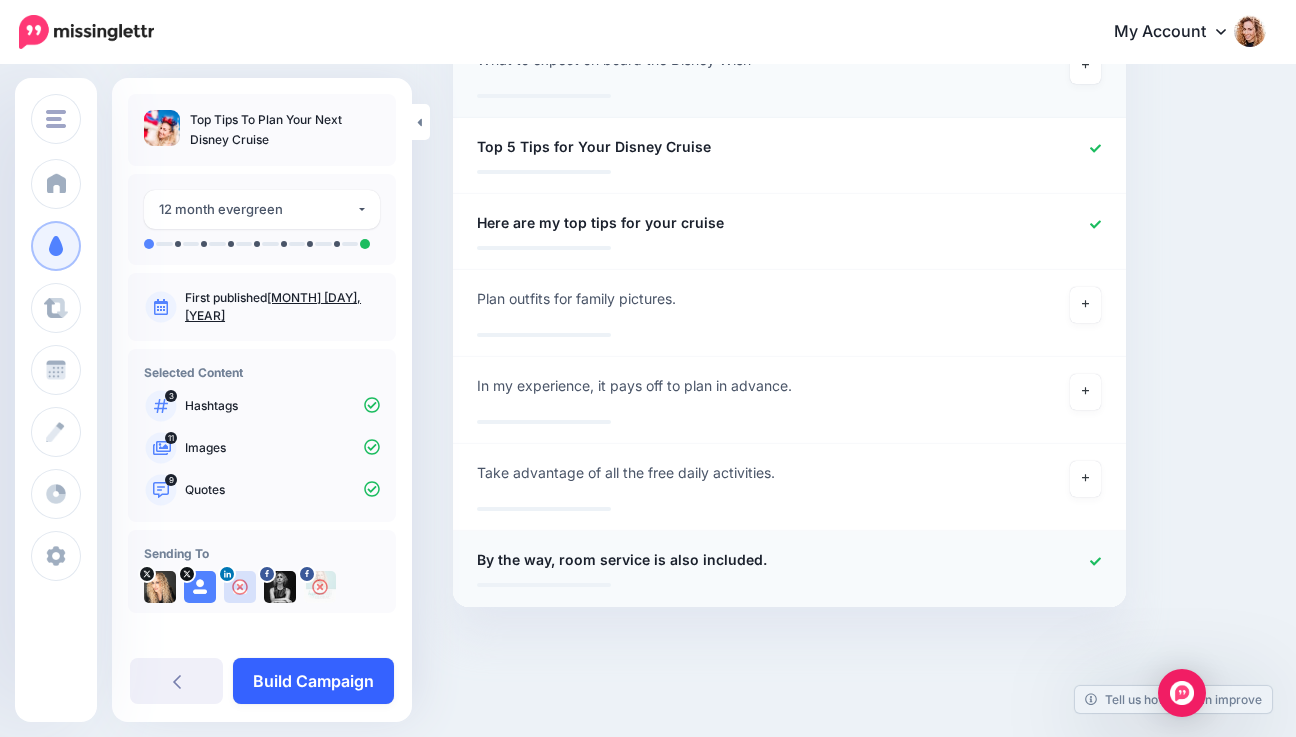 click on "Build Campaign" at bounding box center [313, 681] 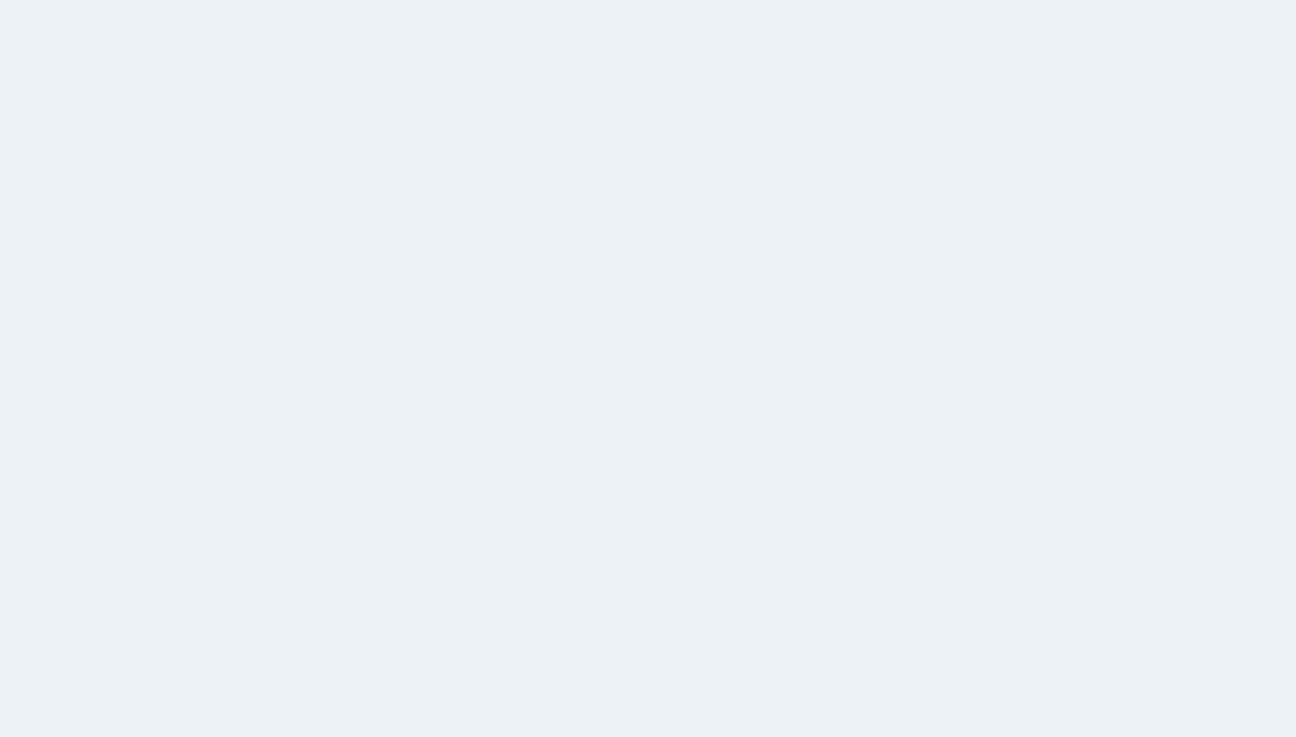 scroll, scrollTop: 0, scrollLeft: 0, axis: both 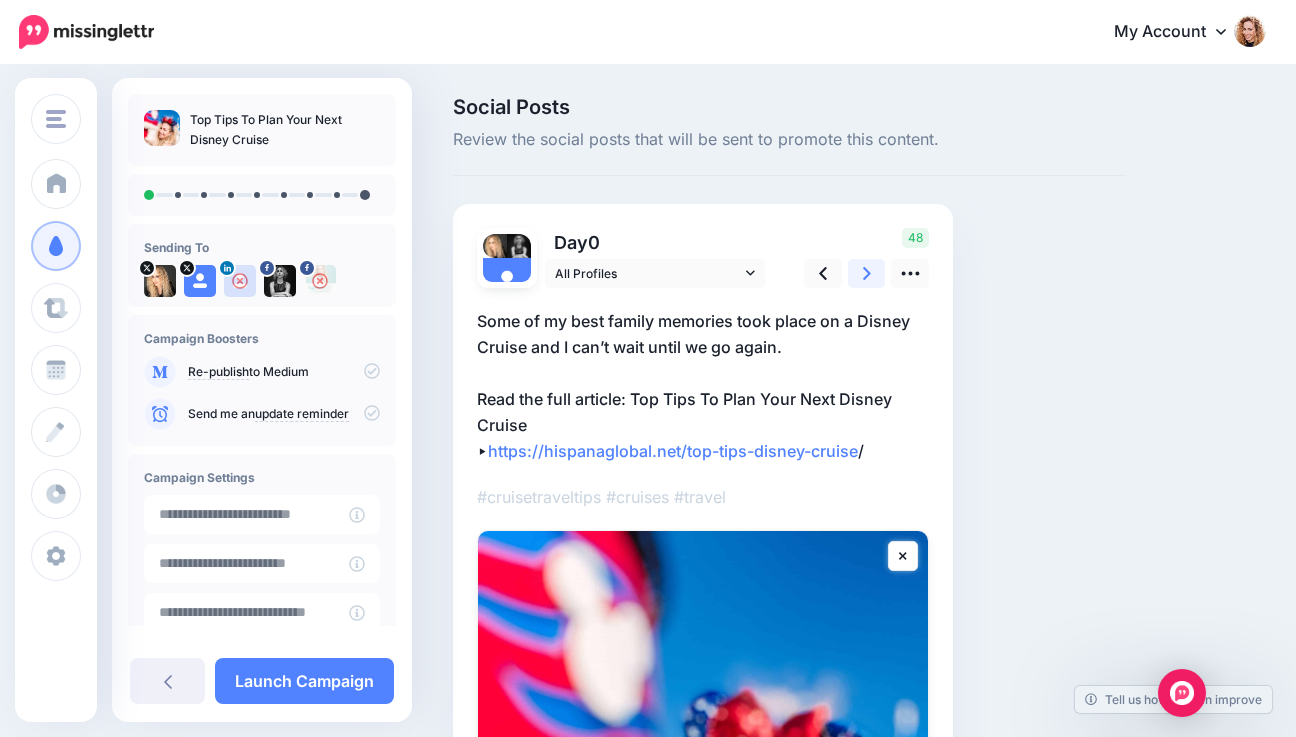 click 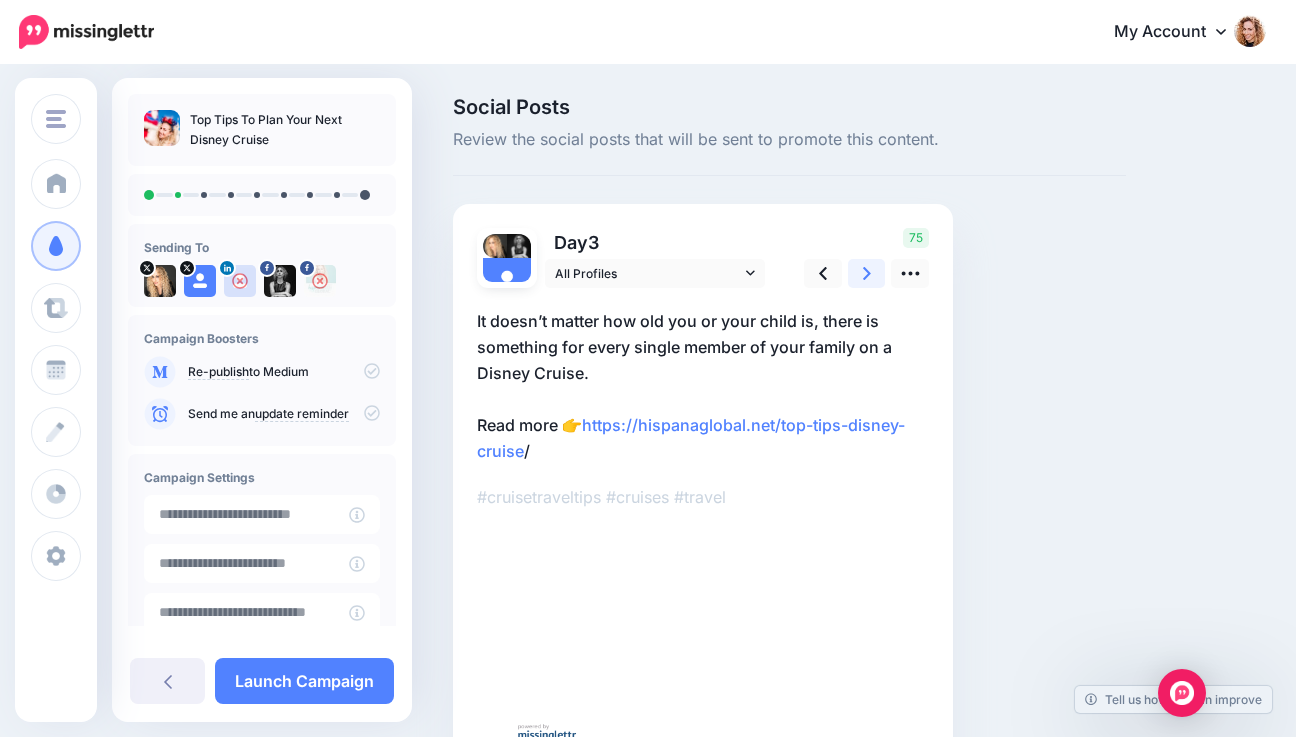 click 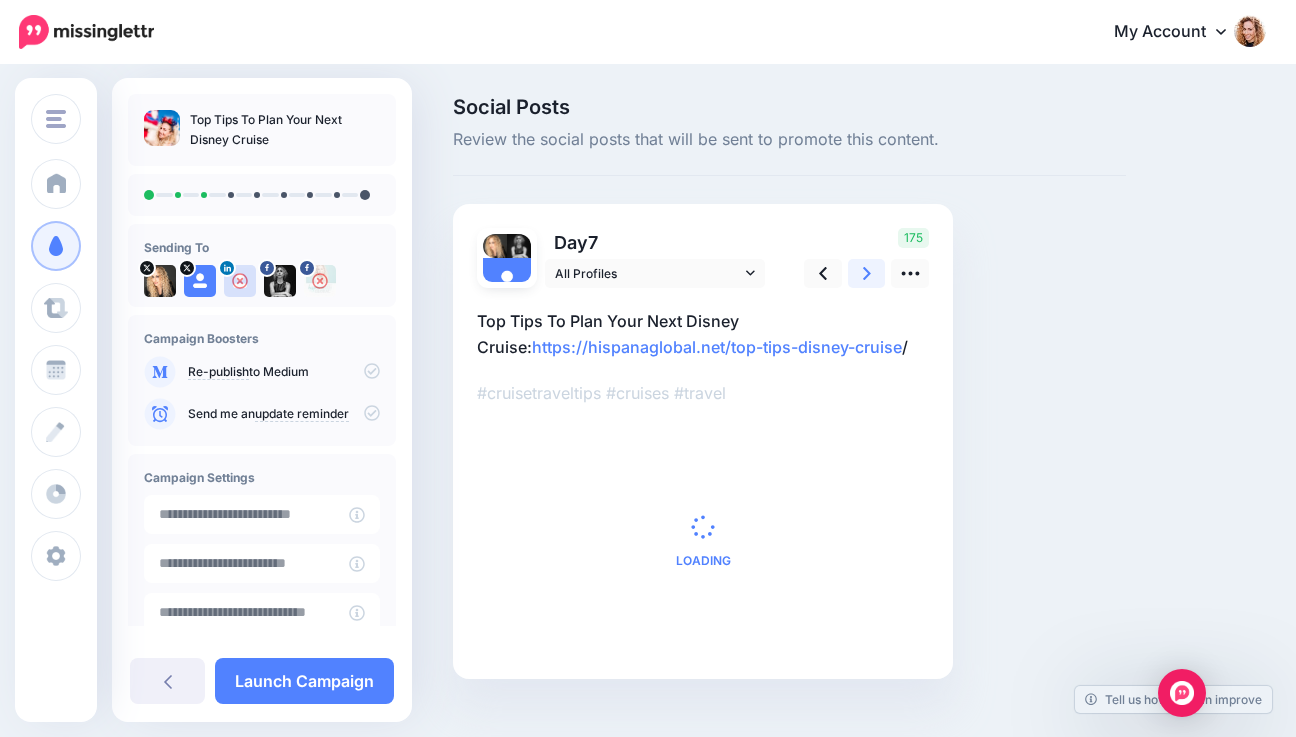 click 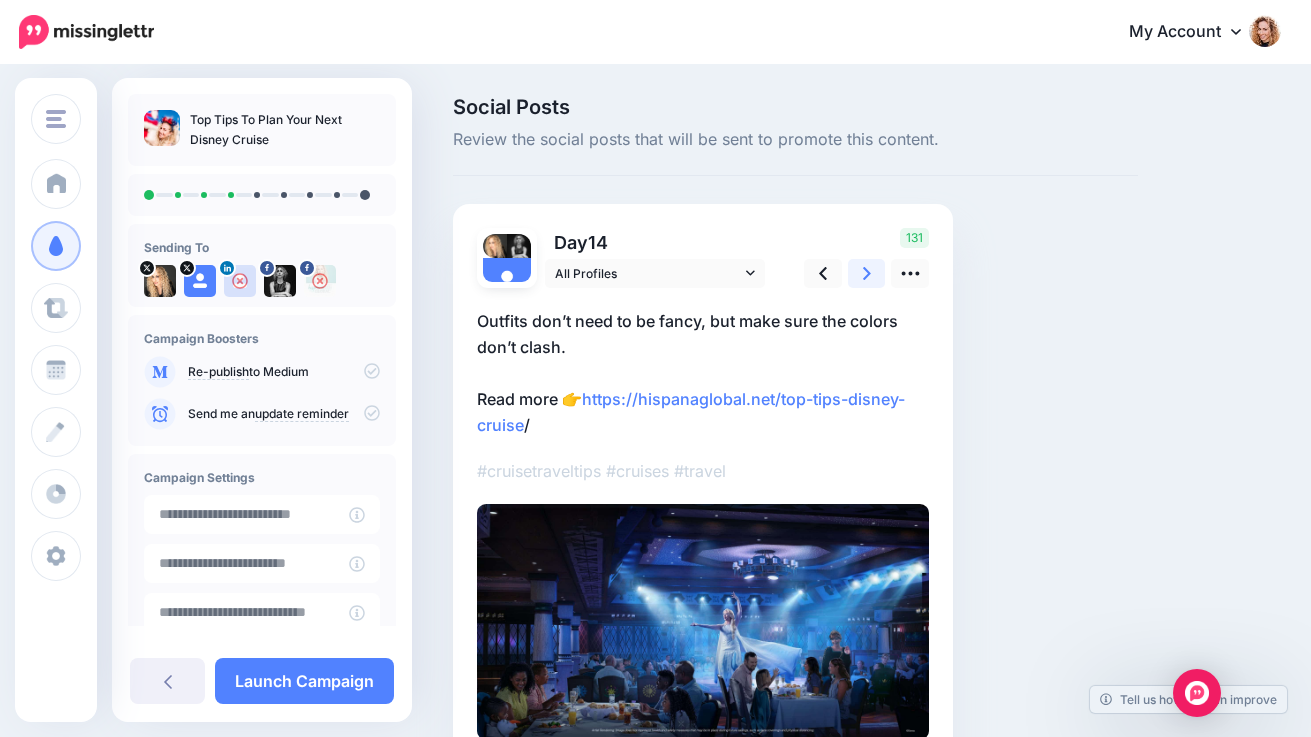 click 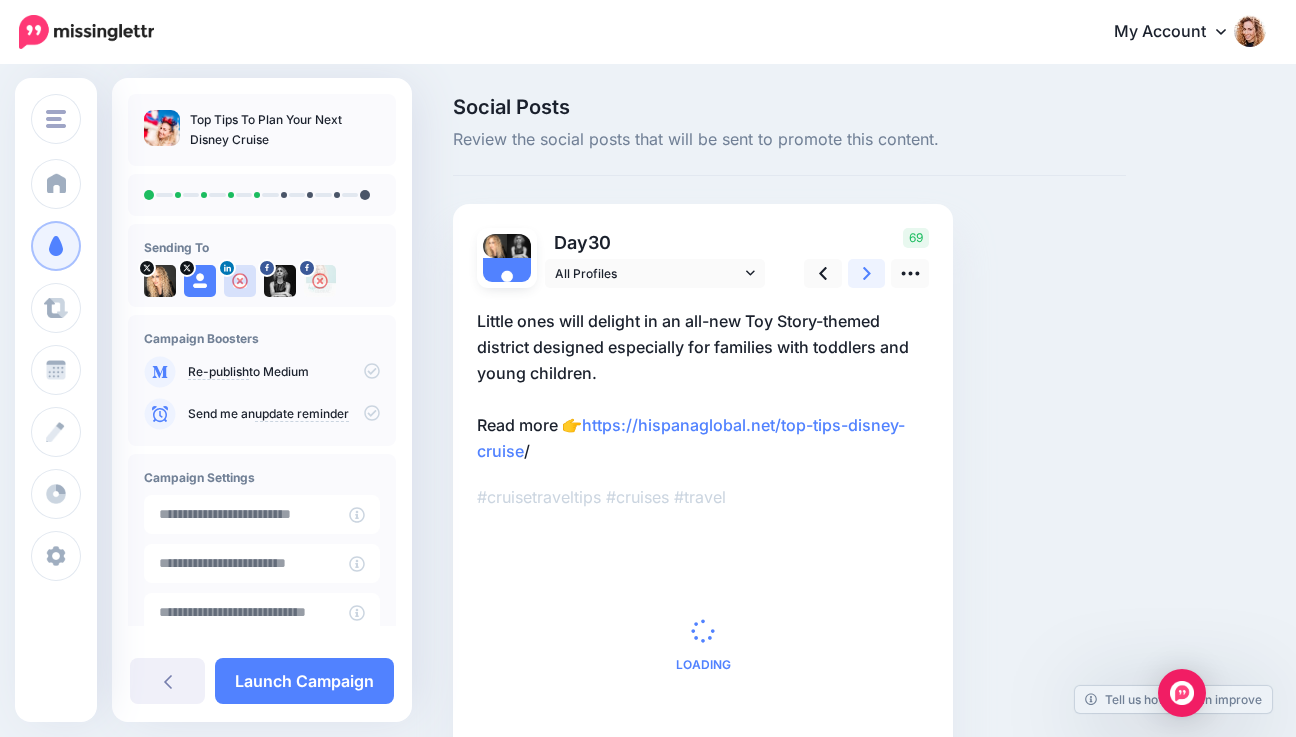 click 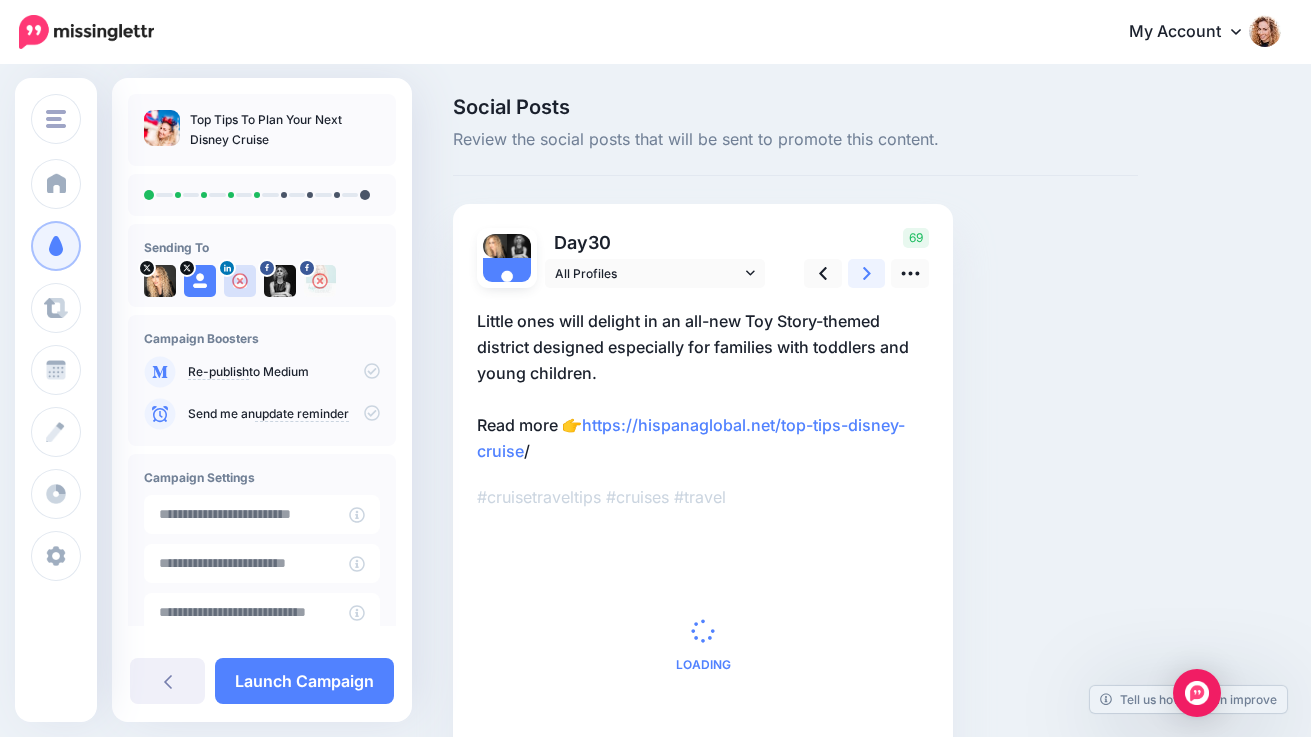 click 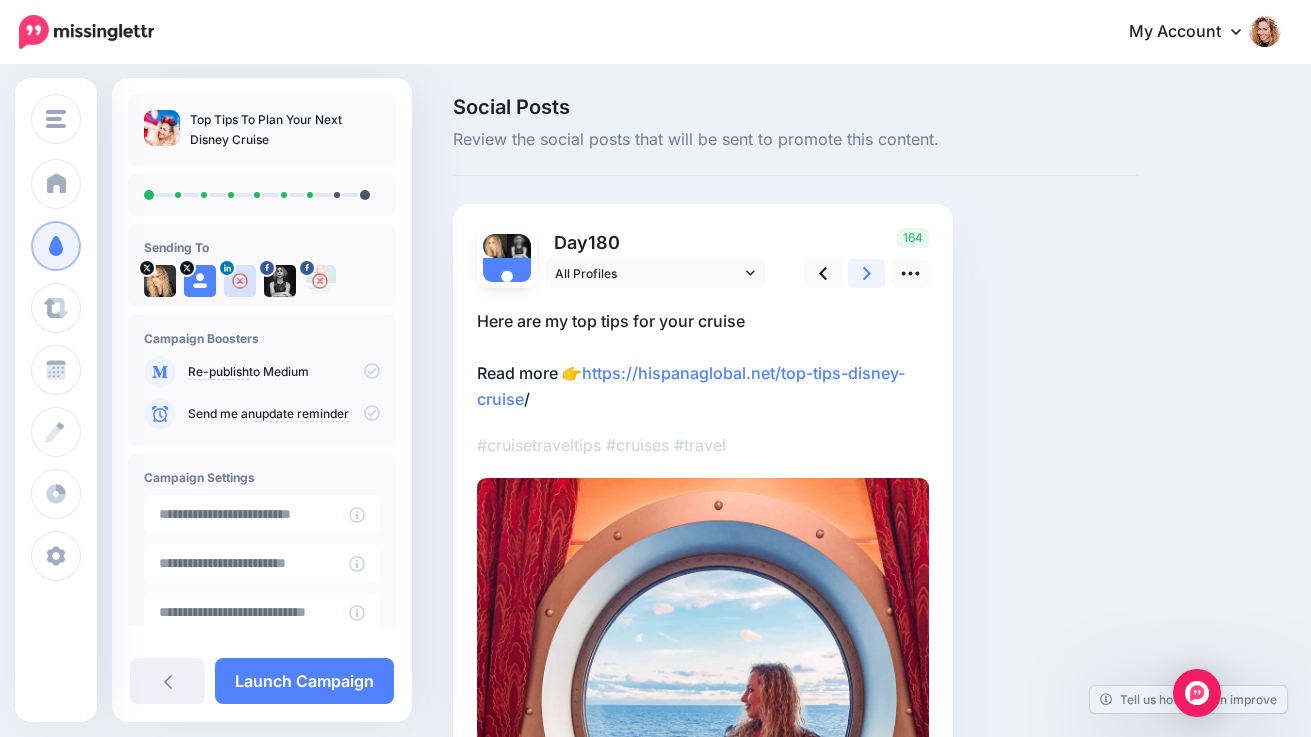 click 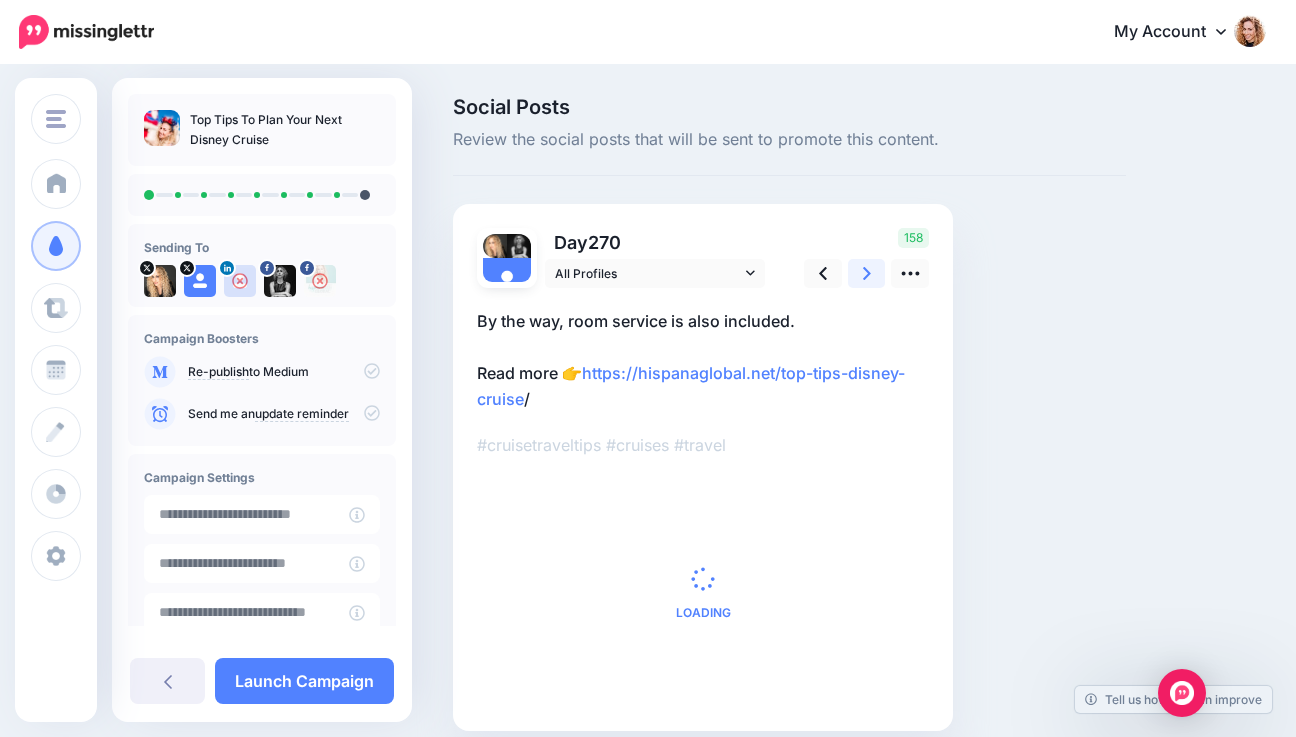 click 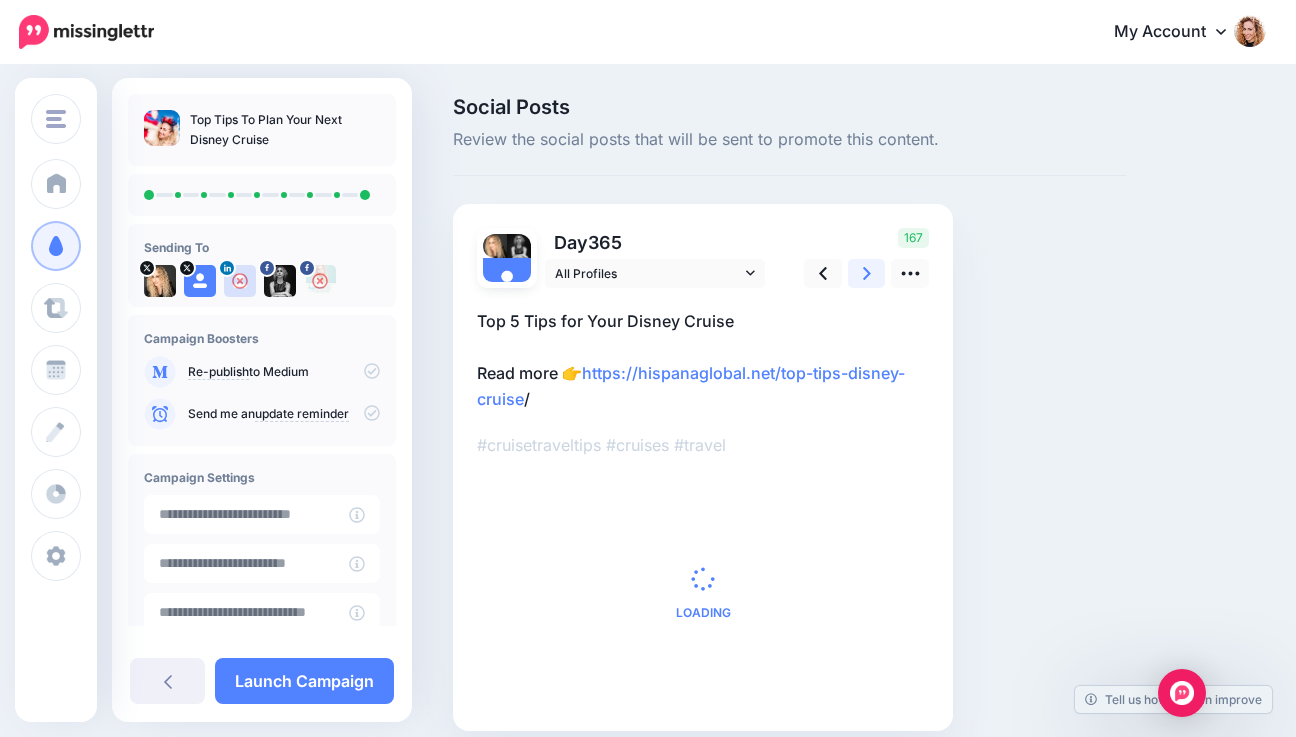 click 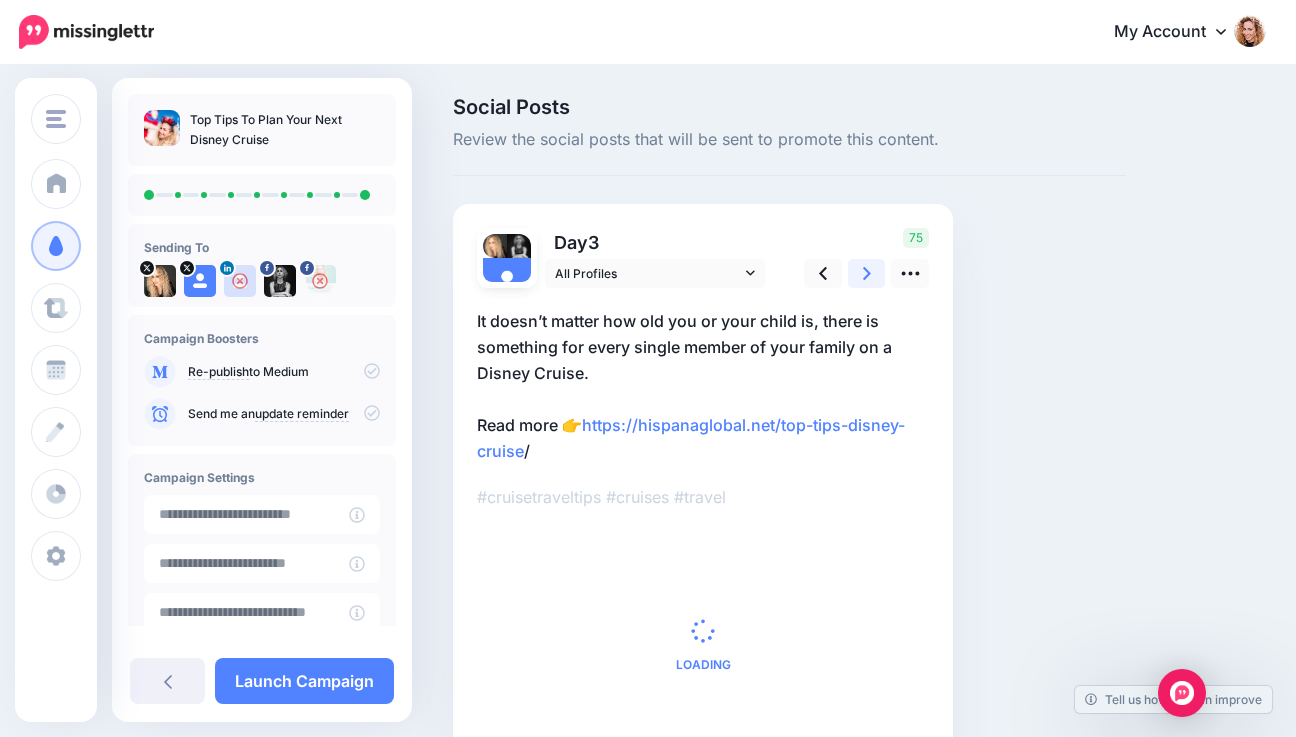 click 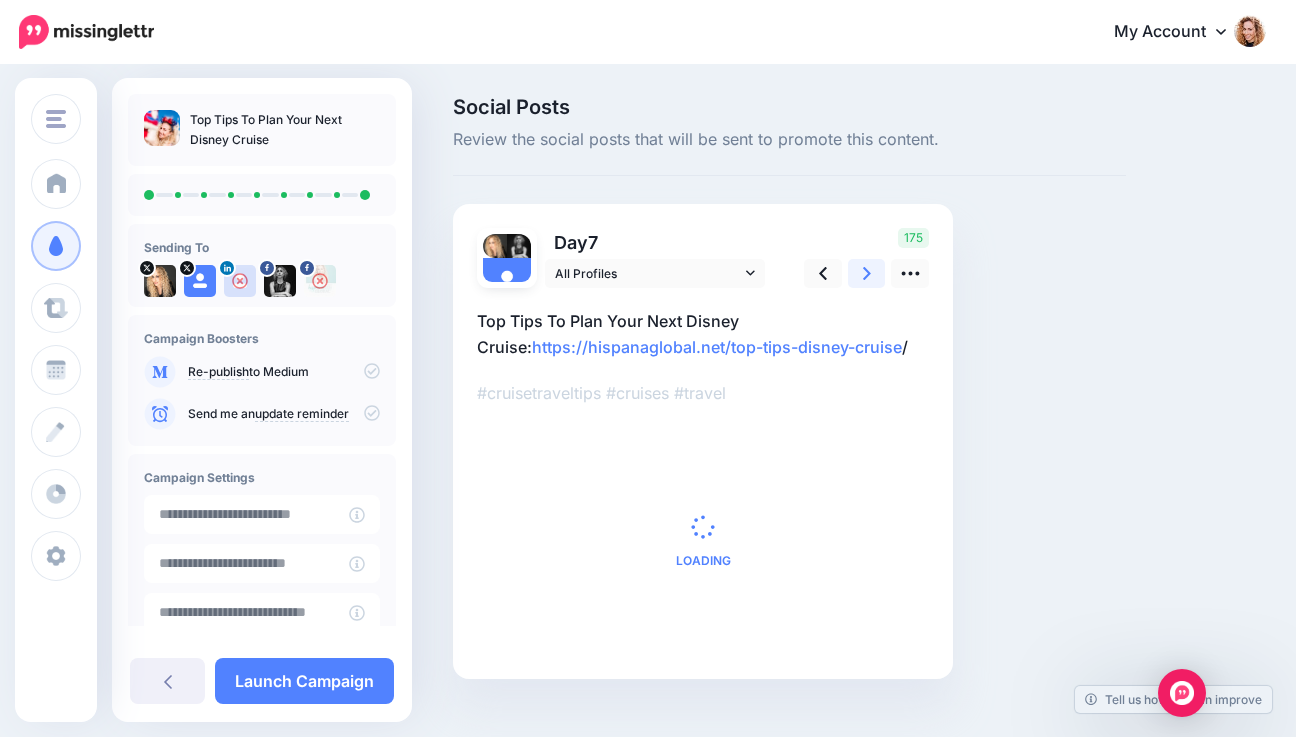 click 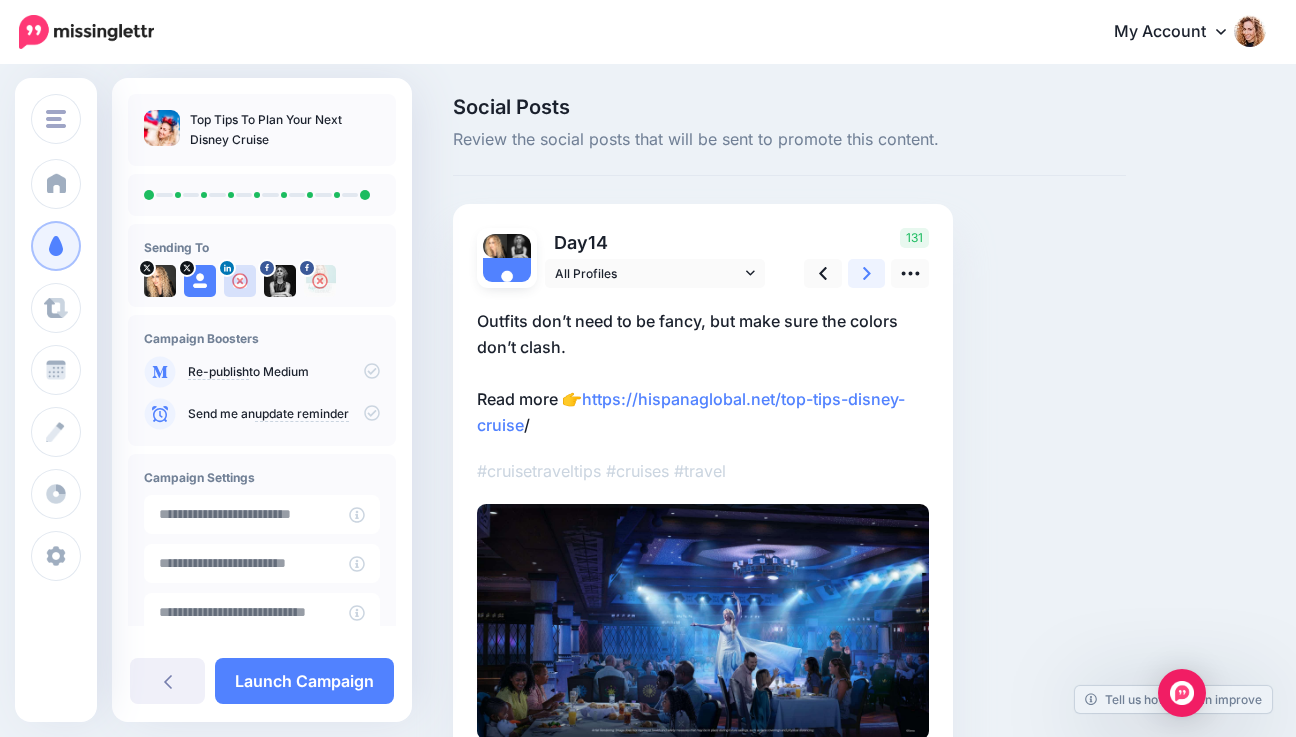 click 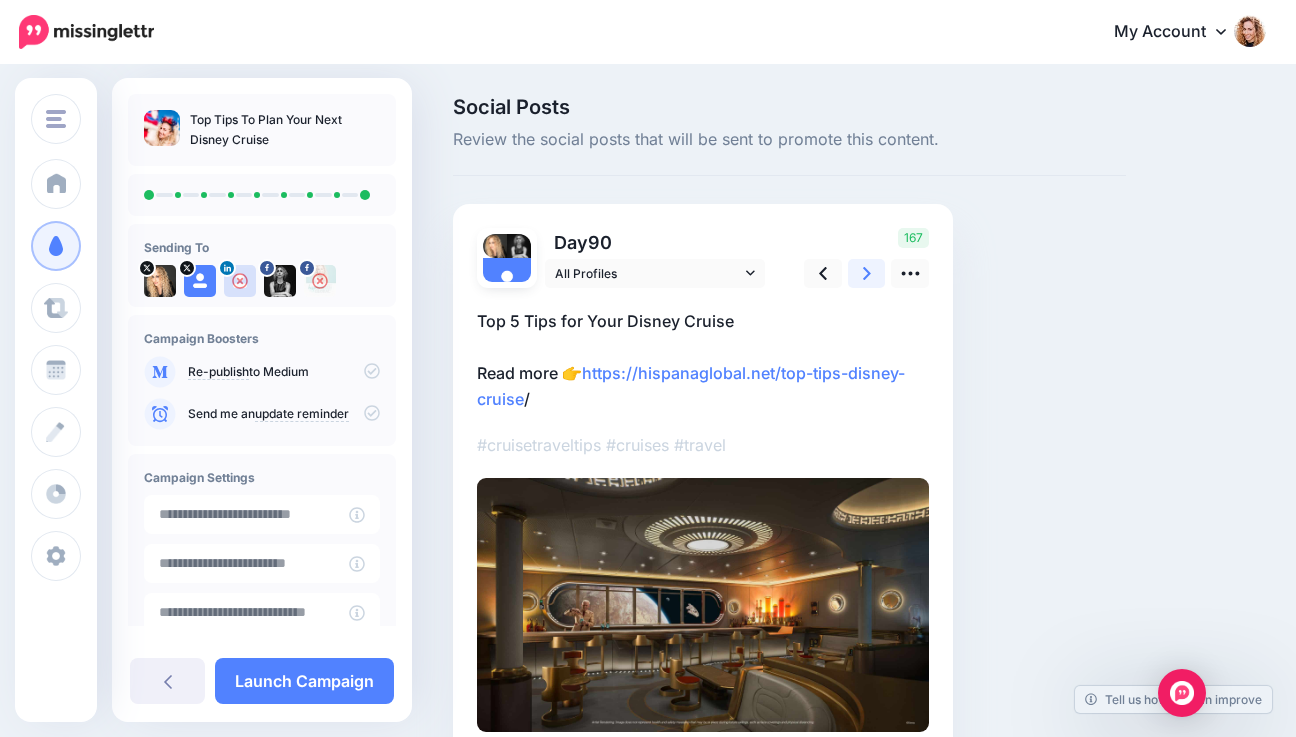 click 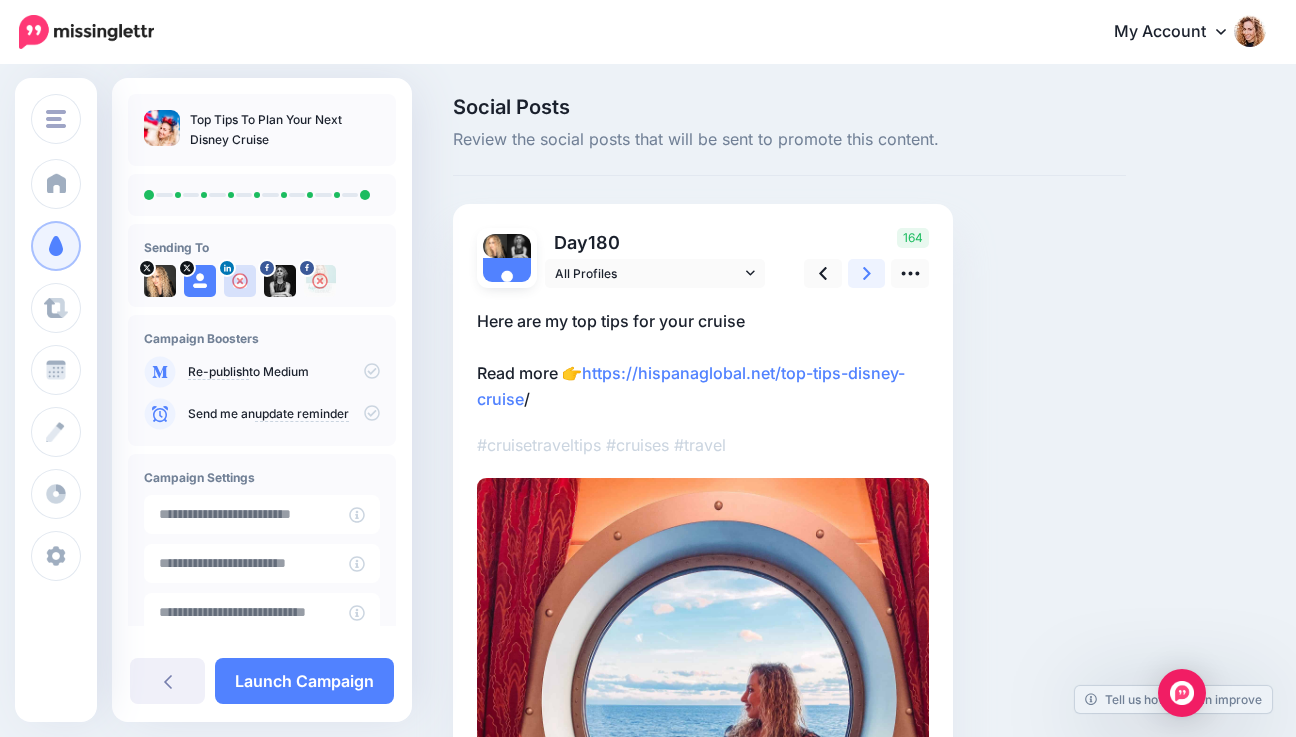 click 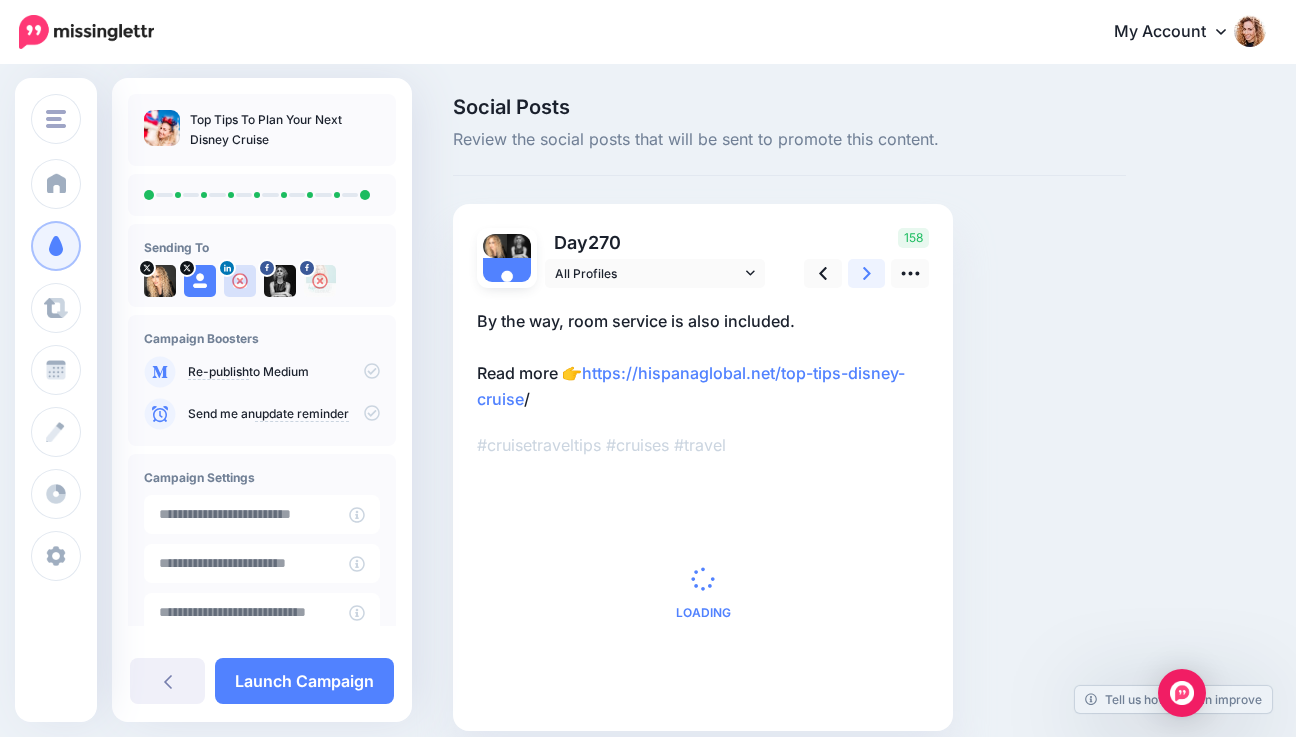 click 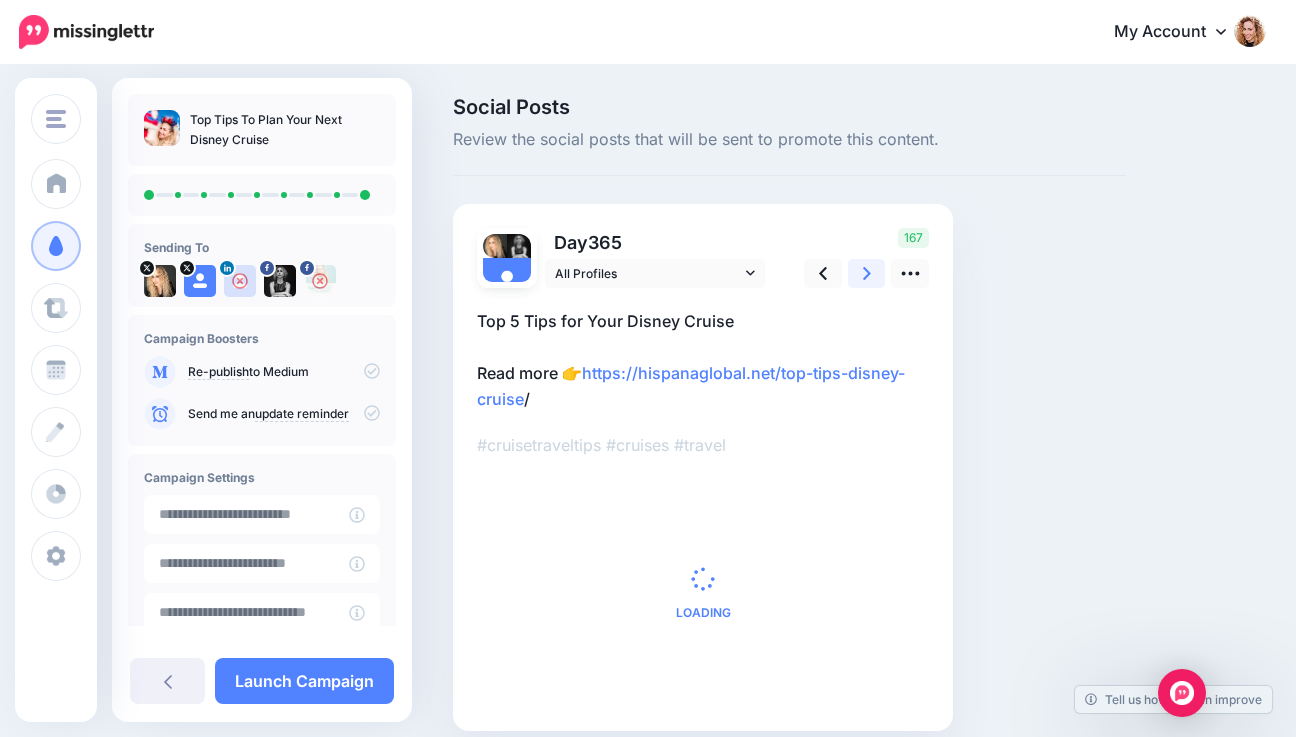 click 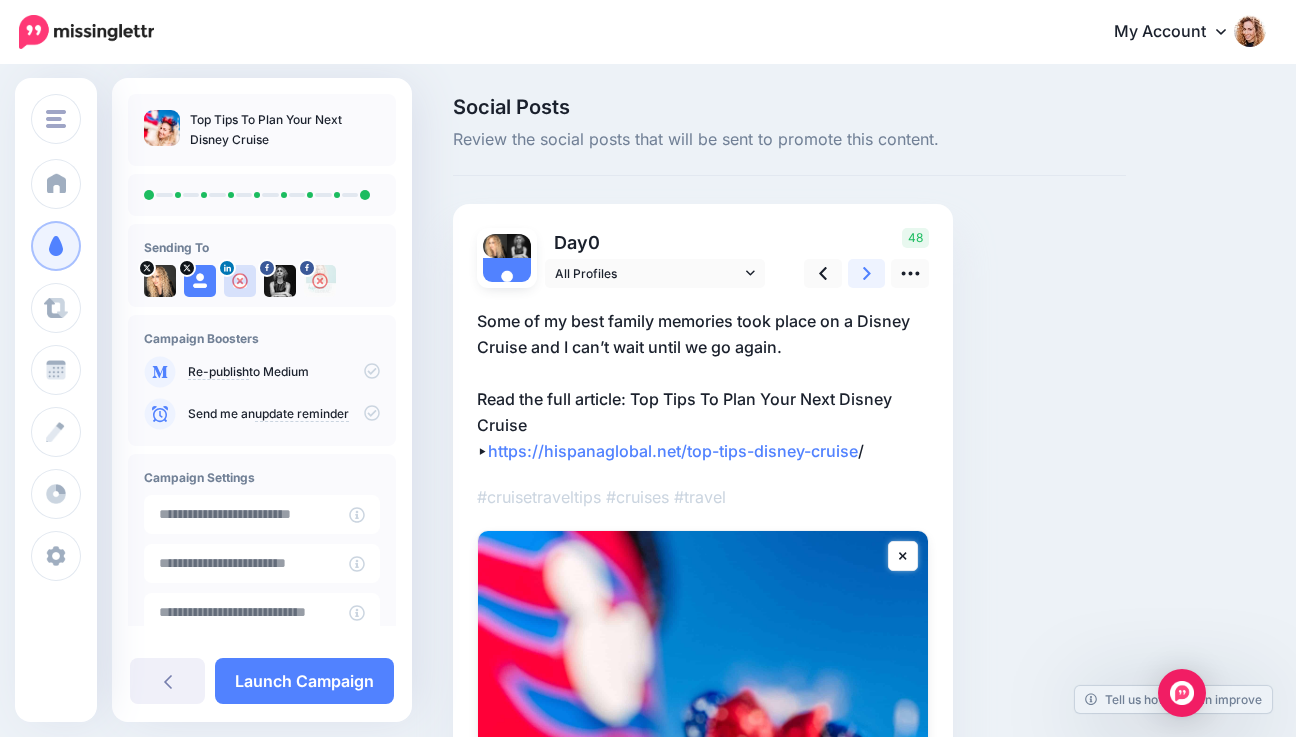 click 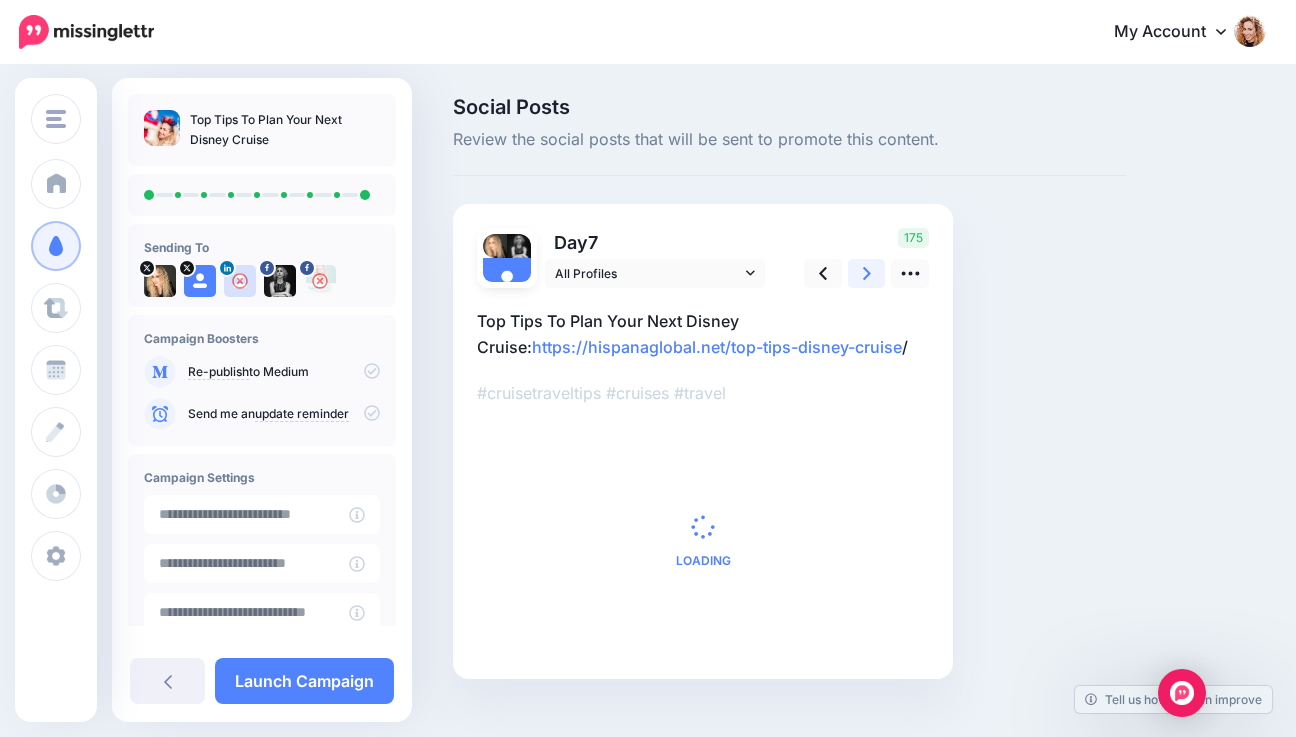 click 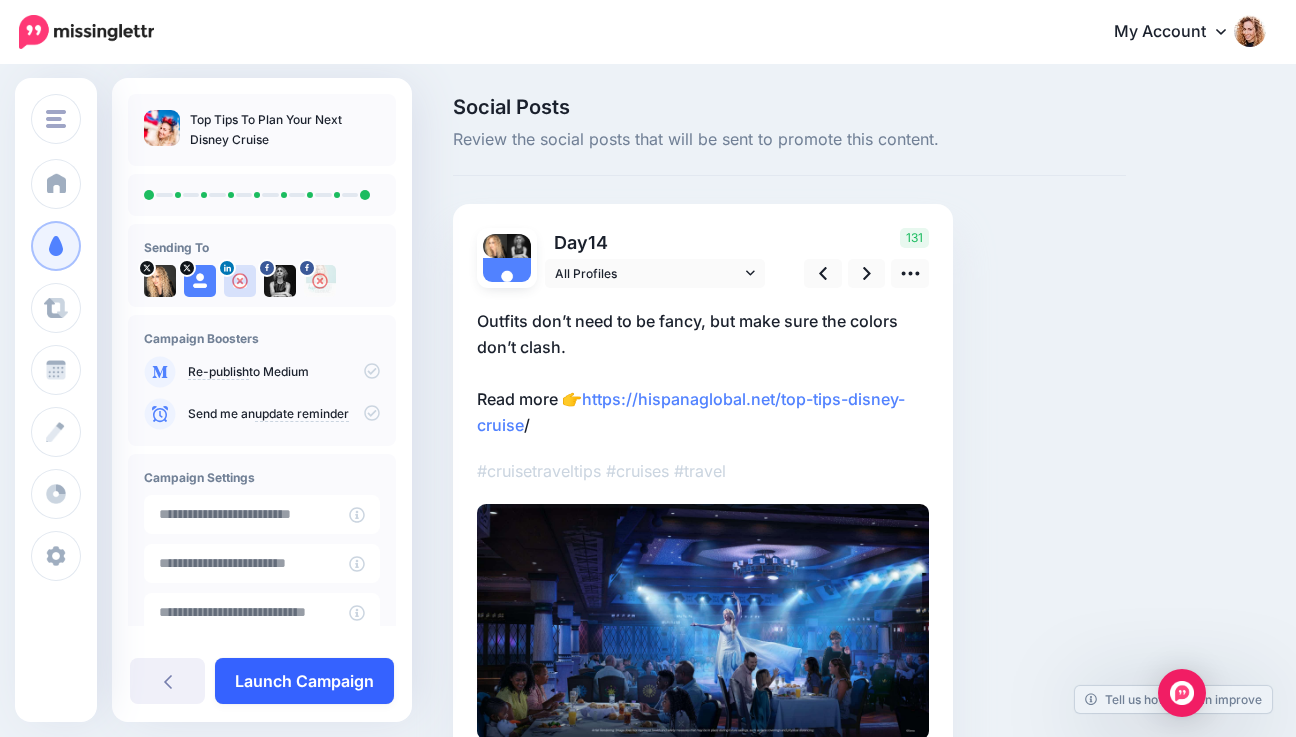 click on "Launch Campaign" at bounding box center (304, 681) 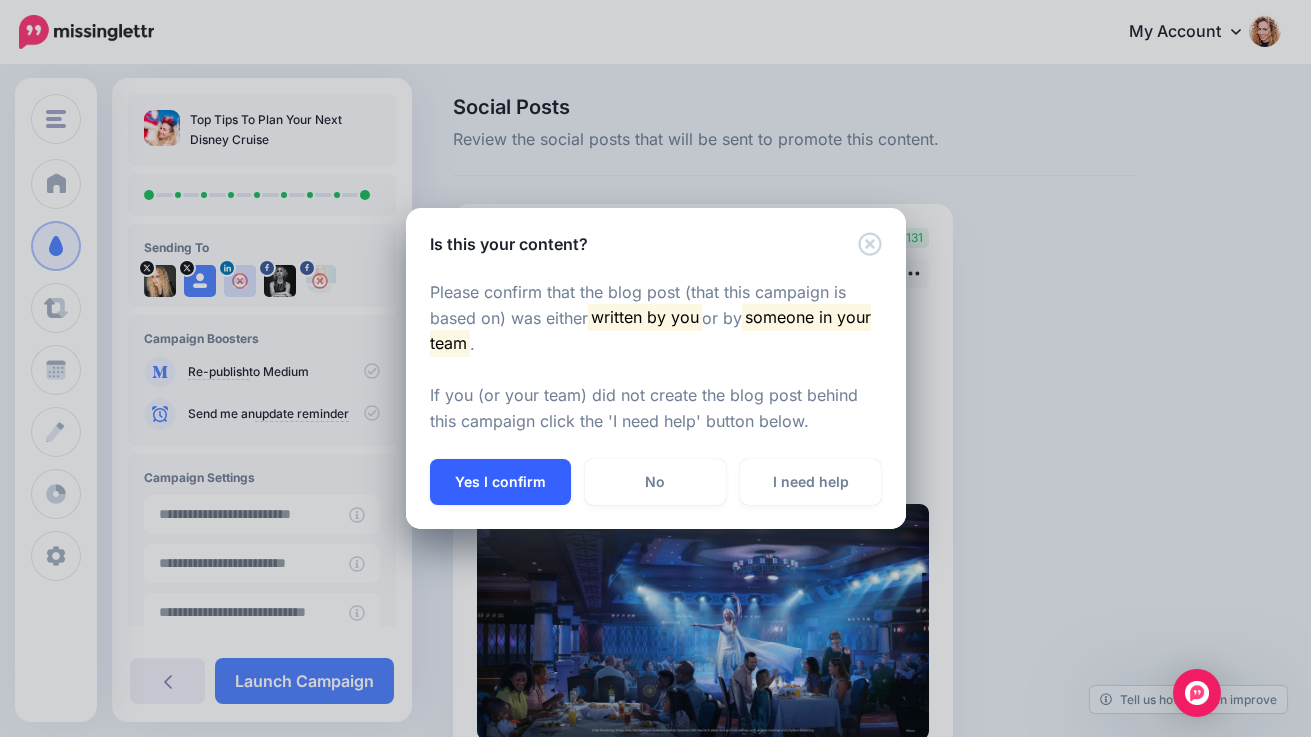 click on "Yes I confirm" at bounding box center (500, 482) 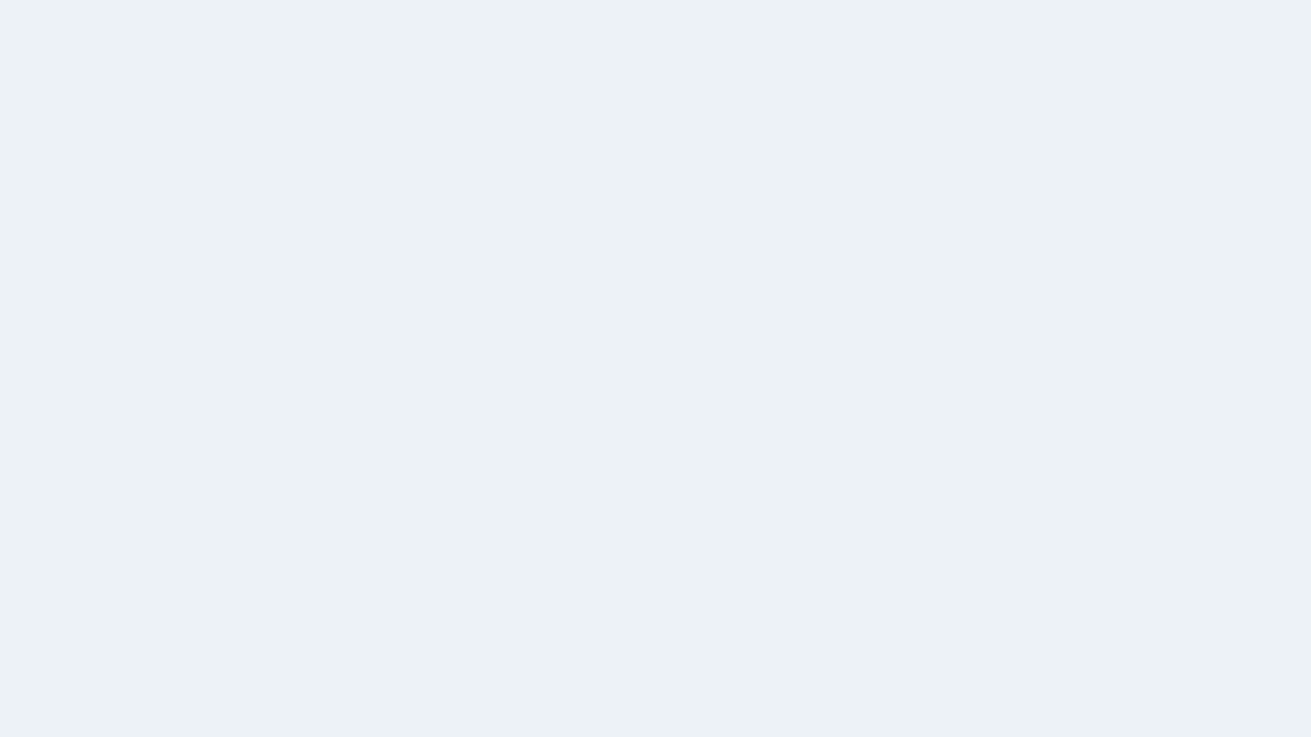 scroll, scrollTop: 0, scrollLeft: 0, axis: both 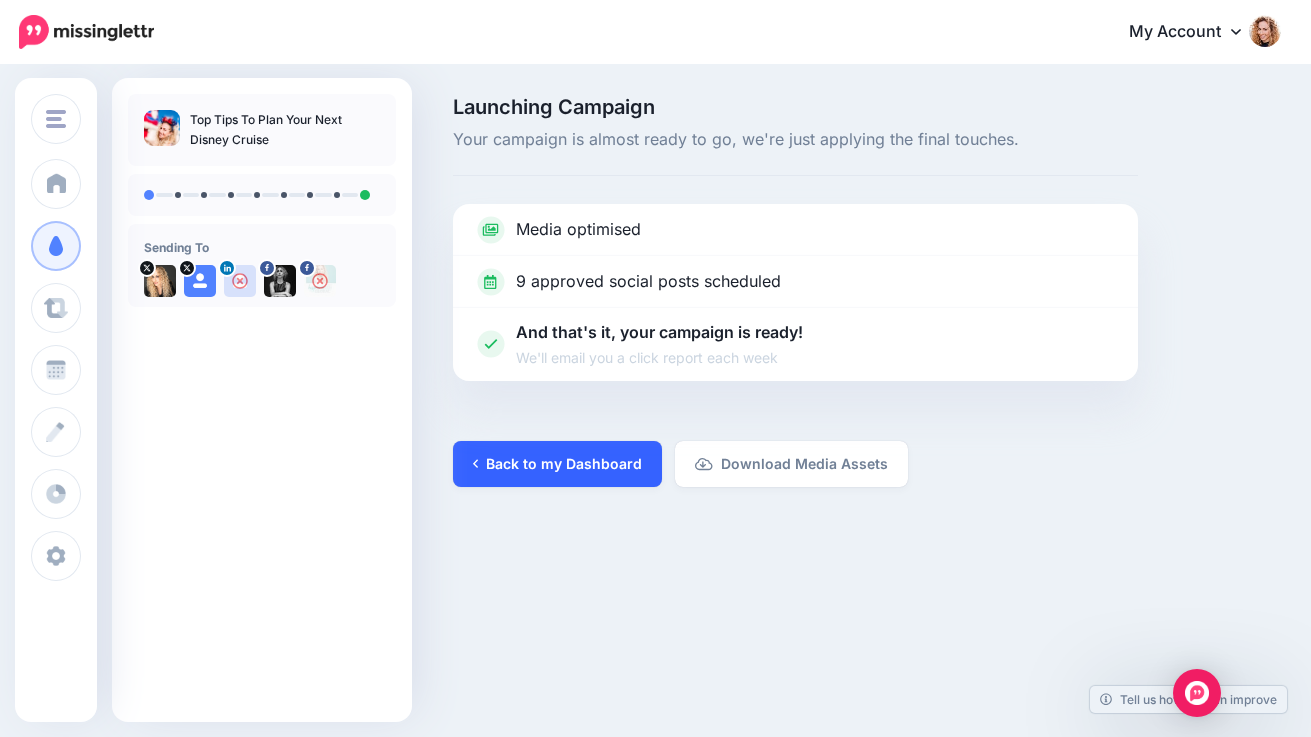 click on "Back to my Dashboard" at bounding box center [557, 464] 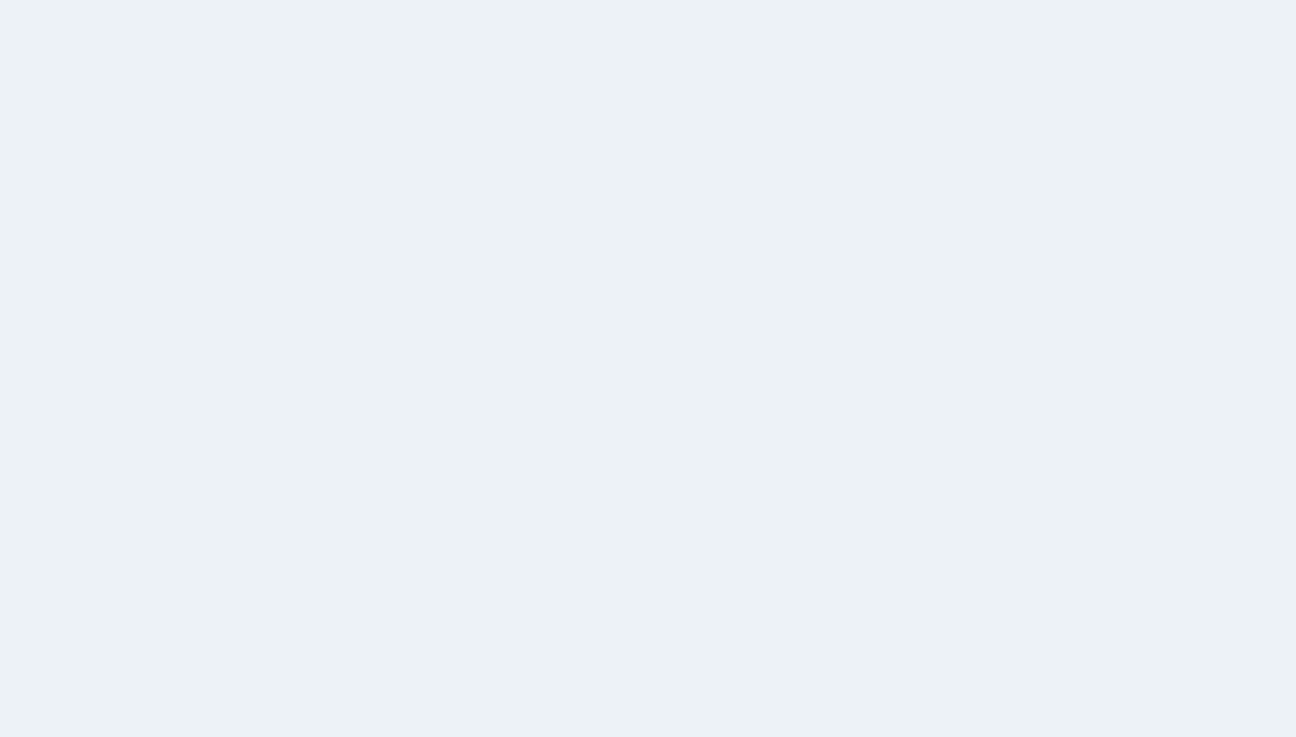 scroll, scrollTop: 0, scrollLeft: 0, axis: both 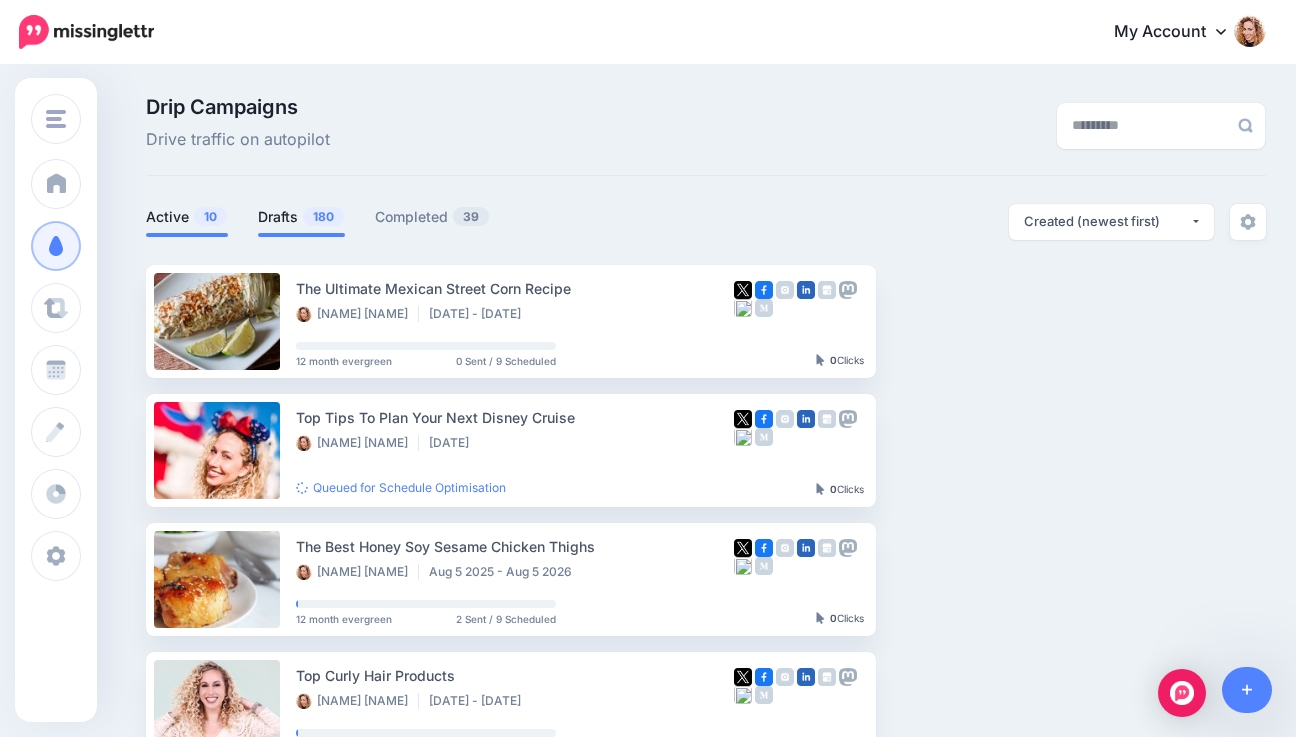 click on "Drafts  180" at bounding box center [301, 217] 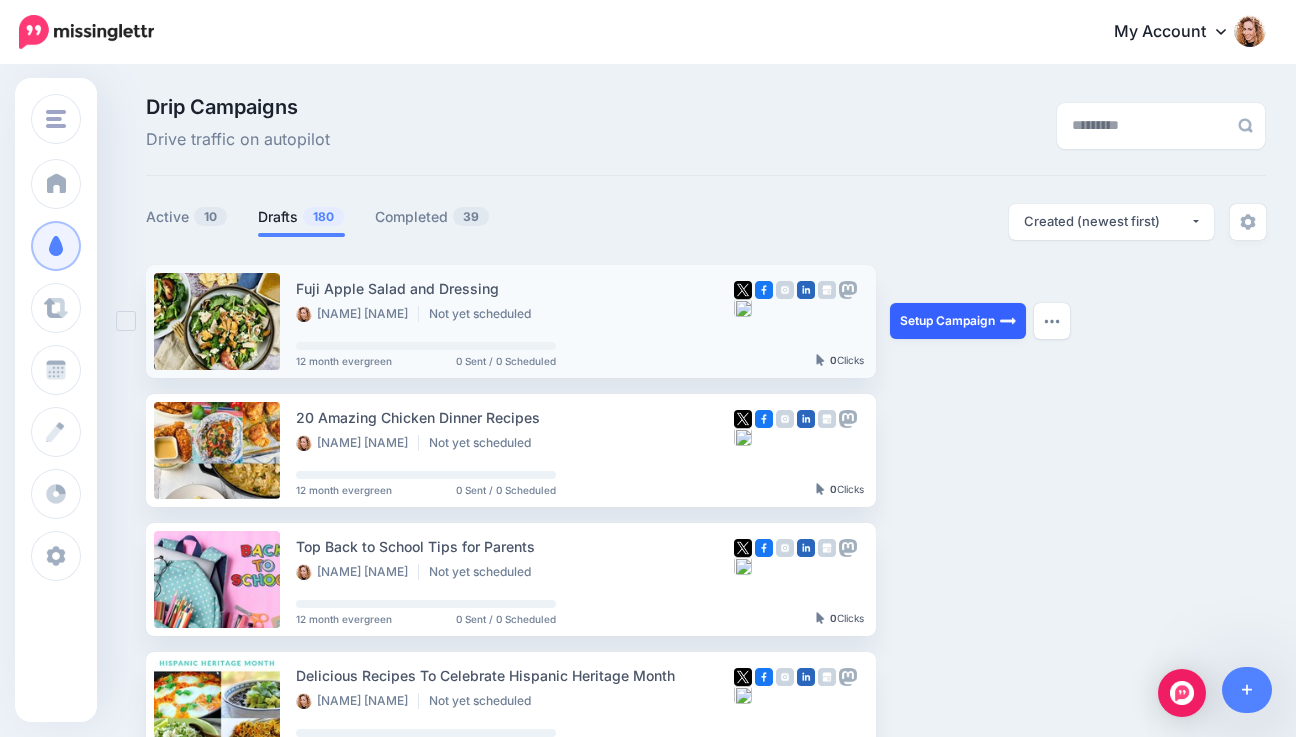 click on "Setup Campaign" at bounding box center (958, 321) 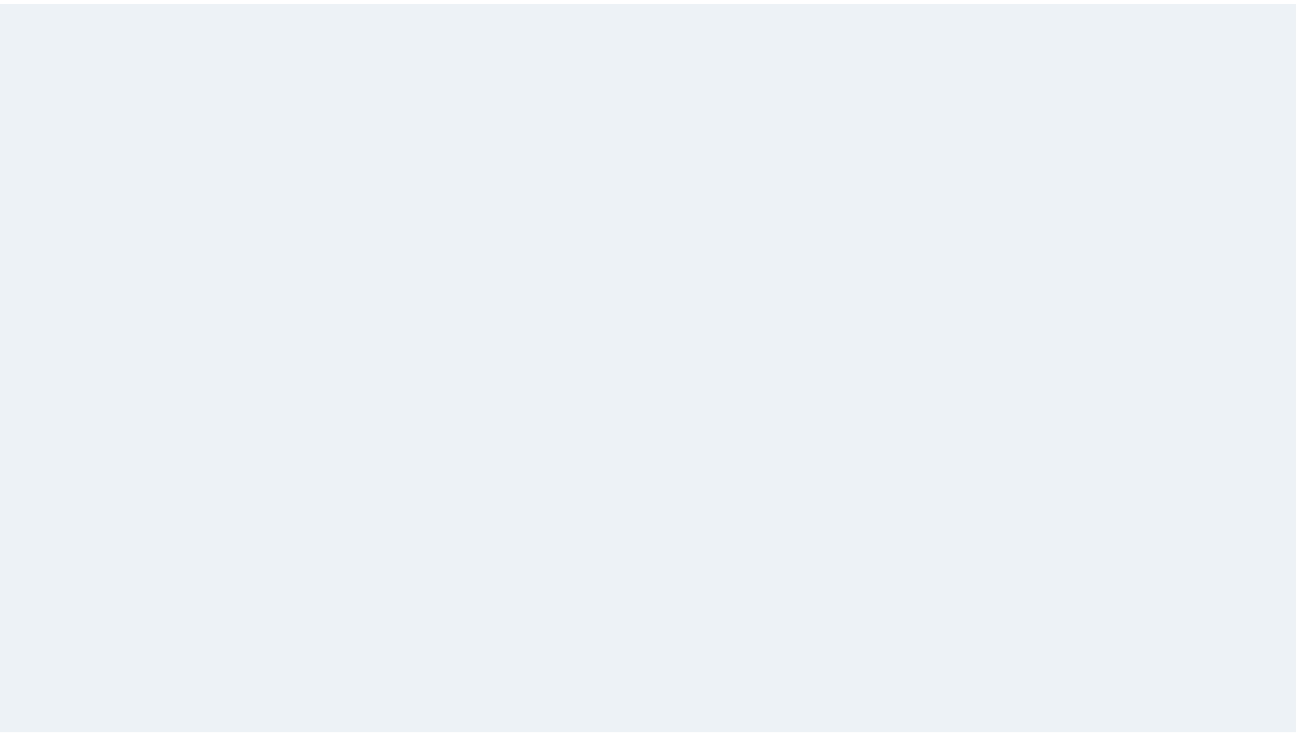 scroll, scrollTop: 0, scrollLeft: 0, axis: both 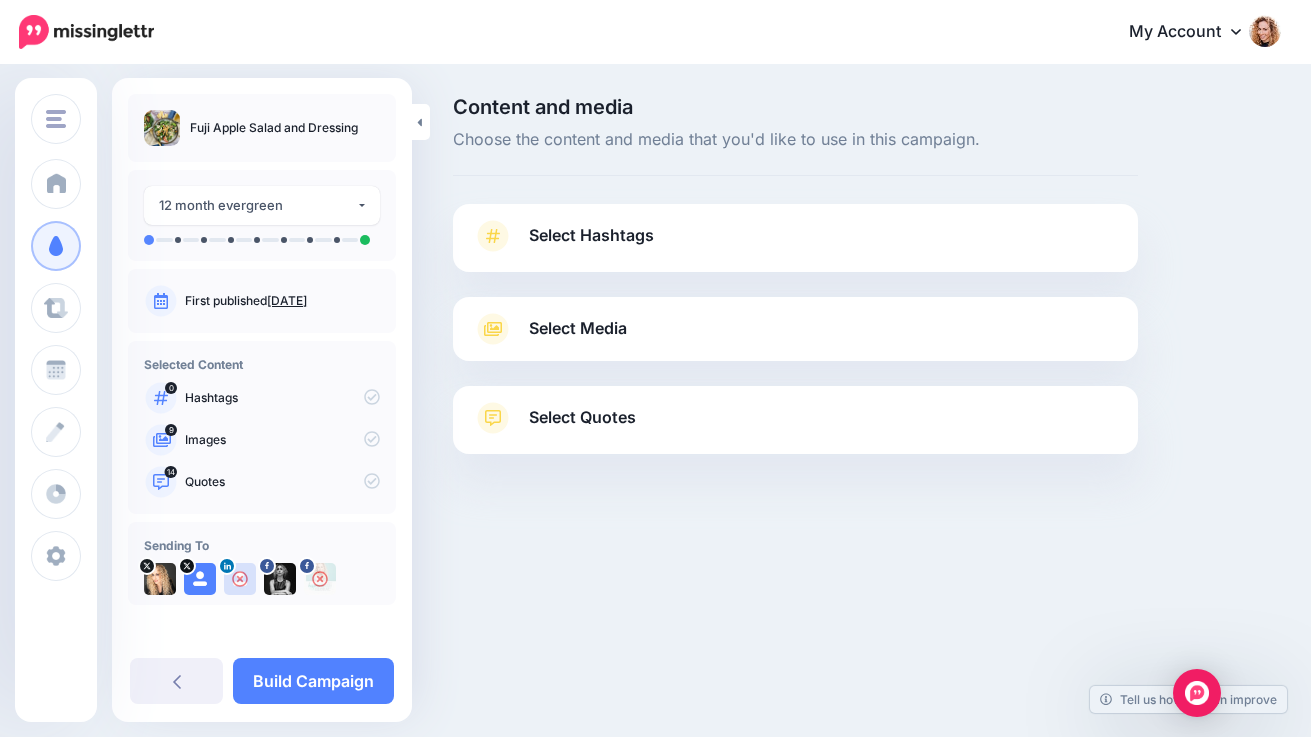 click on "Select Hashtags" at bounding box center (795, 246) 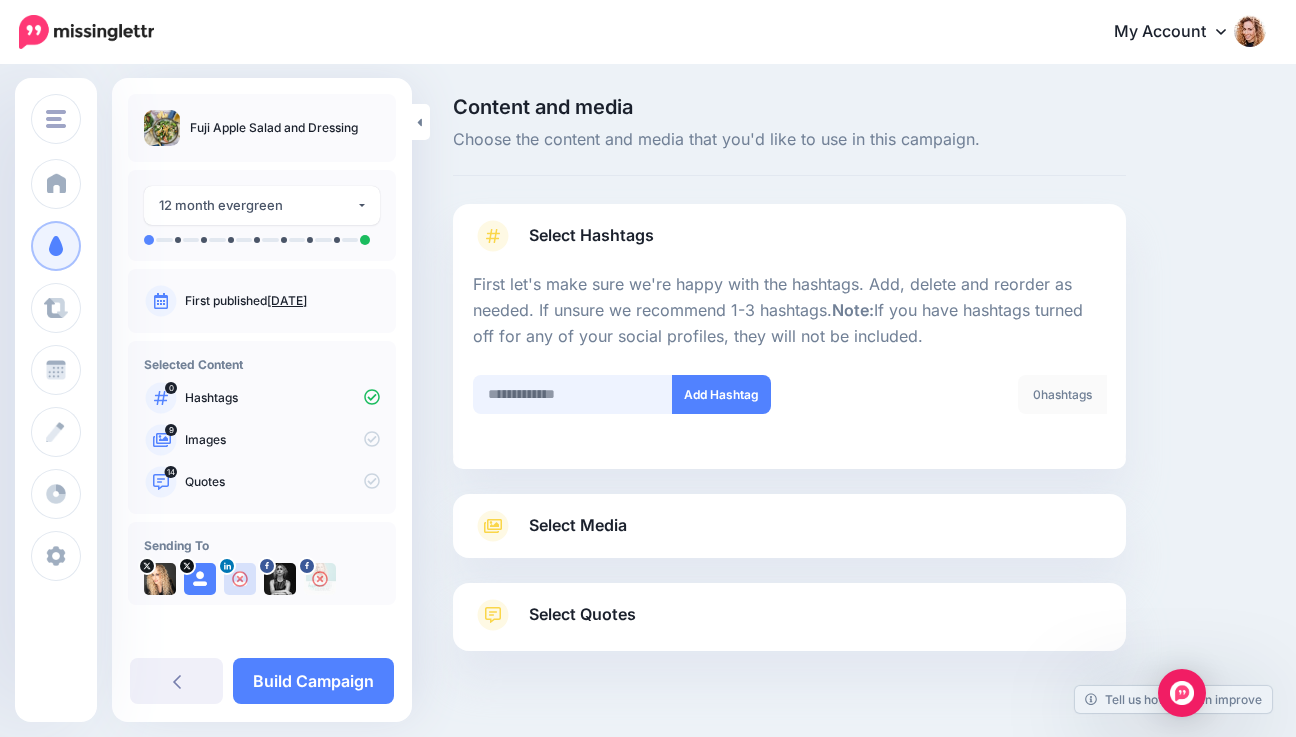 click at bounding box center (573, 394) 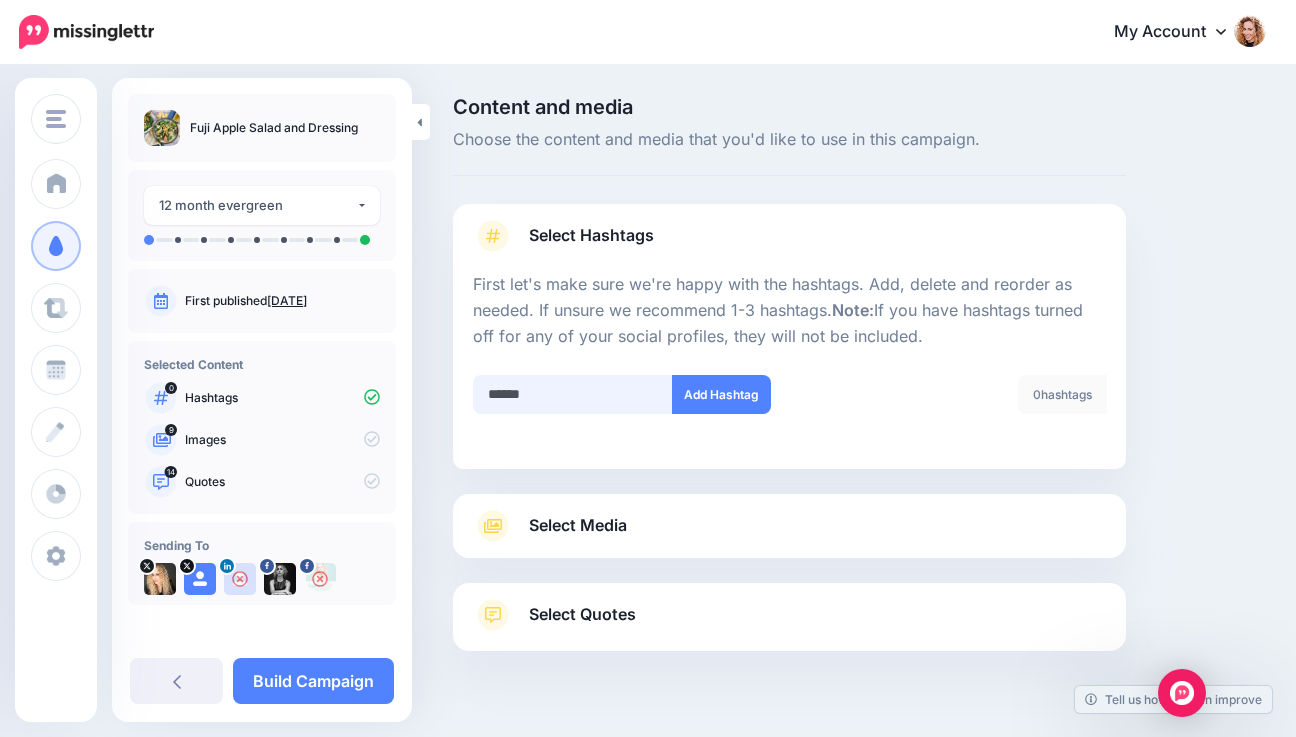 type on "*******" 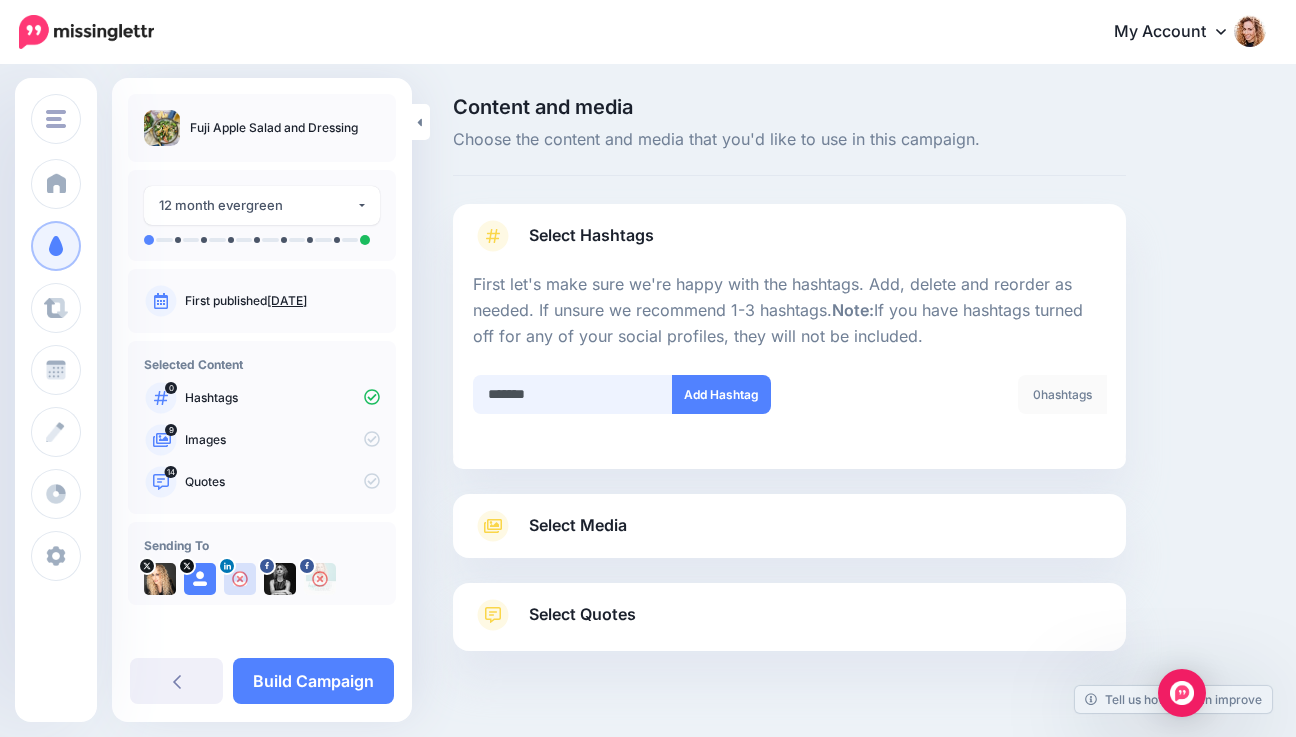 type 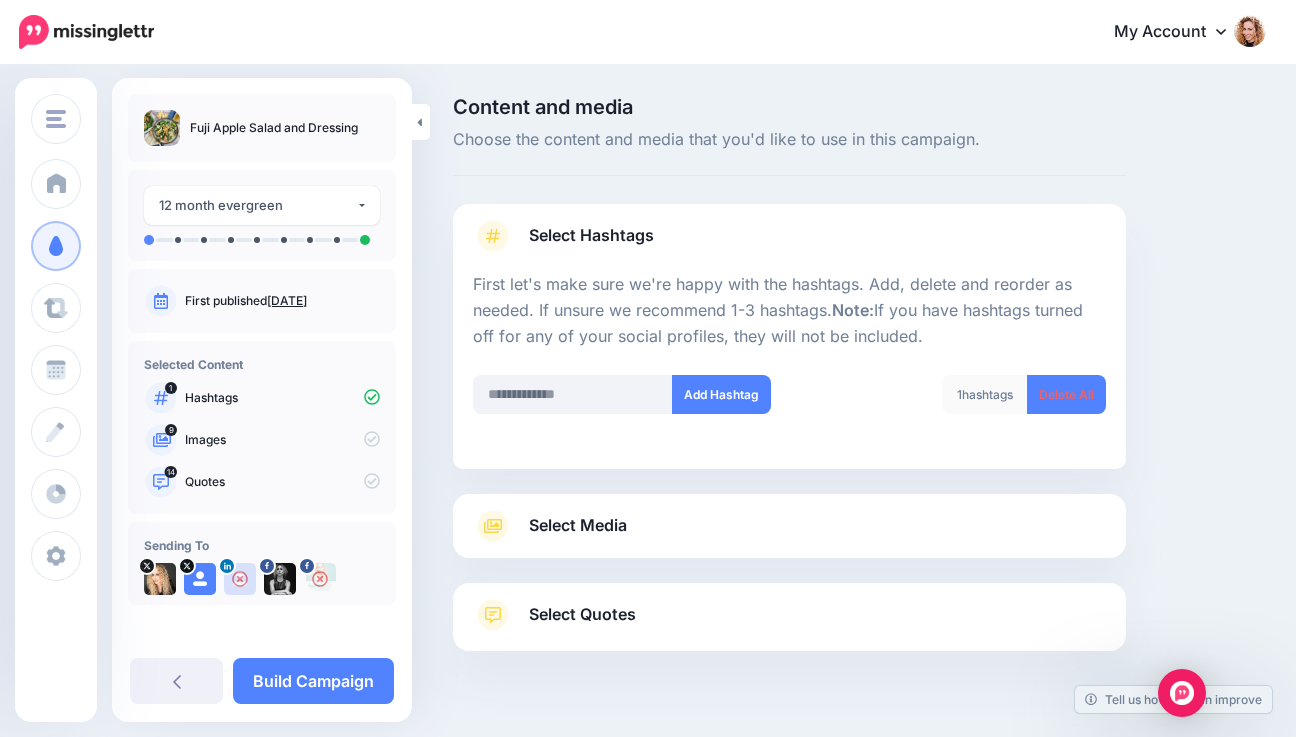 click on "Select Media
Next, let's make sure we have the best media for this campaign. Delete those you don't want or upload new ones. You can even crop, add text and stickers if needed(Not available for videos/gifs).
Add Media
What media would you like to add?
Upload" at bounding box center (789, 526) 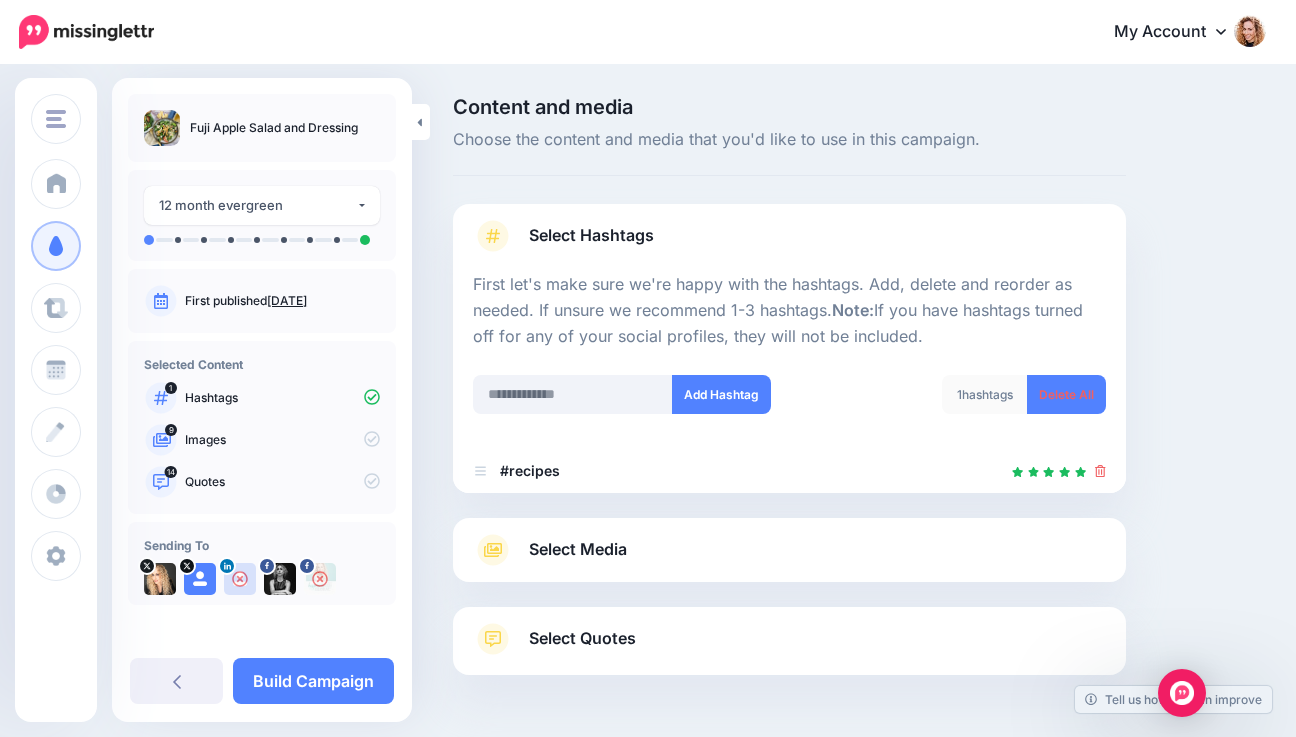 scroll, scrollTop: 67, scrollLeft: 0, axis: vertical 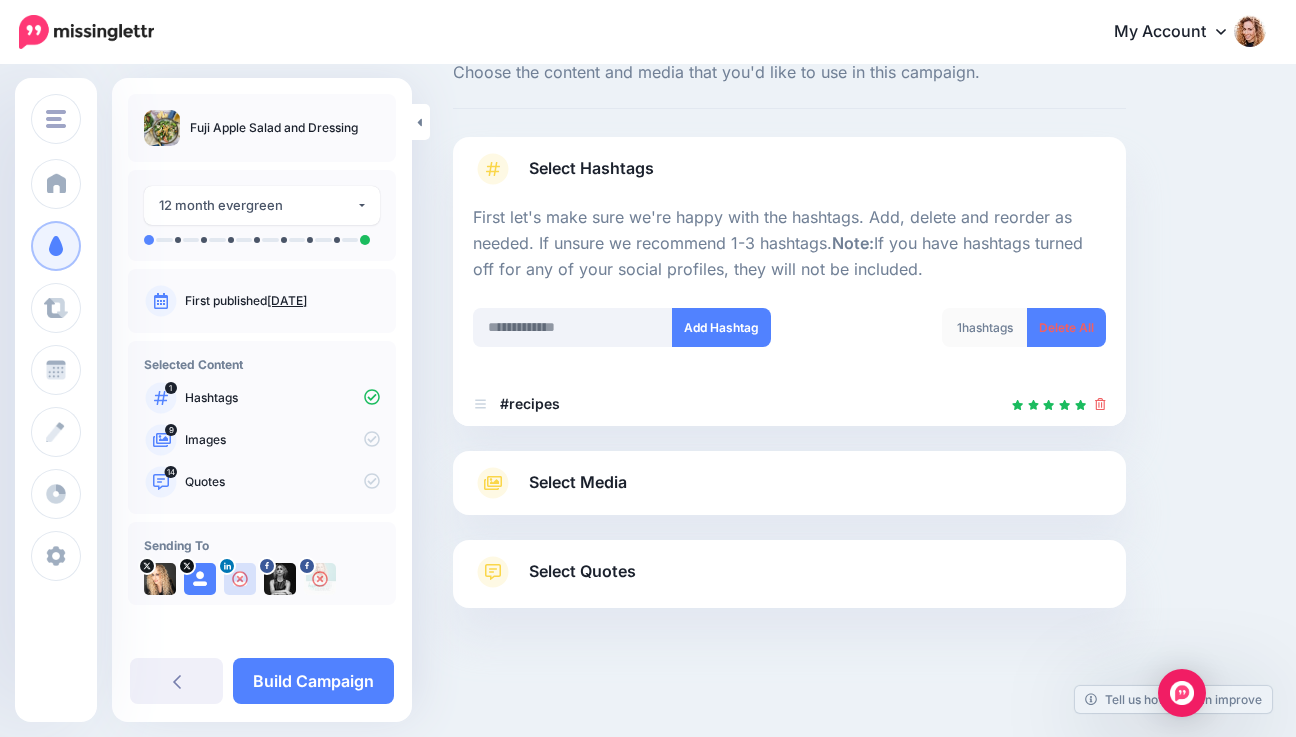 click on "Select Media" at bounding box center (578, 482) 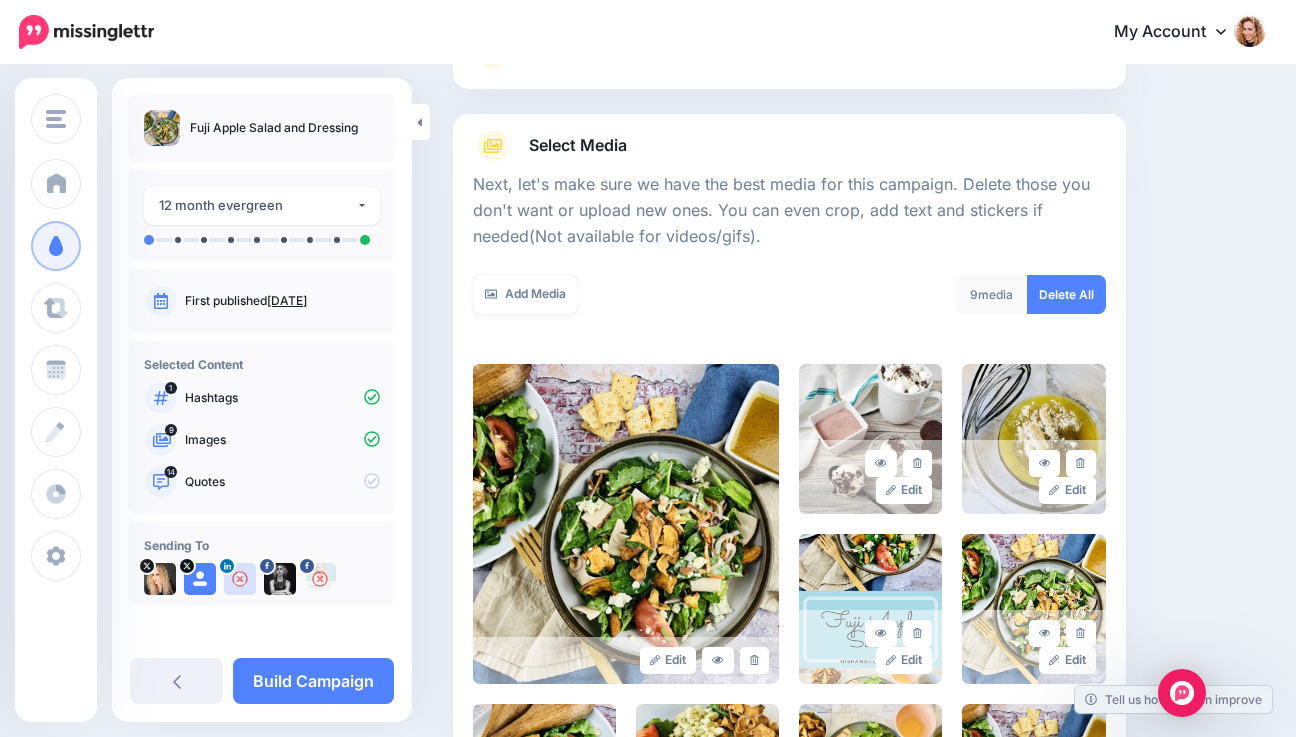scroll, scrollTop: 247, scrollLeft: 0, axis: vertical 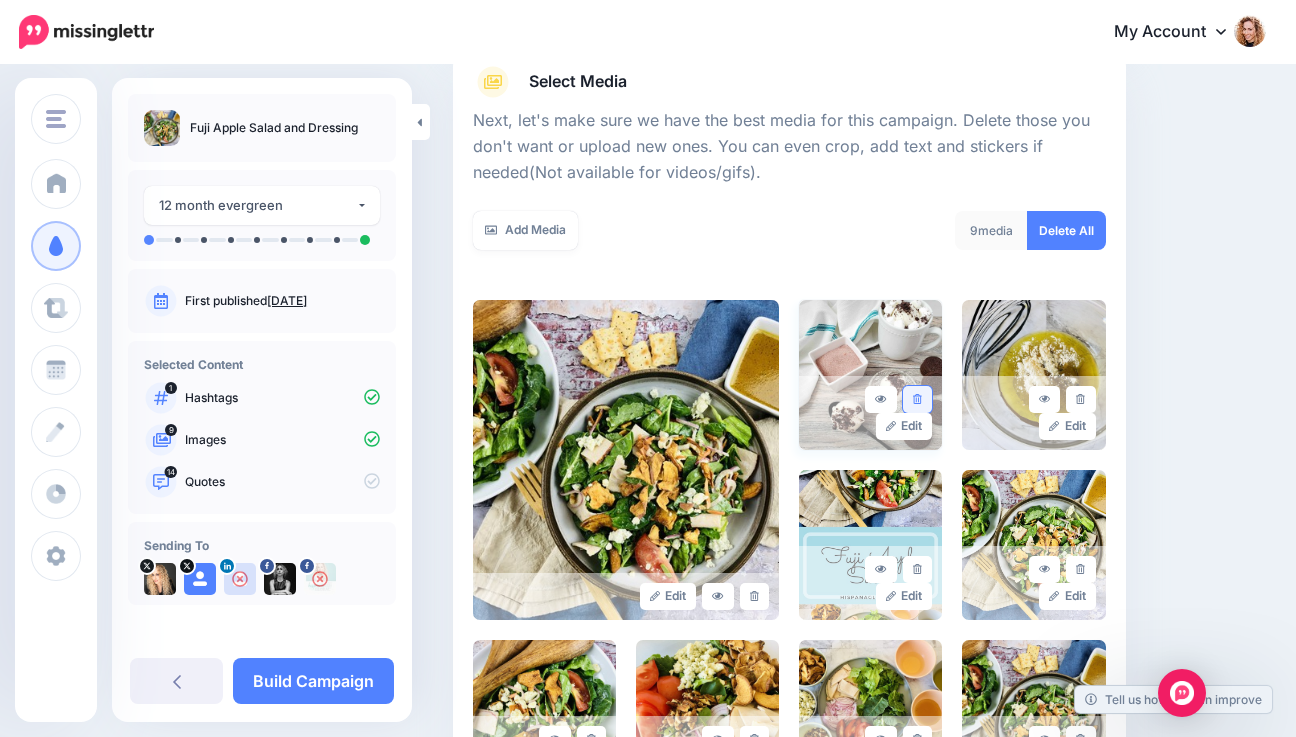 click 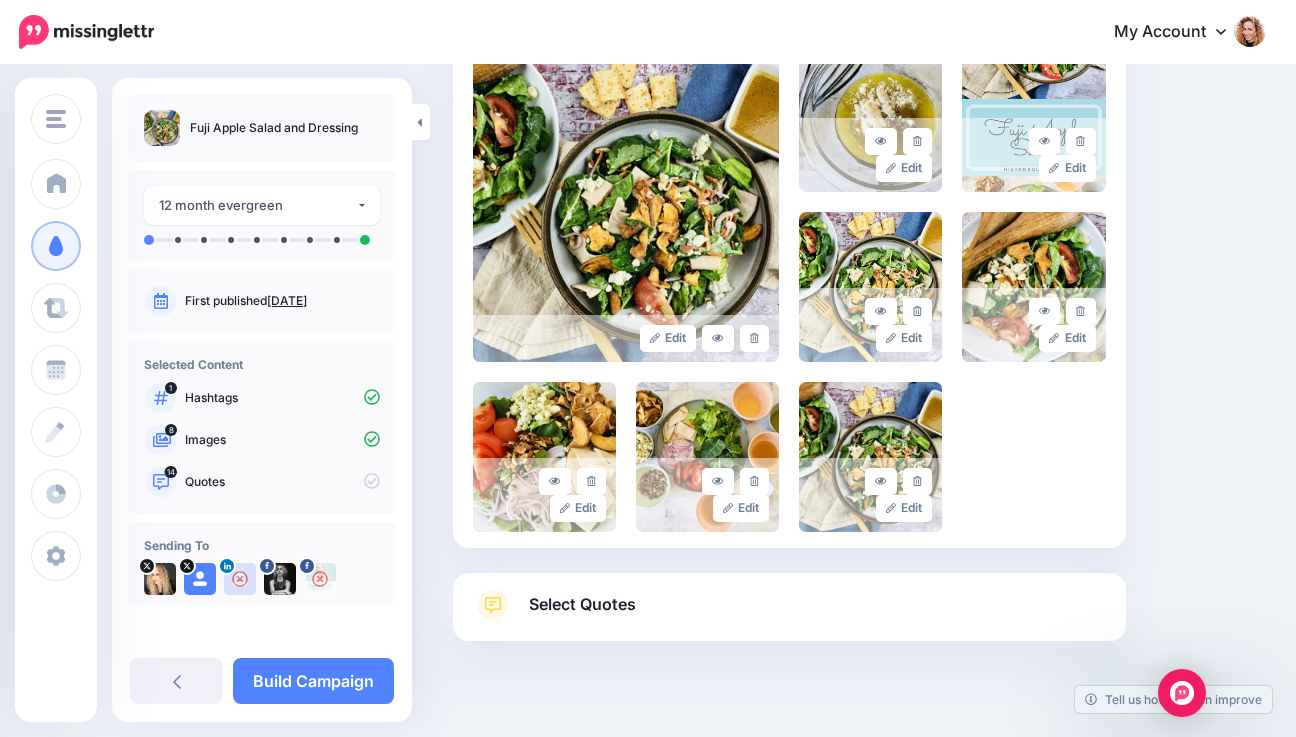scroll, scrollTop: 538, scrollLeft: 0, axis: vertical 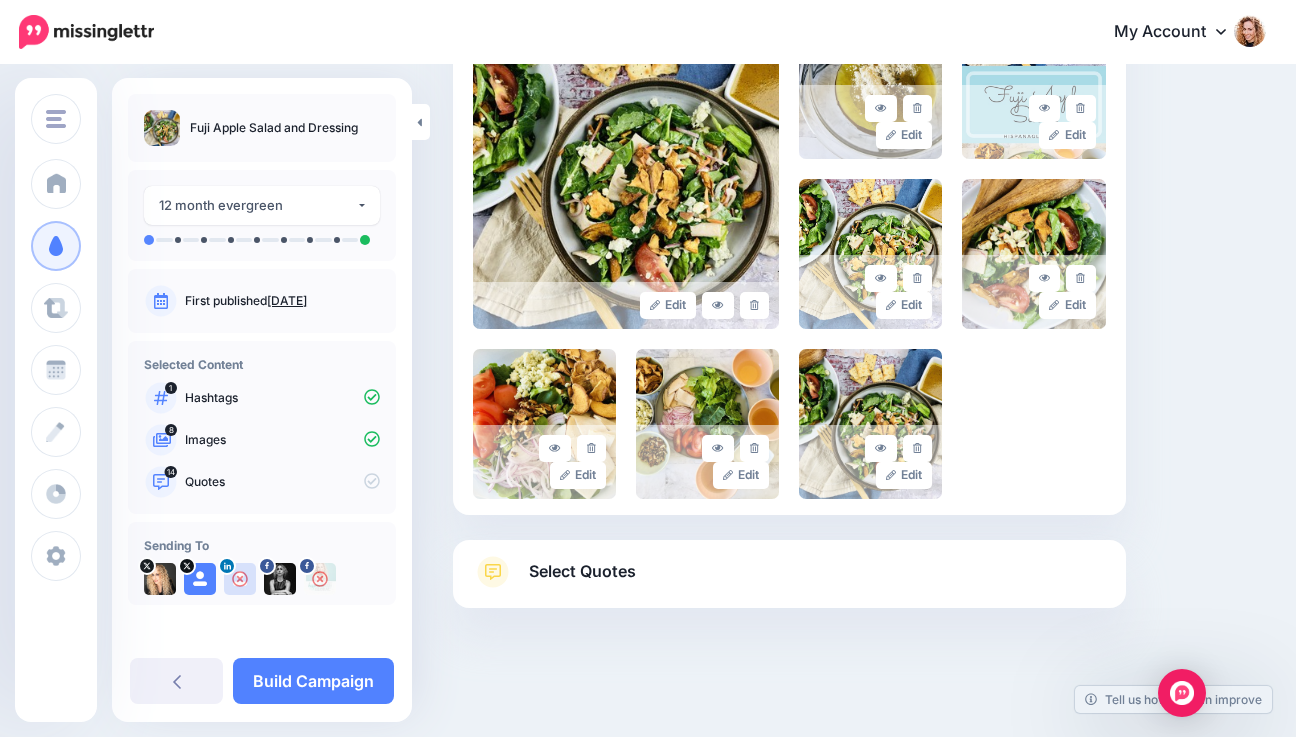 click on "Select Quotes" at bounding box center [789, 582] 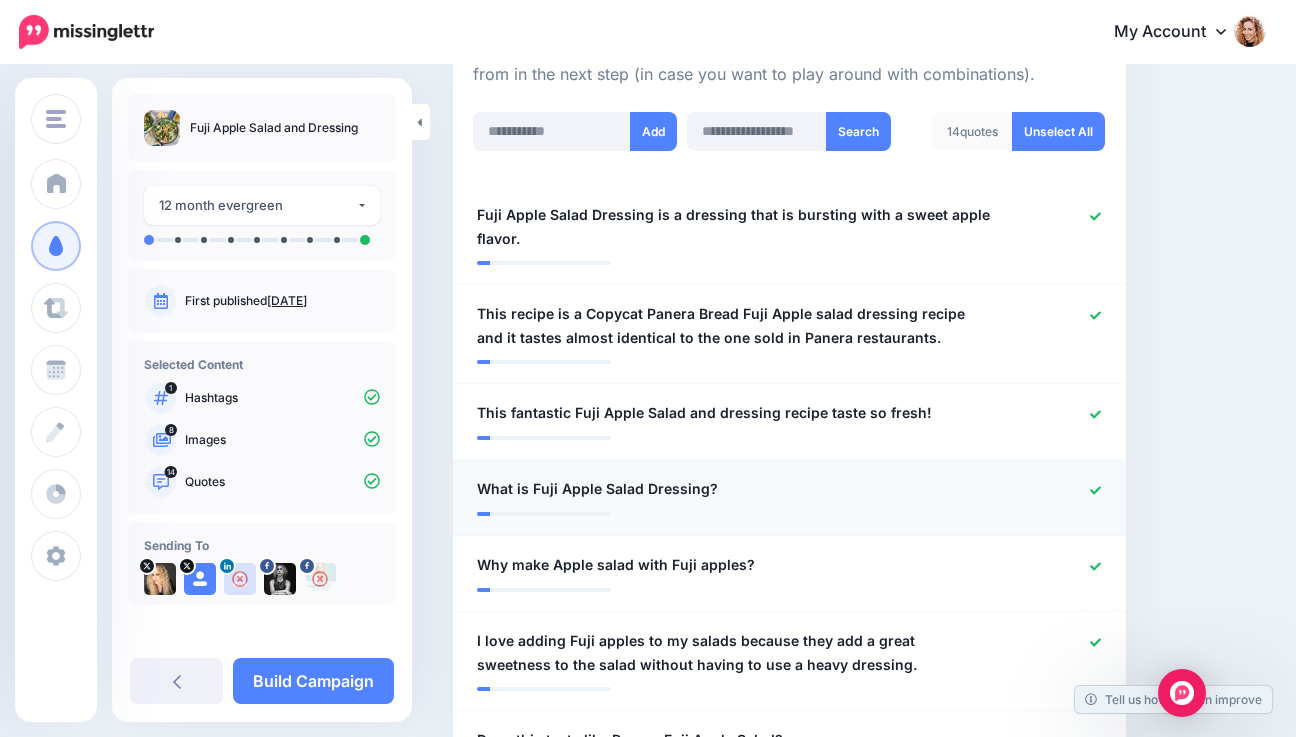 click 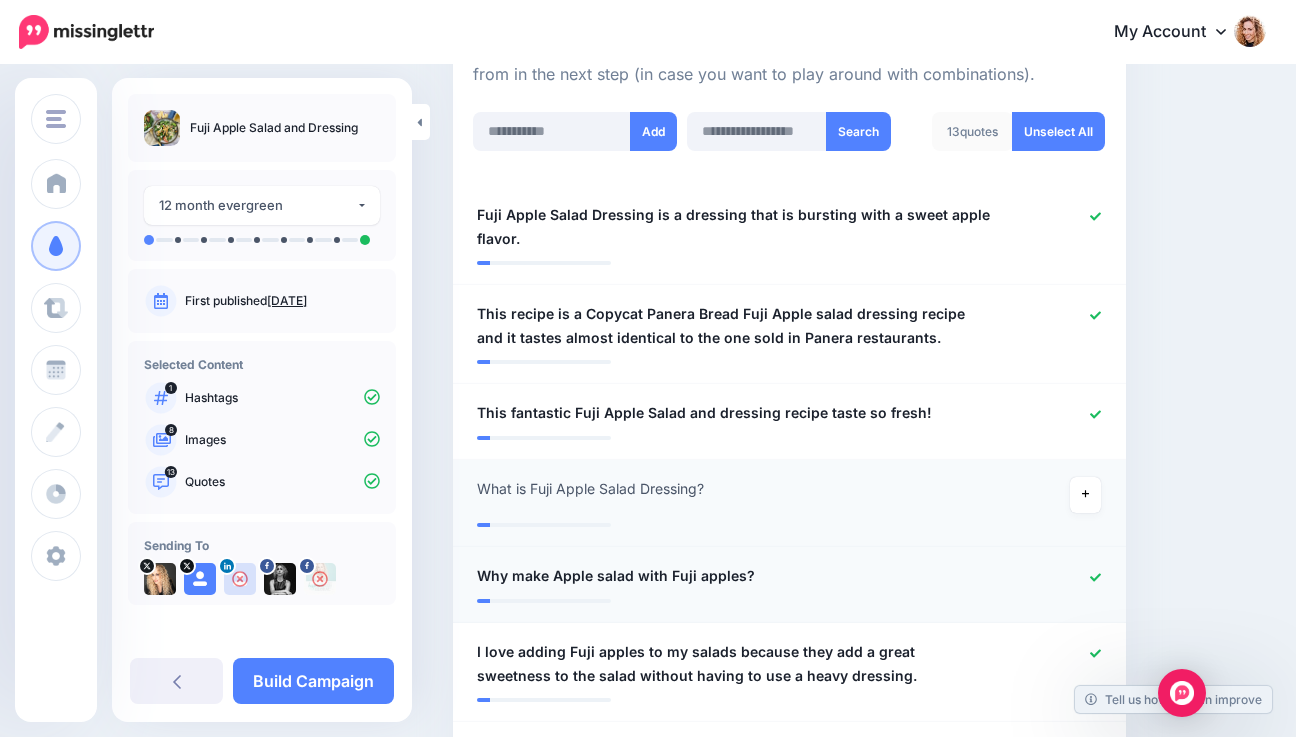 click 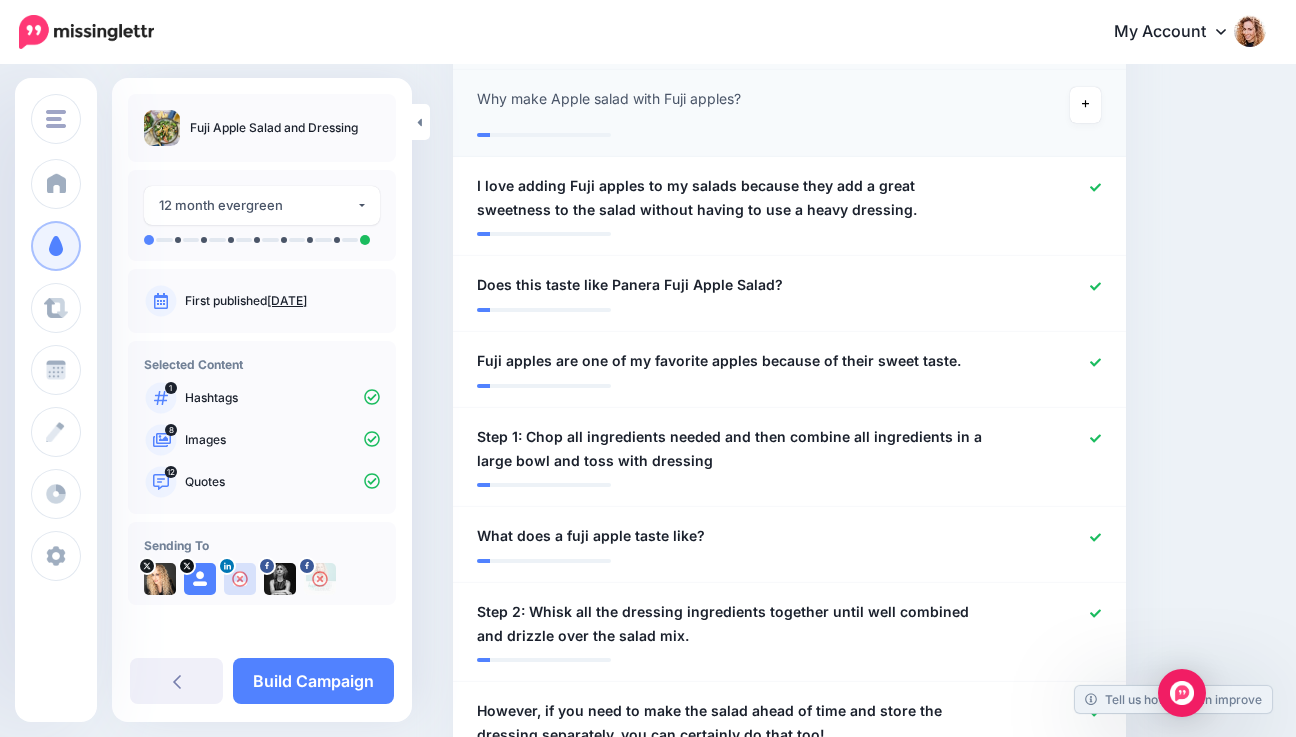 scroll, scrollTop: 1023, scrollLeft: 0, axis: vertical 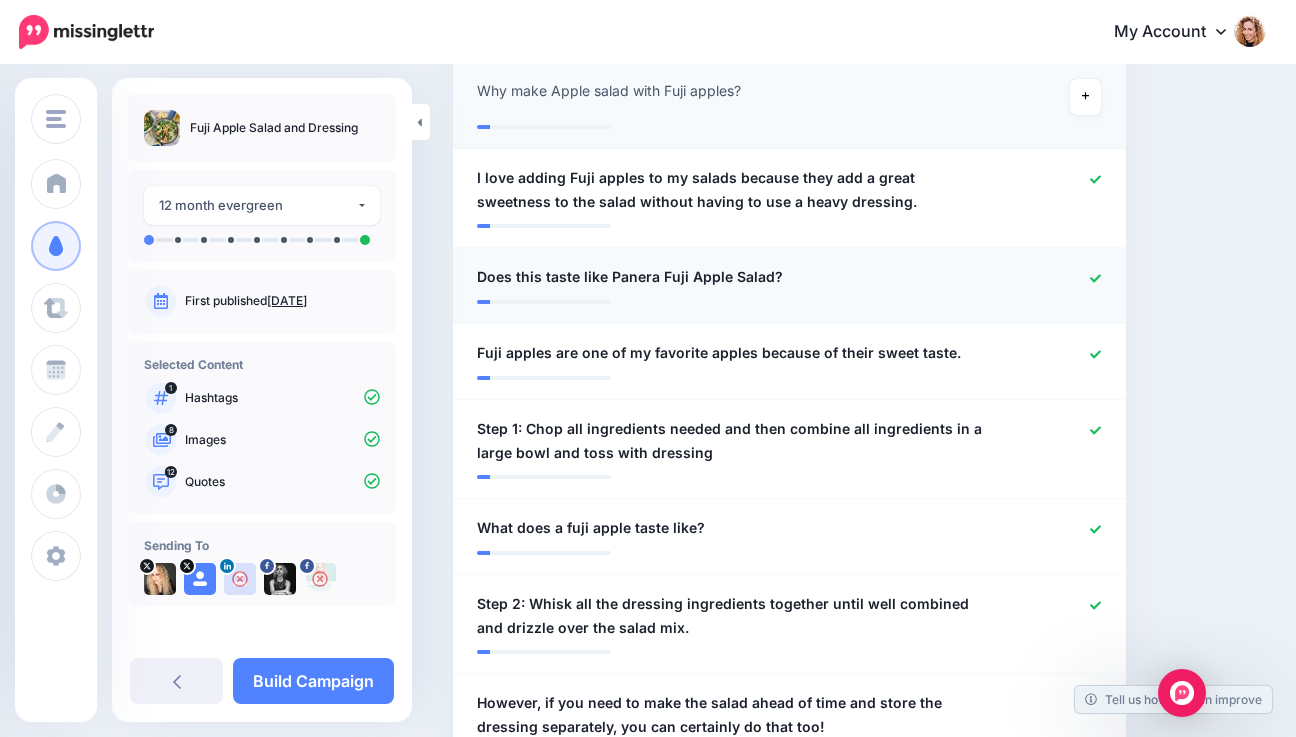 click 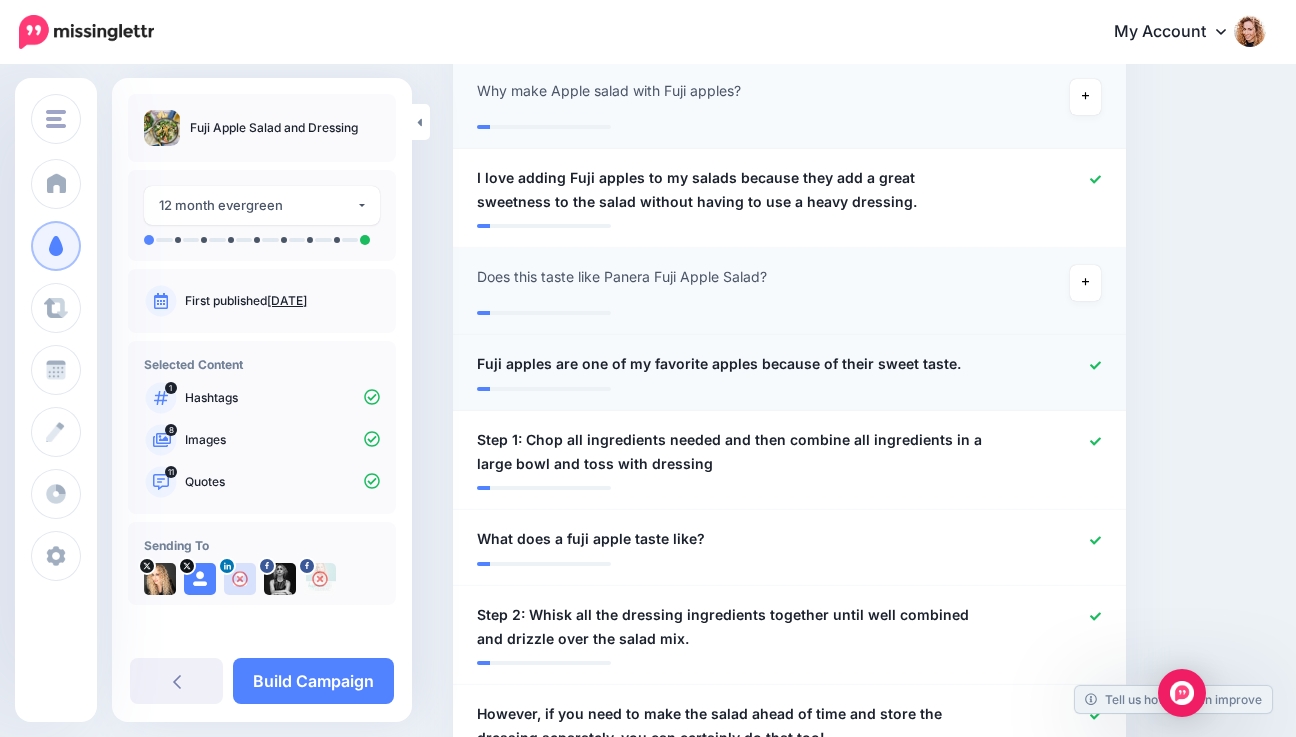 click 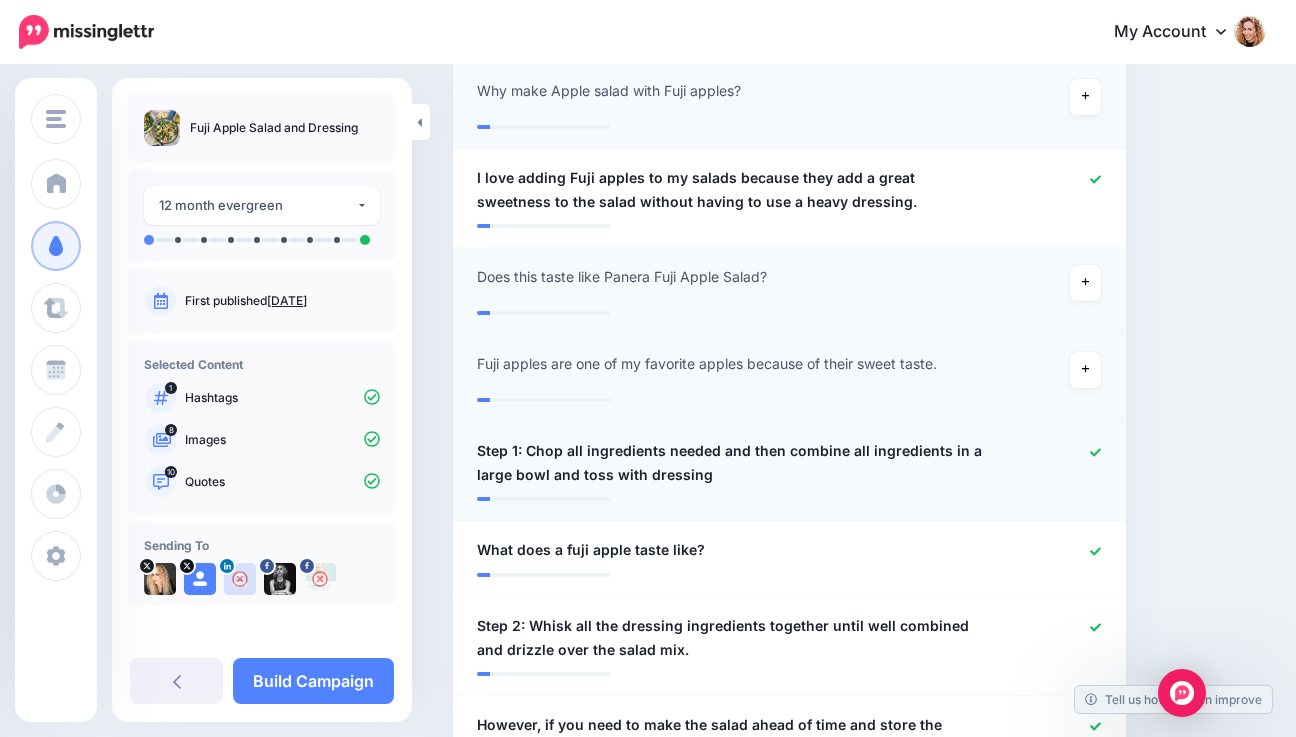 click 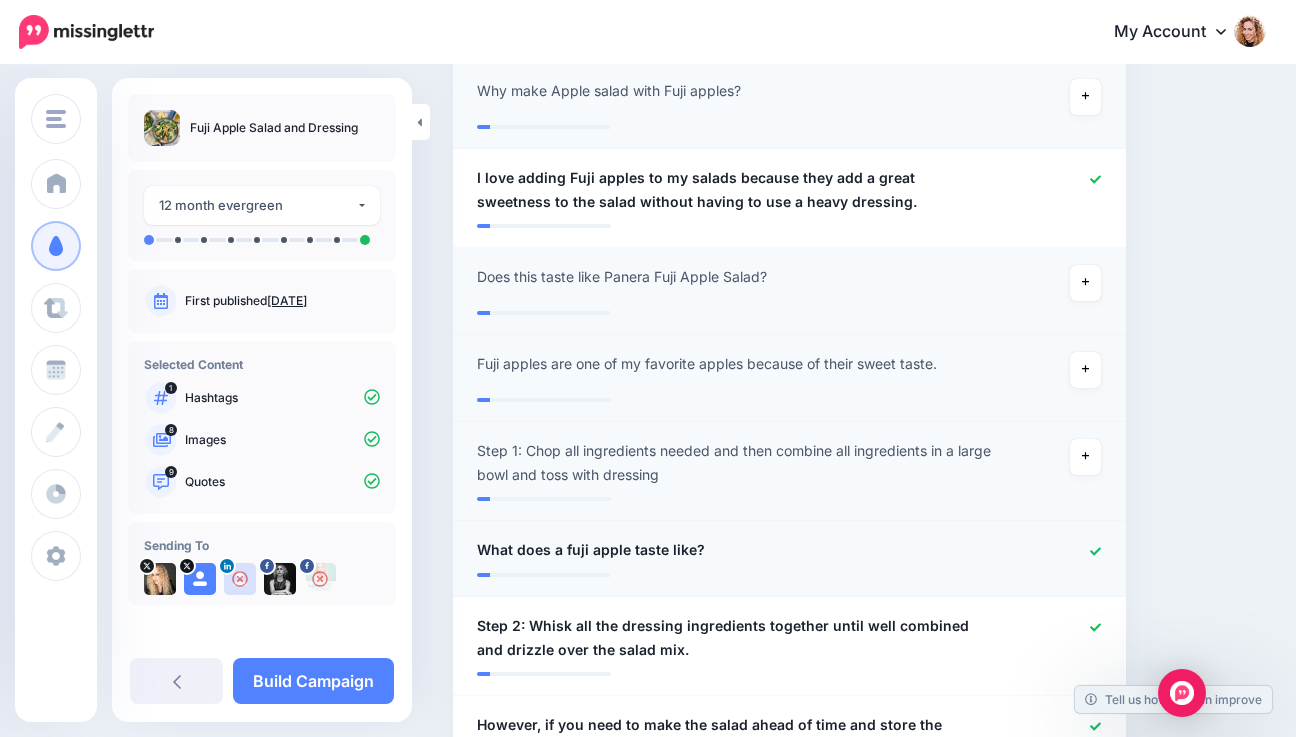 click 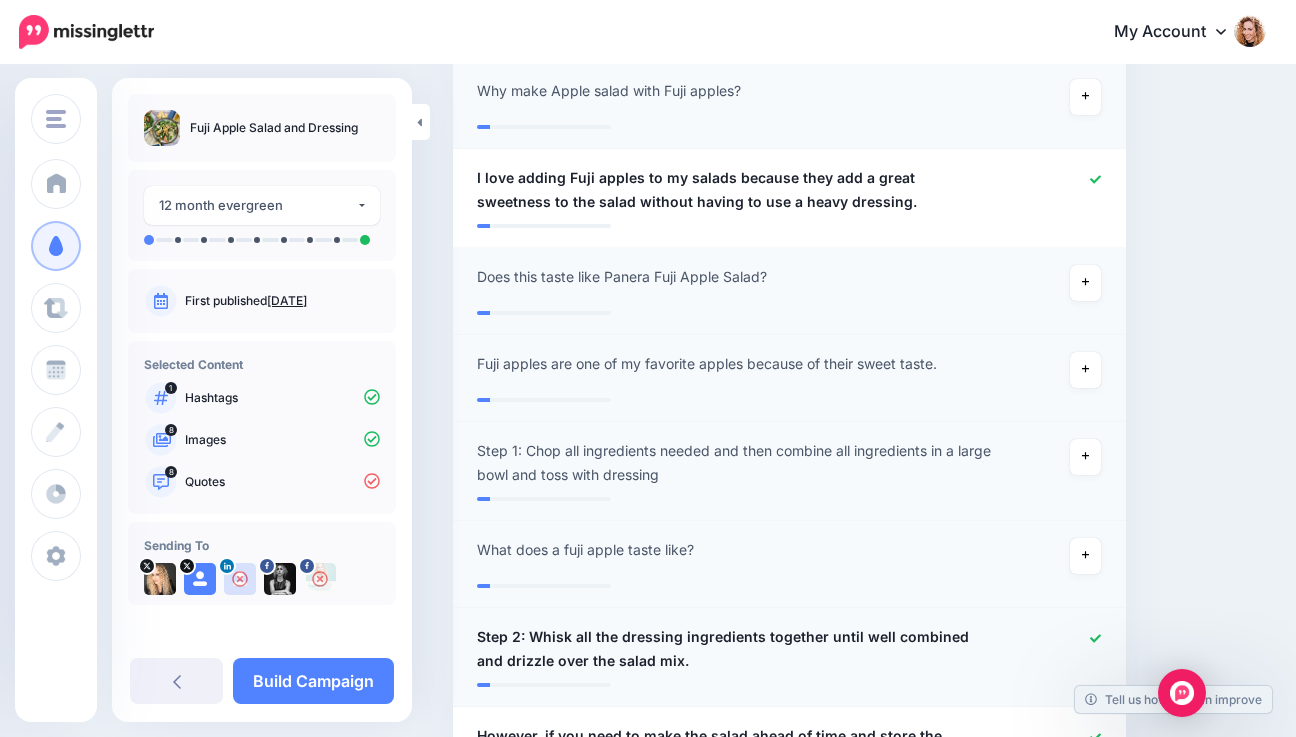 click 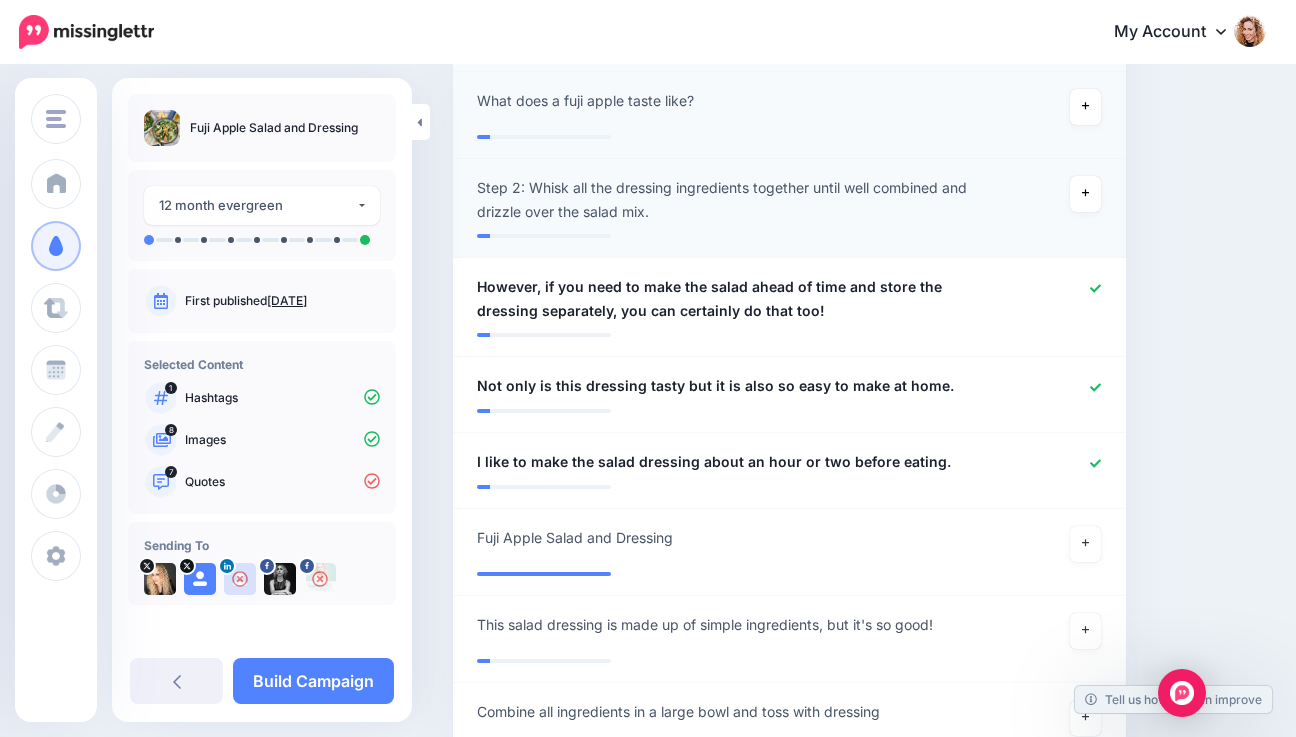 scroll, scrollTop: 1464, scrollLeft: 0, axis: vertical 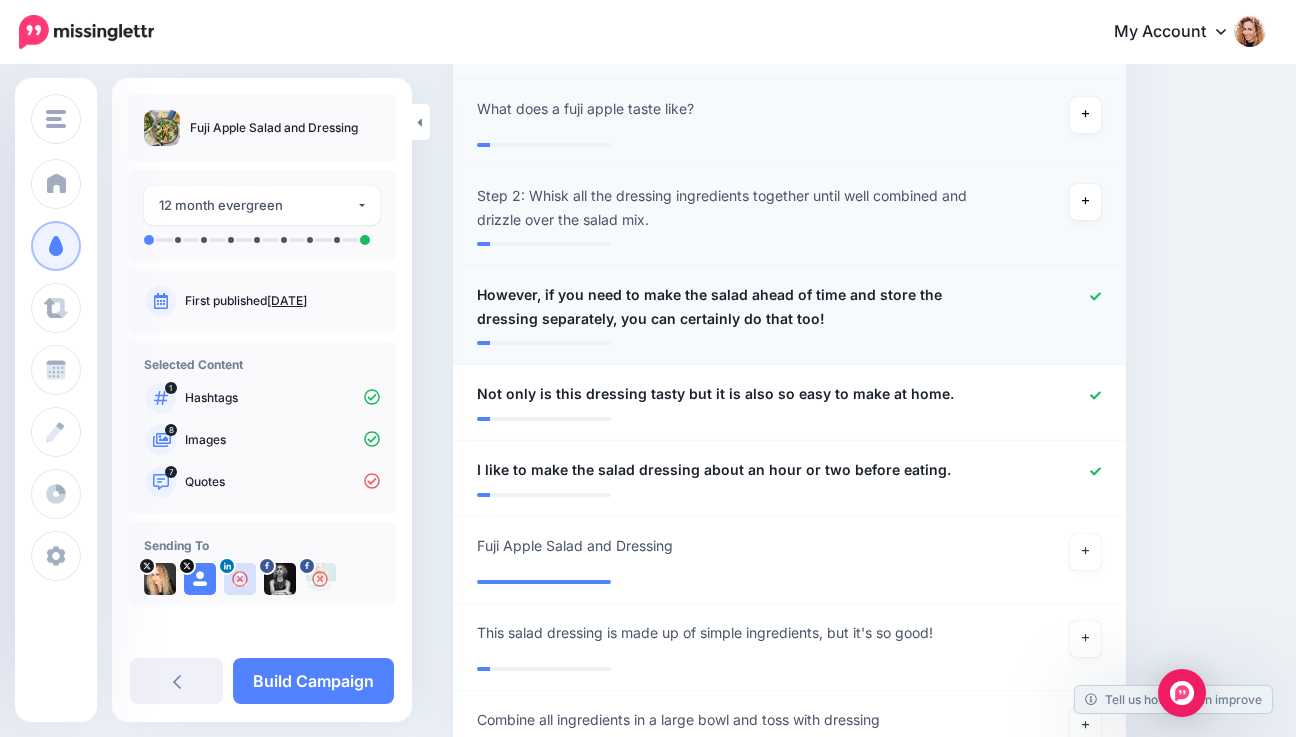 click at bounding box center (1095, 296) 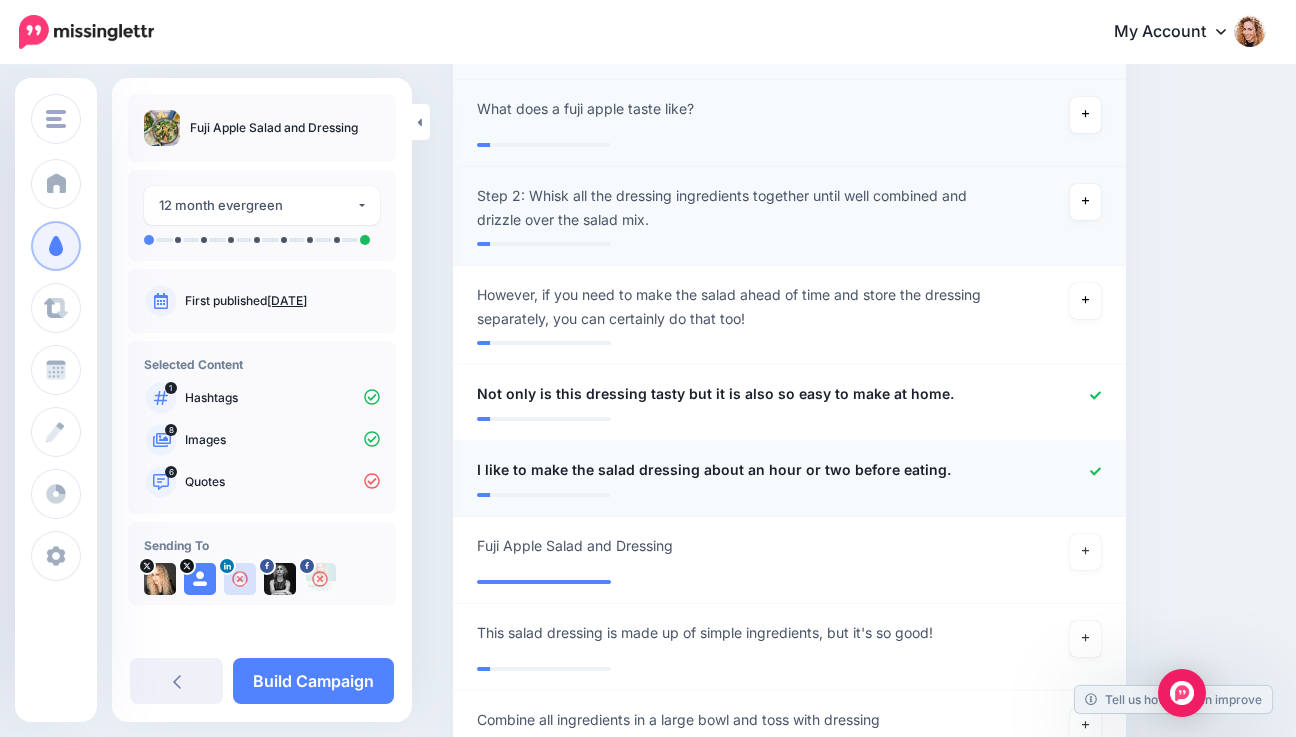click 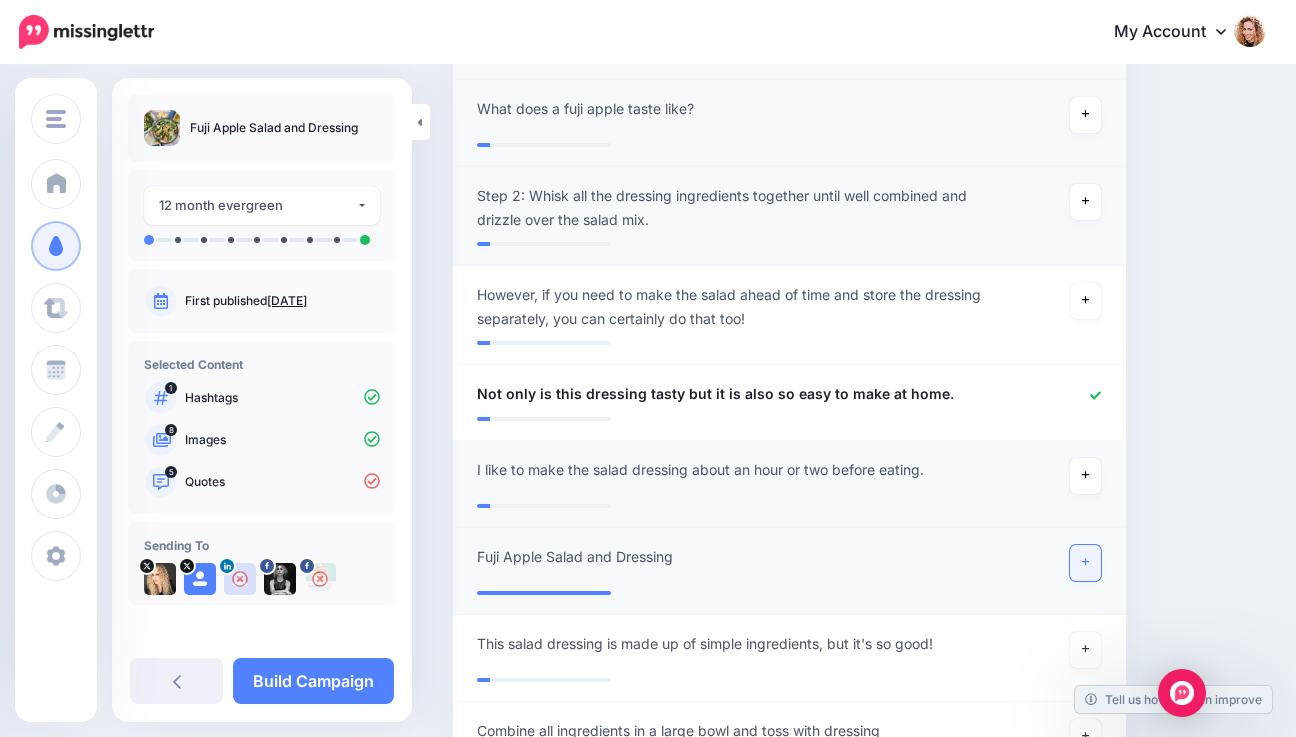 click 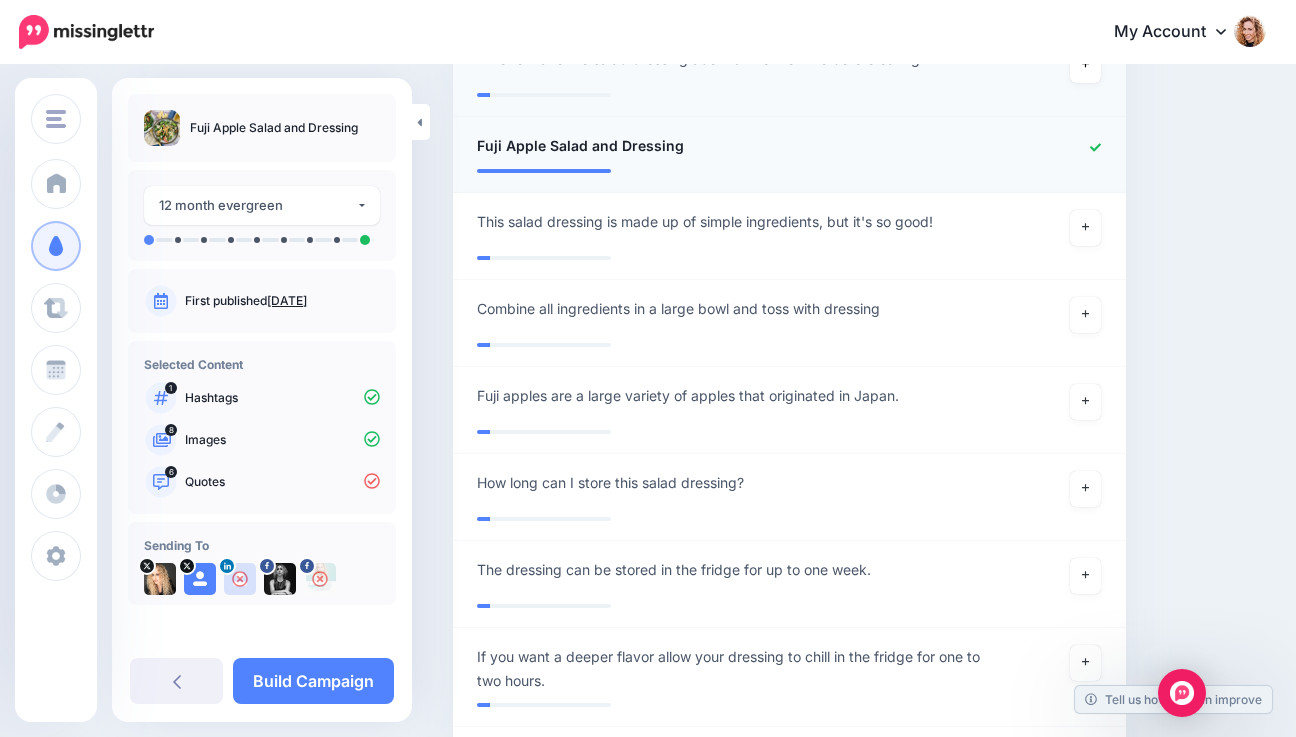 scroll, scrollTop: 1871, scrollLeft: 0, axis: vertical 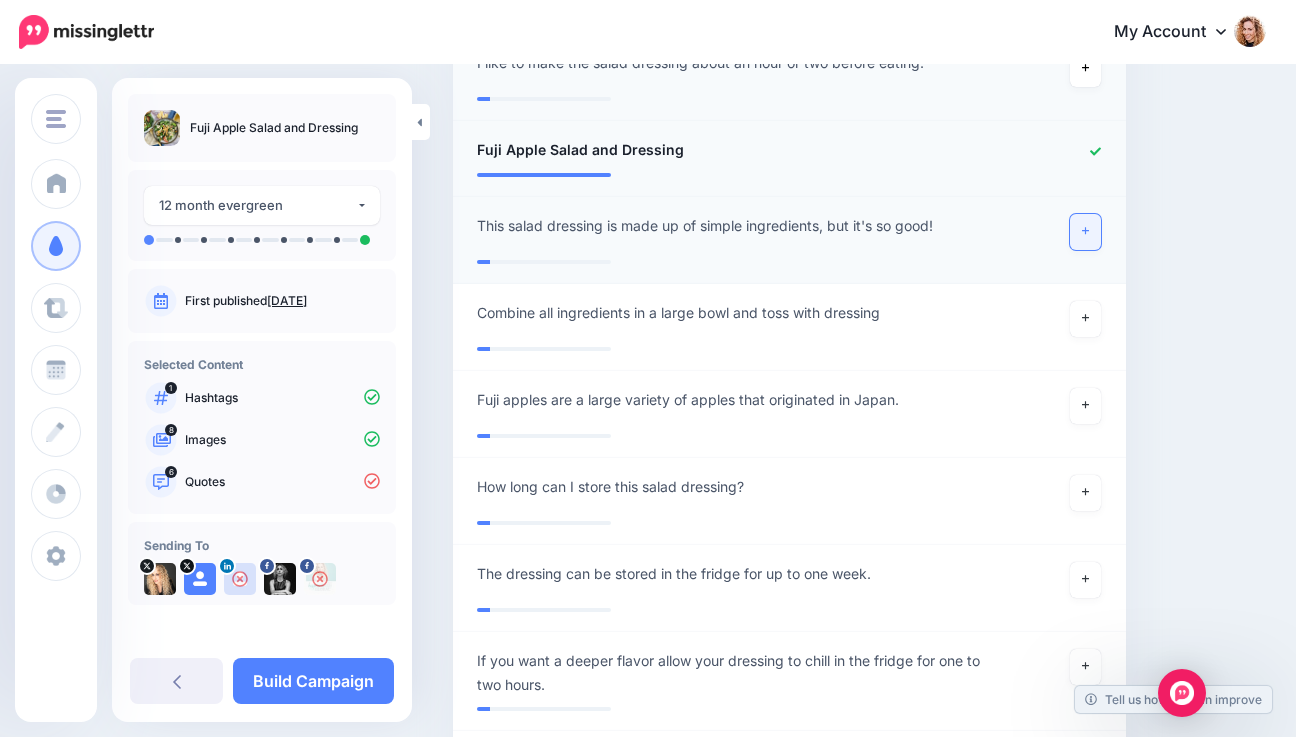 click at bounding box center [1086, 232] 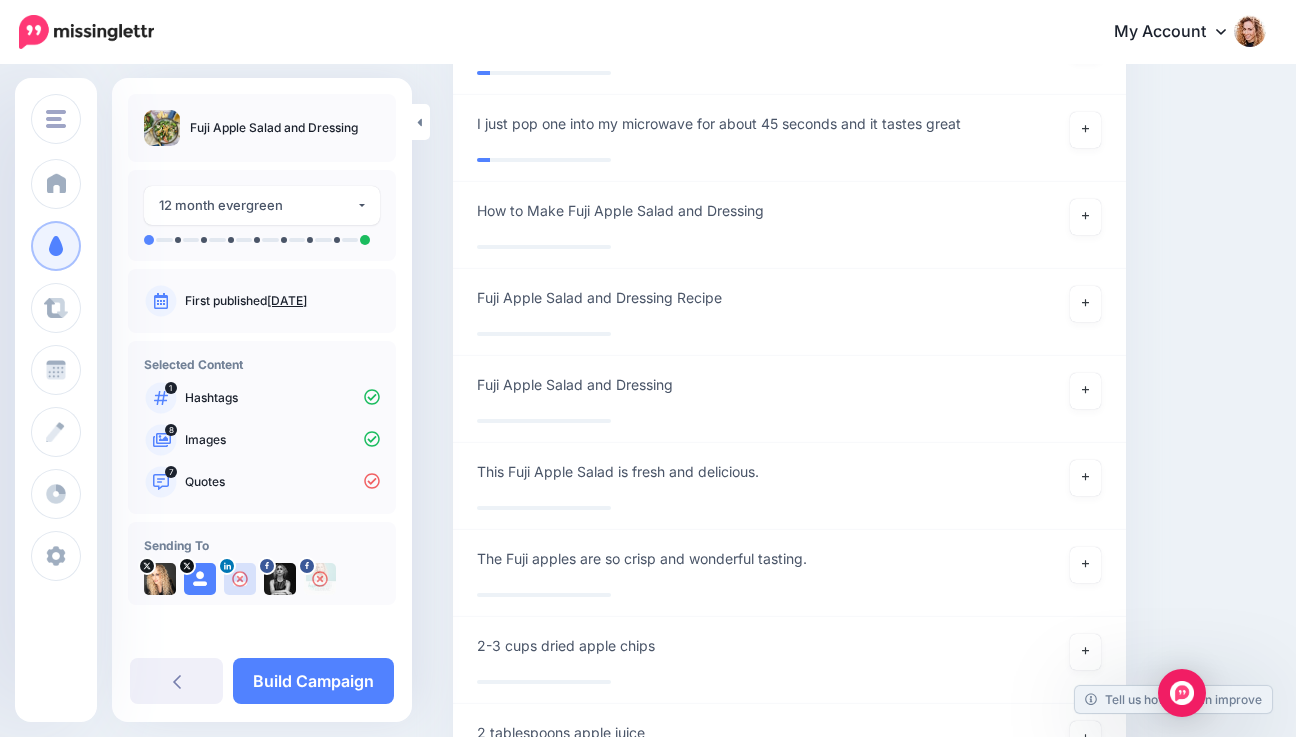 scroll, scrollTop: 4174, scrollLeft: 0, axis: vertical 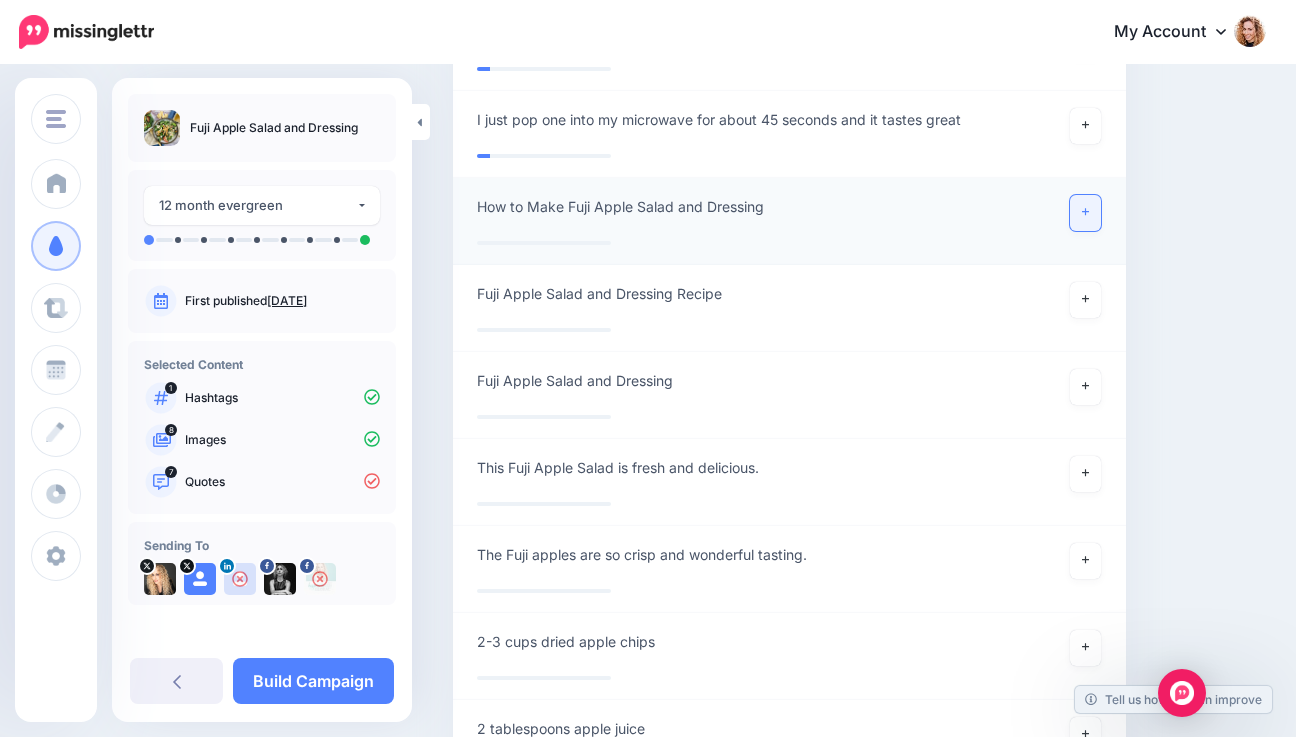 click at bounding box center (1086, 213) 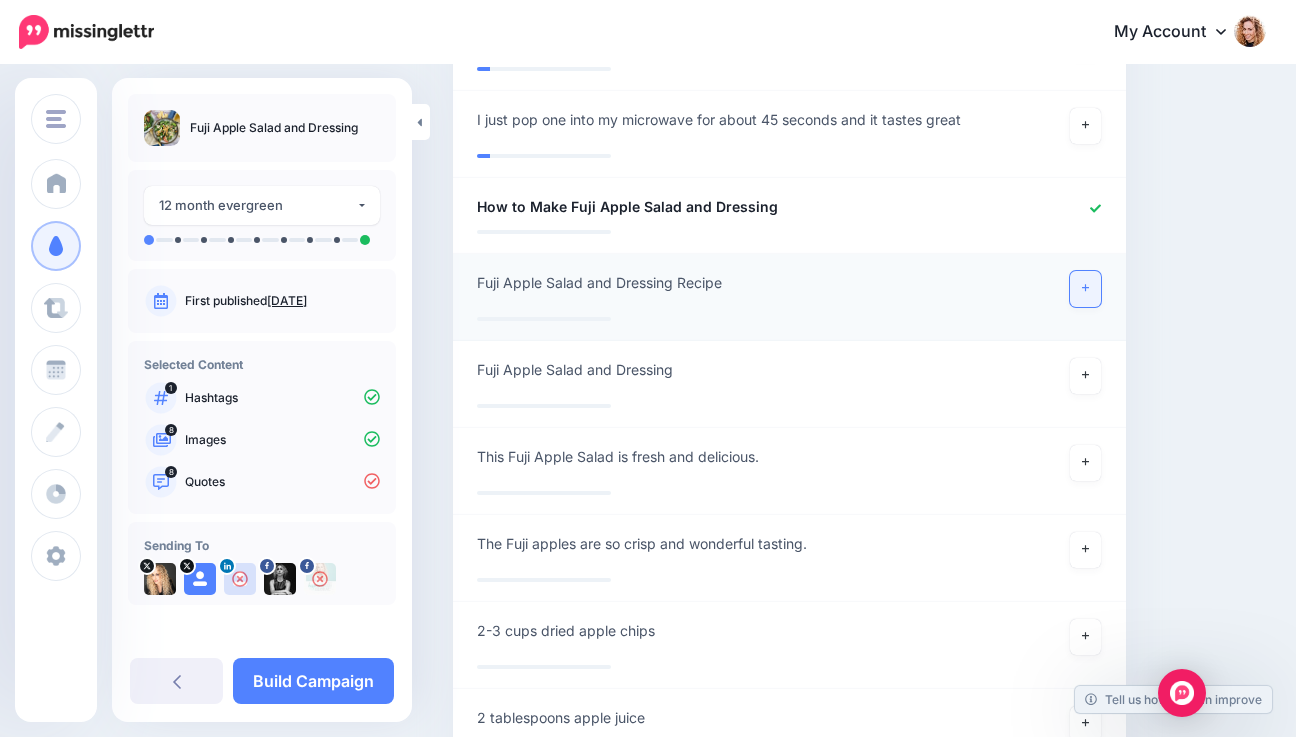 click 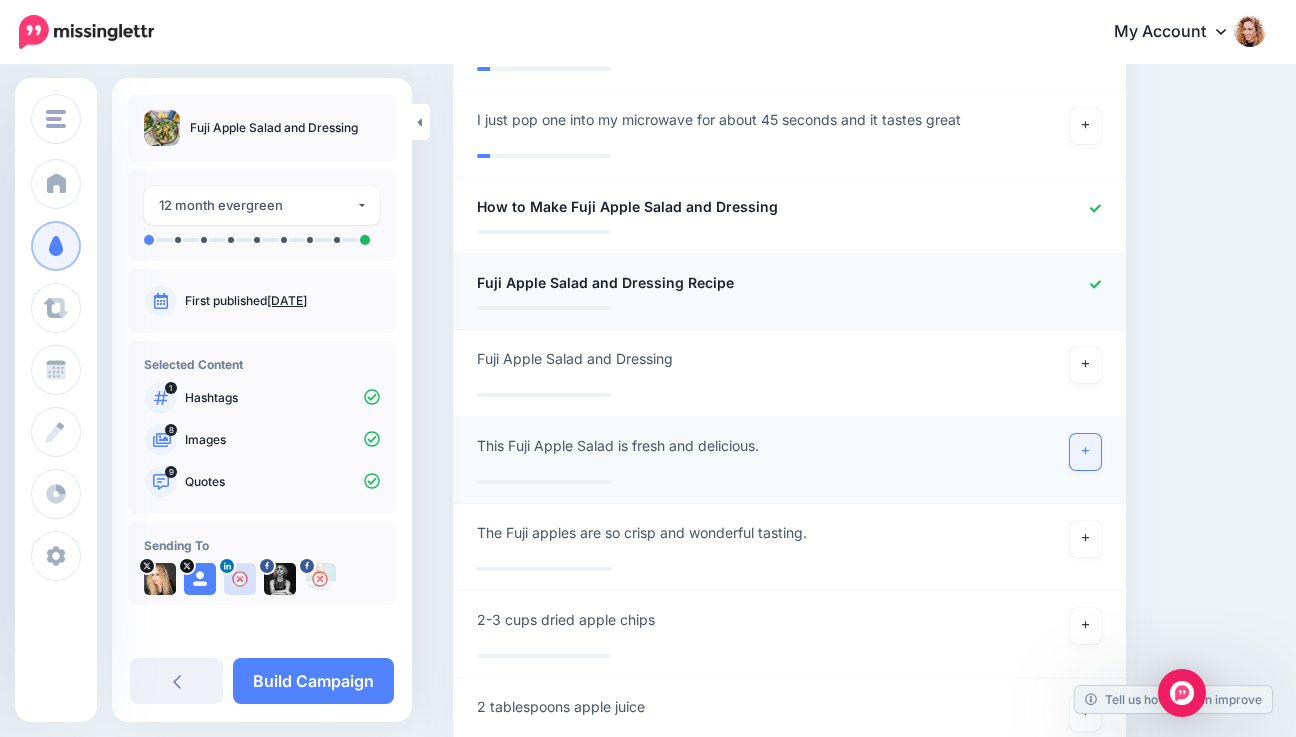 click 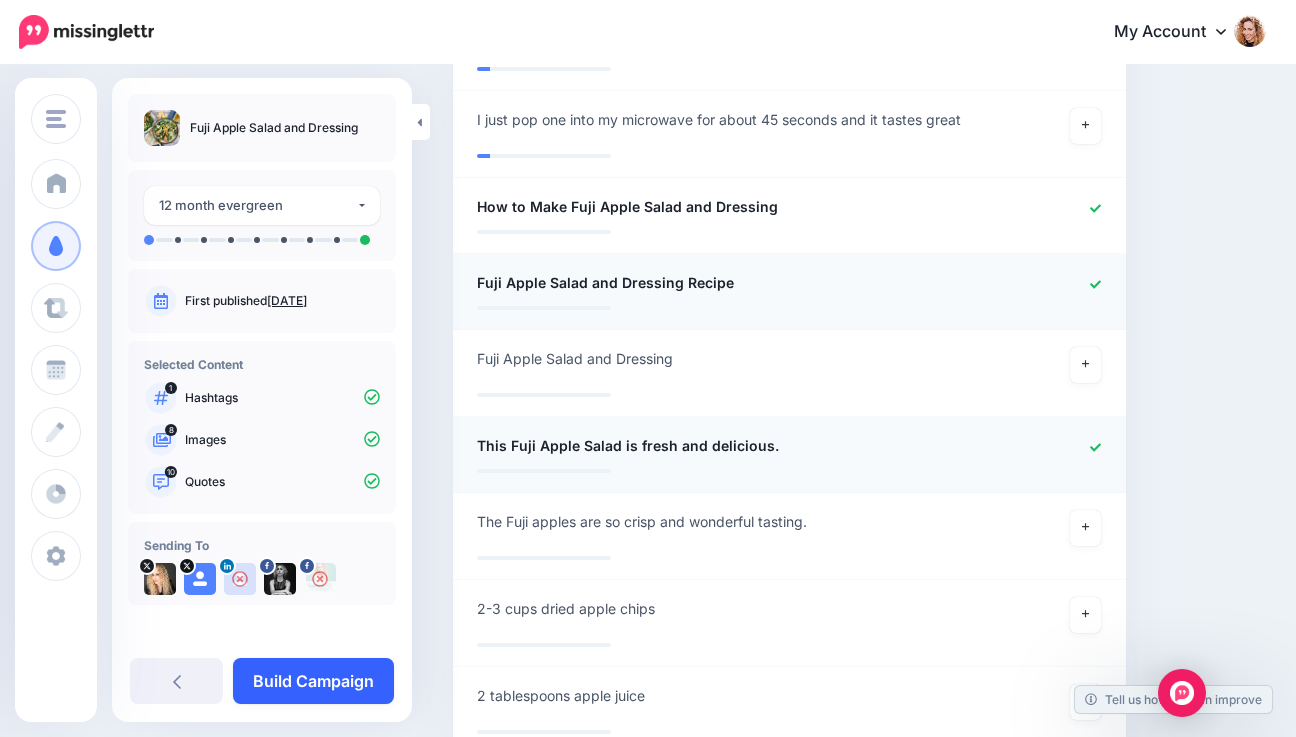 click on "Build Campaign" at bounding box center [313, 681] 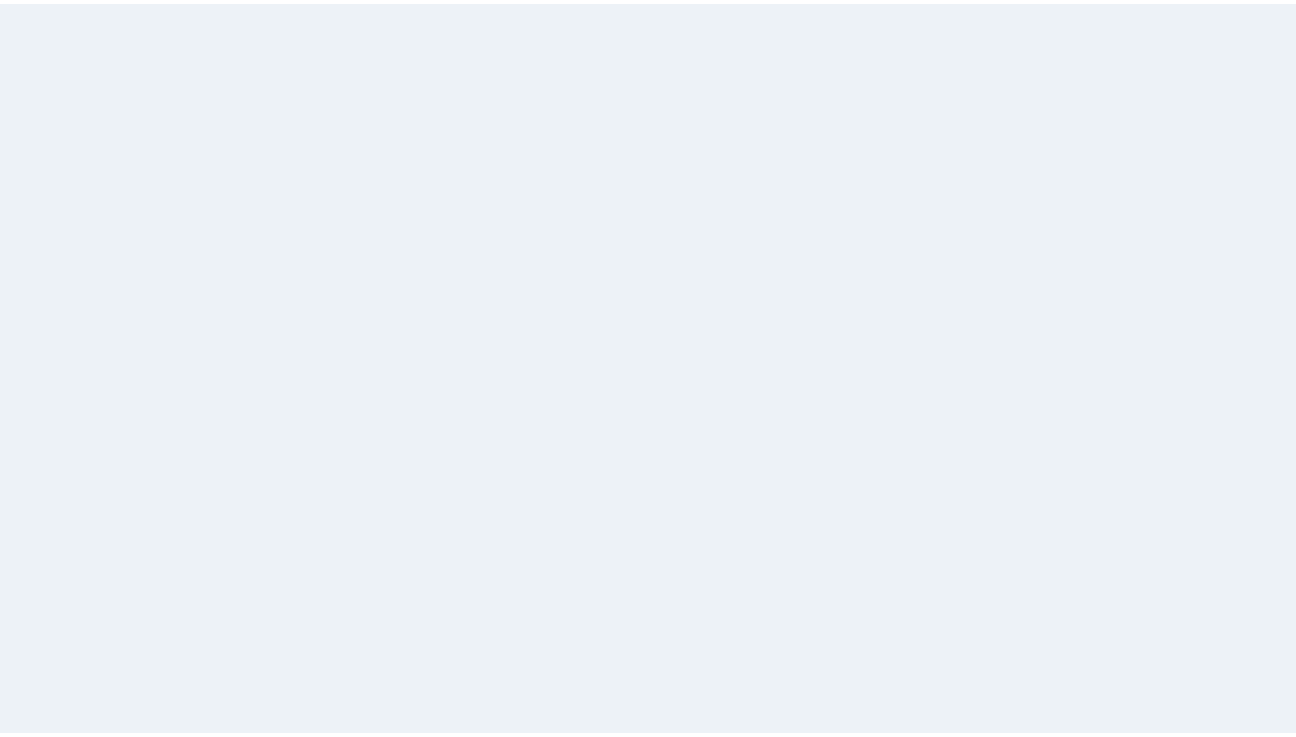 scroll, scrollTop: 0, scrollLeft: 0, axis: both 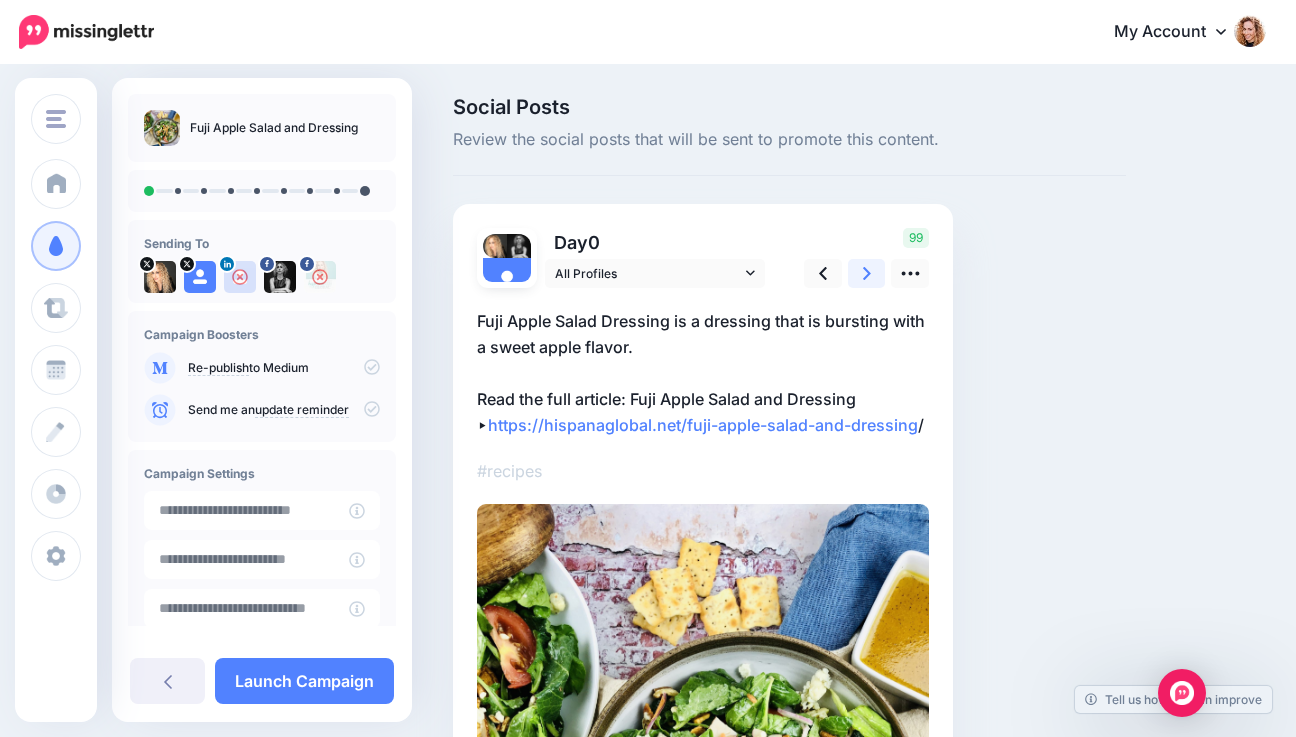 click 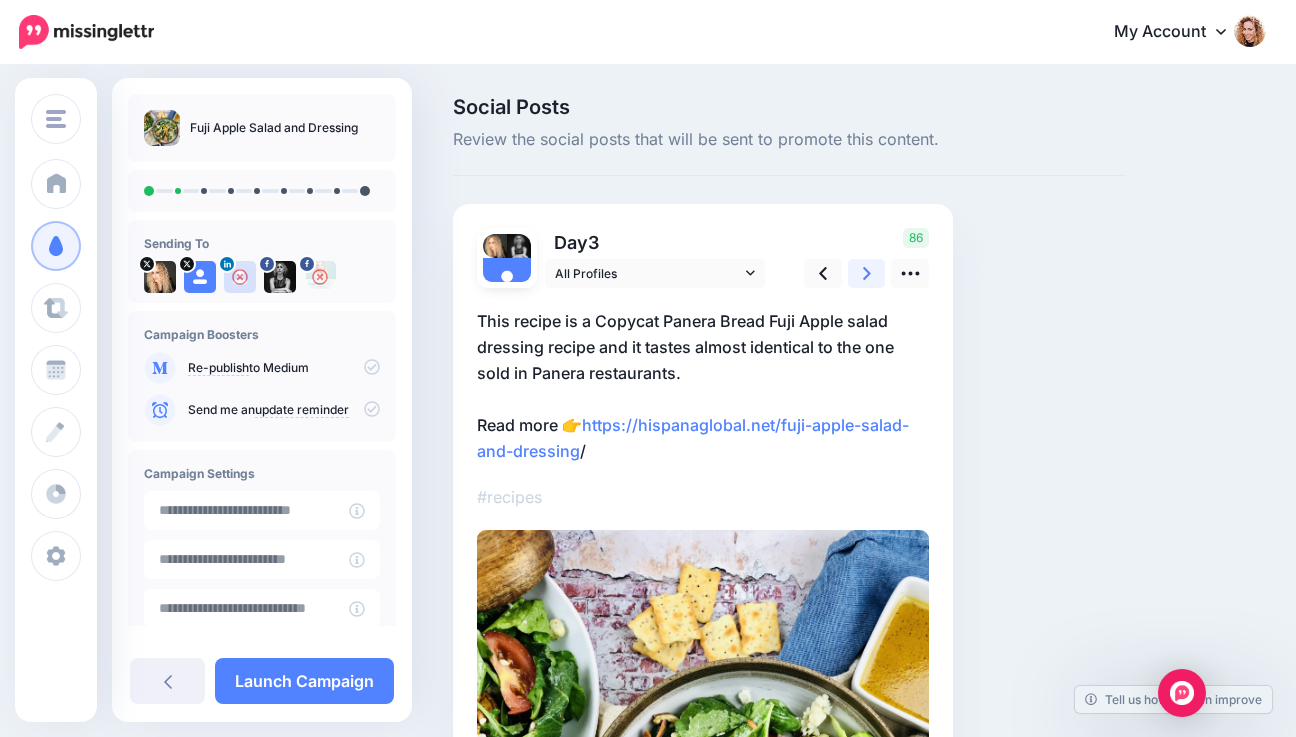 click 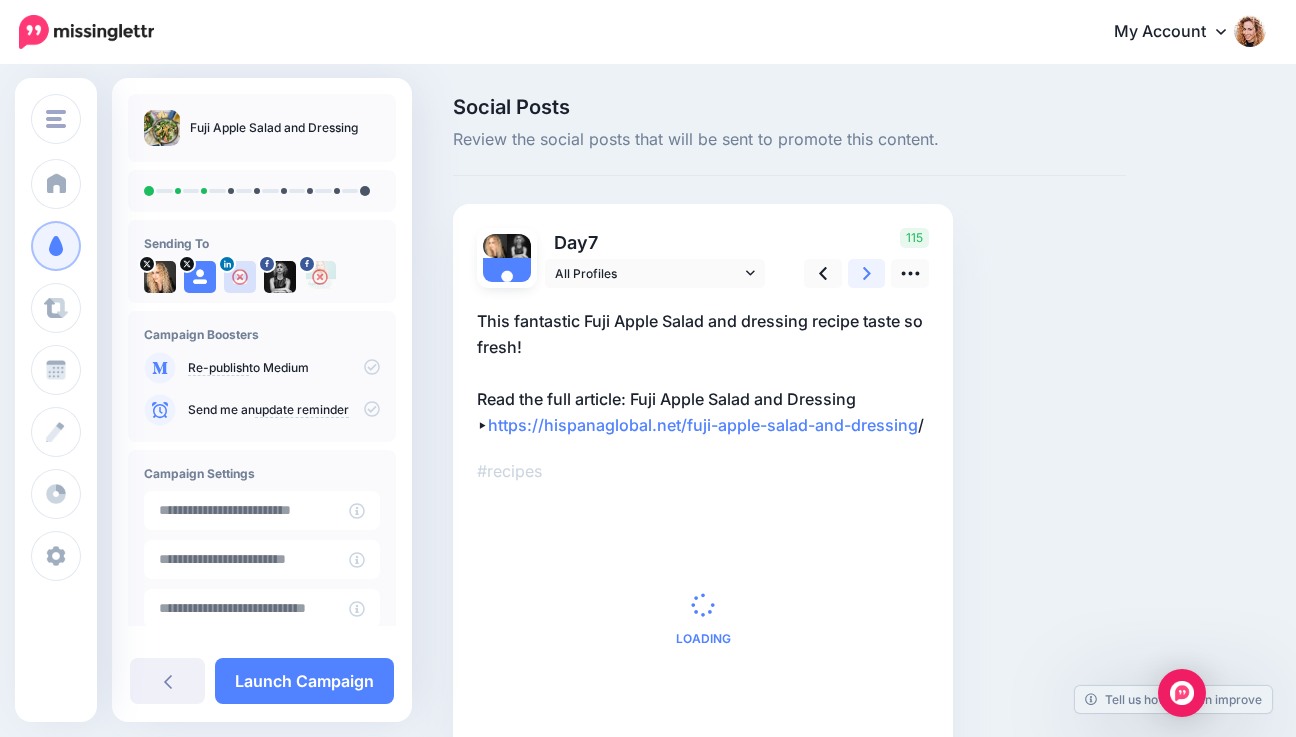 click 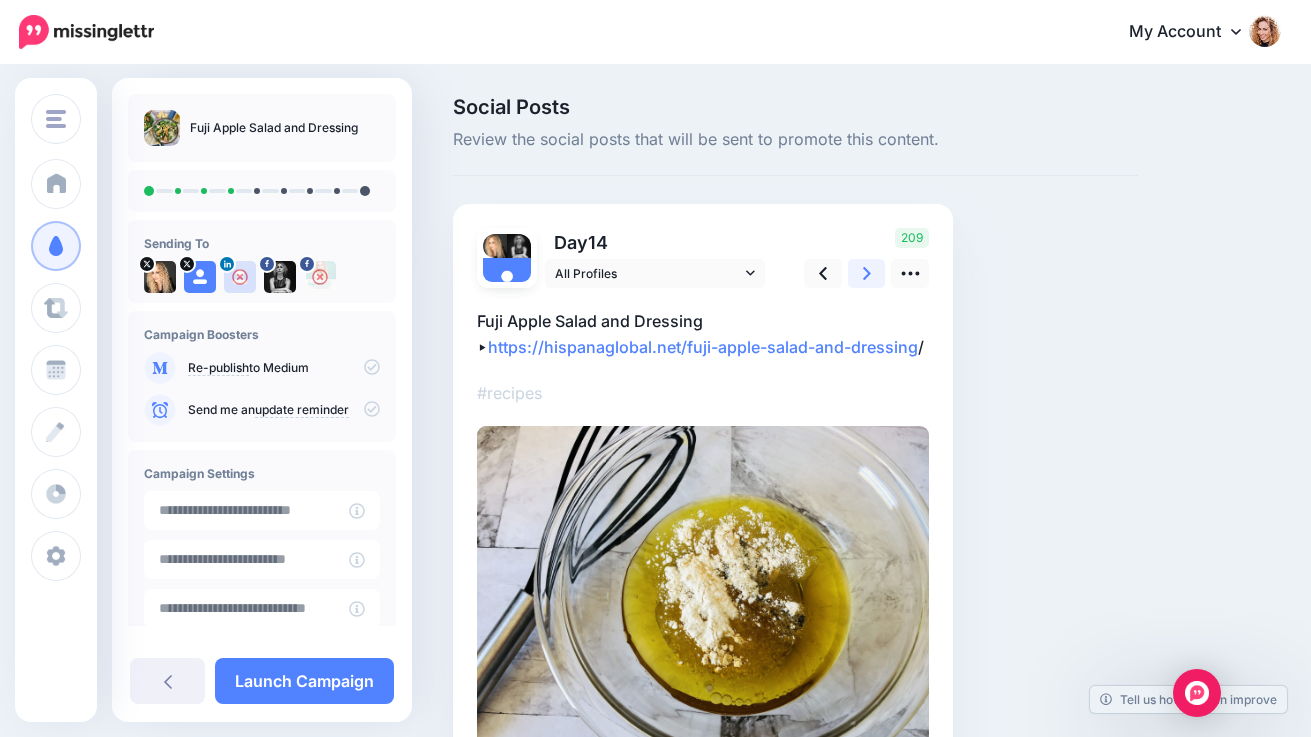 click 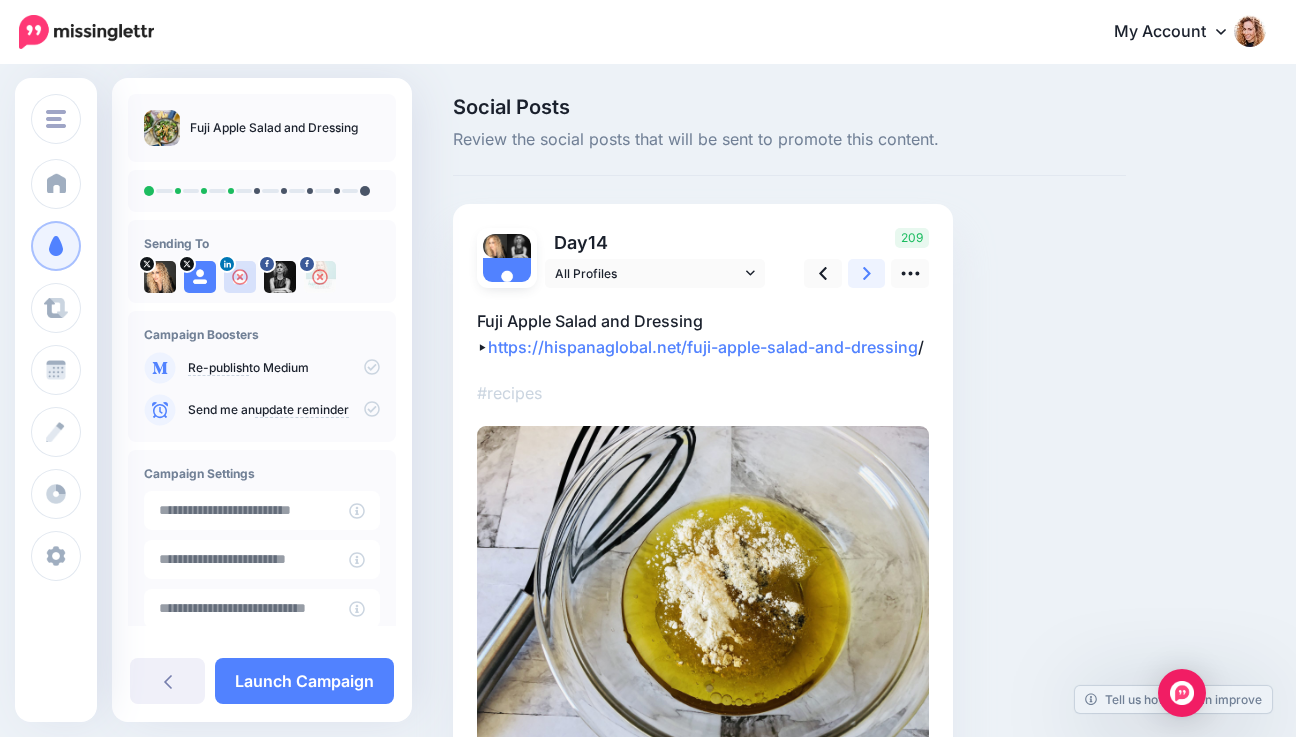 click 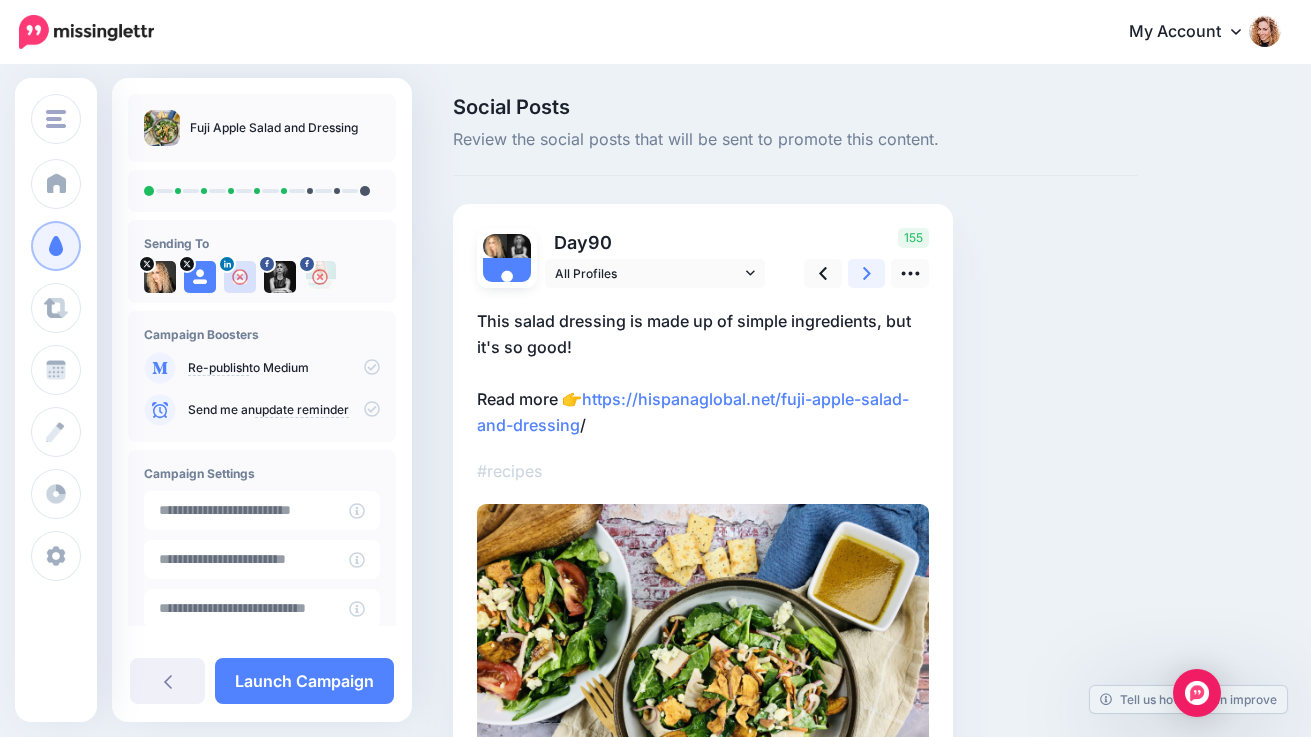 click 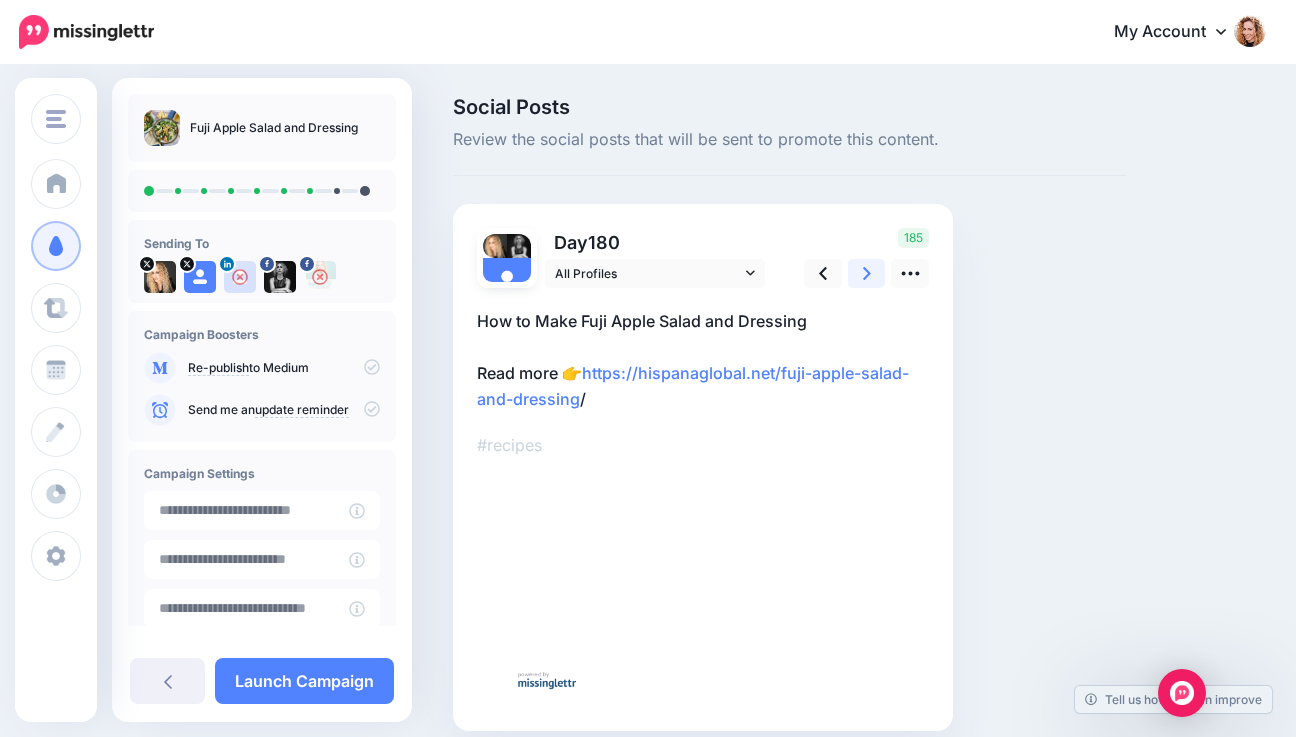 click 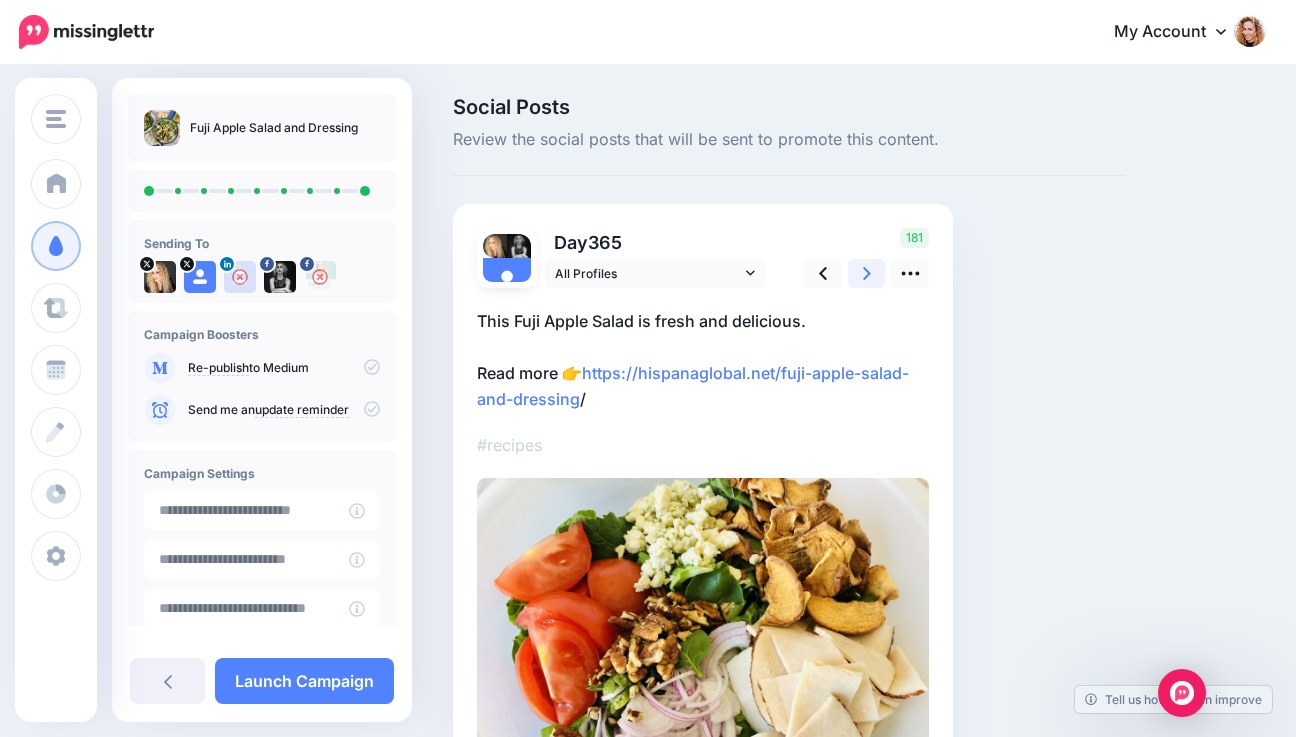 click 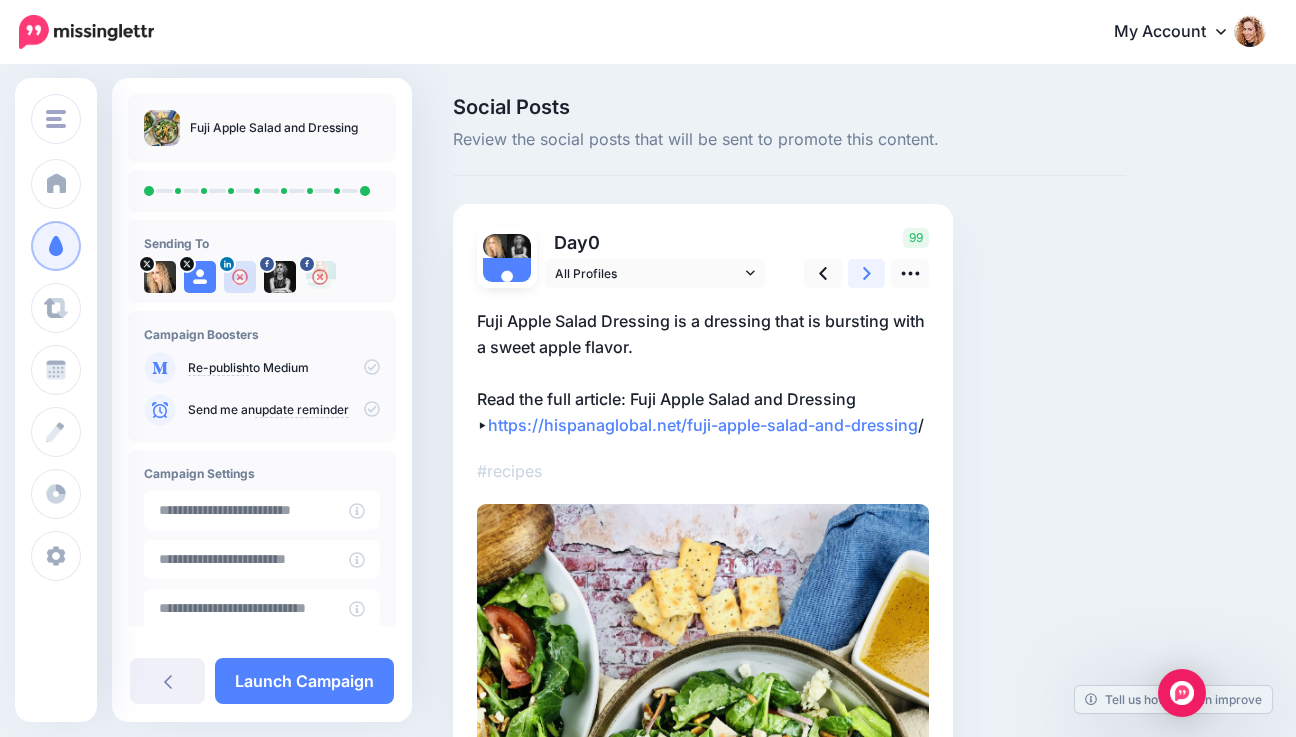 click 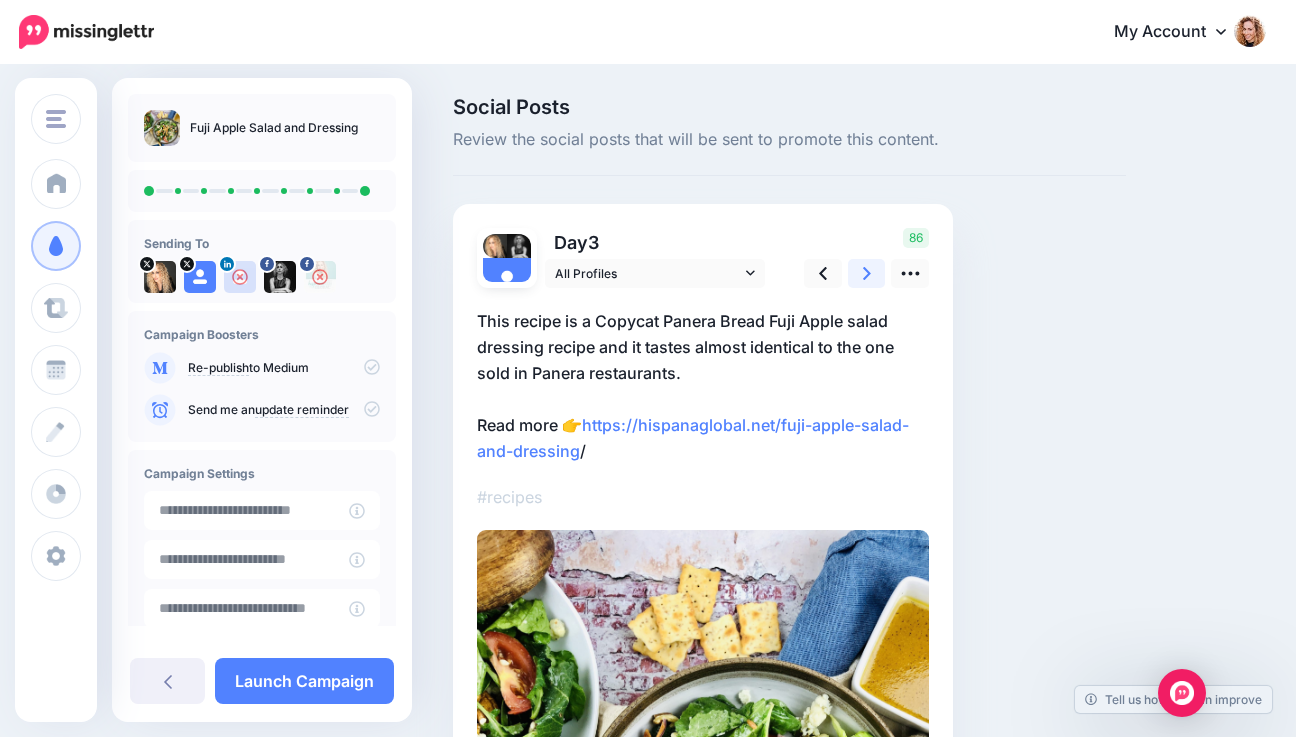 click 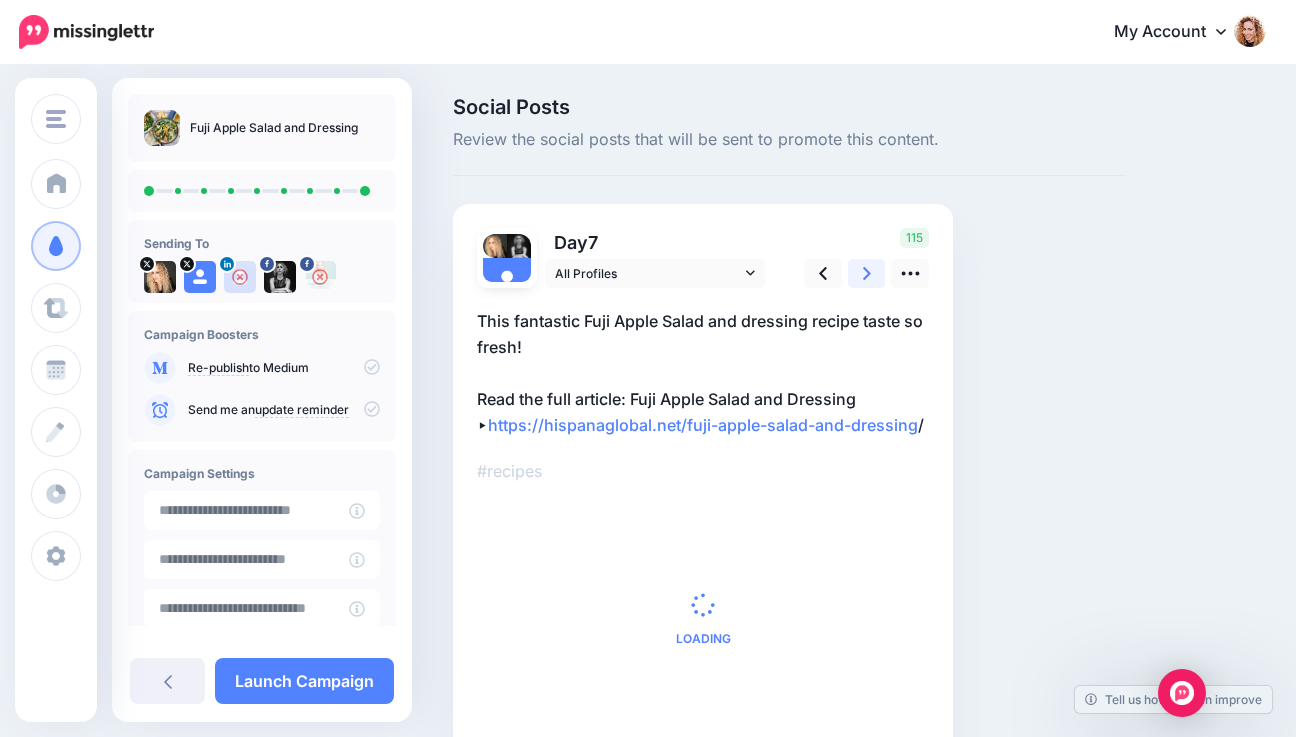 click 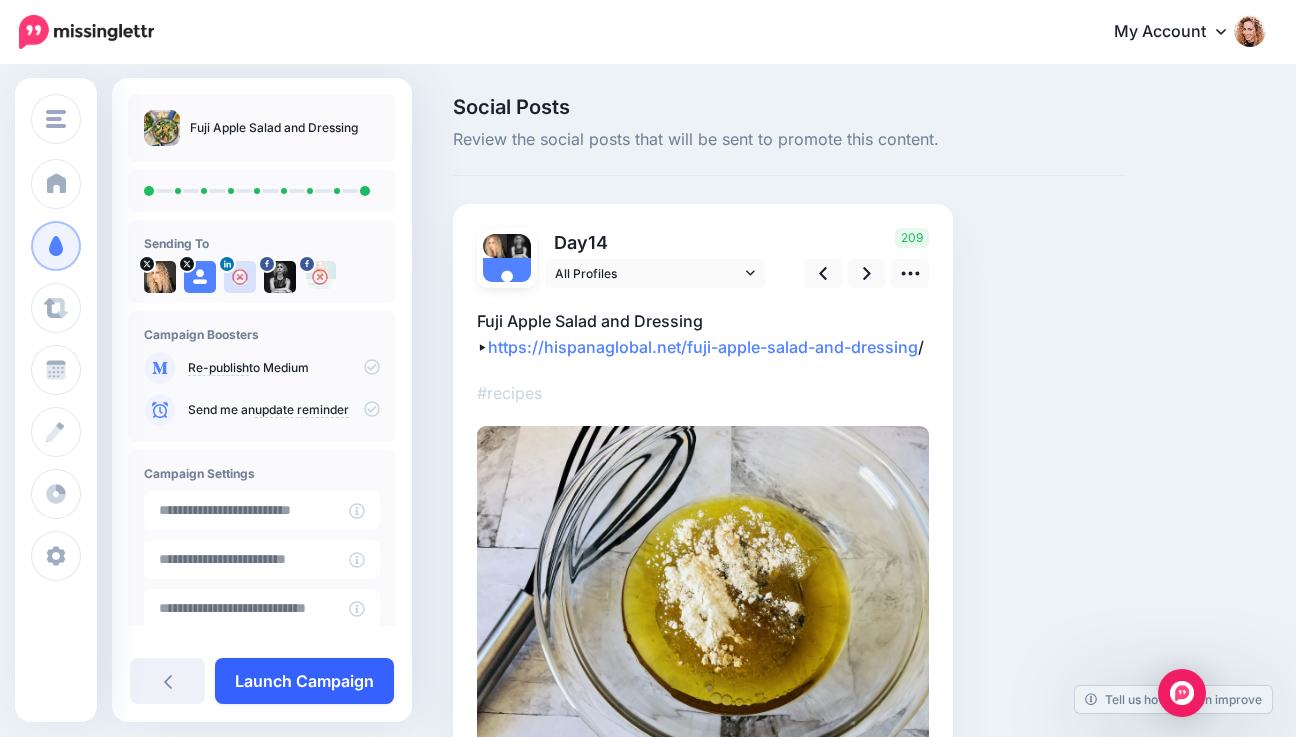 click on "Launch Campaign" at bounding box center (304, 681) 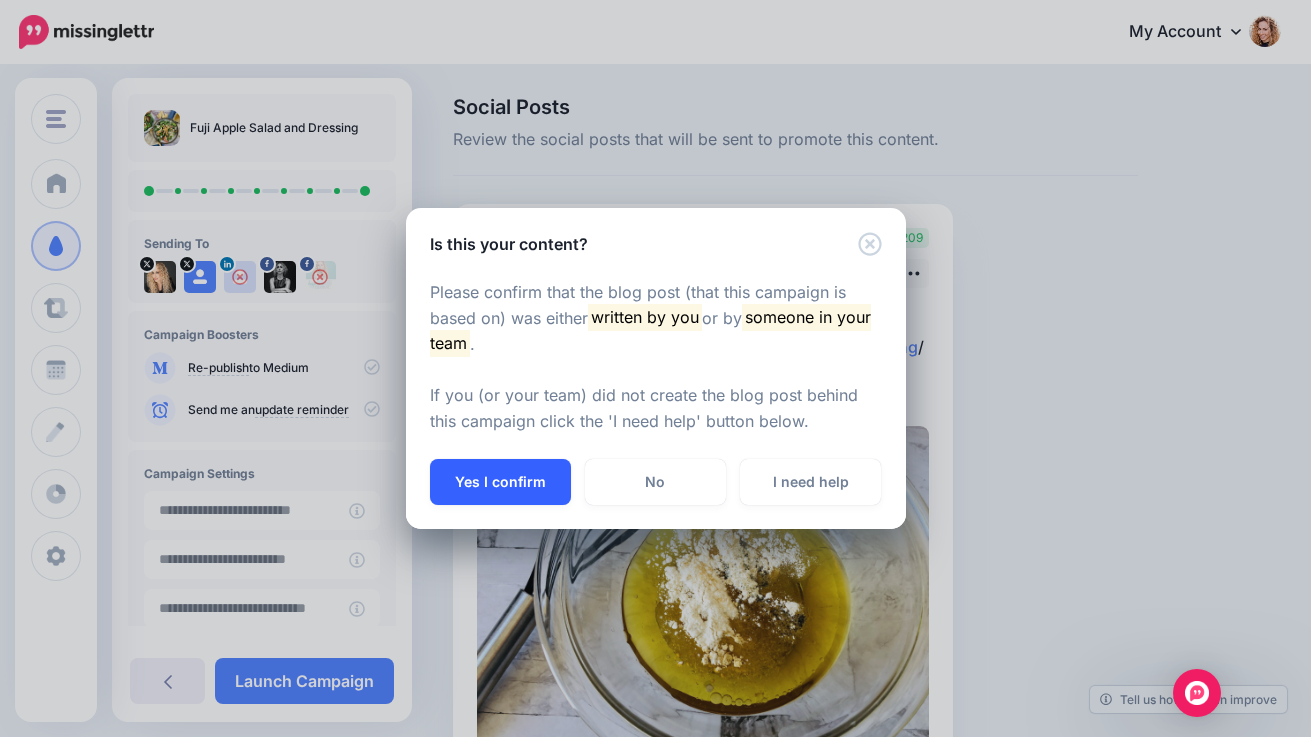 click on "Yes I confirm" at bounding box center (500, 482) 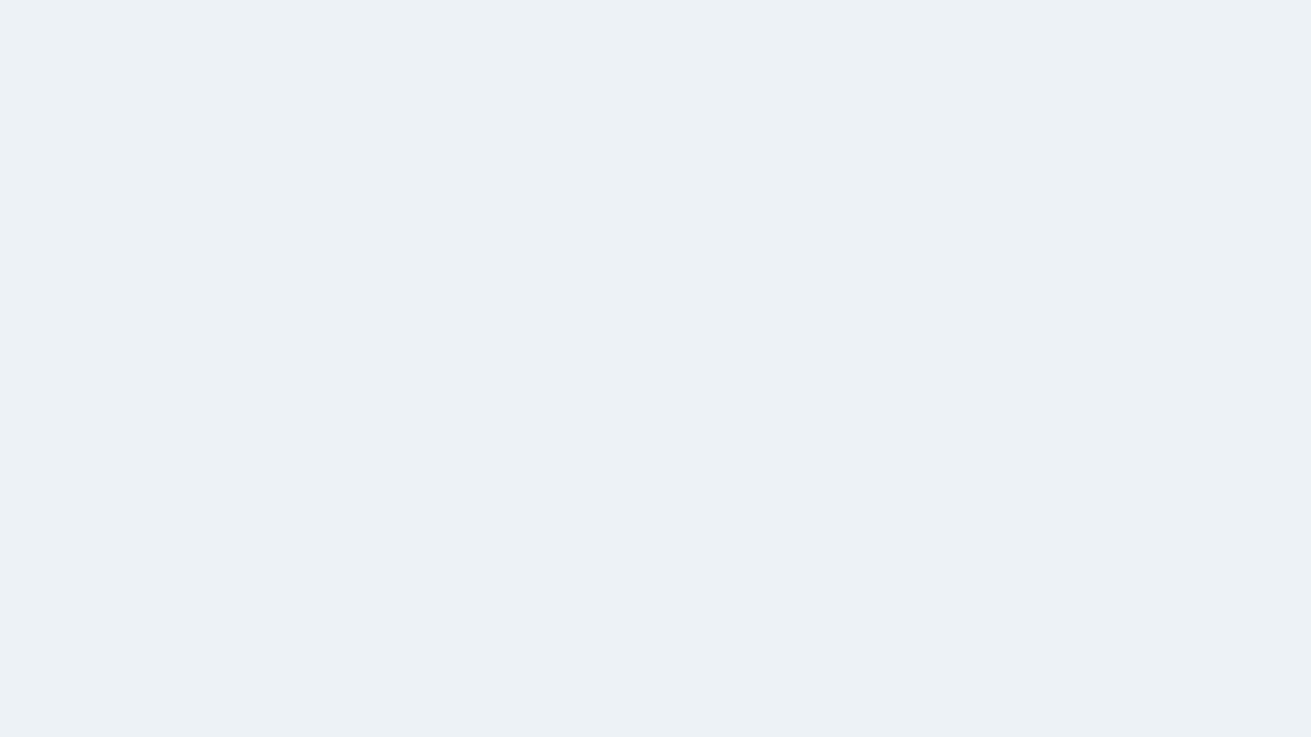 scroll, scrollTop: 0, scrollLeft: 0, axis: both 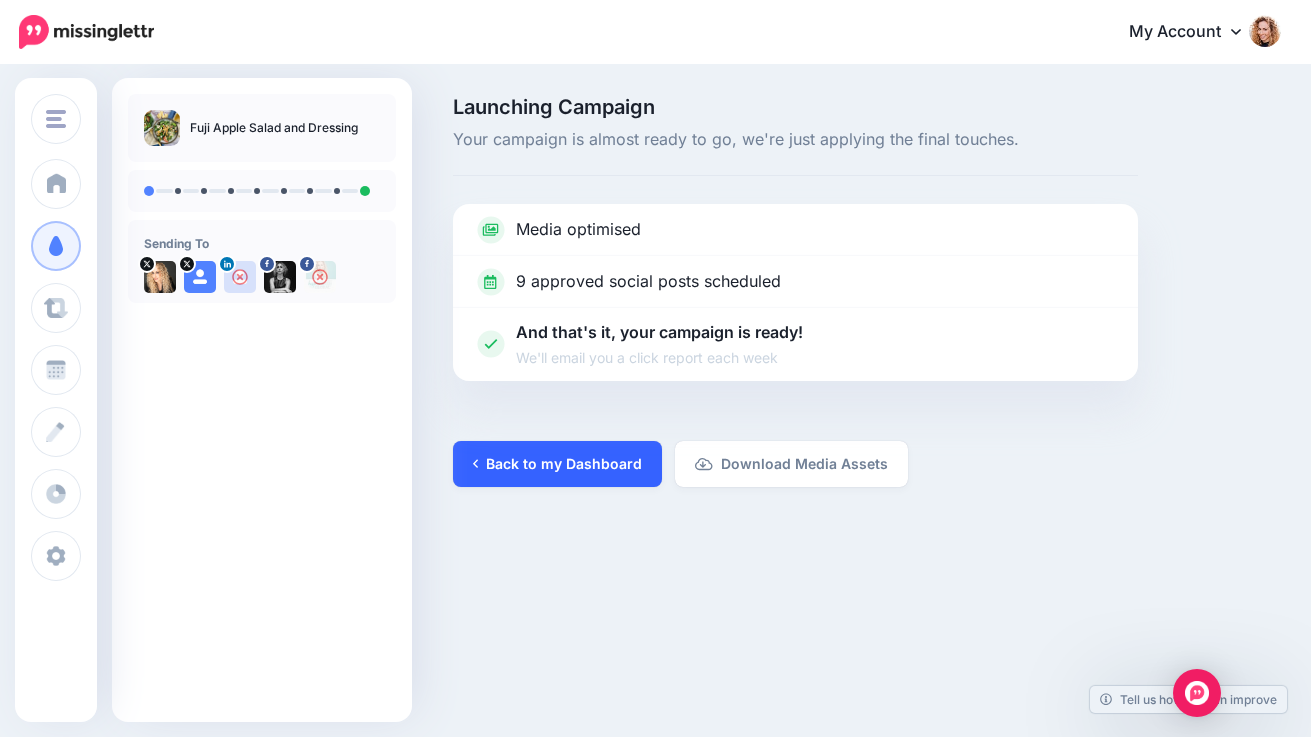 click on "Back to my Dashboard" at bounding box center [557, 464] 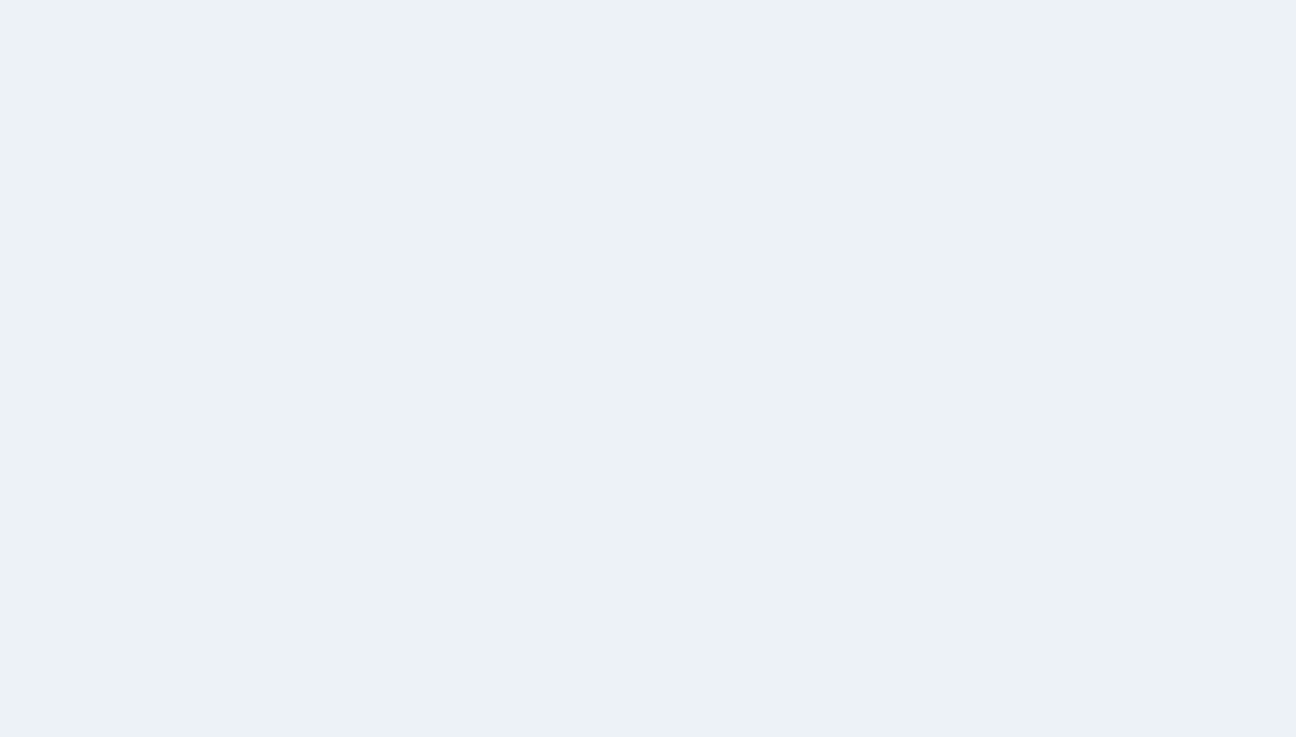 scroll, scrollTop: 0, scrollLeft: 0, axis: both 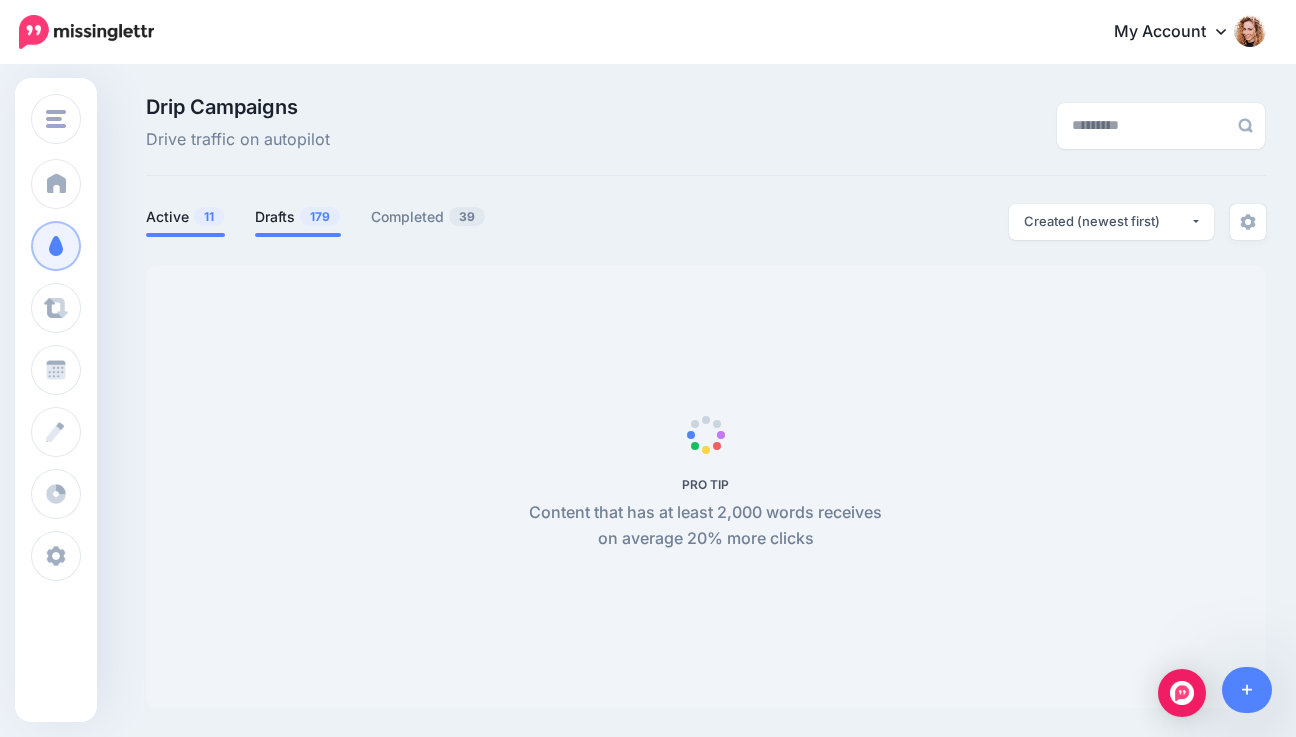 click on "Drafts  179" at bounding box center [298, 217] 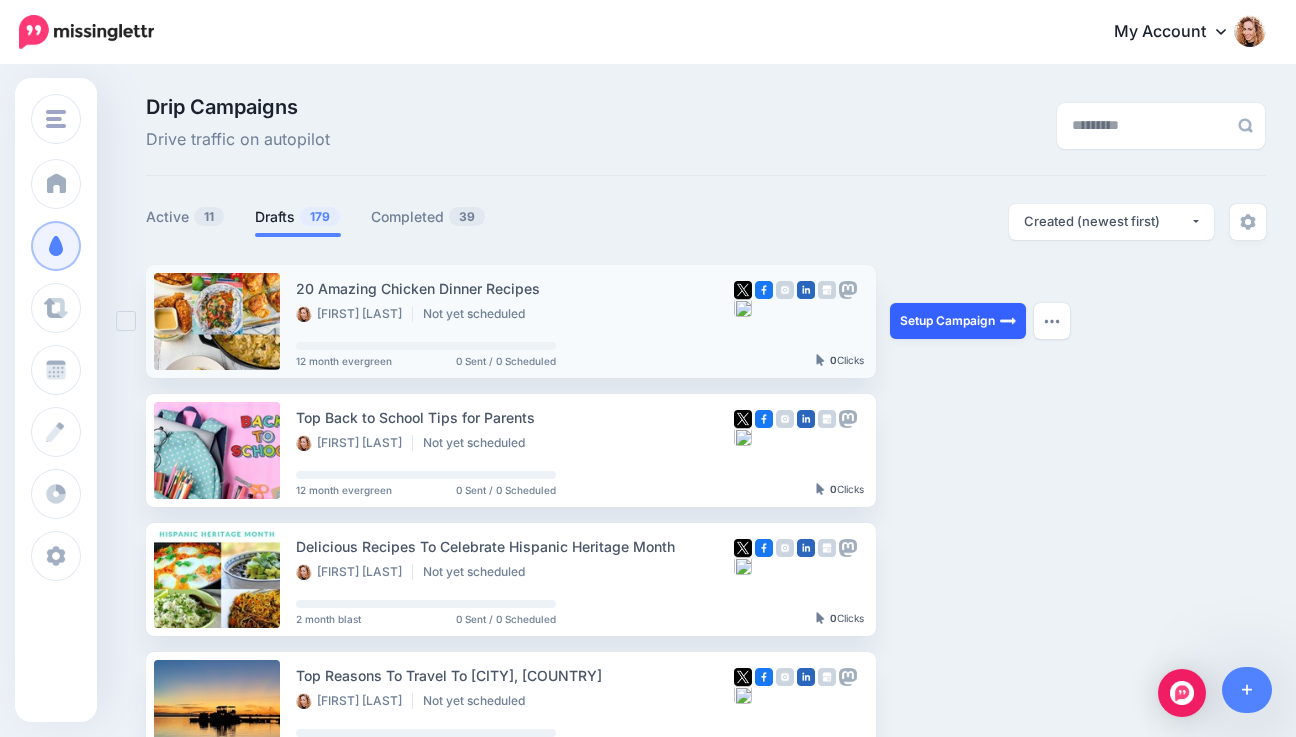 click on "Setup Campaign" at bounding box center [958, 321] 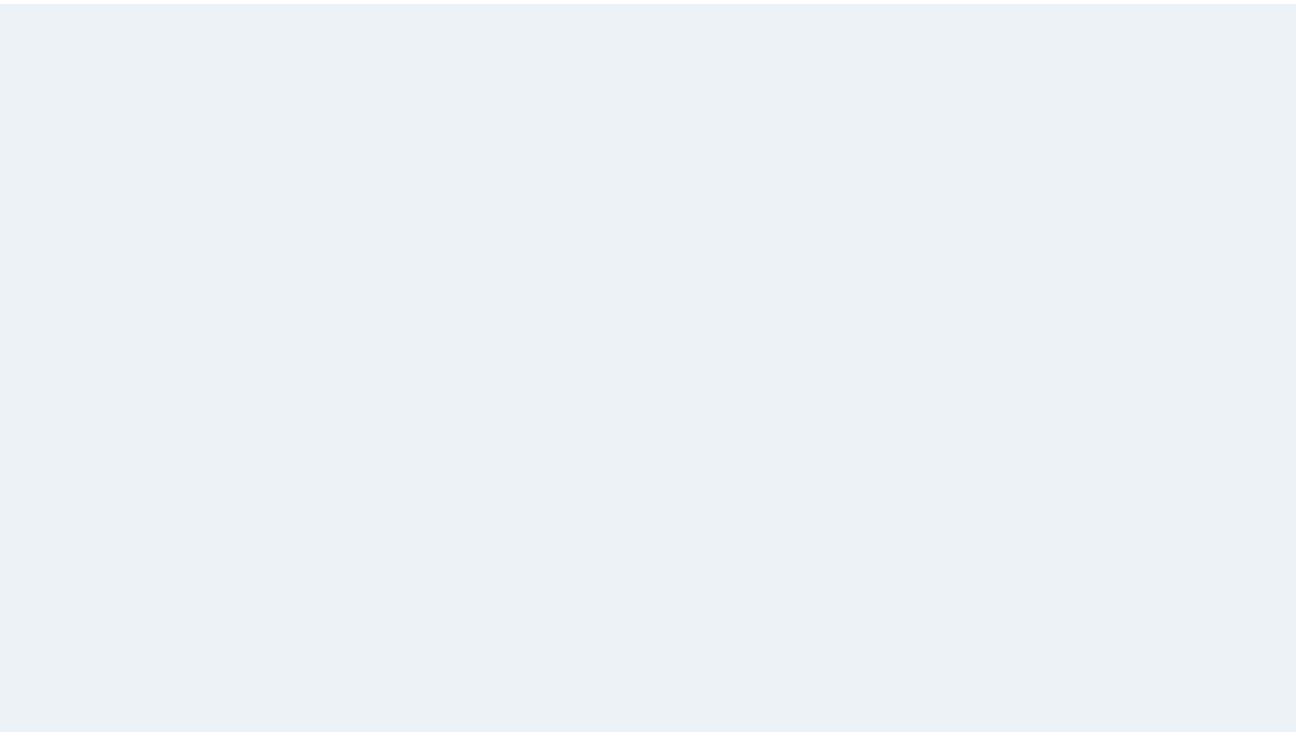 scroll, scrollTop: 0, scrollLeft: 0, axis: both 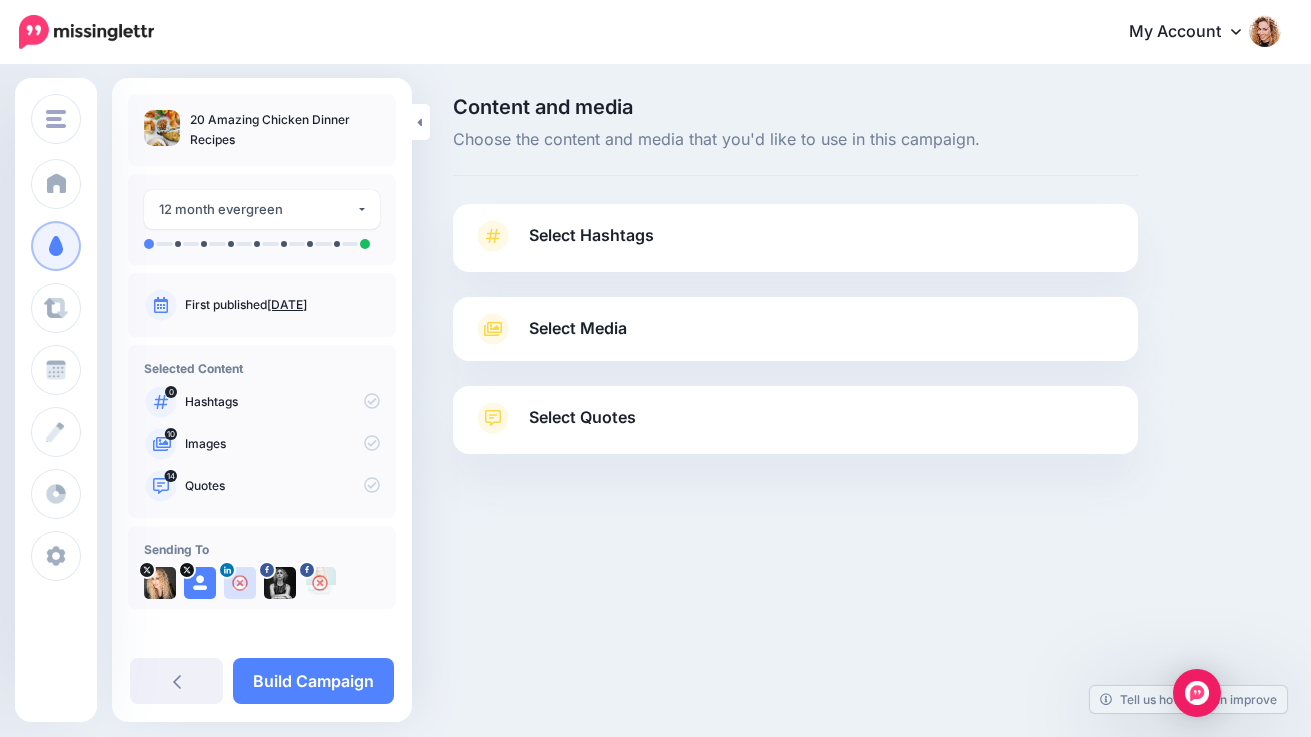 click on "Select Hashtags" at bounding box center (795, 246) 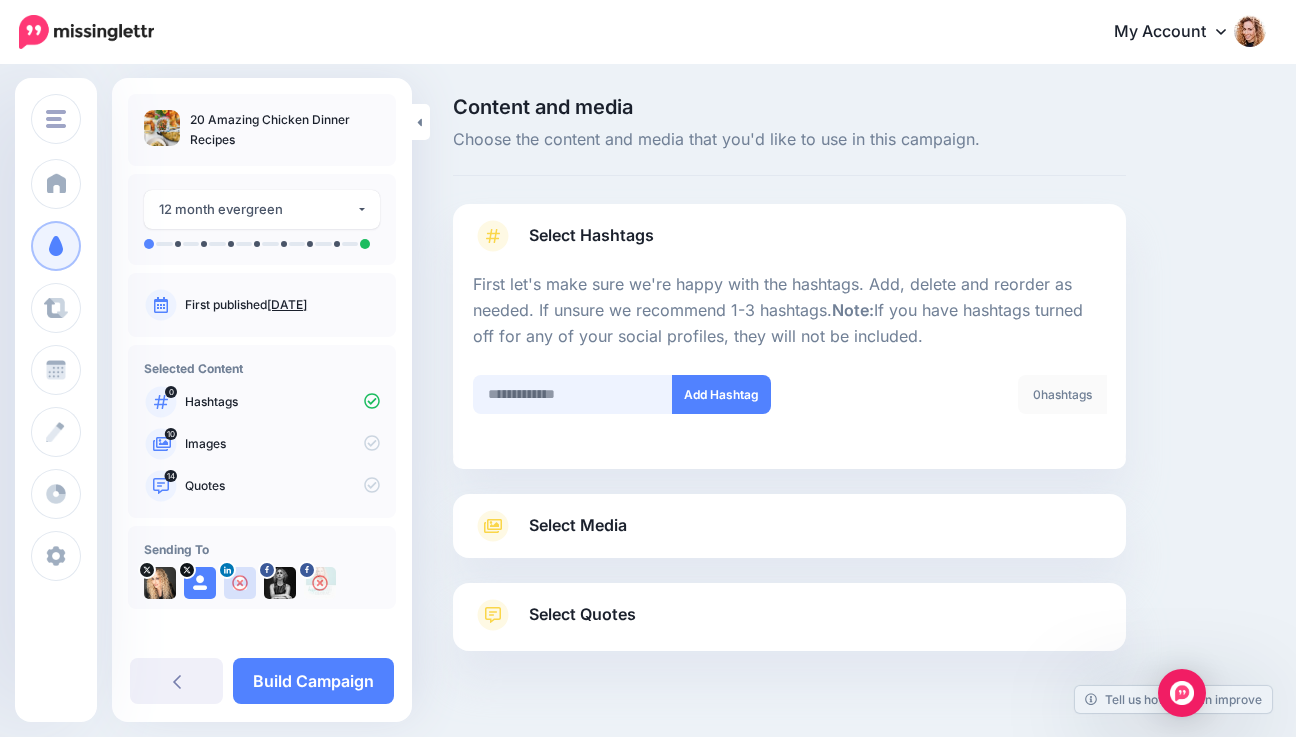 click at bounding box center [573, 394] 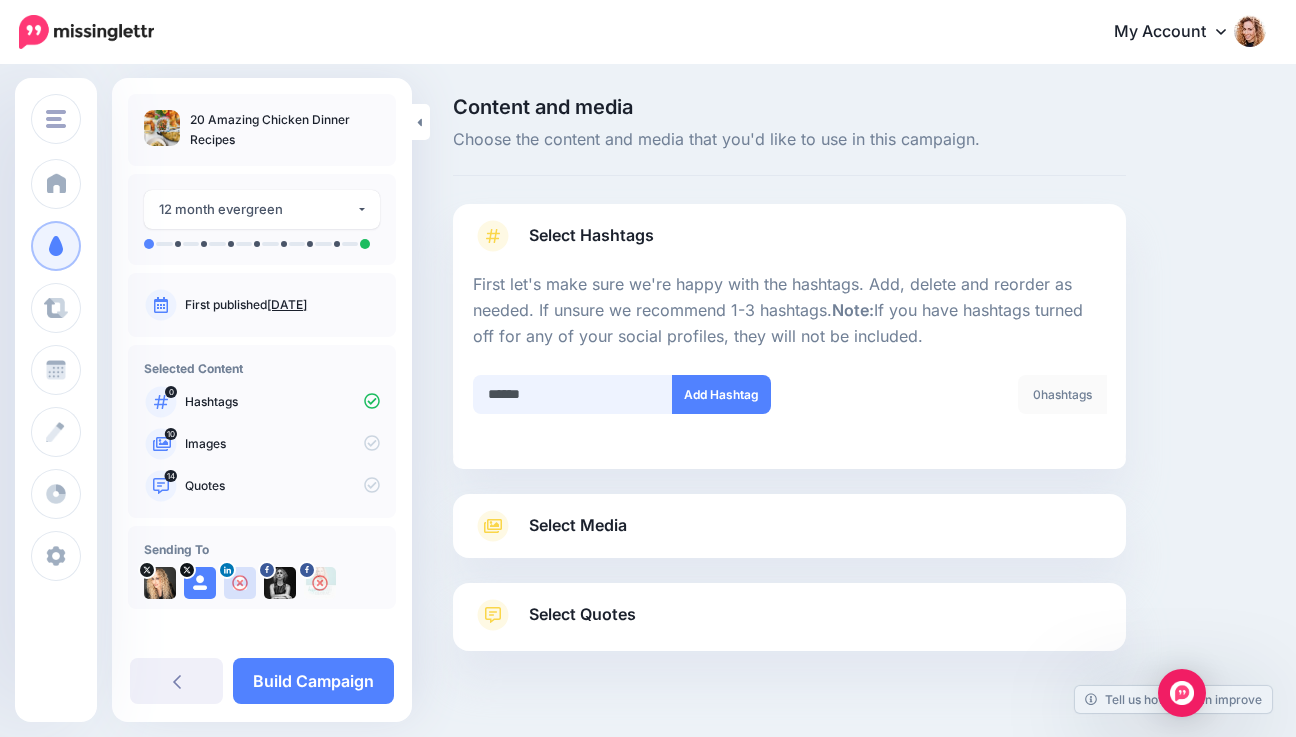 type on "*******" 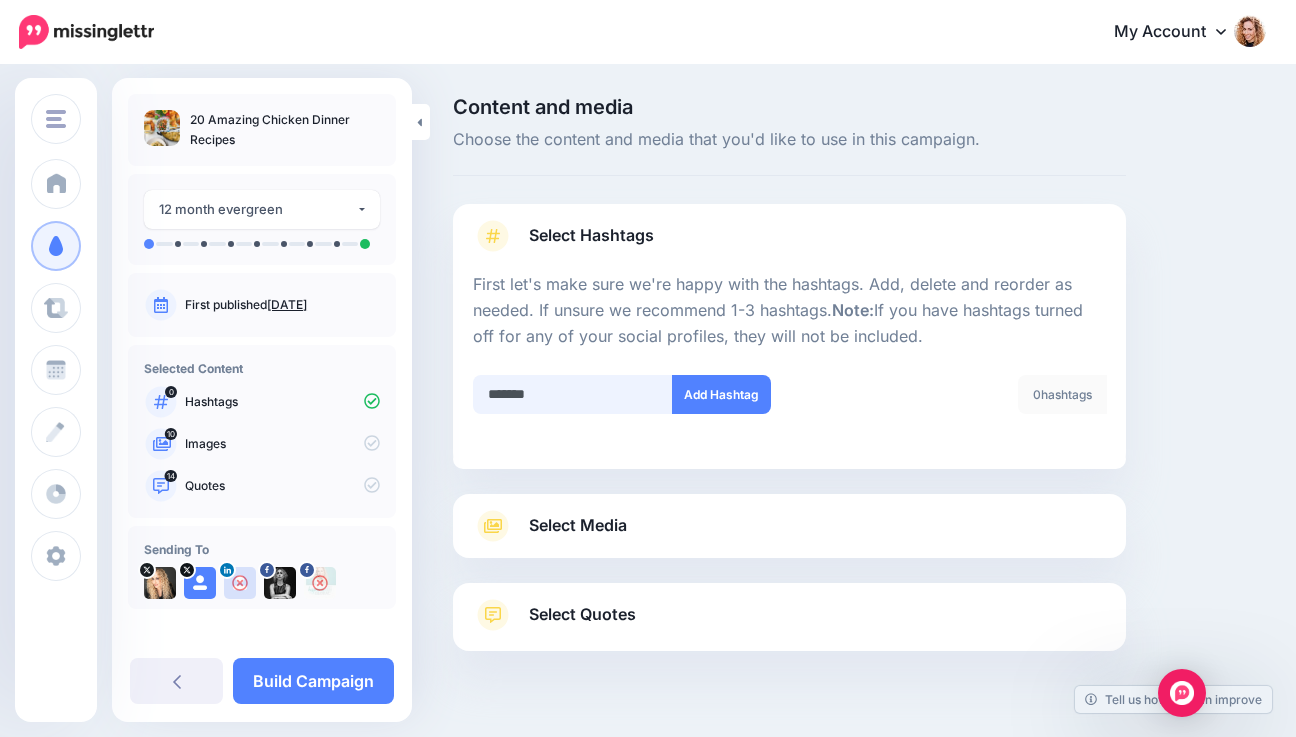type 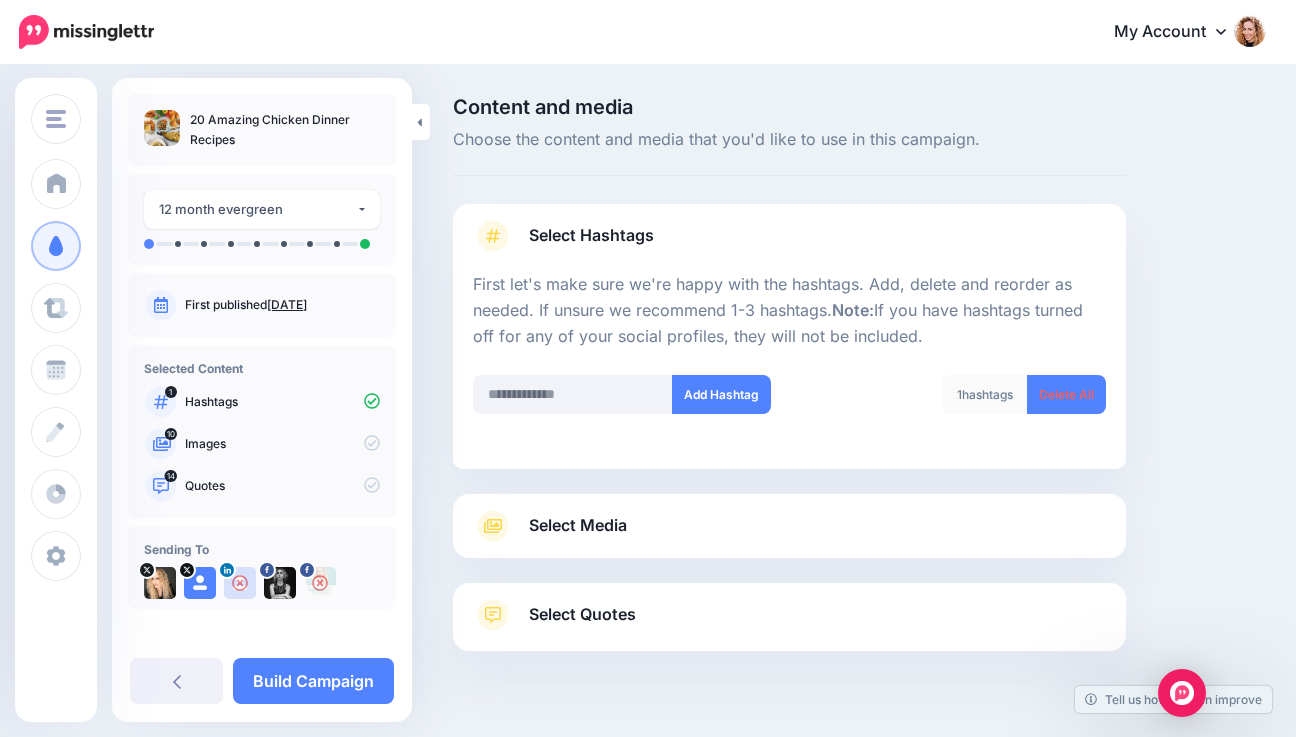 click on "Select Media
Next, let's make sure we have the best media for this campaign. Delete those you don't want or upload new ones. You can even crop, add text and stickers if needed(Not available for videos/gifs).
Add Media
What media would you like to add?
Upload" at bounding box center [789, 526] 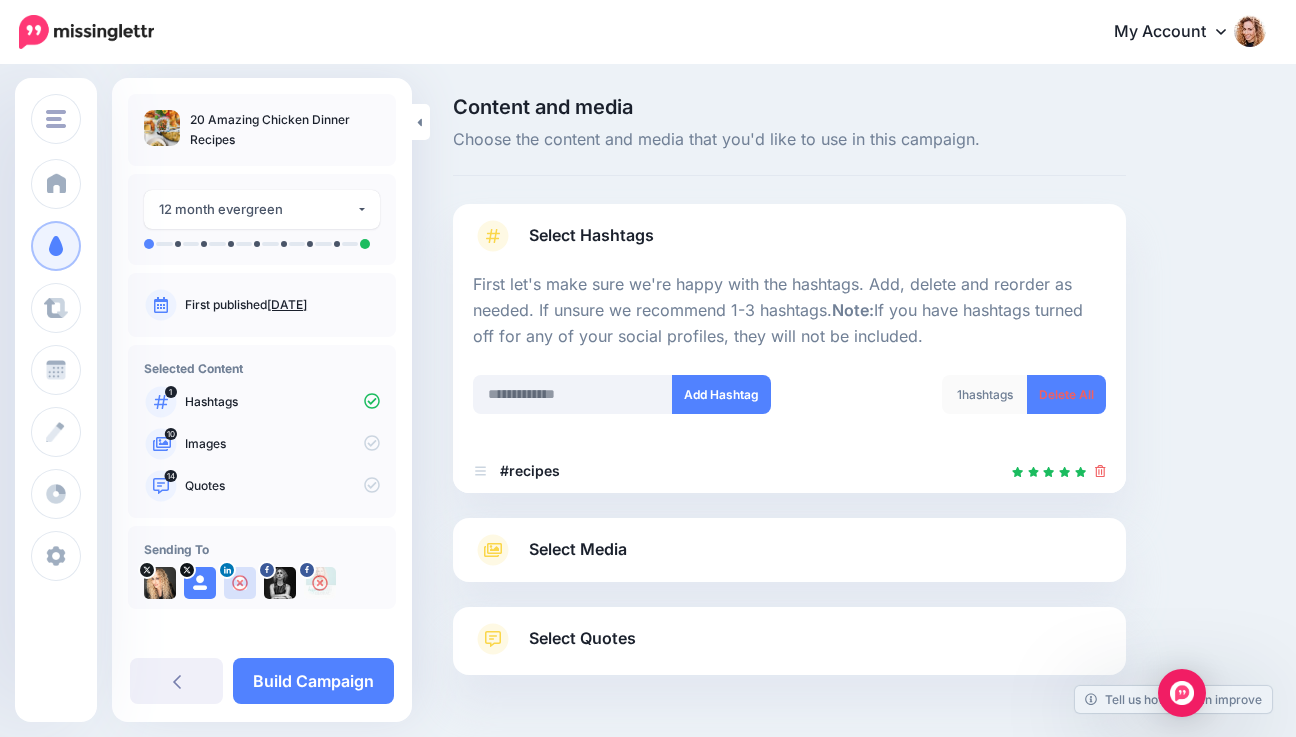 scroll, scrollTop: 67, scrollLeft: 0, axis: vertical 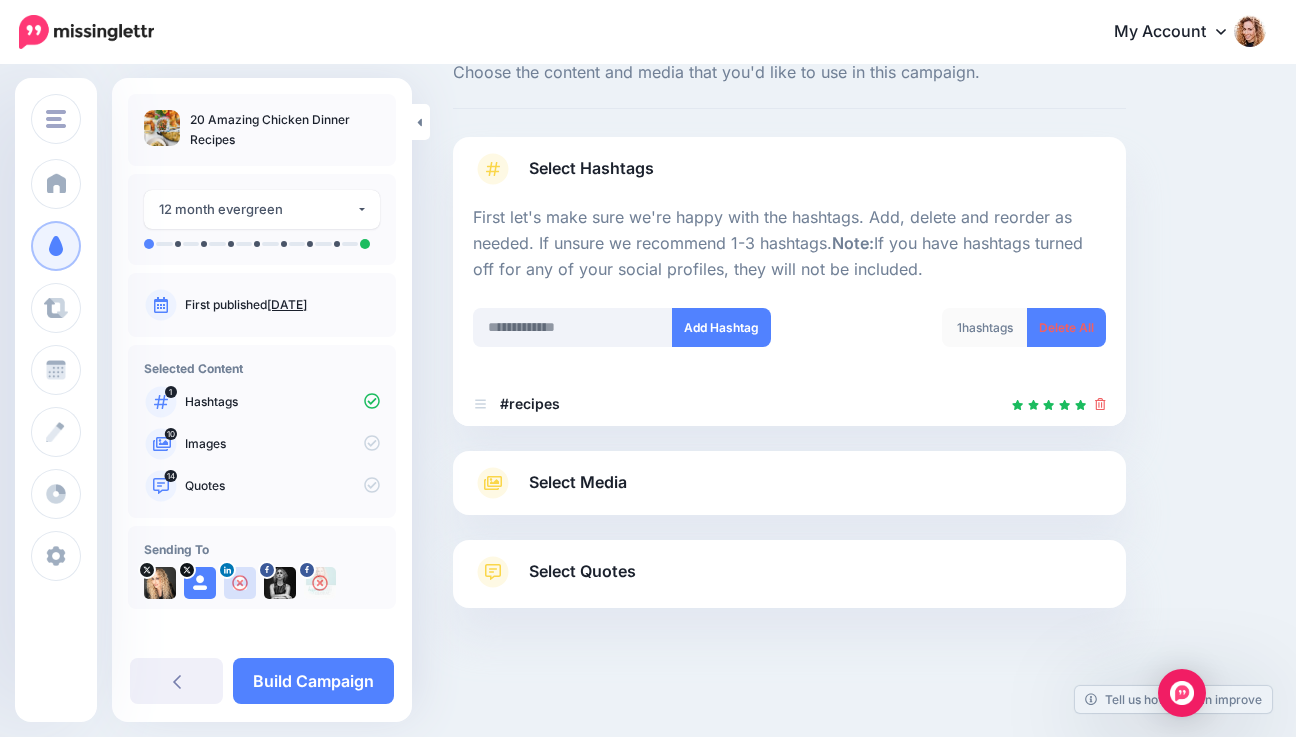 click on "Select Media" at bounding box center [789, 483] 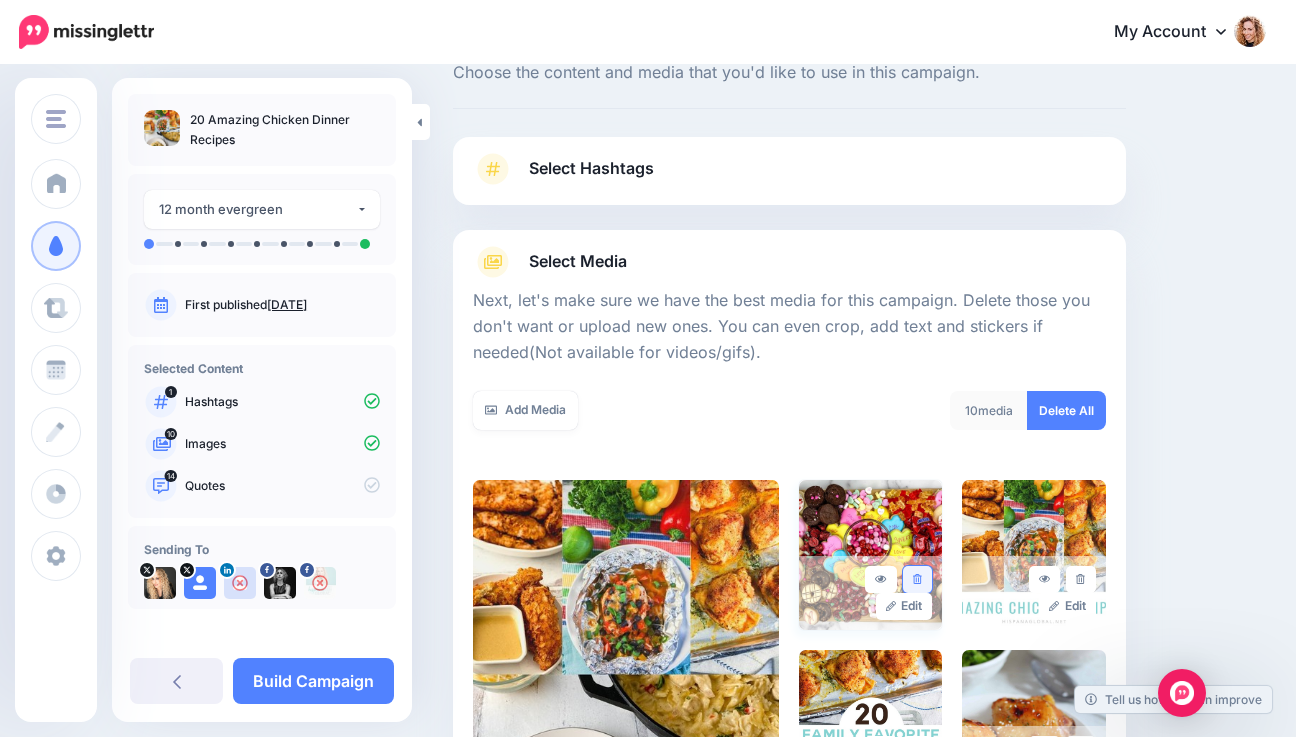 click 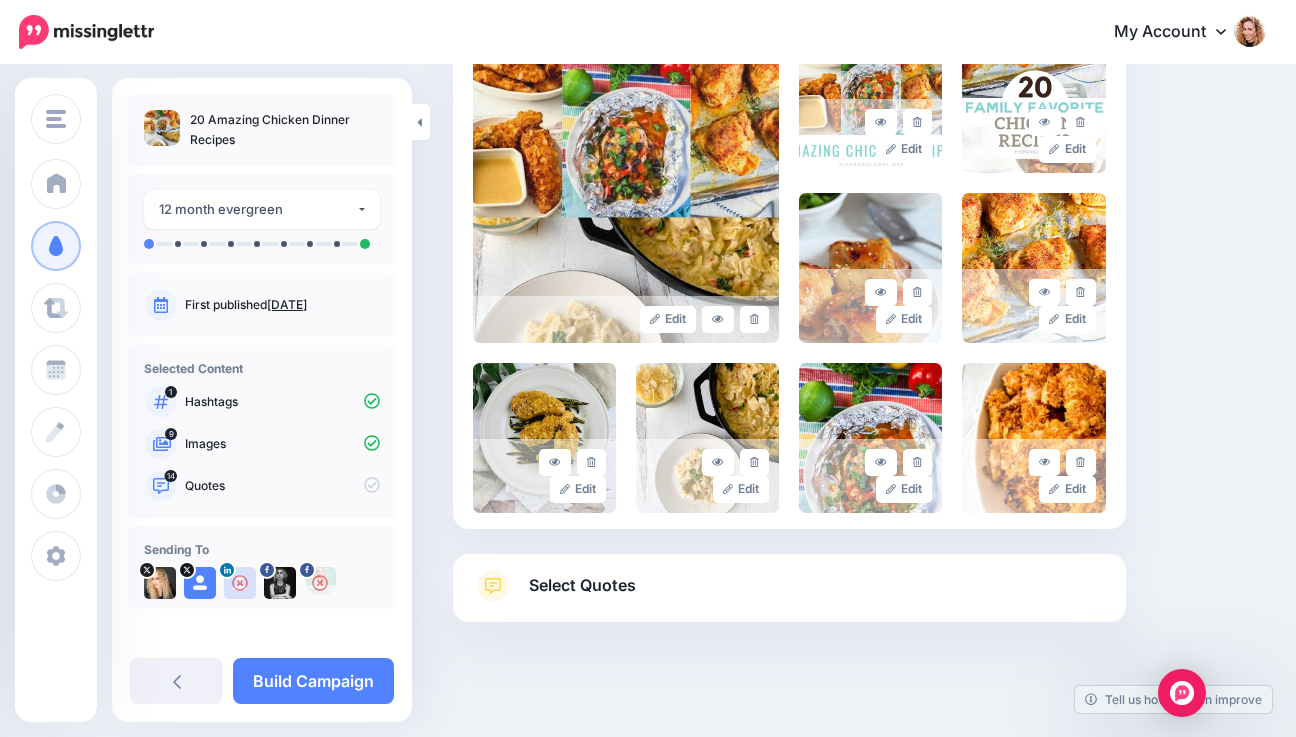 scroll, scrollTop: 538, scrollLeft: 0, axis: vertical 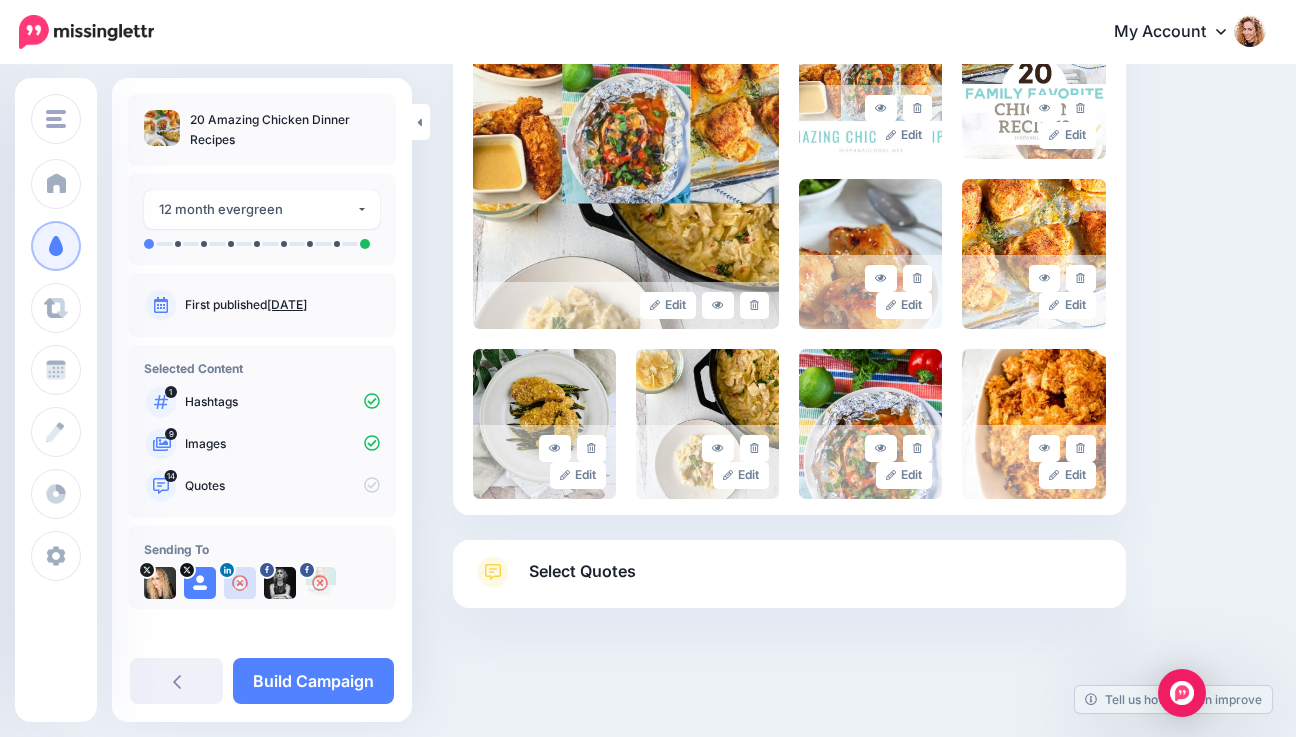 click on "Select Quotes" at bounding box center [789, 582] 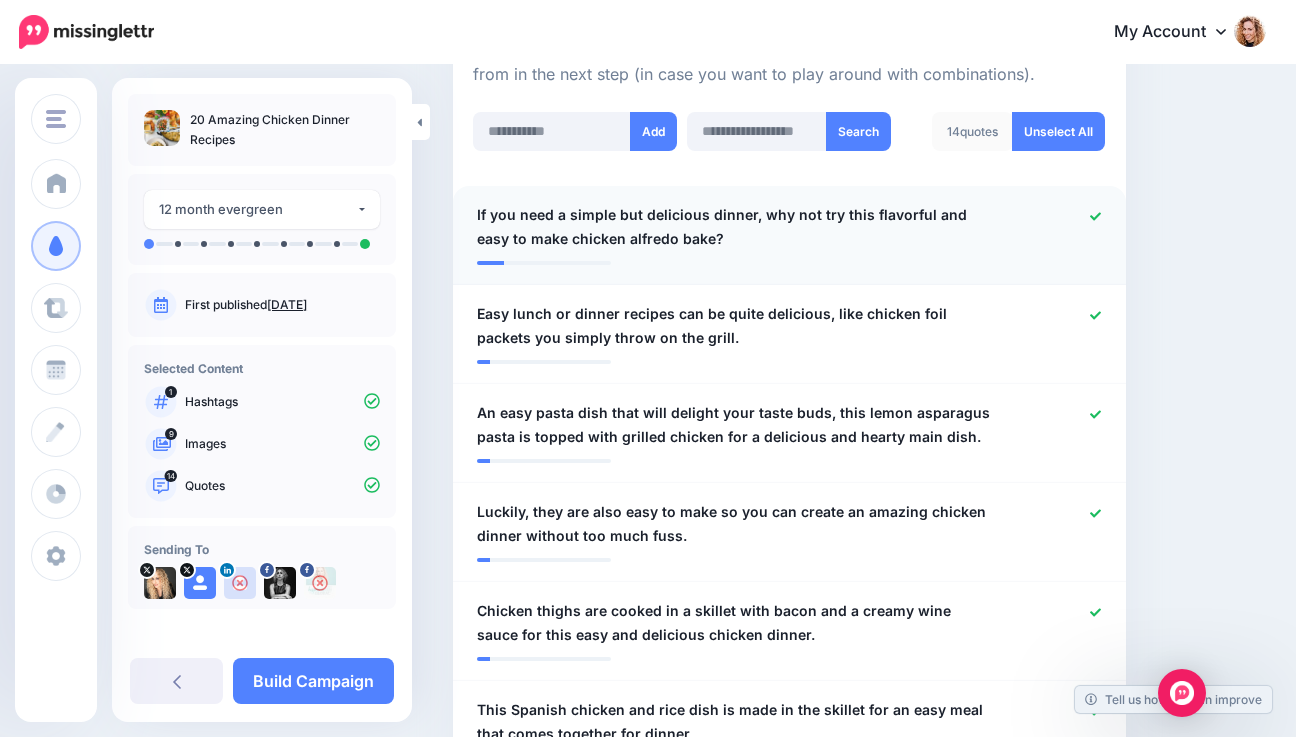 click 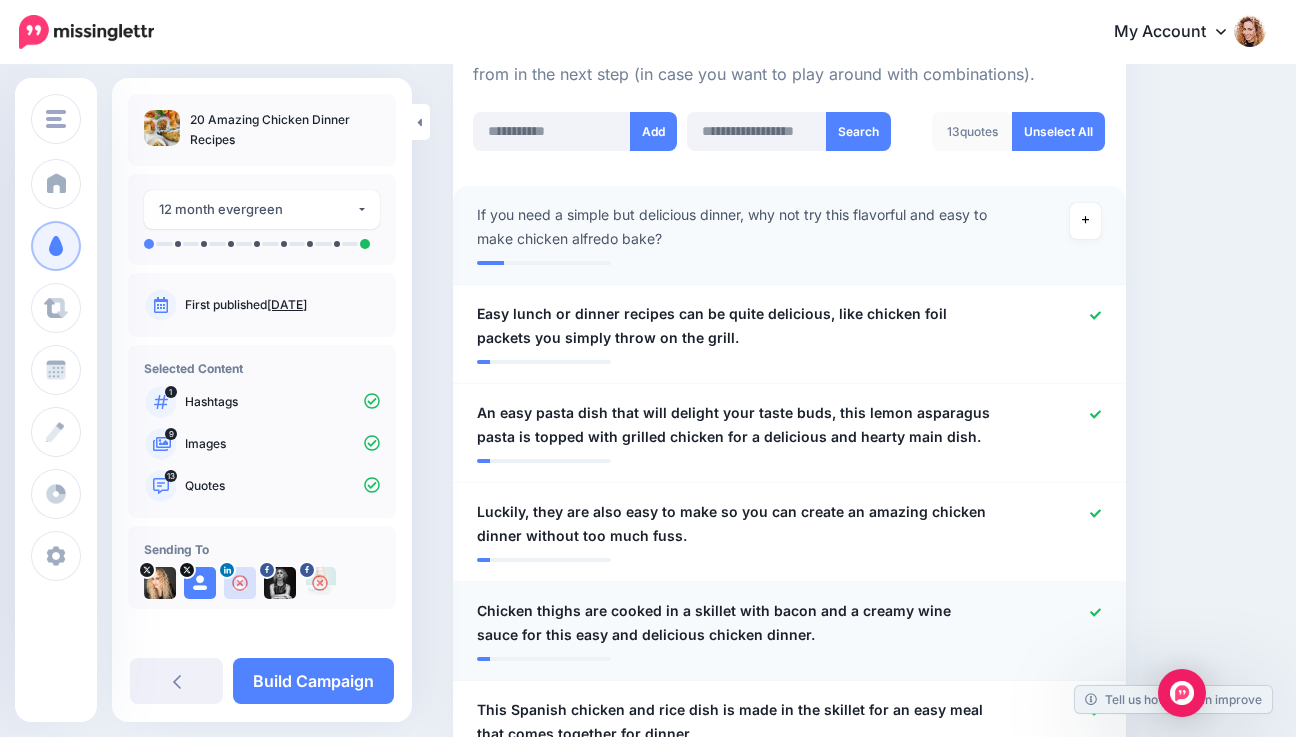 click 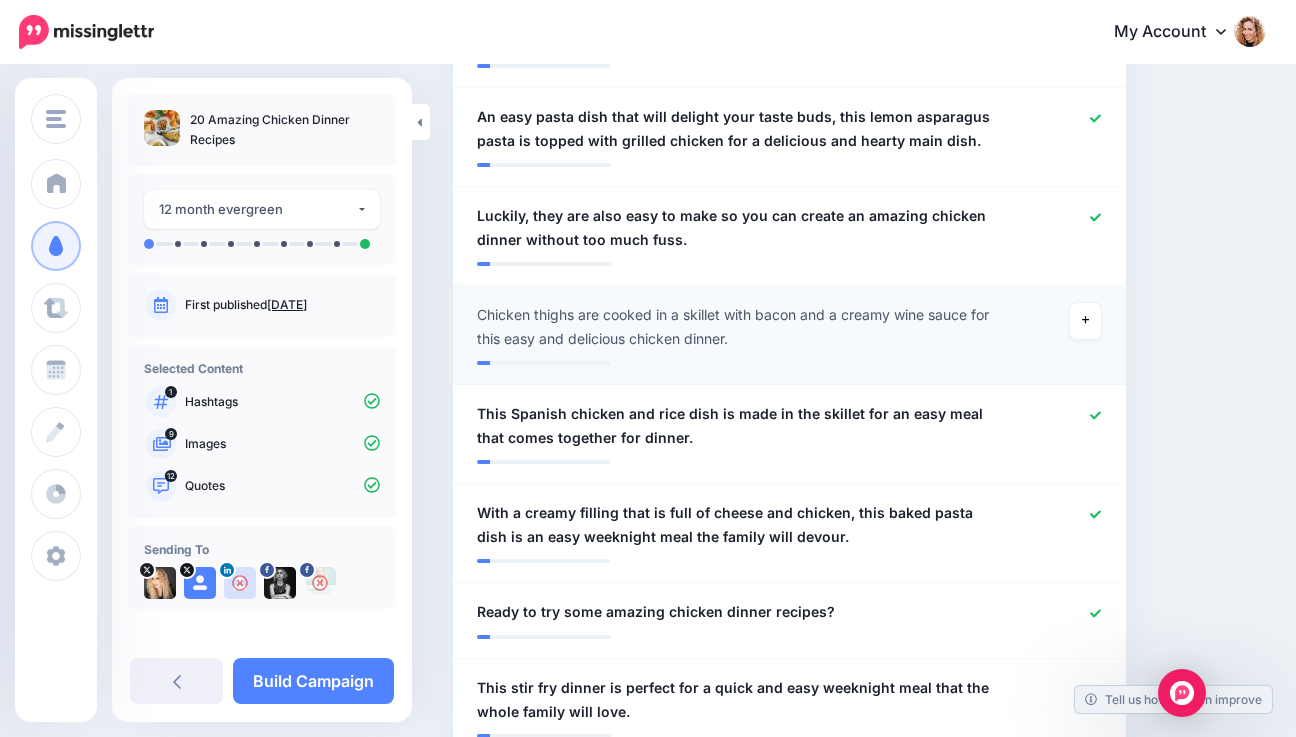 scroll, scrollTop: 854, scrollLeft: 0, axis: vertical 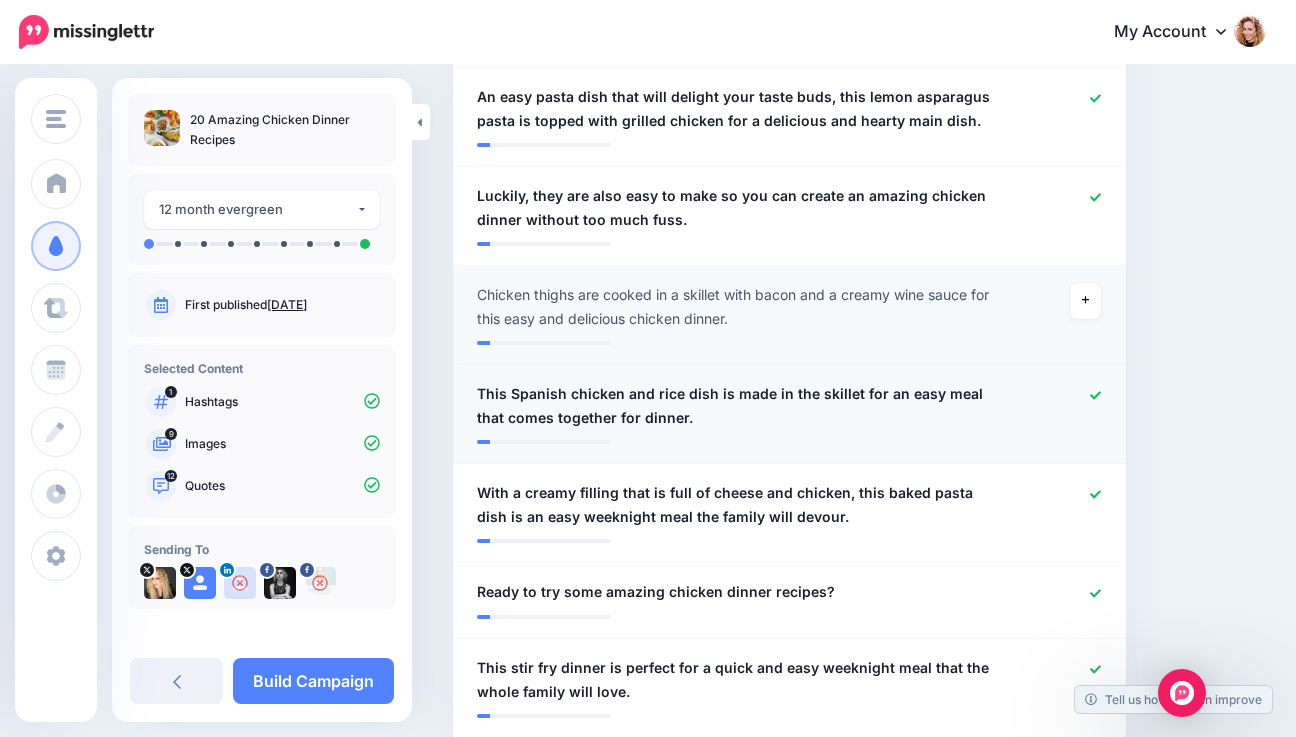 click 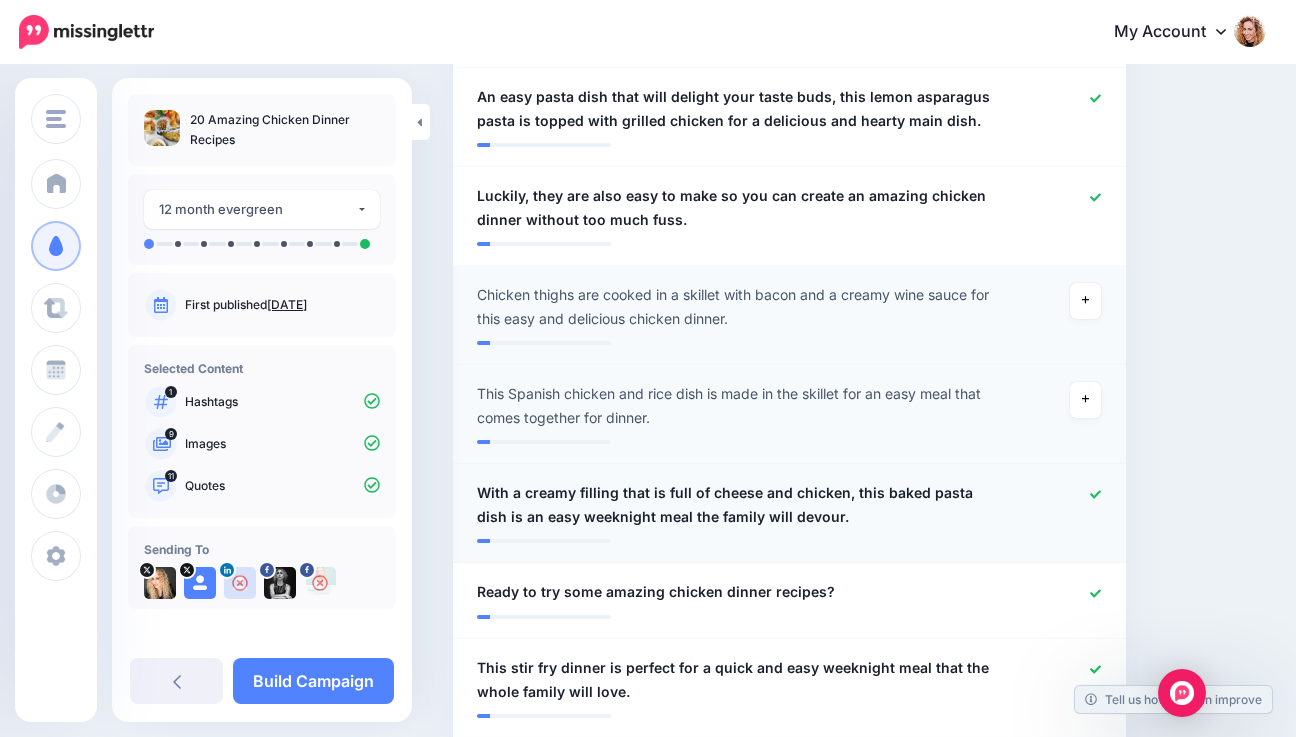 click 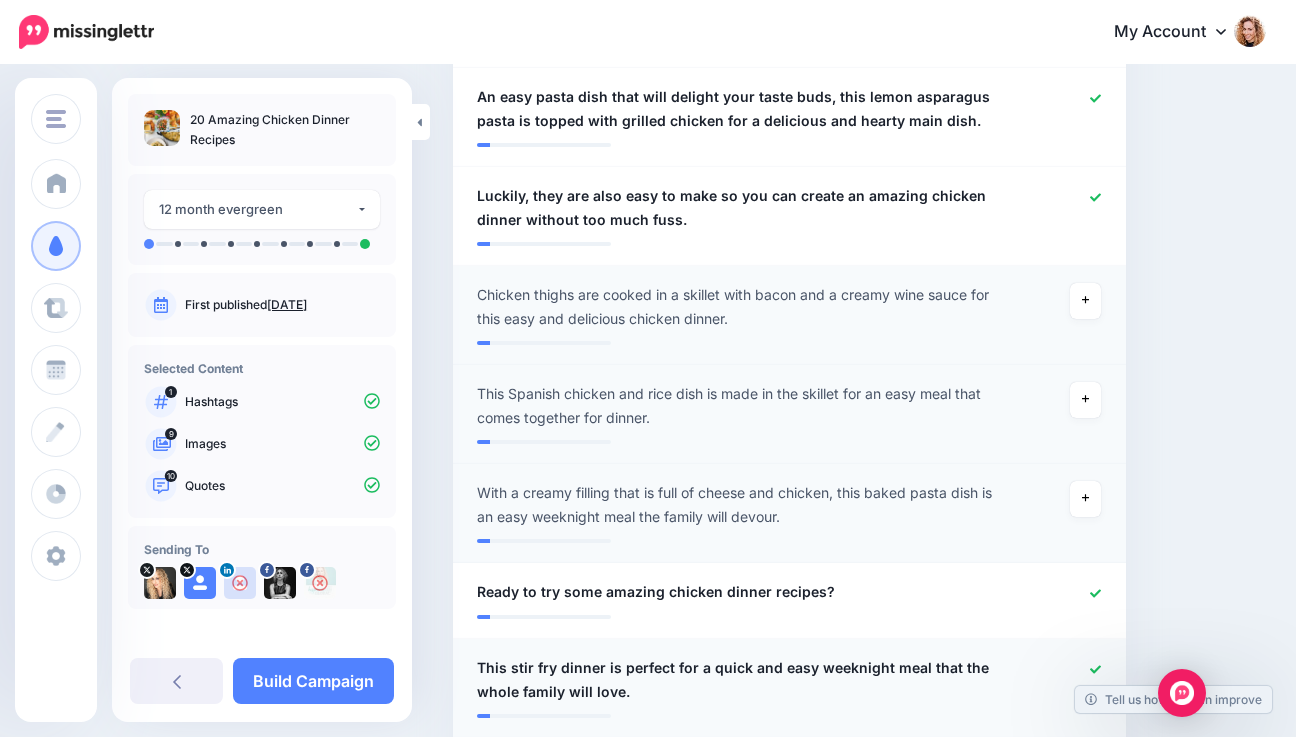 click 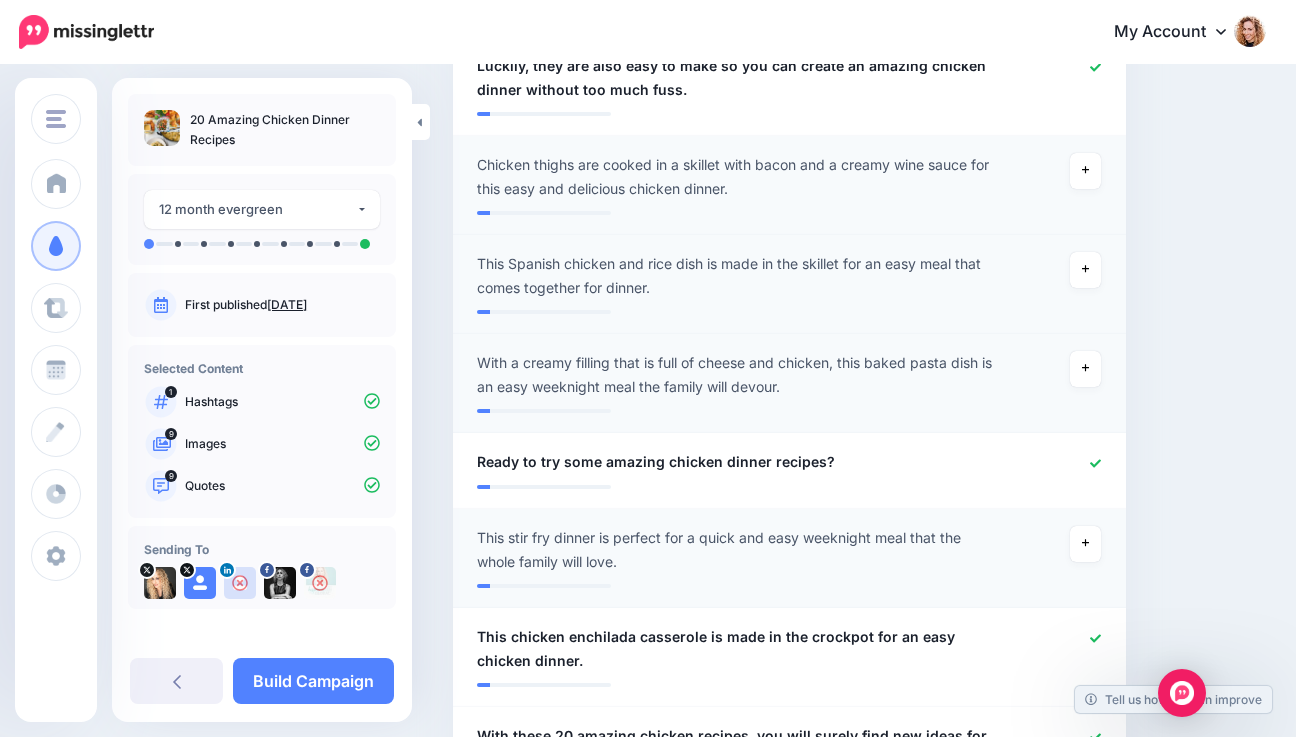 scroll, scrollTop: 990, scrollLeft: 0, axis: vertical 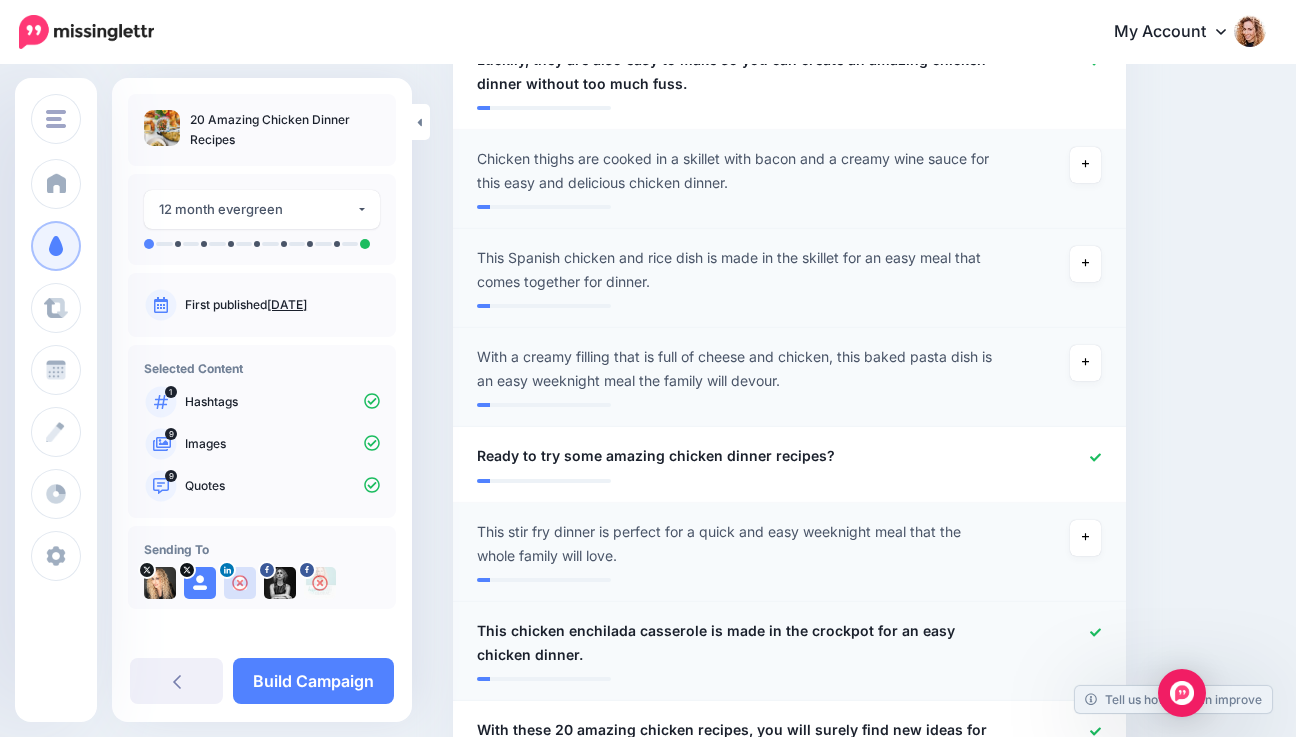 click 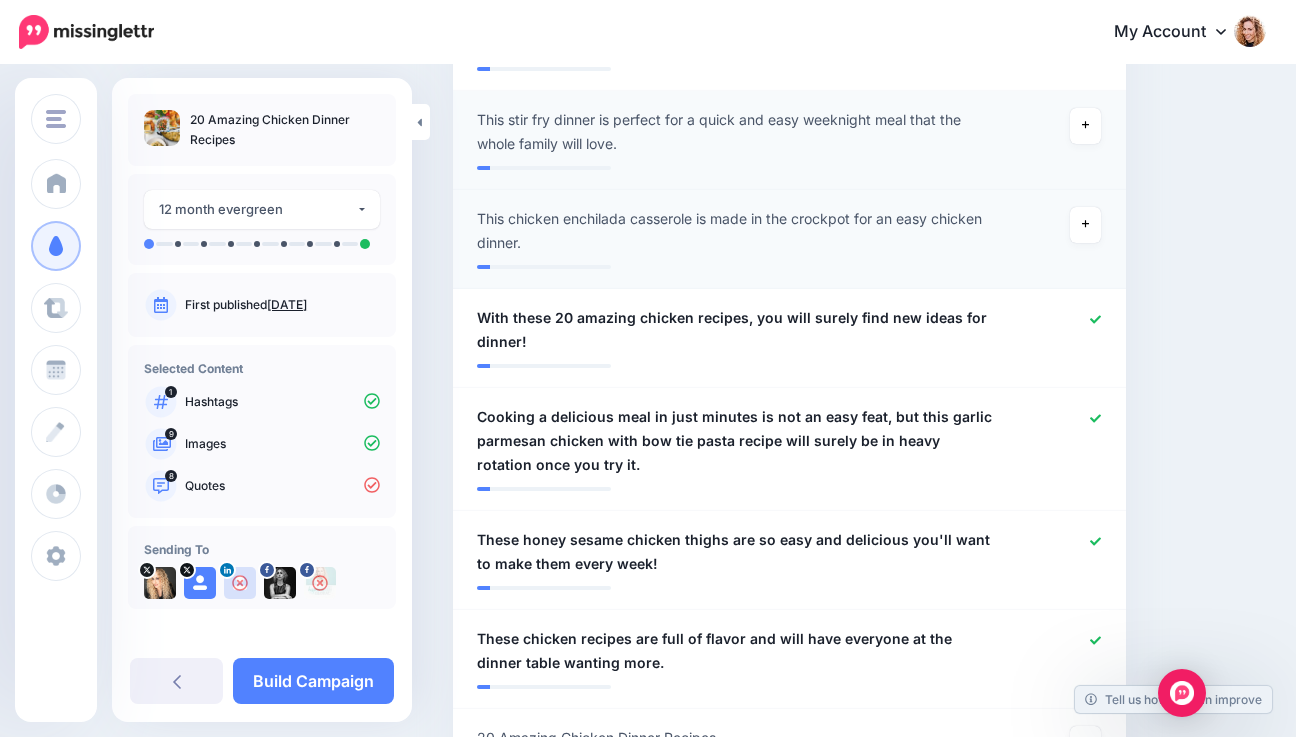 scroll, scrollTop: 1409, scrollLeft: 0, axis: vertical 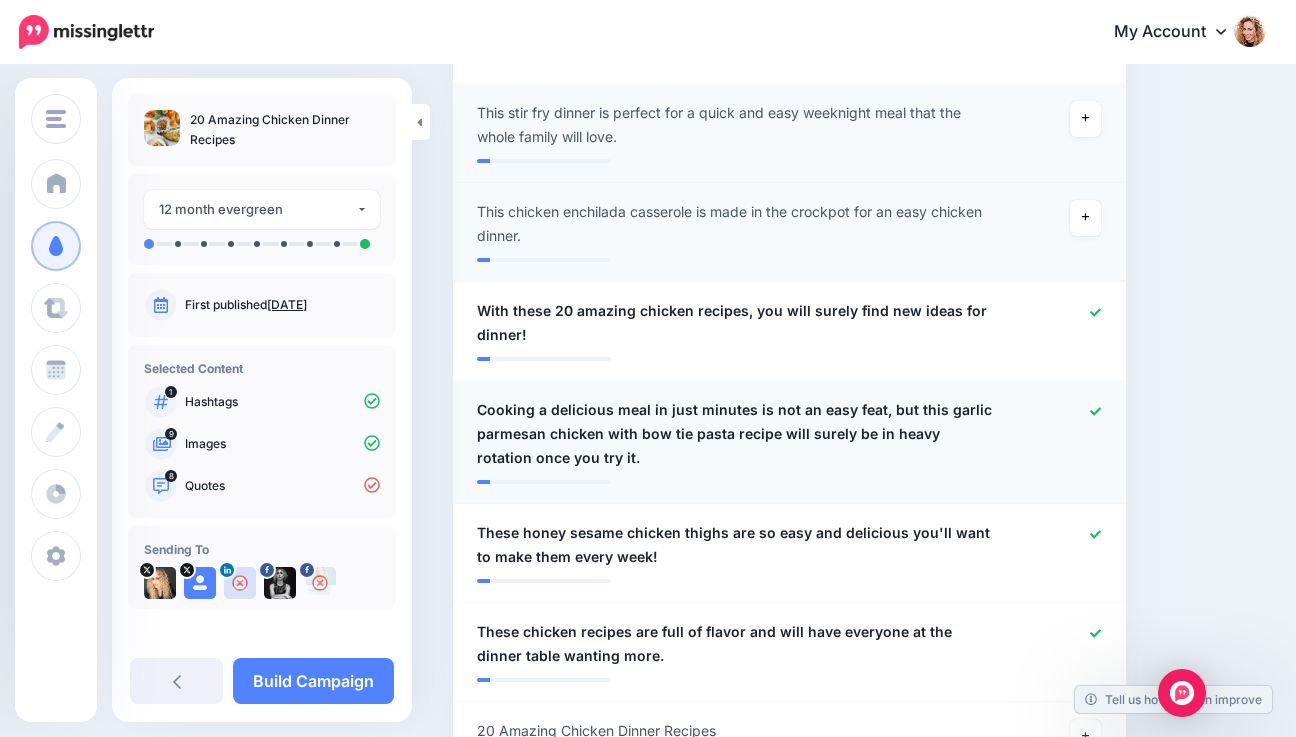 click 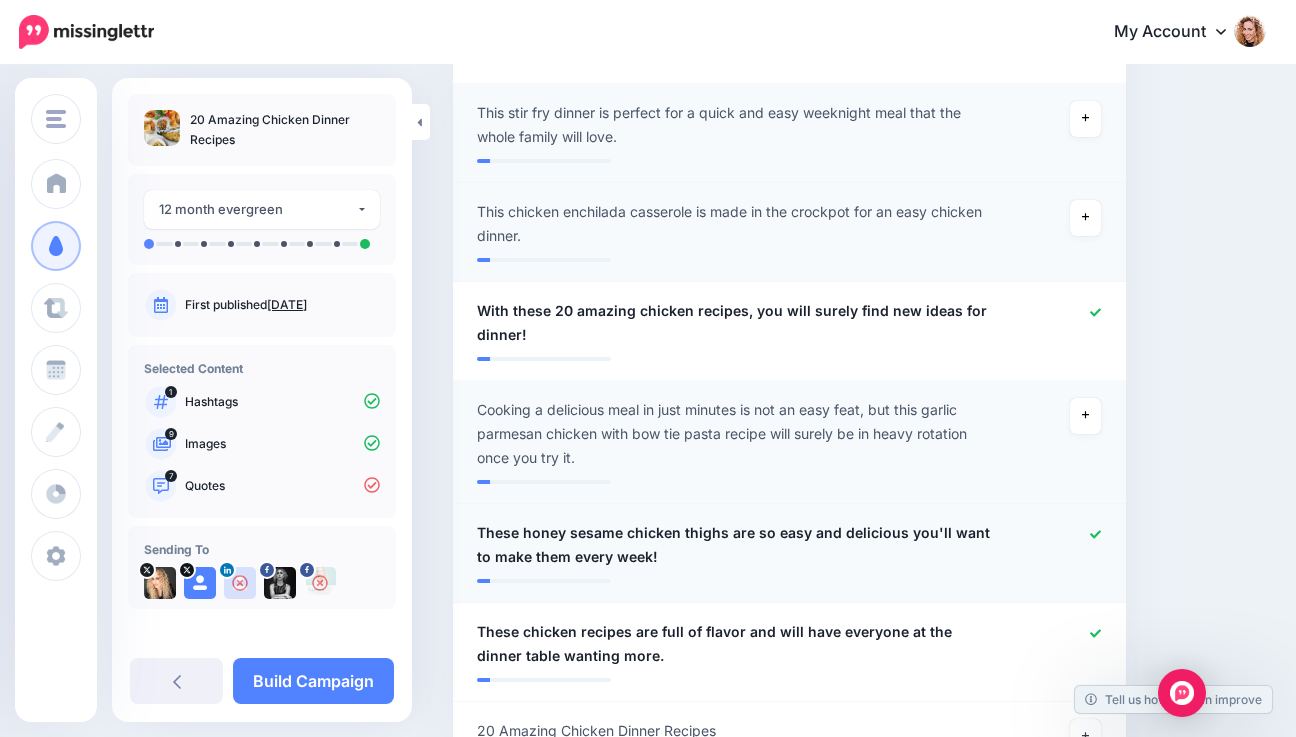 click at bounding box center (1061, 545) 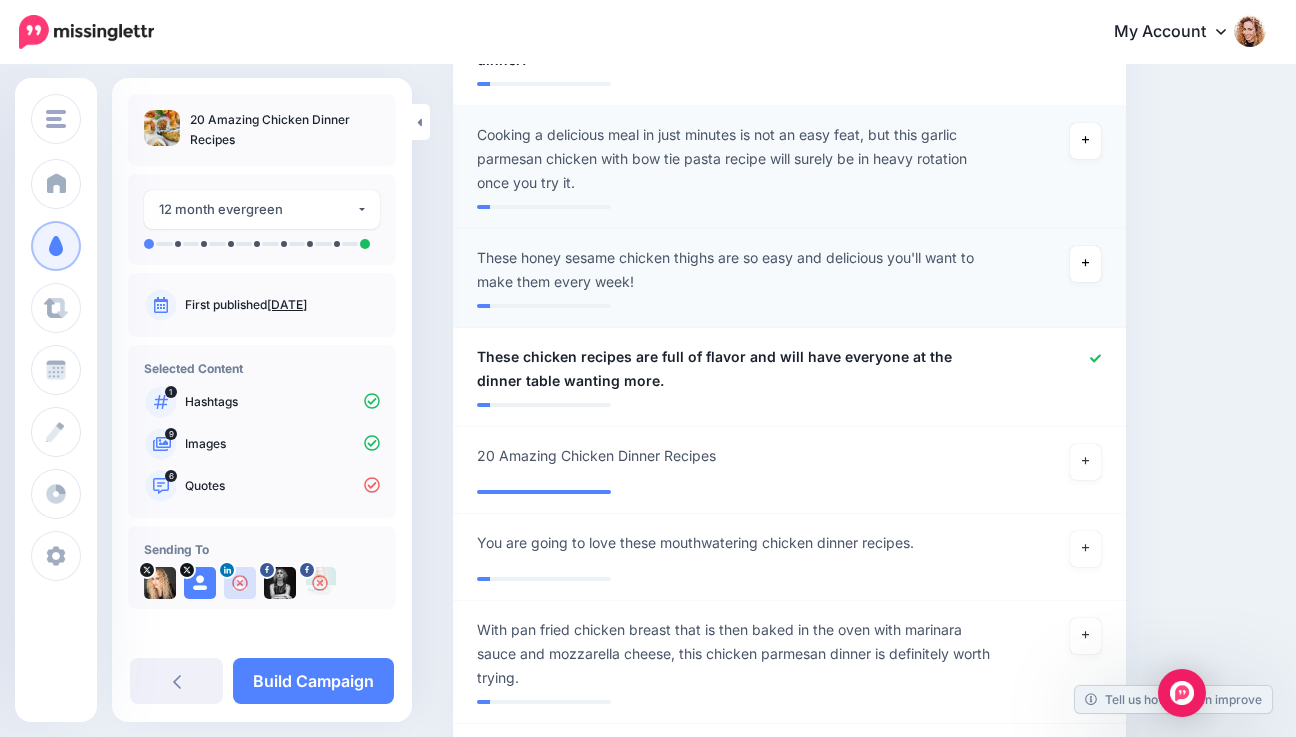 scroll, scrollTop: 1714, scrollLeft: 0, axis: vertical 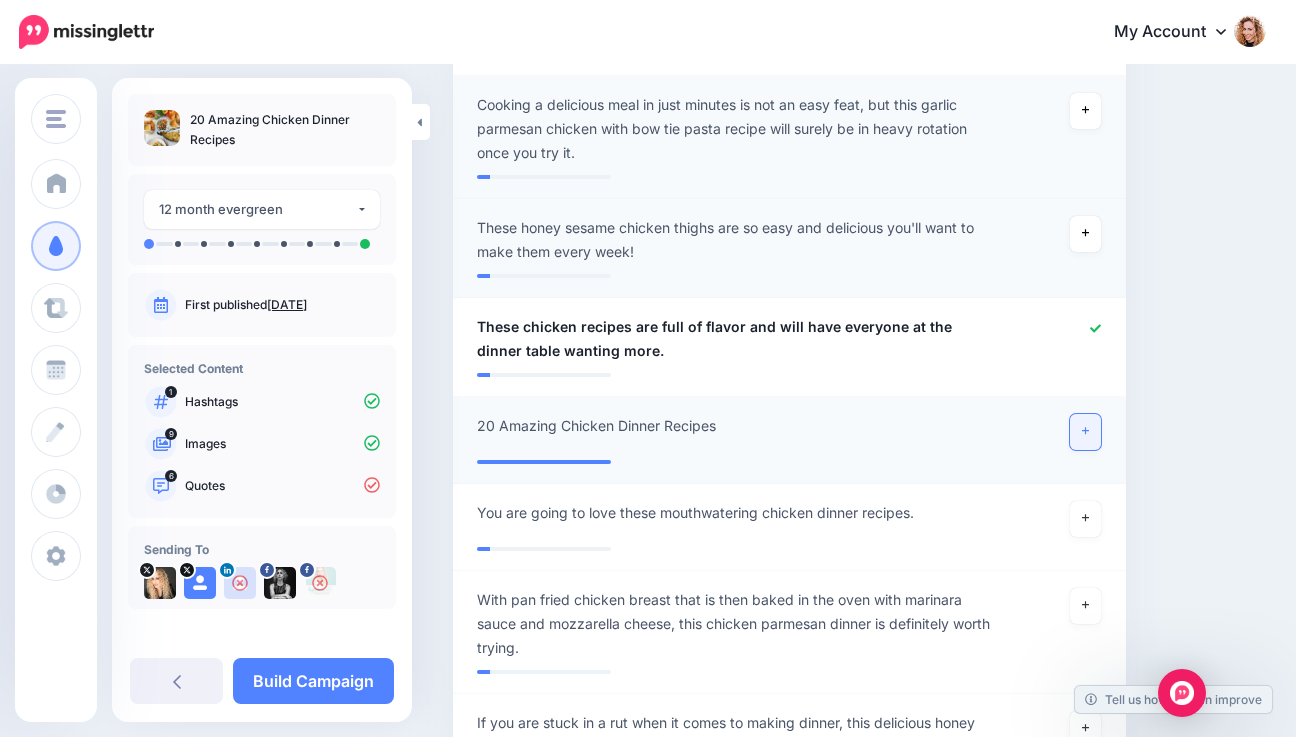 click 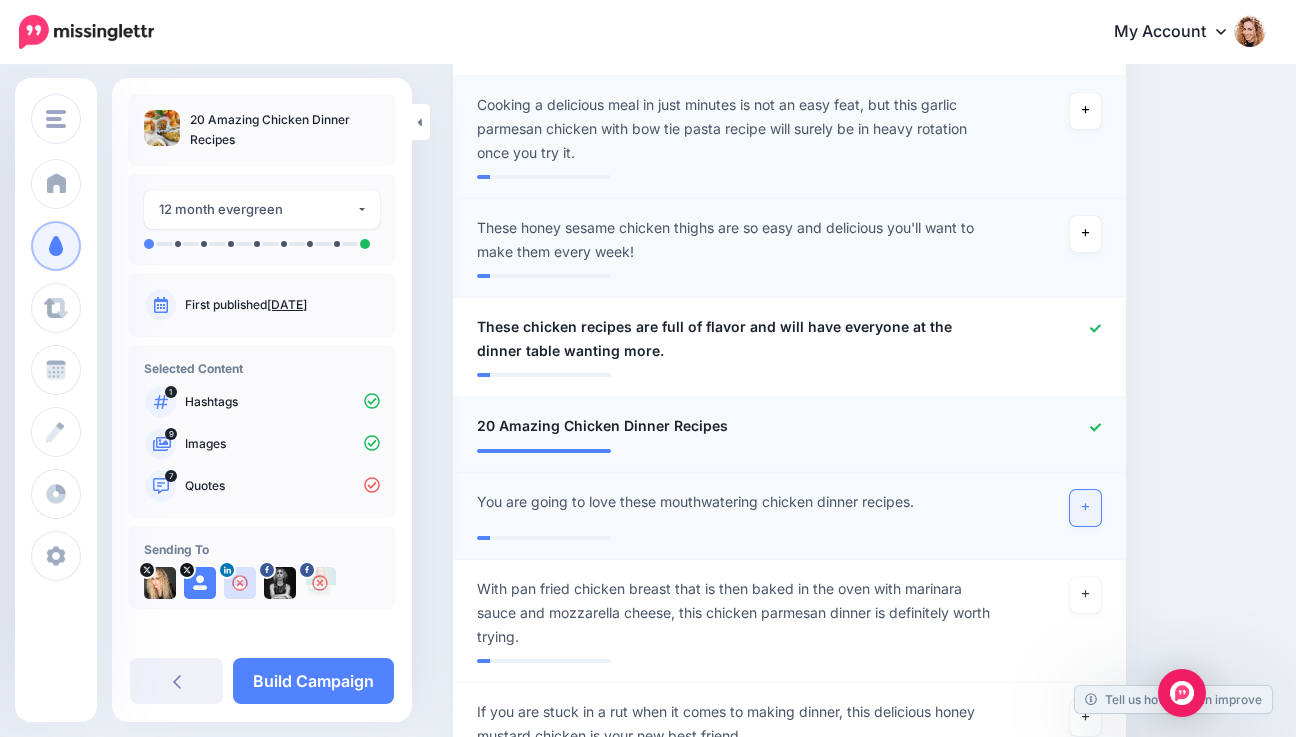click 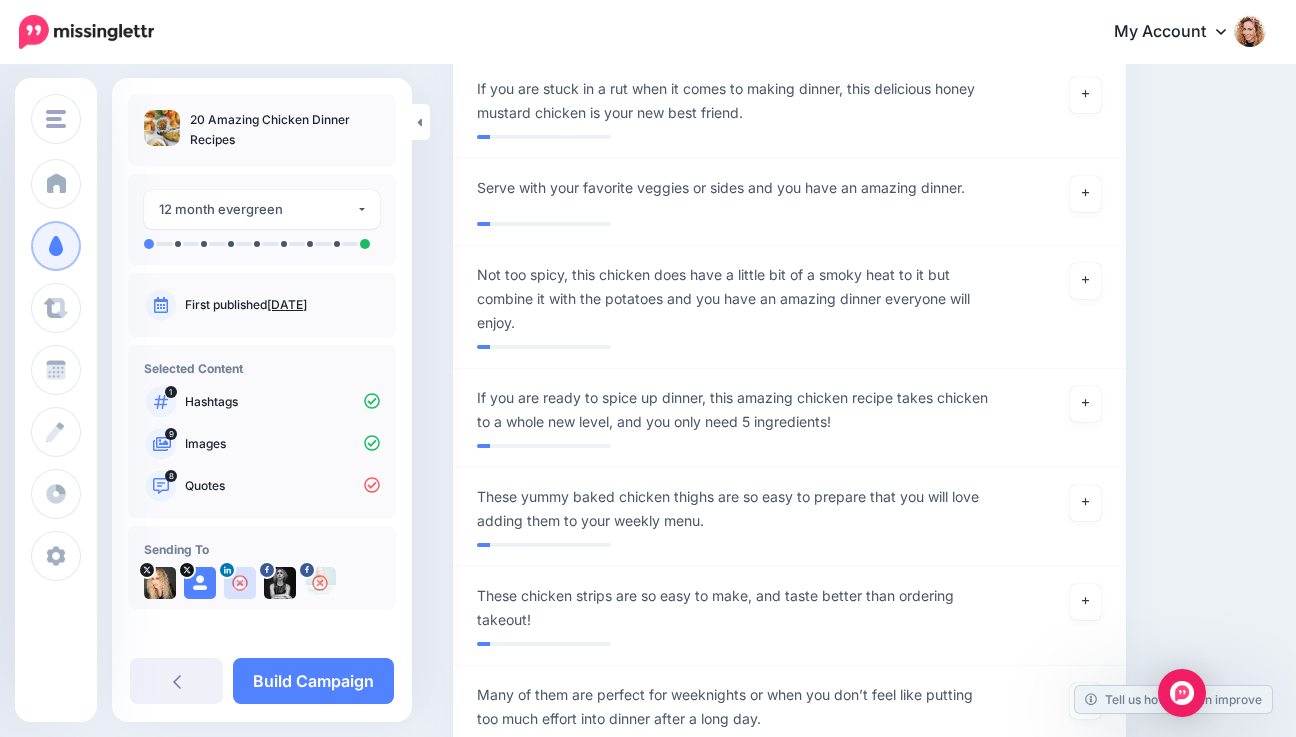 scroll, scrollTop: 2329, scrollLeft: 0, axis: vertical 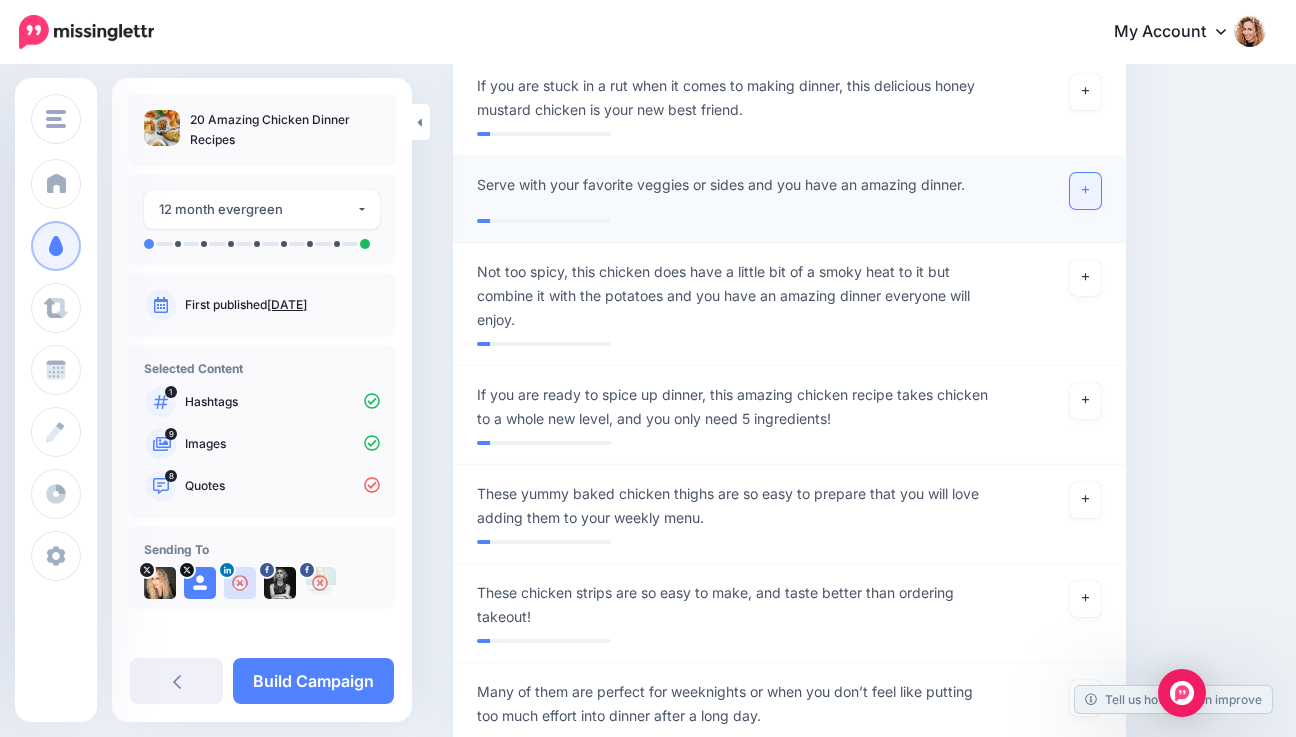 click 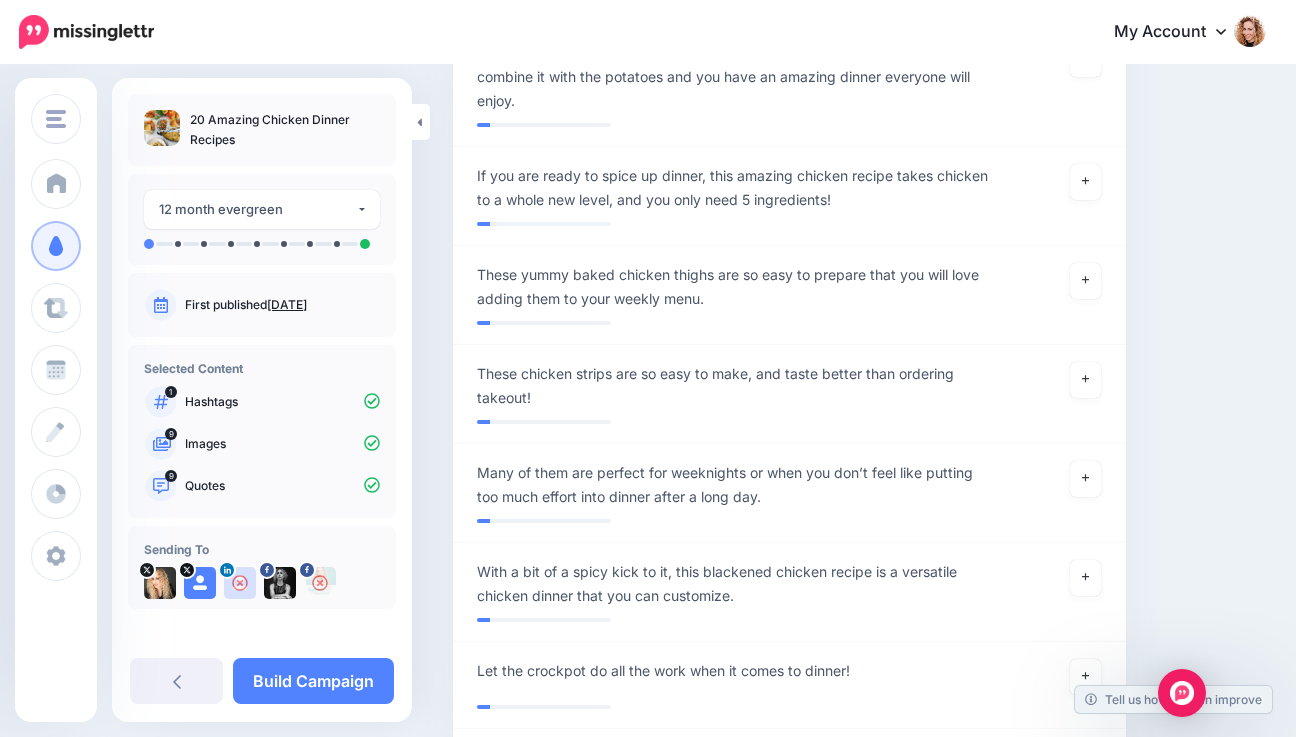 scroll, scrollTop: 2587, scrollLeft: 0, axis: vertical 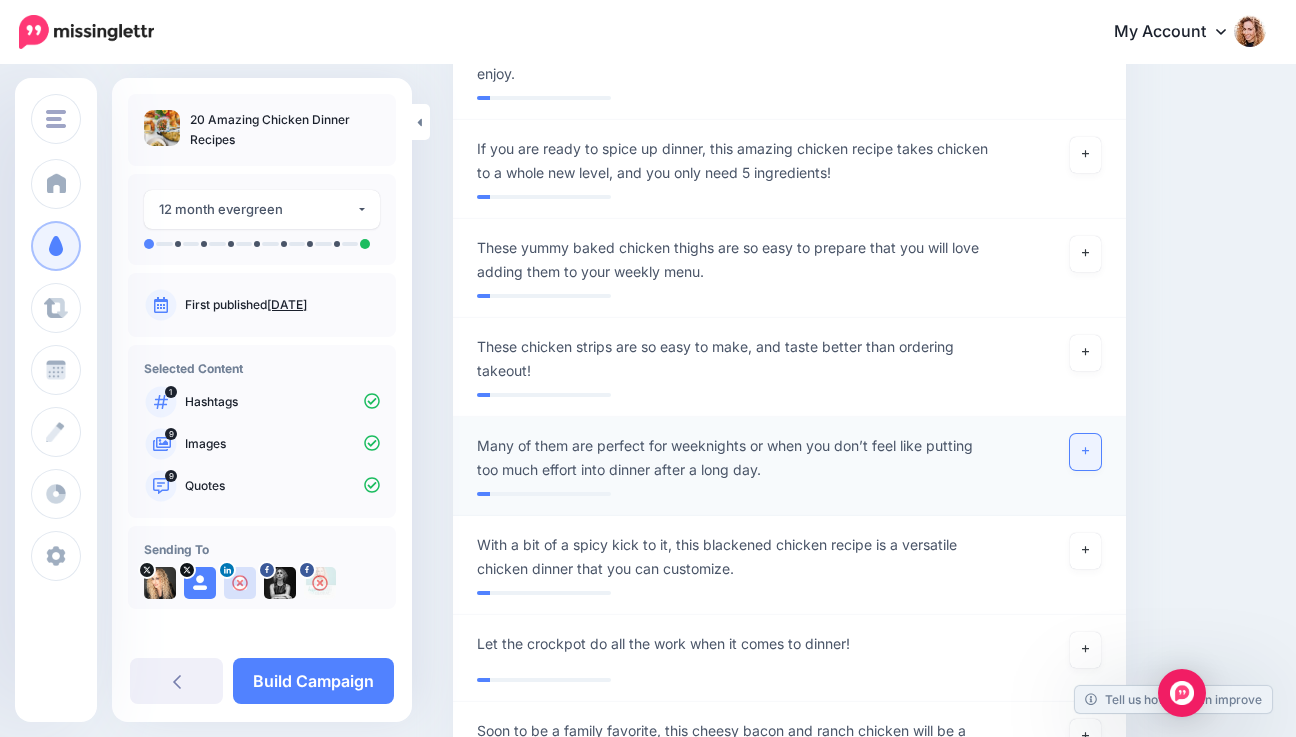 click 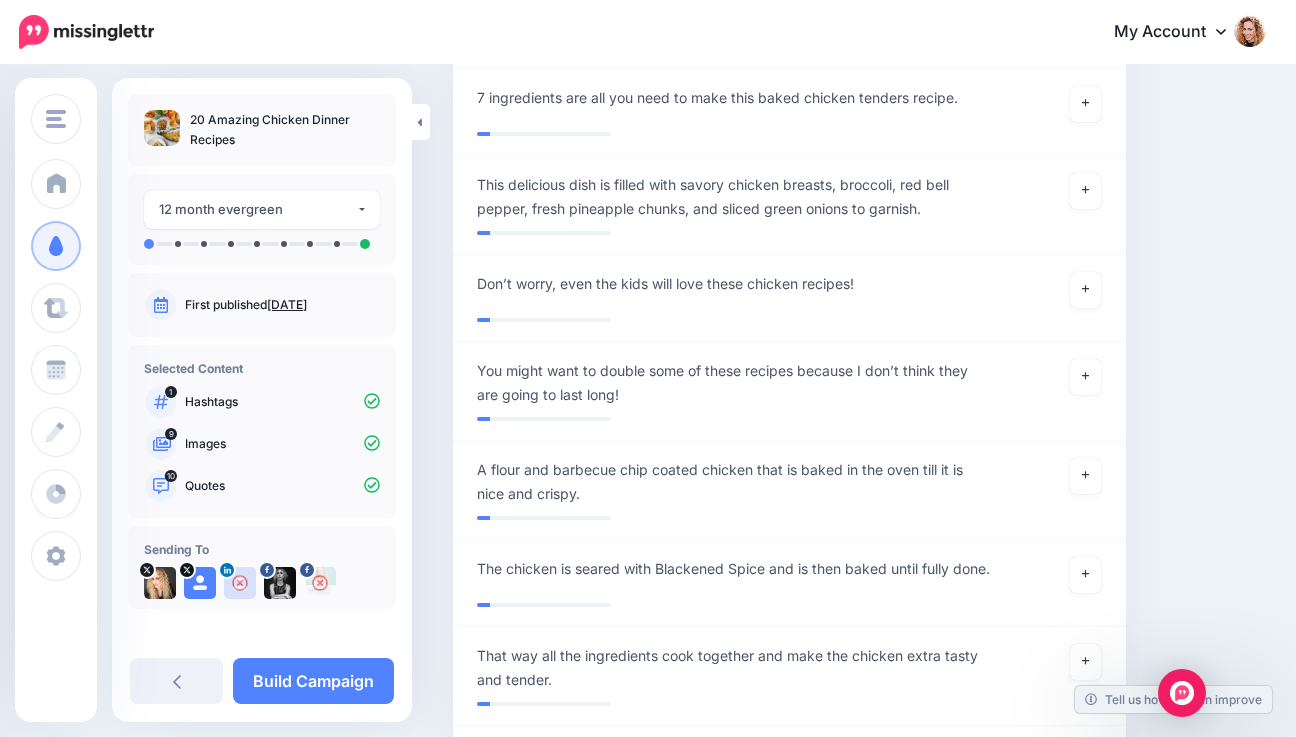 scroll, scrollTop: 3411, scrollLeft: 0, axis: vertical 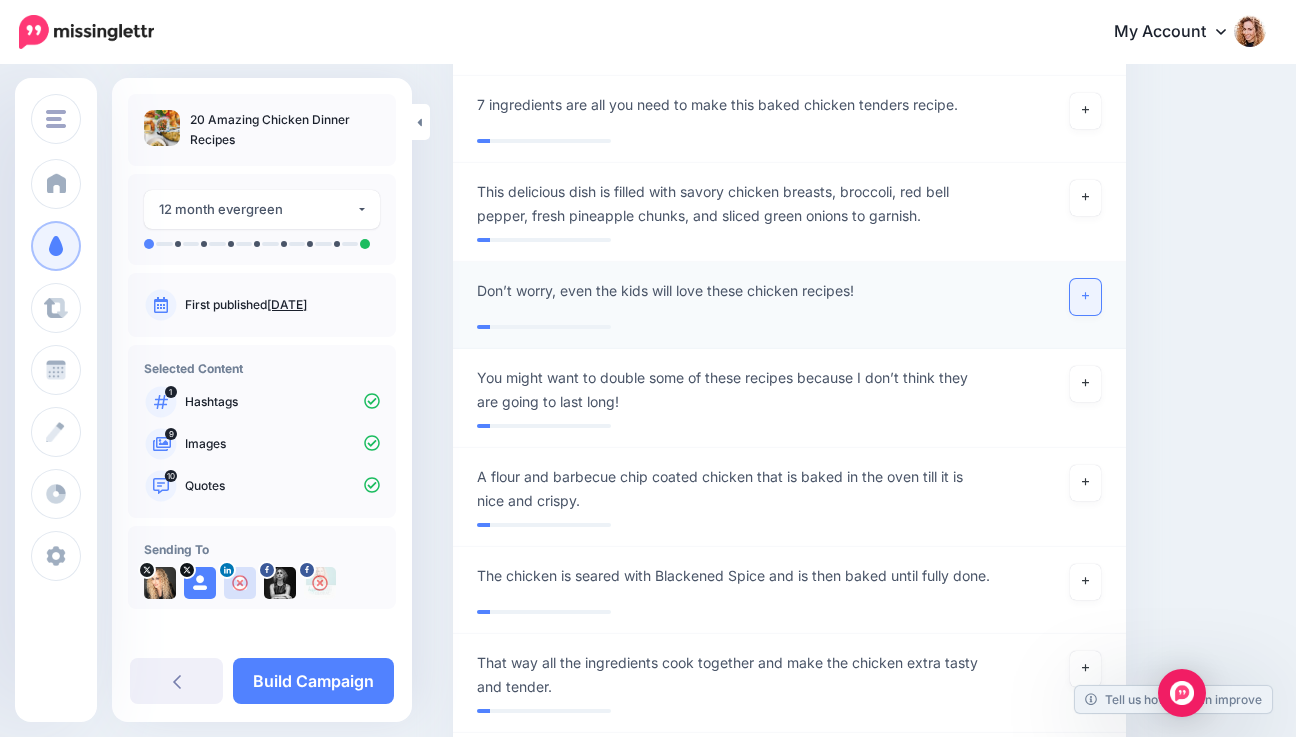 click 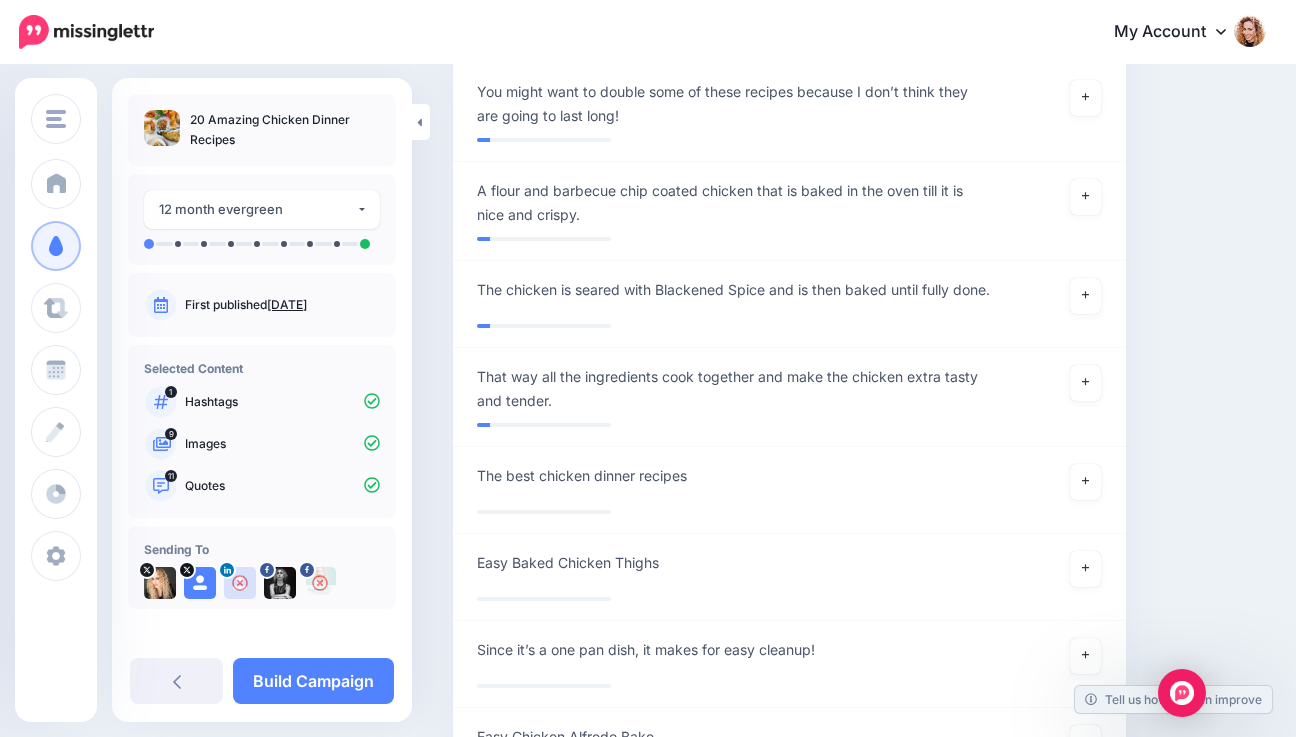 scroll, scrollTop: 3689, scrollLeft: 0, axis: vertical 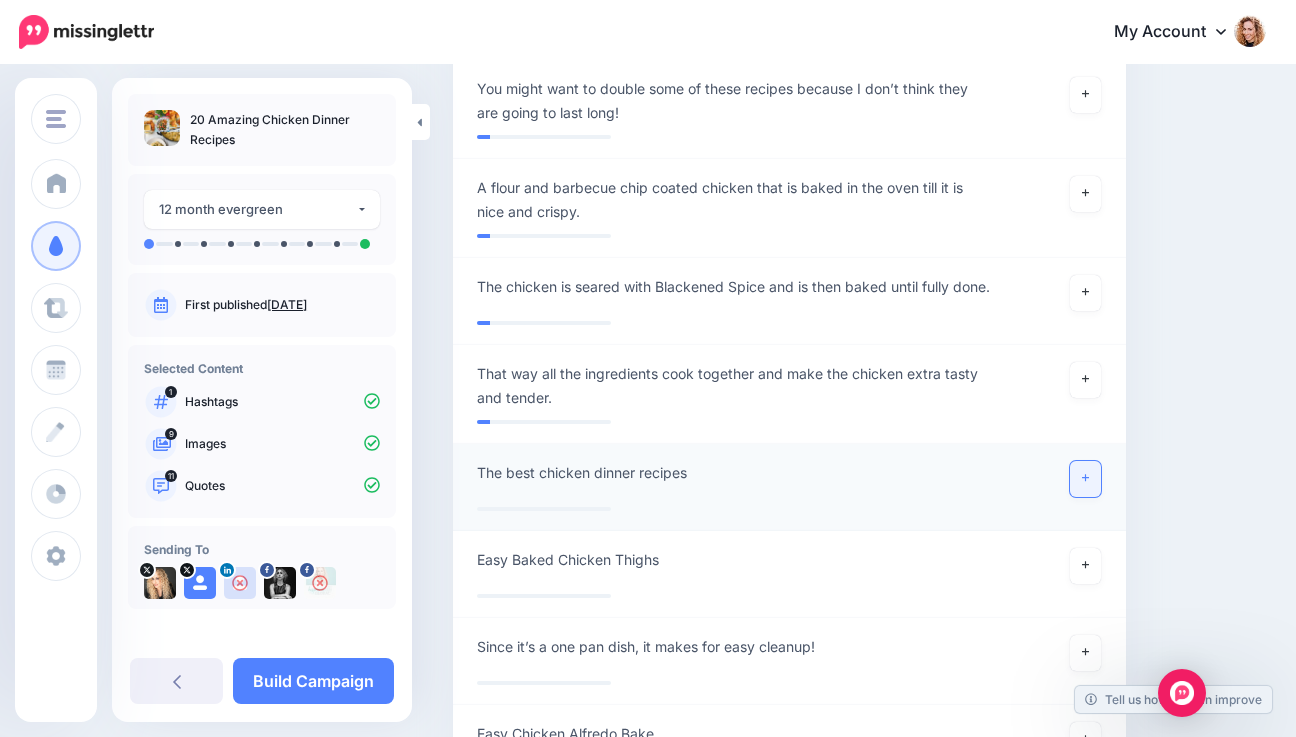 click 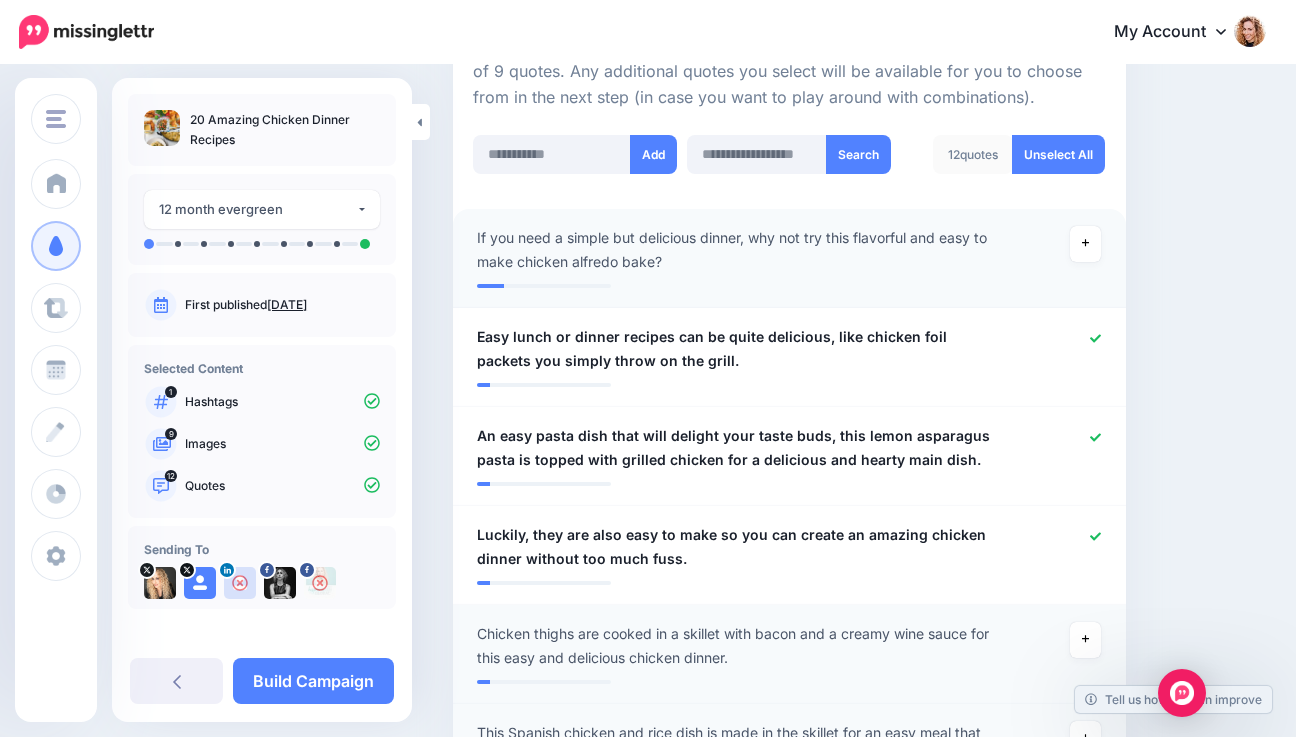 scroll, scrollTop: 518, scrollLeft: 0, axis: vertical 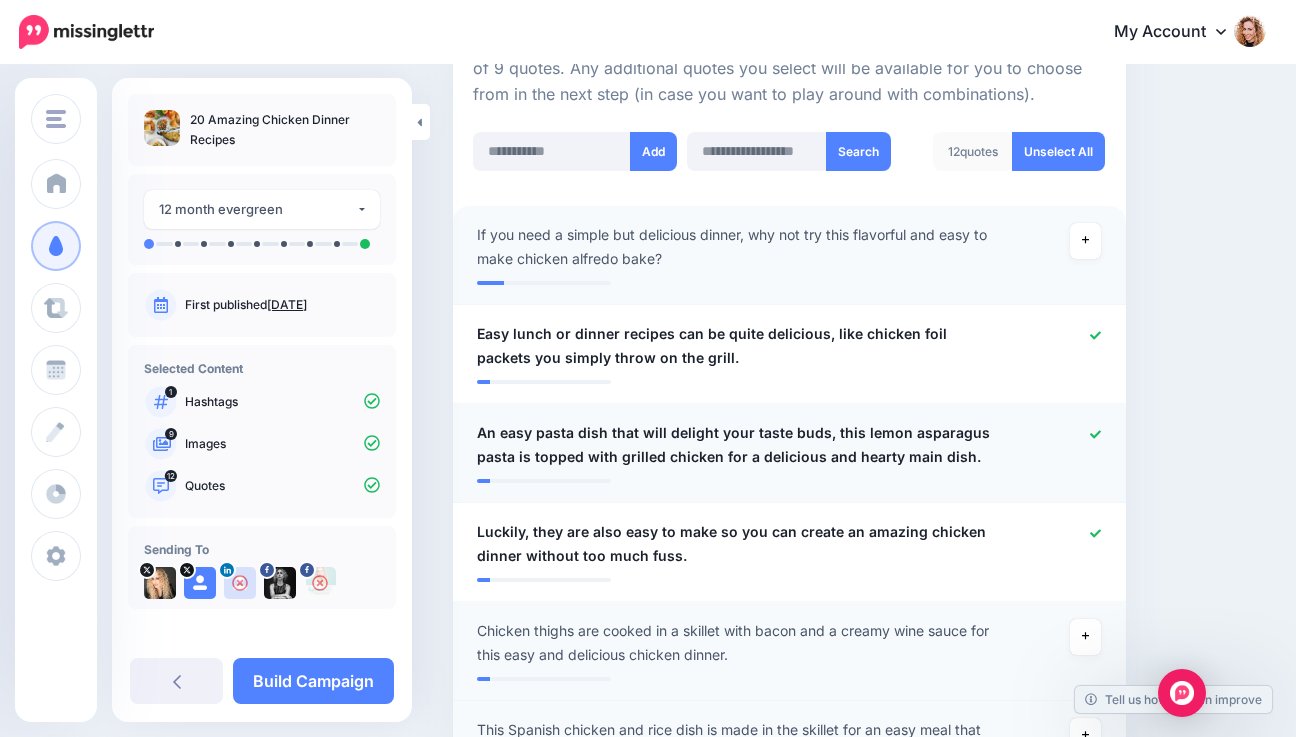click 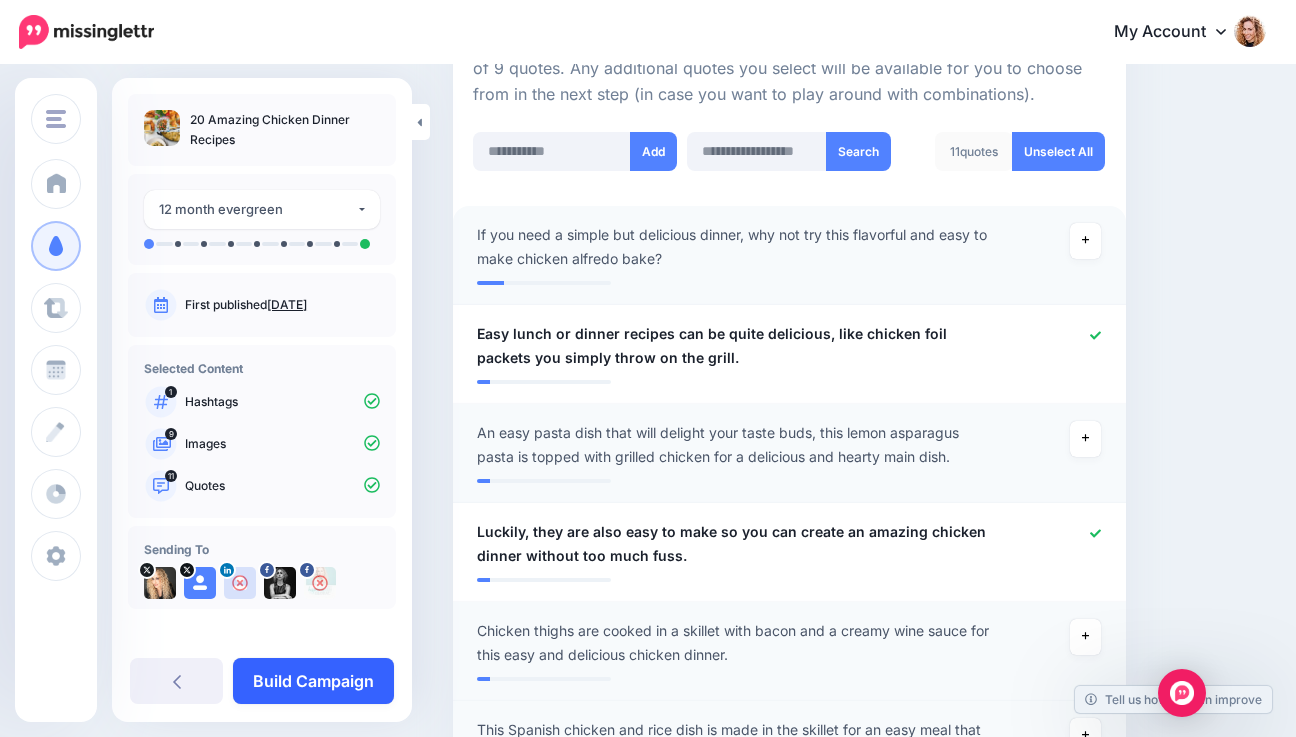 click on "Build Campaign" at bounding box center [313, 681] 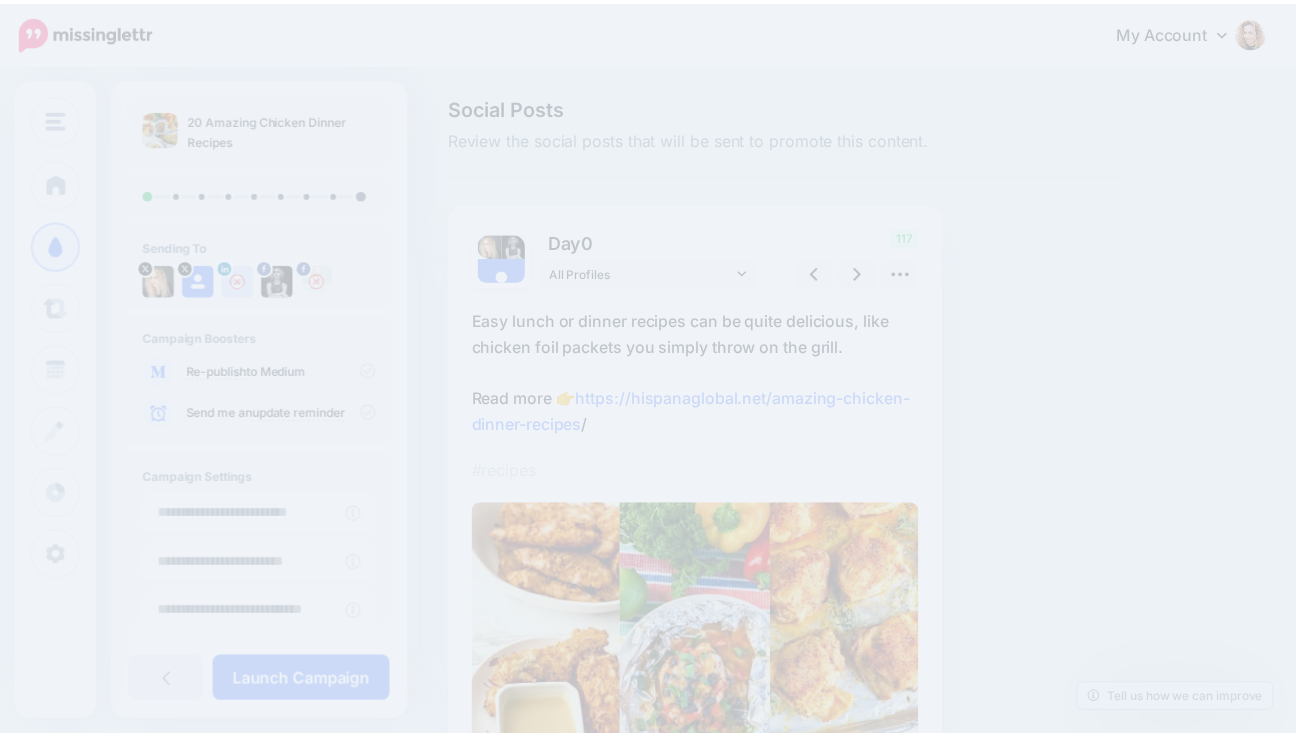 scroll, scrollTop: 0, scrollLeft: 0, axis: both 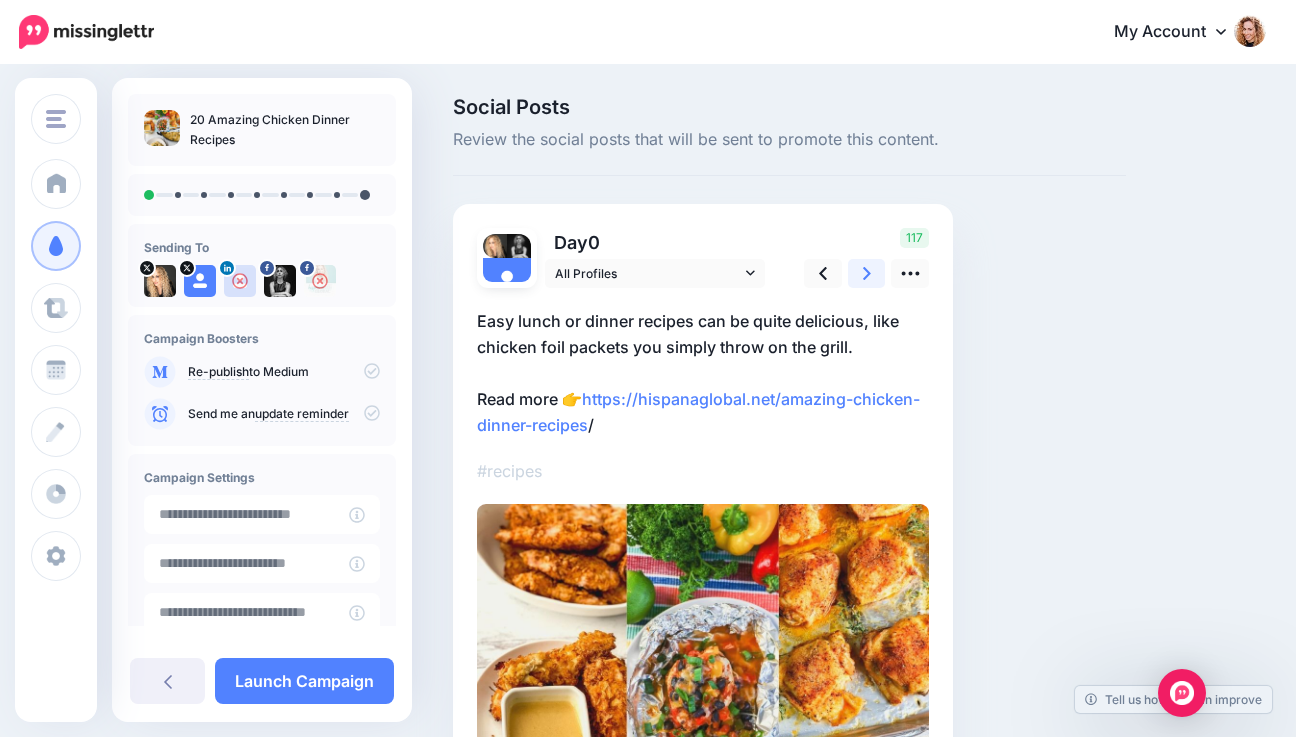 click 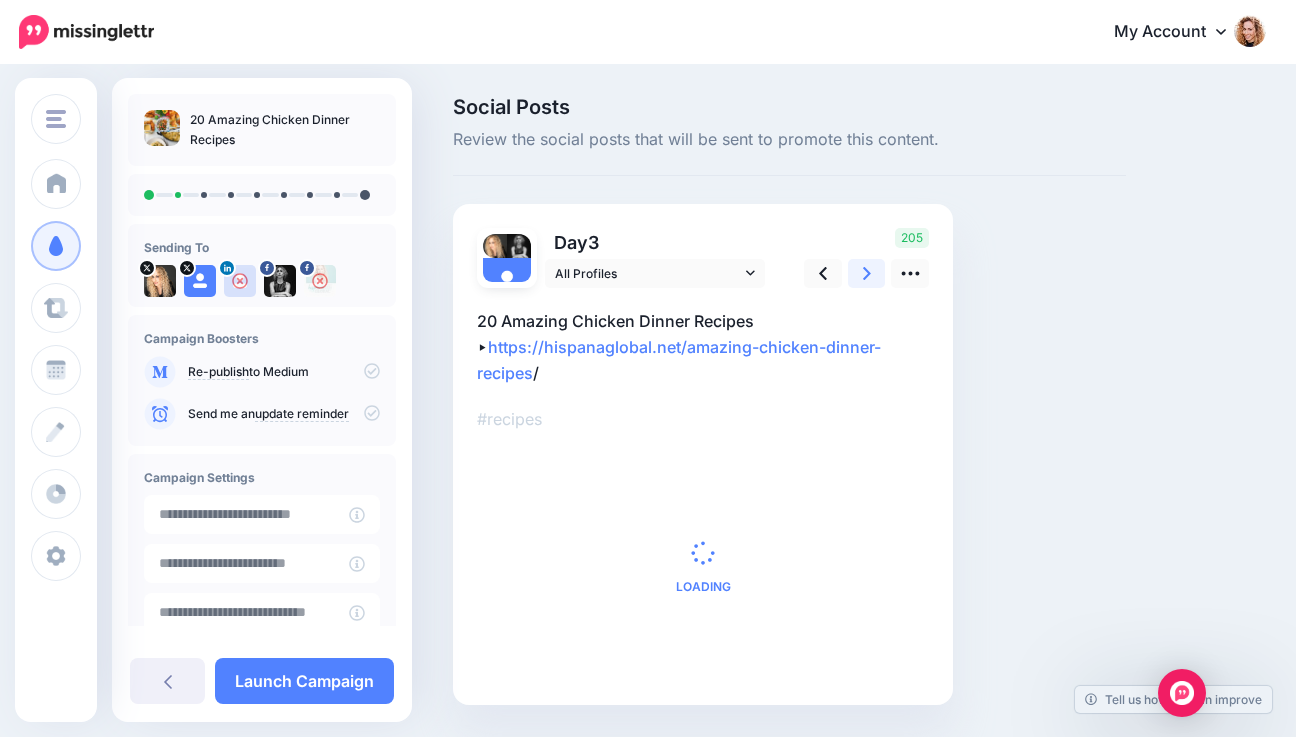 click 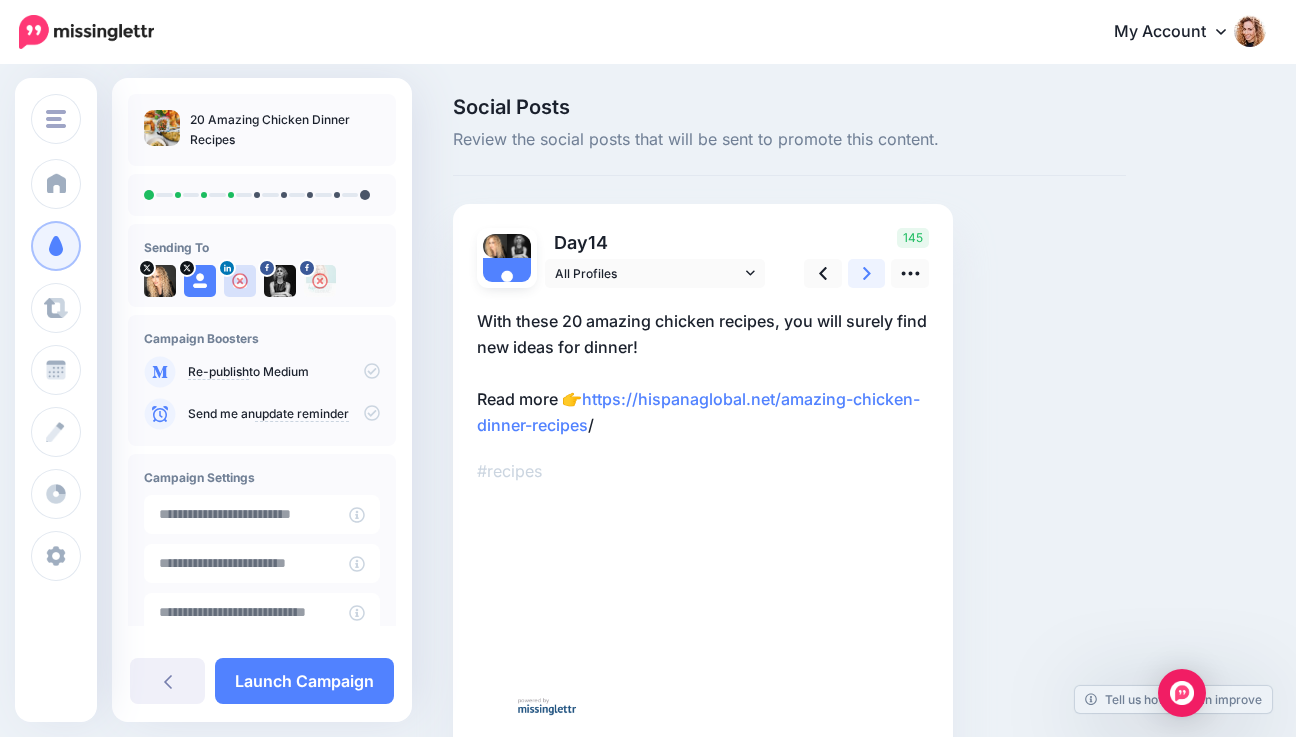 click 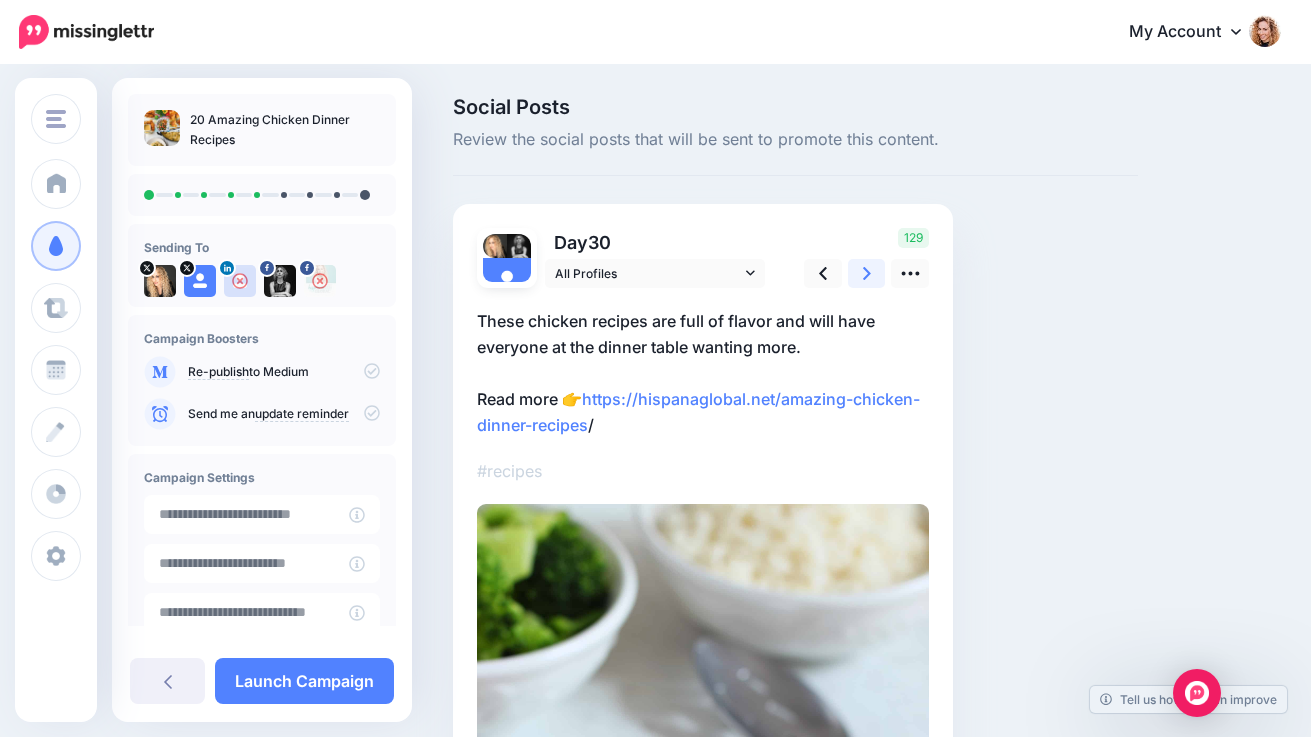 click 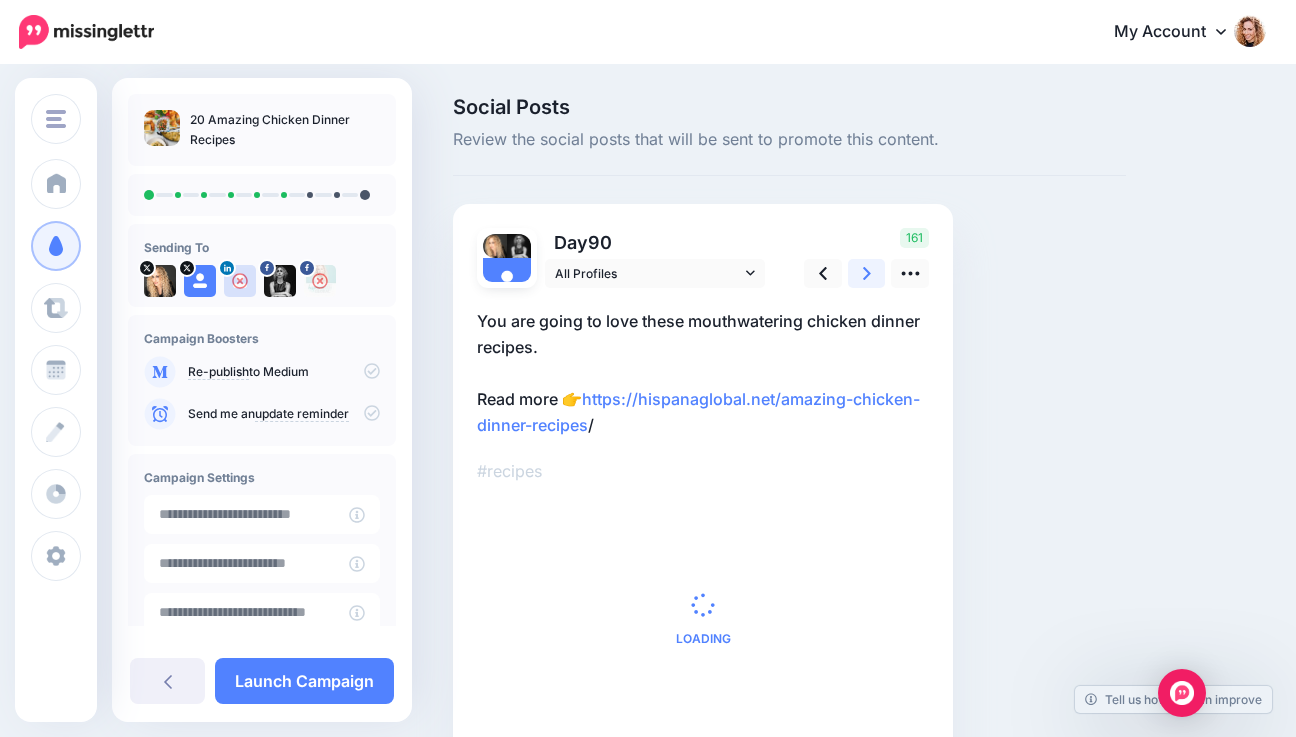 click 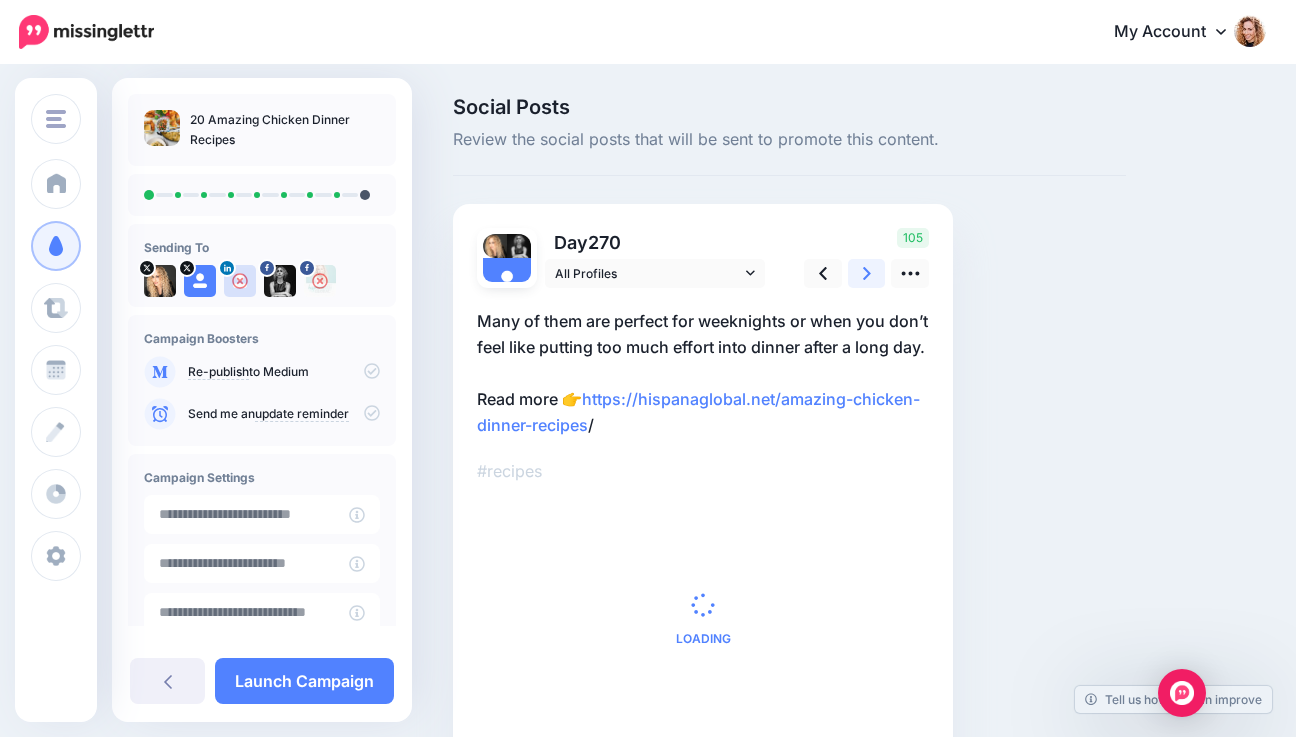 click 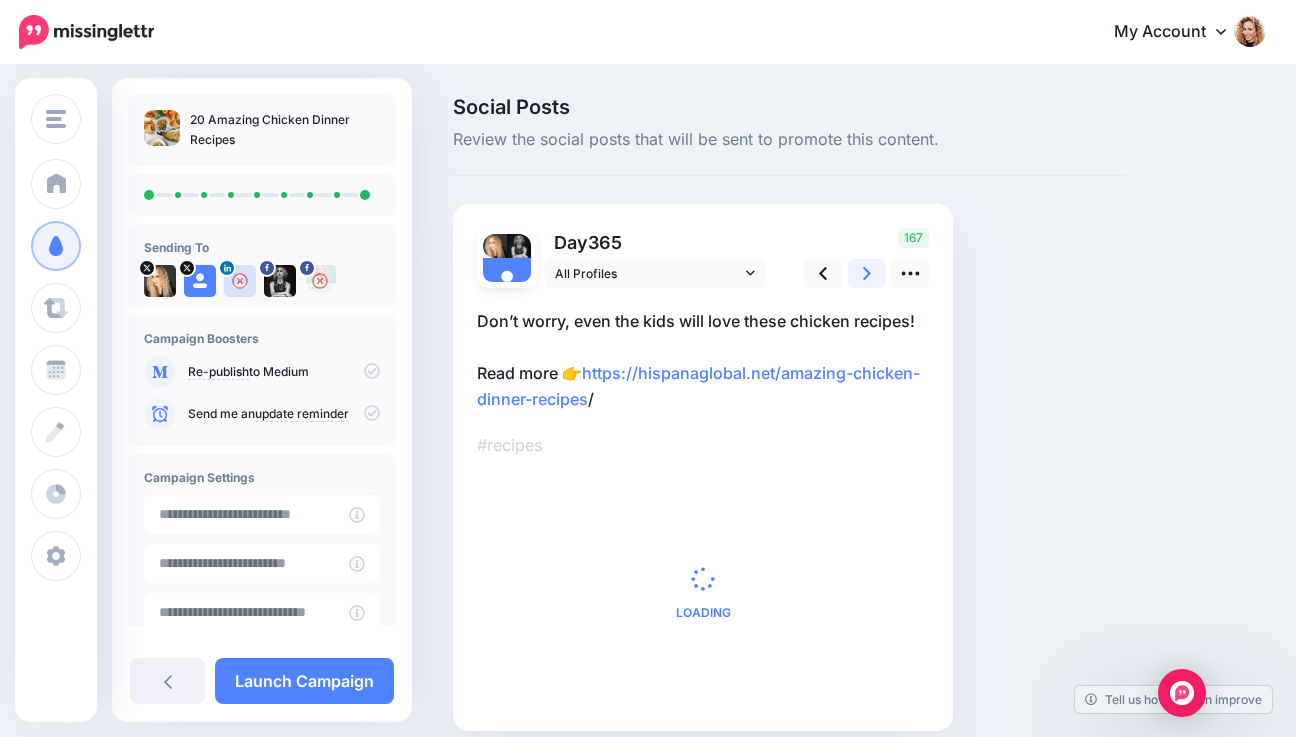 click 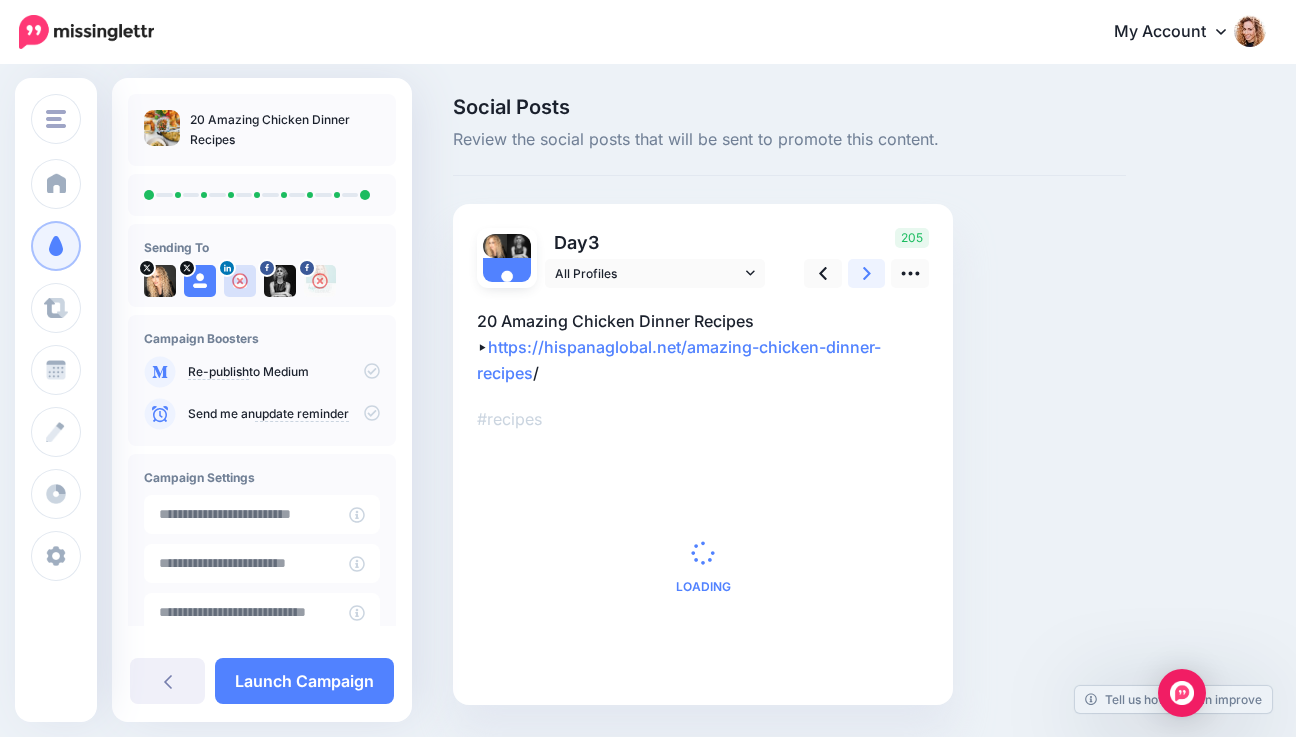 click 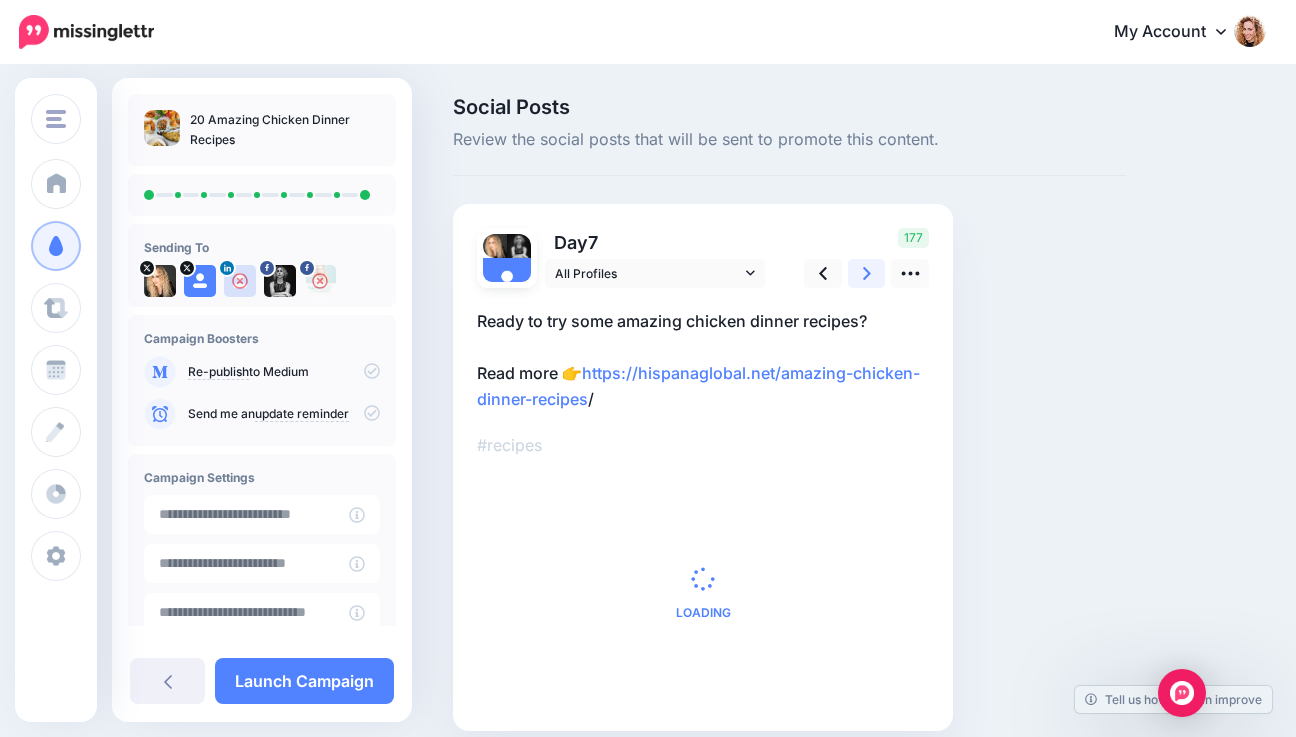 click 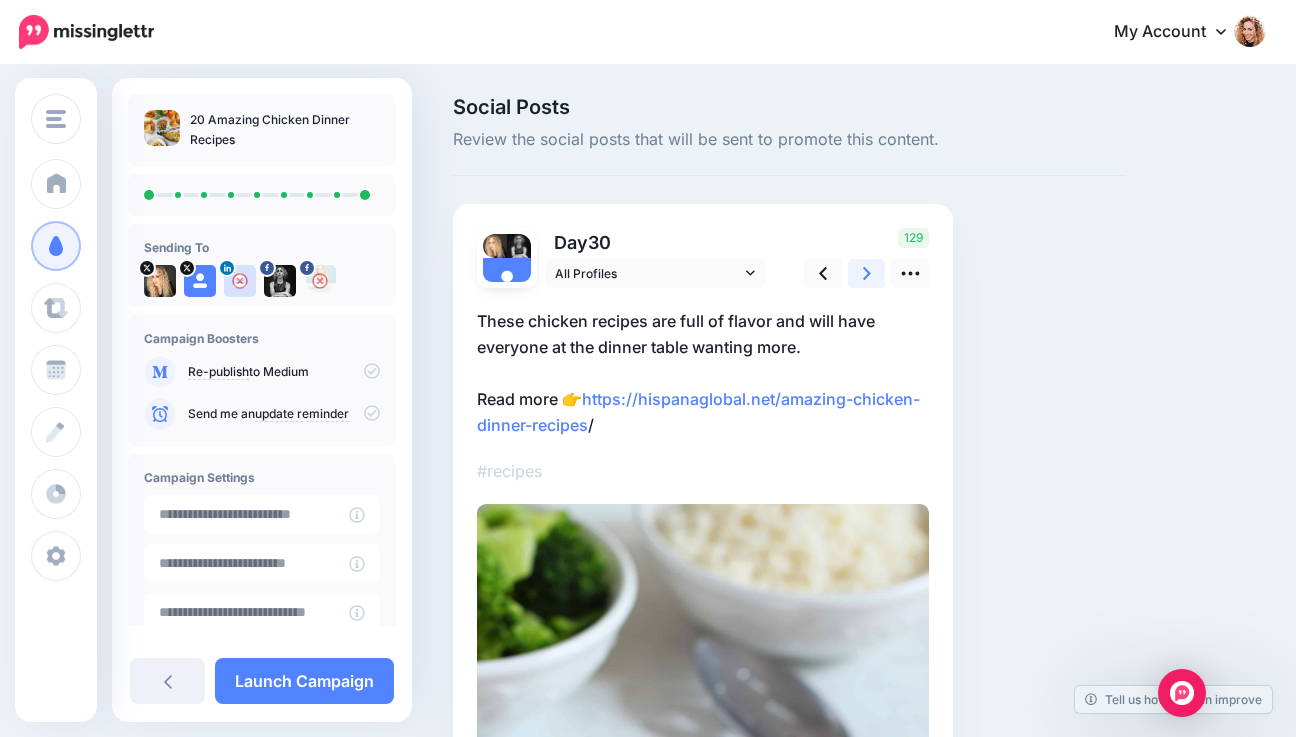 click 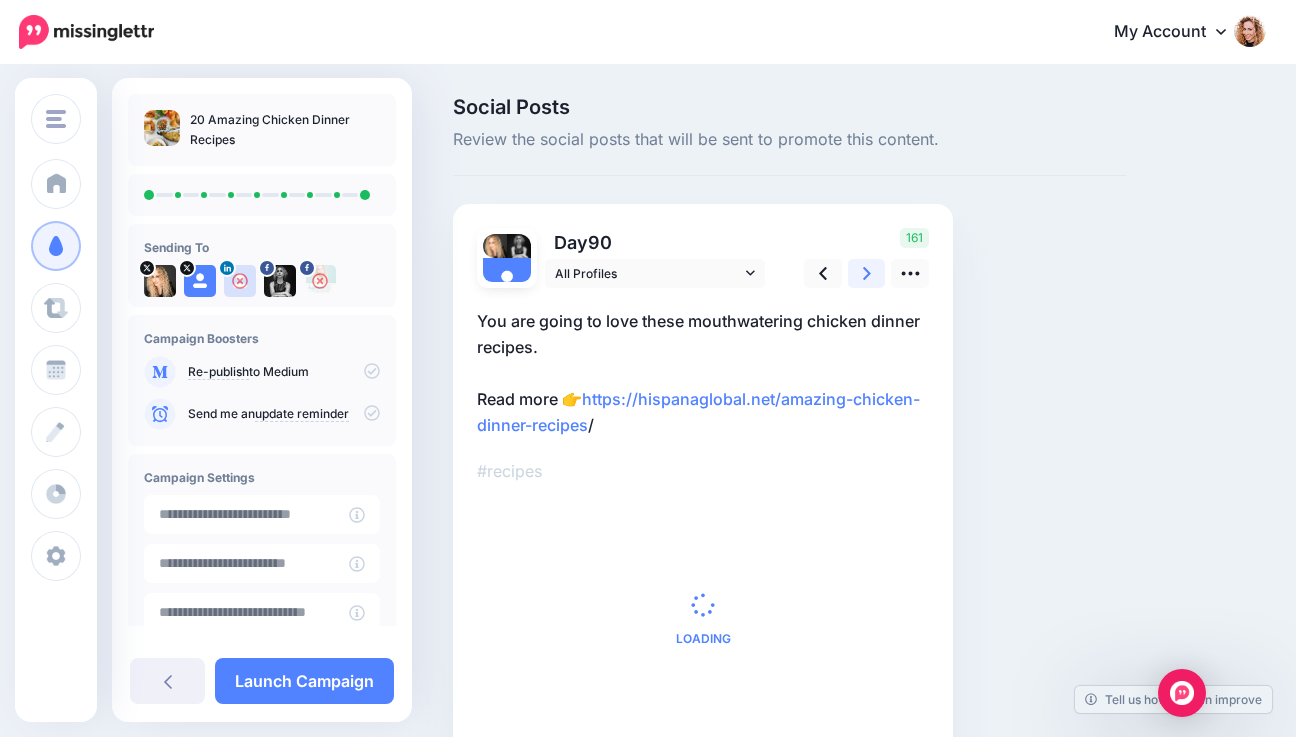 click 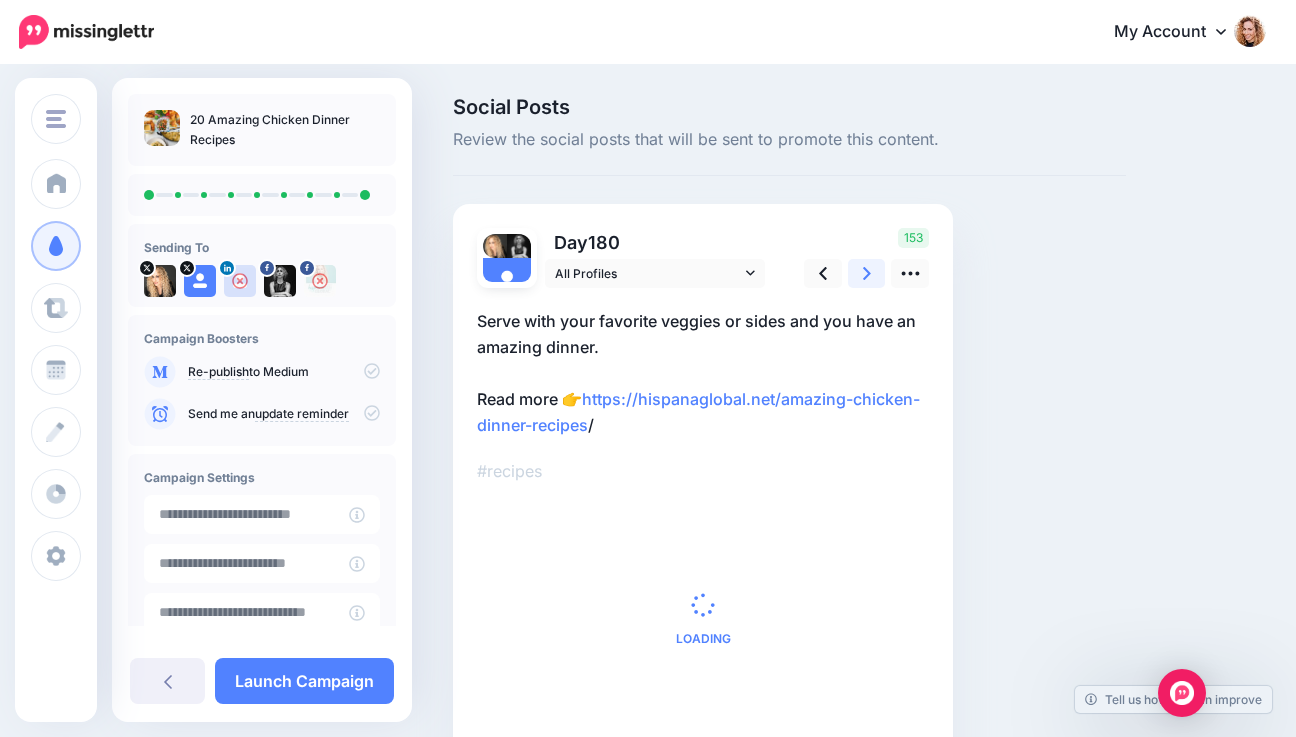 click 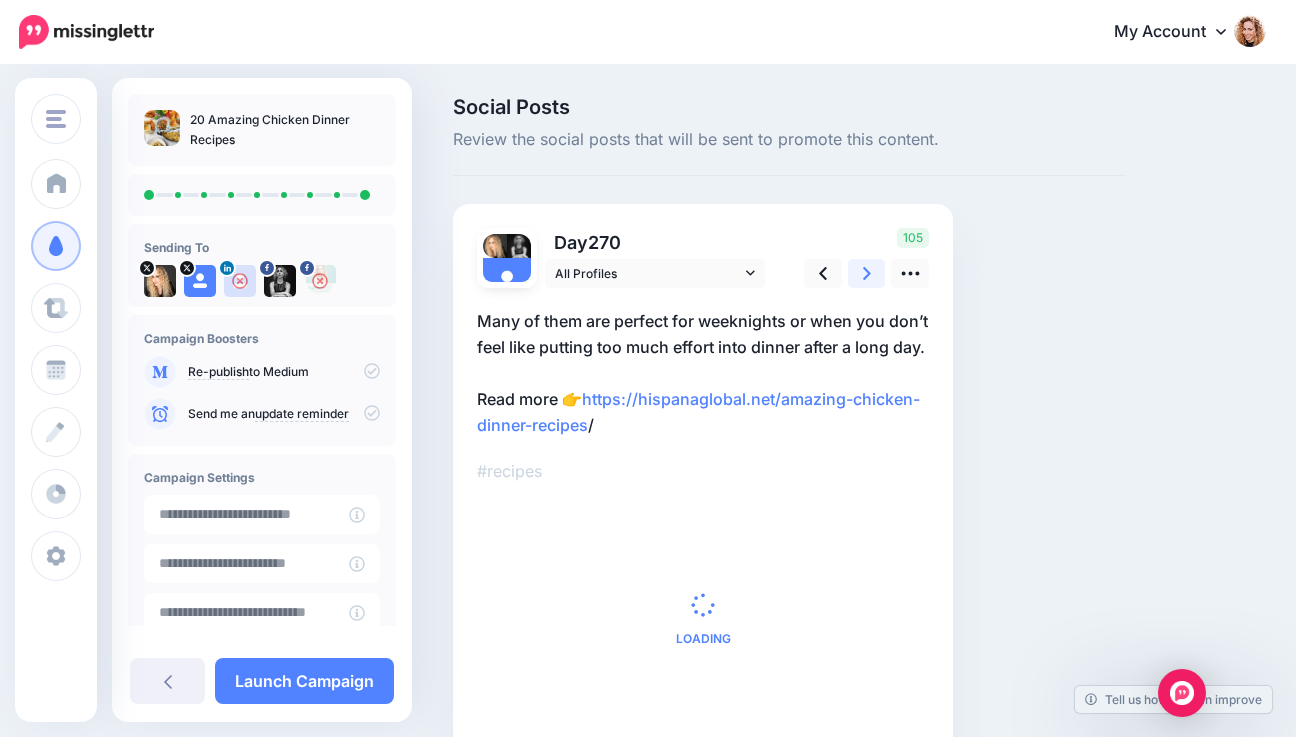 click 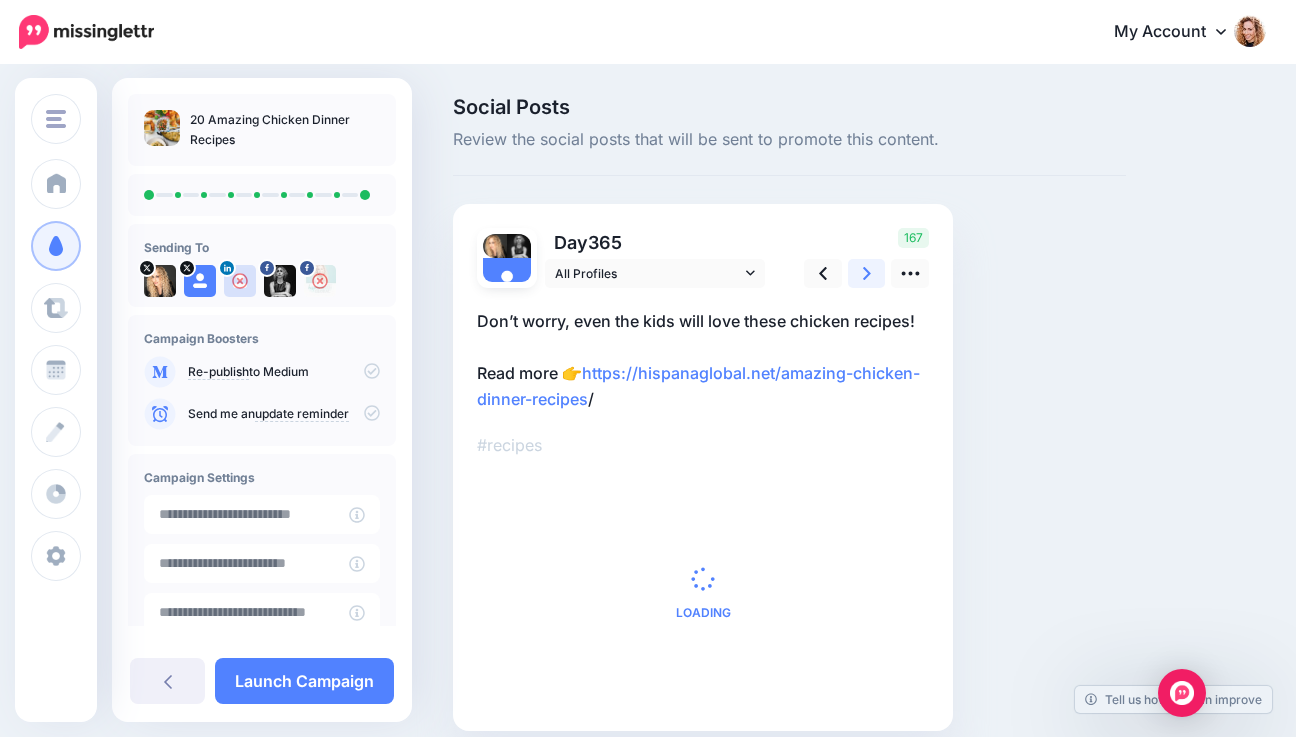click 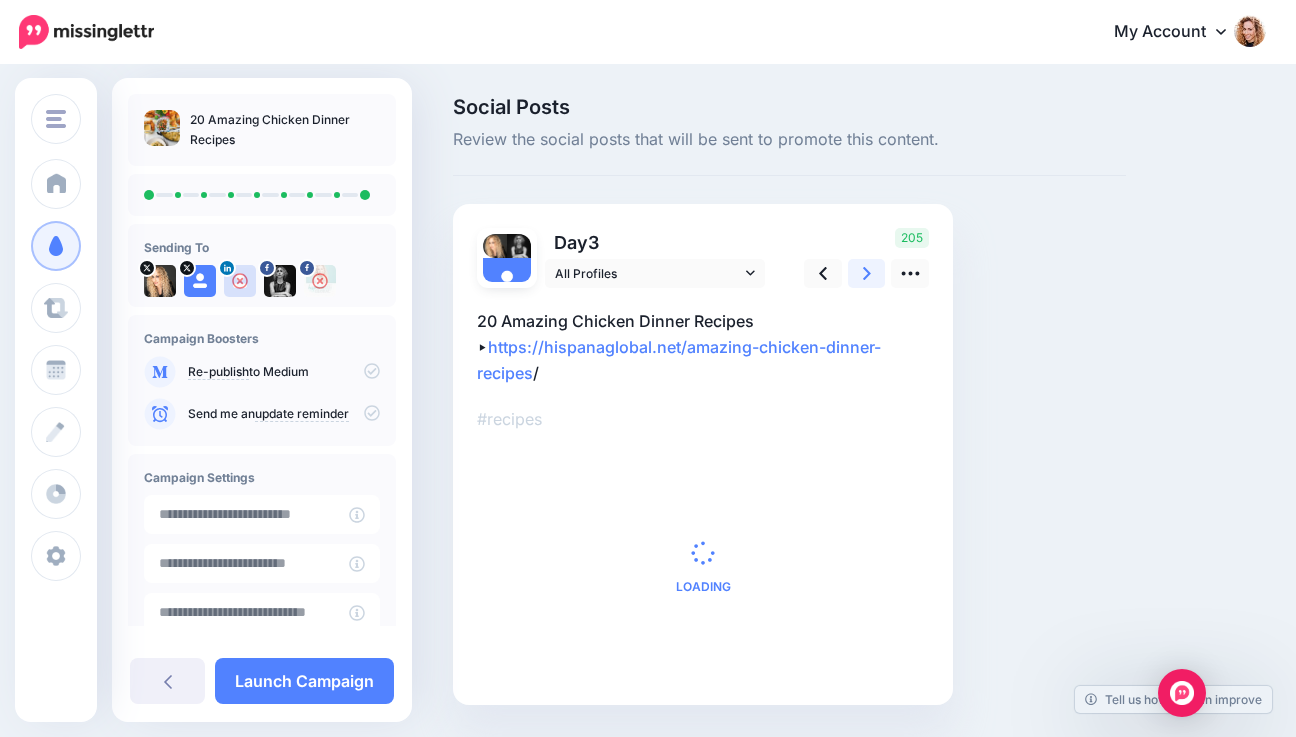 click 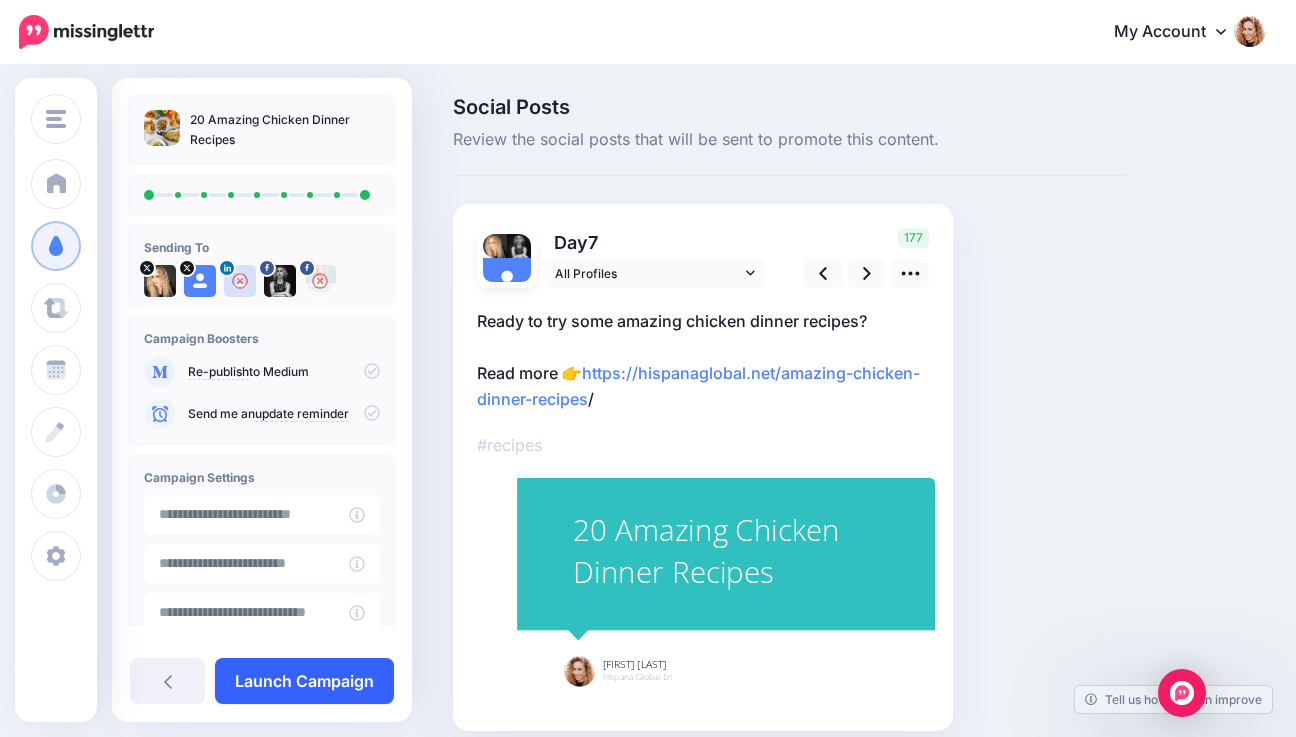 click on "Launch Campaign" at bounding box center [304, 681] 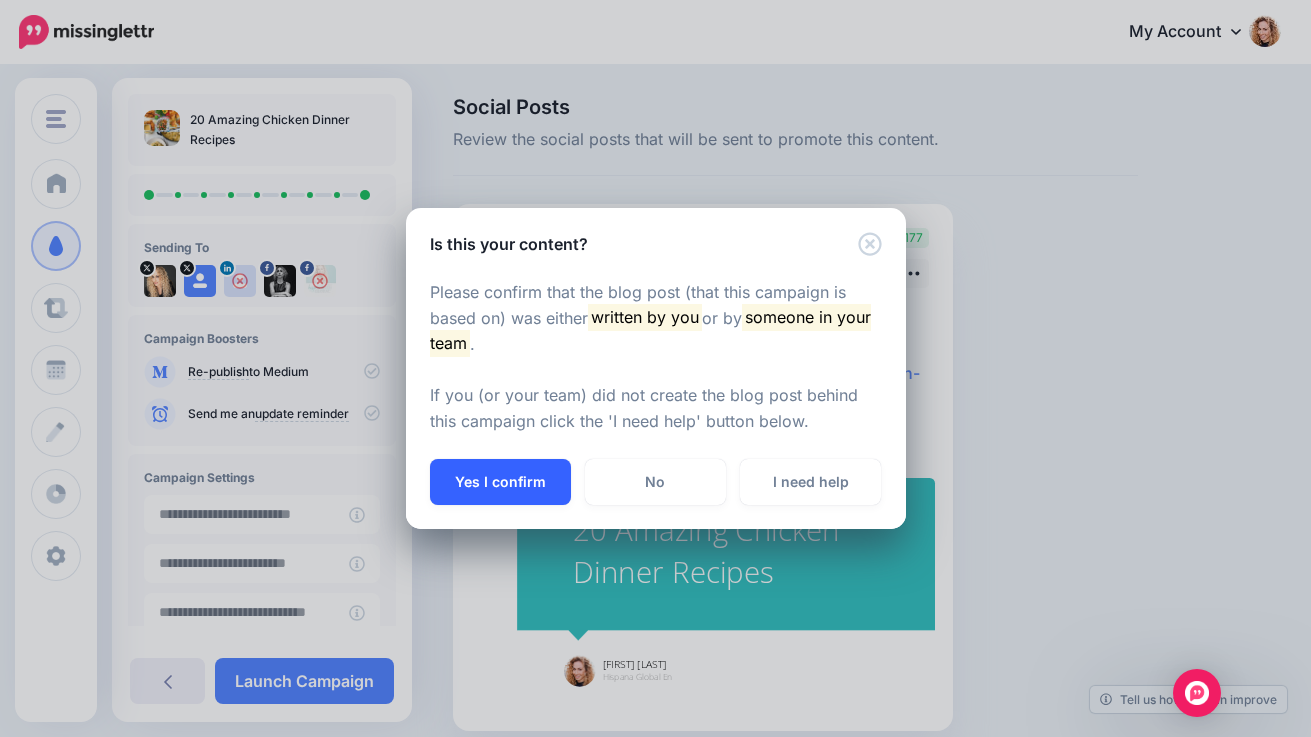 click on "Yes I confirm" at bounding box center (500, 482) 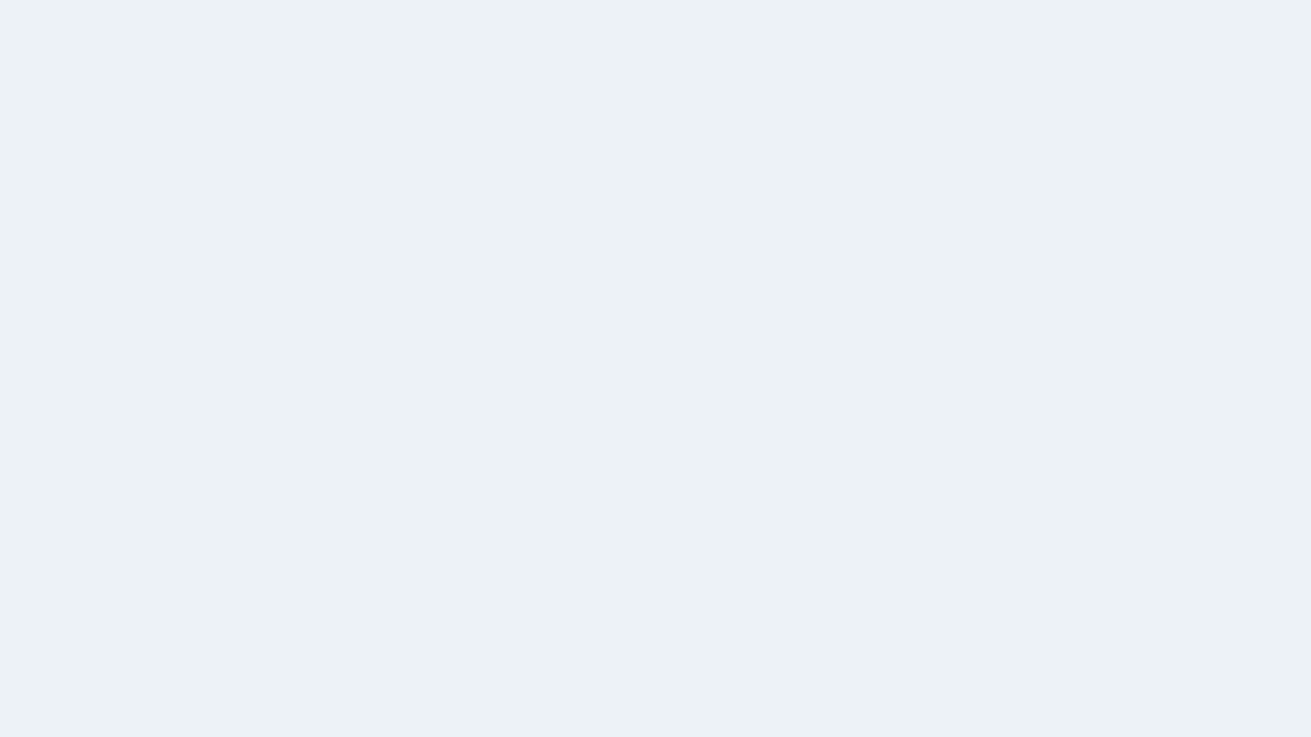 scroll, scrollTop: 0, scrollLeft: 0, axis: both 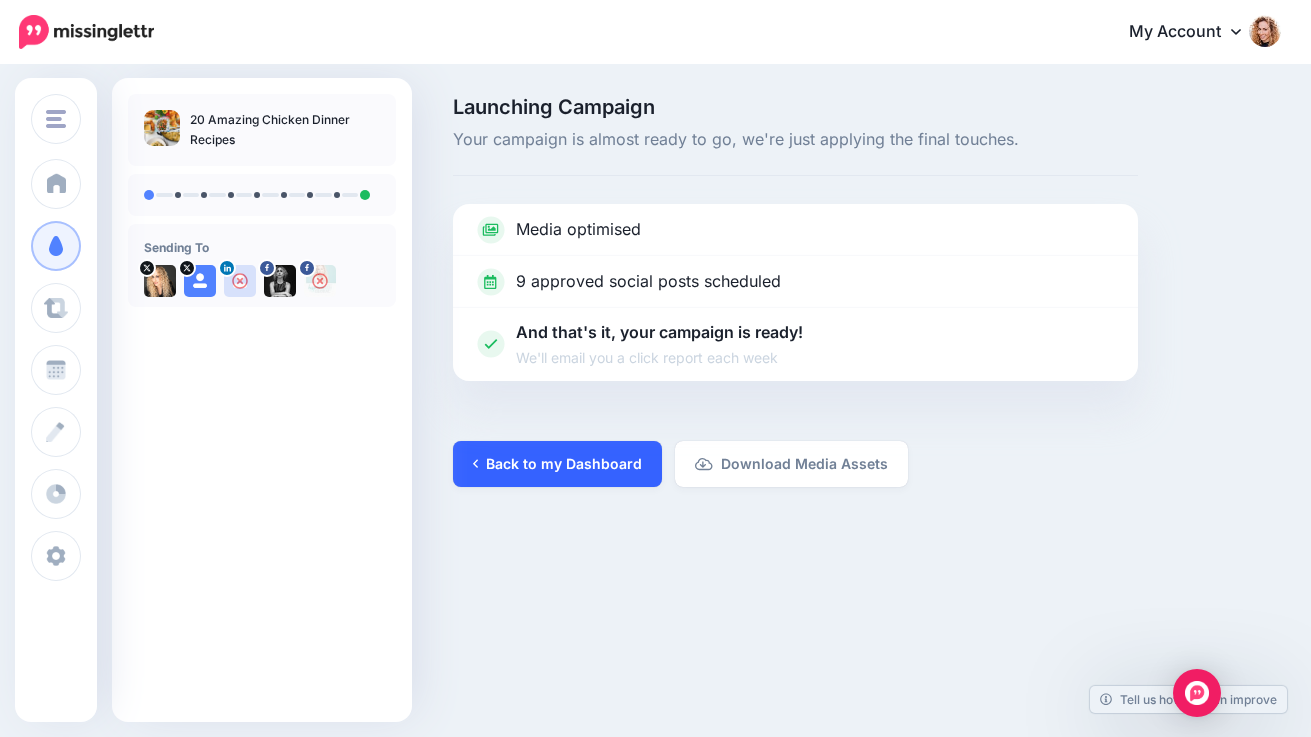 click on "Back to my Dashboard" at bounding box center [557, 464] 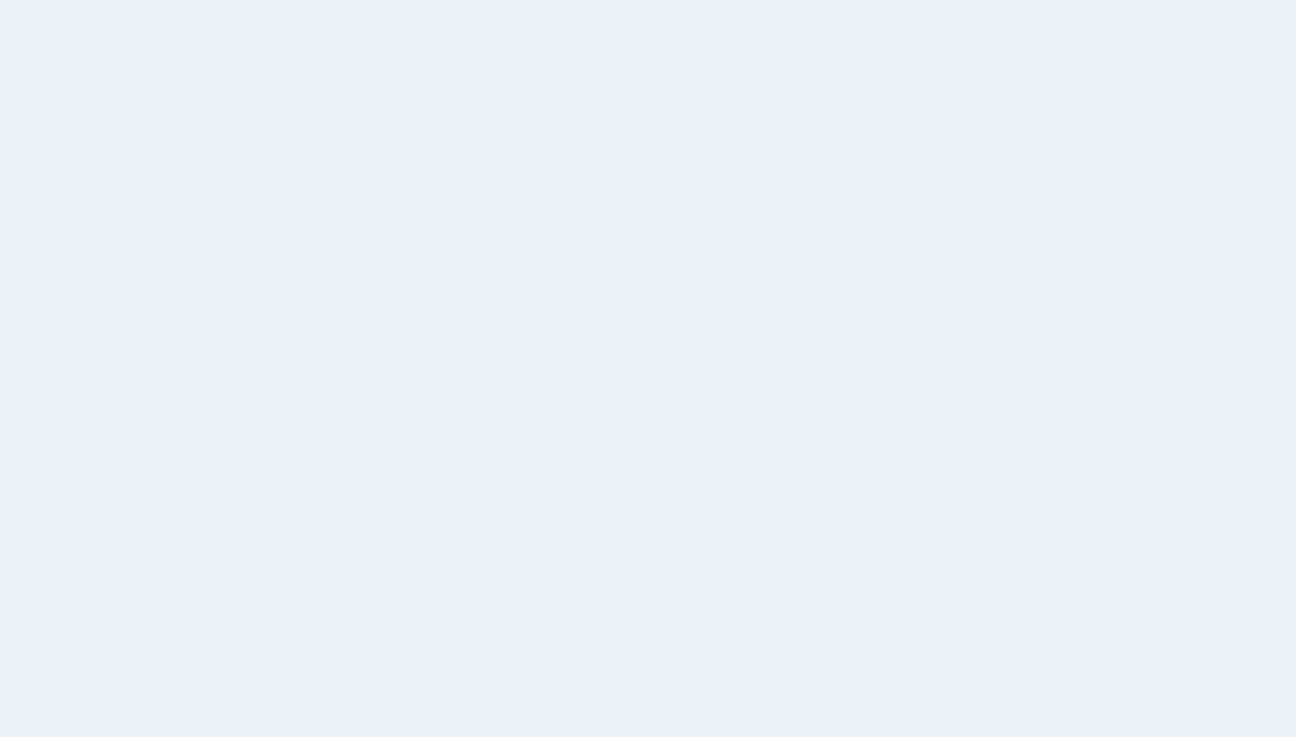 scroll, scrollTop: 0, scrollLeft: 0, axis: both 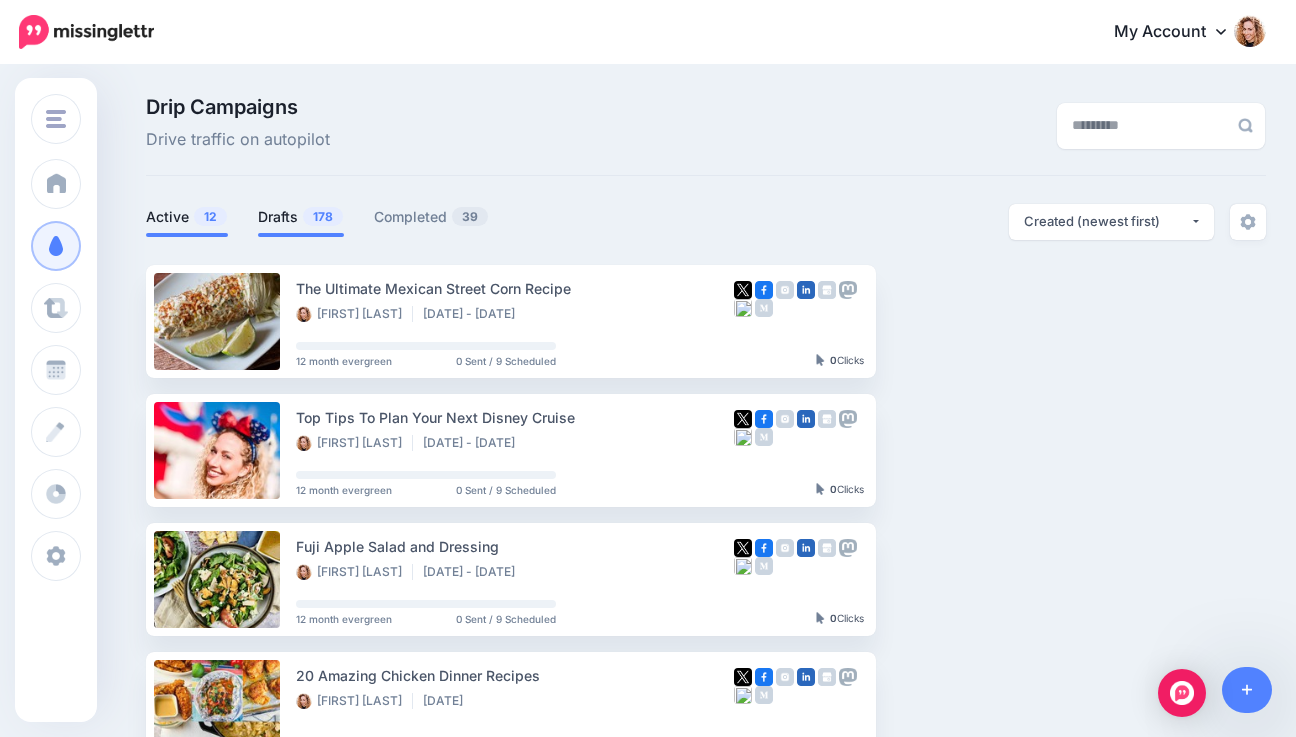 click on "Drafts  178" at bounding box center [301, 217] 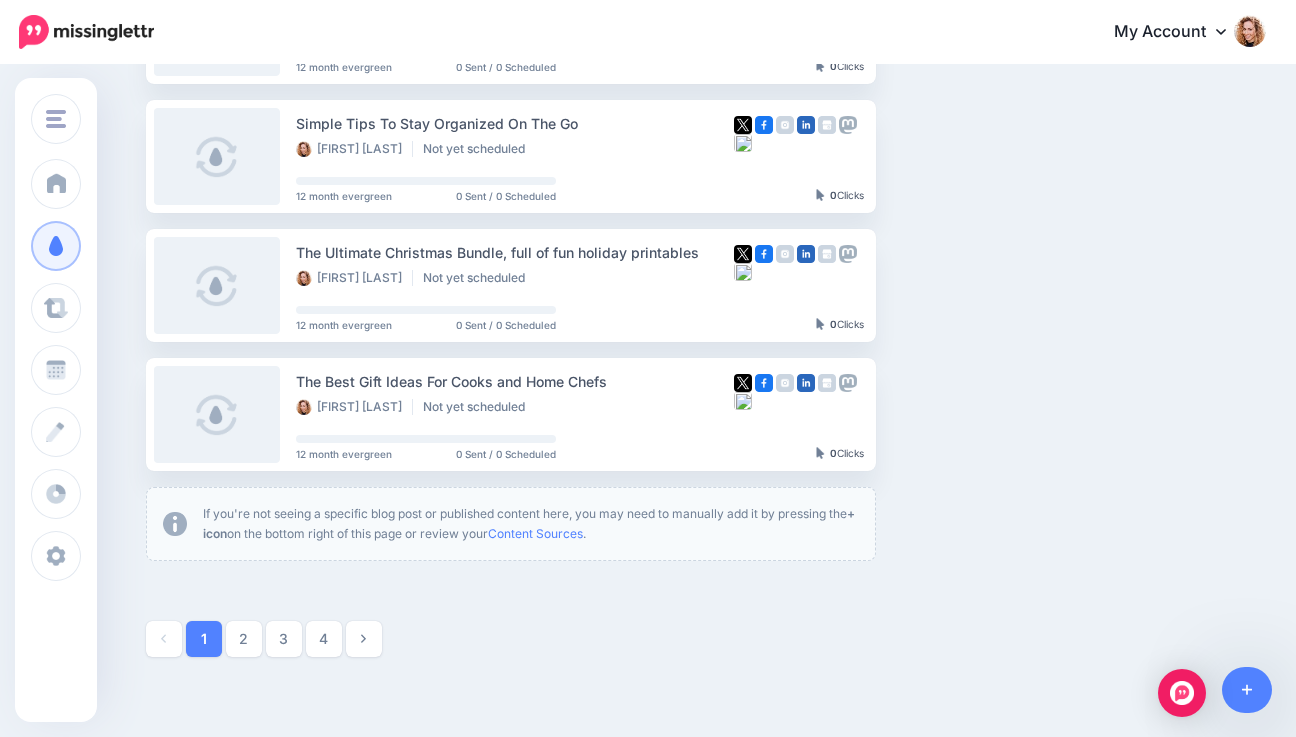 scroll, scrollTop: 1066, scrollLeft: 0, axis: vertical 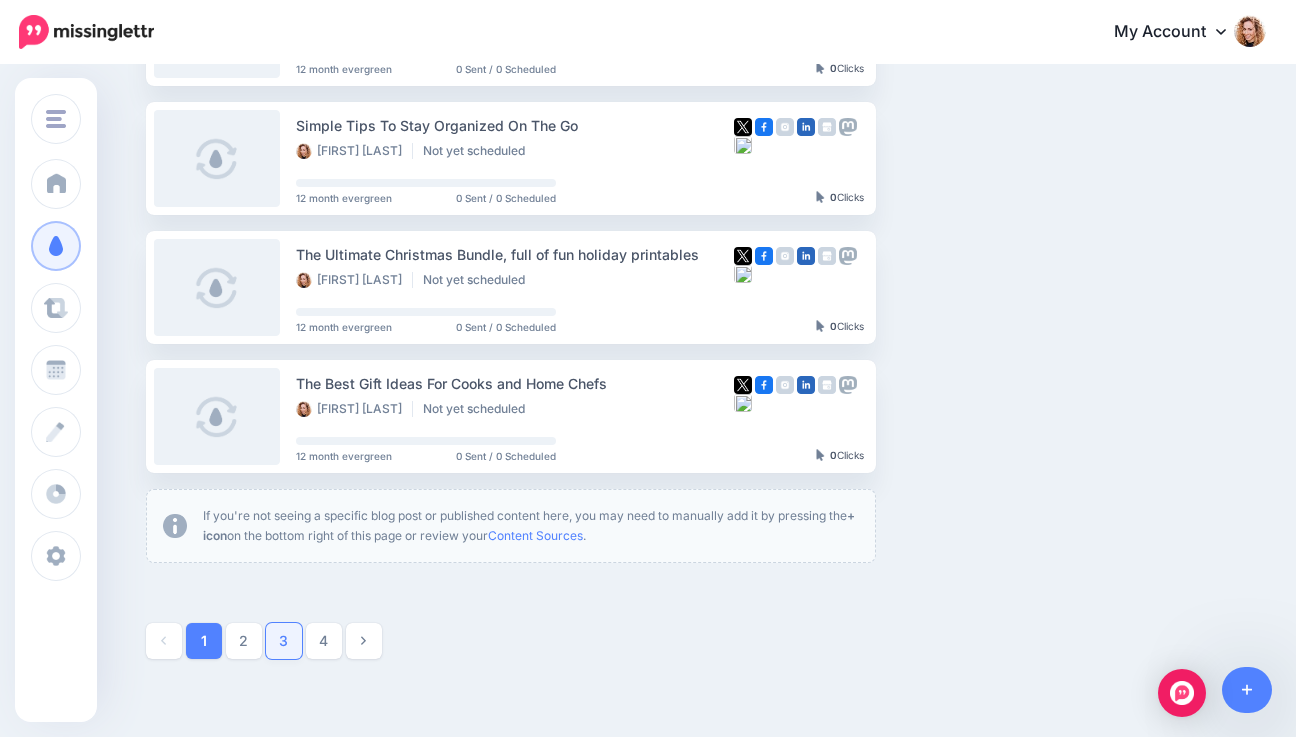 click on "3" at bounding box center (284, 641) 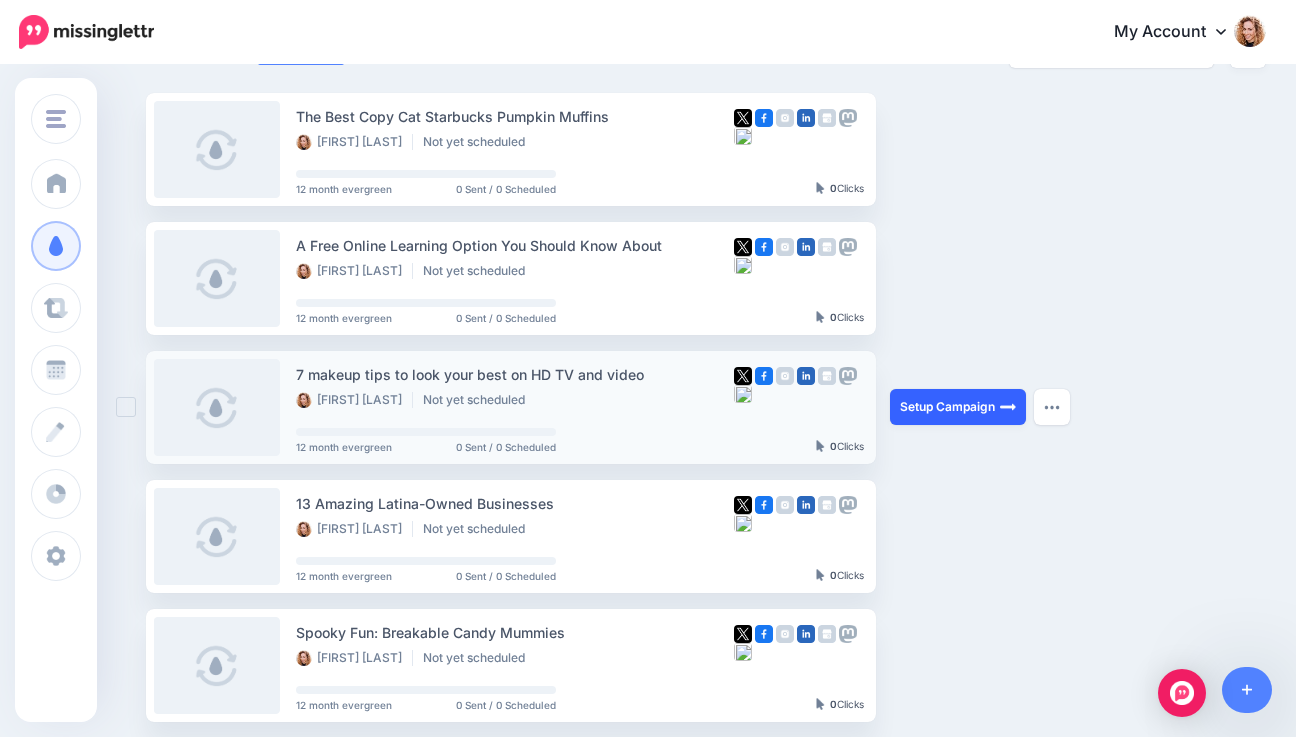 click on "Setup Campaign" at bounding box center [958, 407] 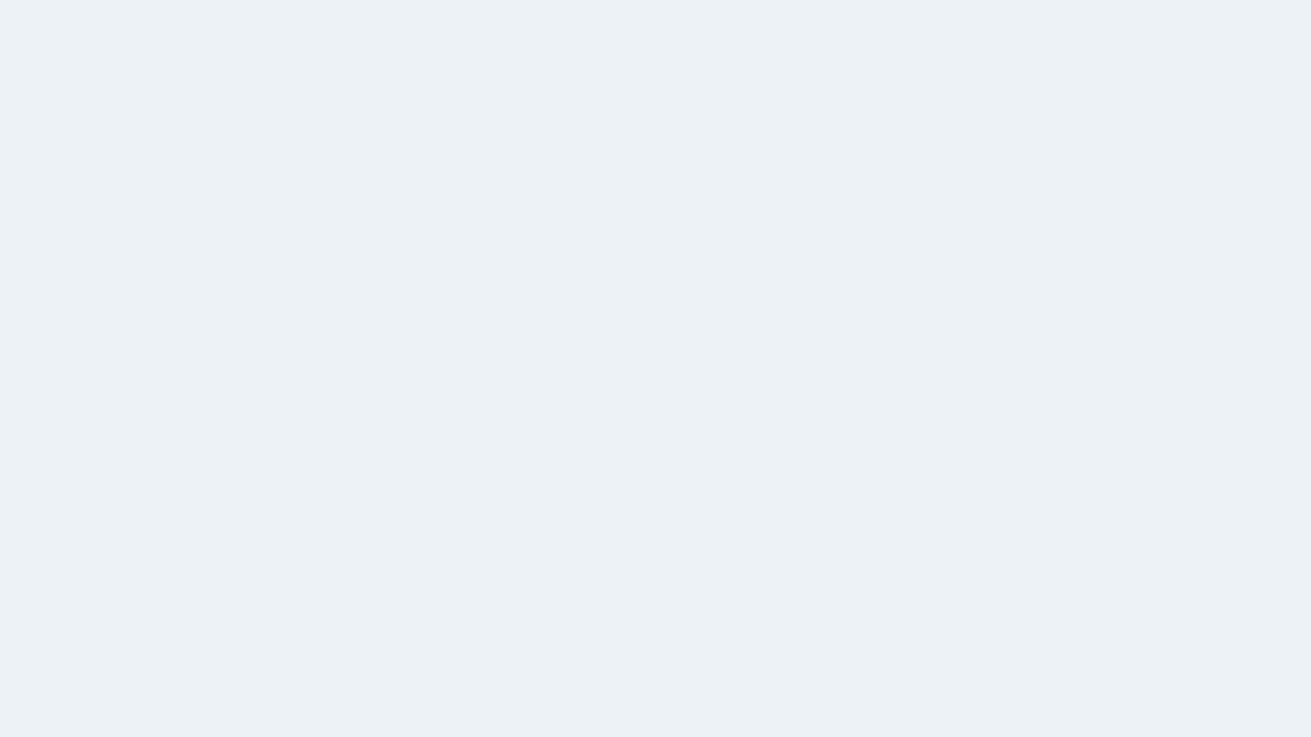 scroll, scrollTop: 0, scrollLeft: 0, axis: both 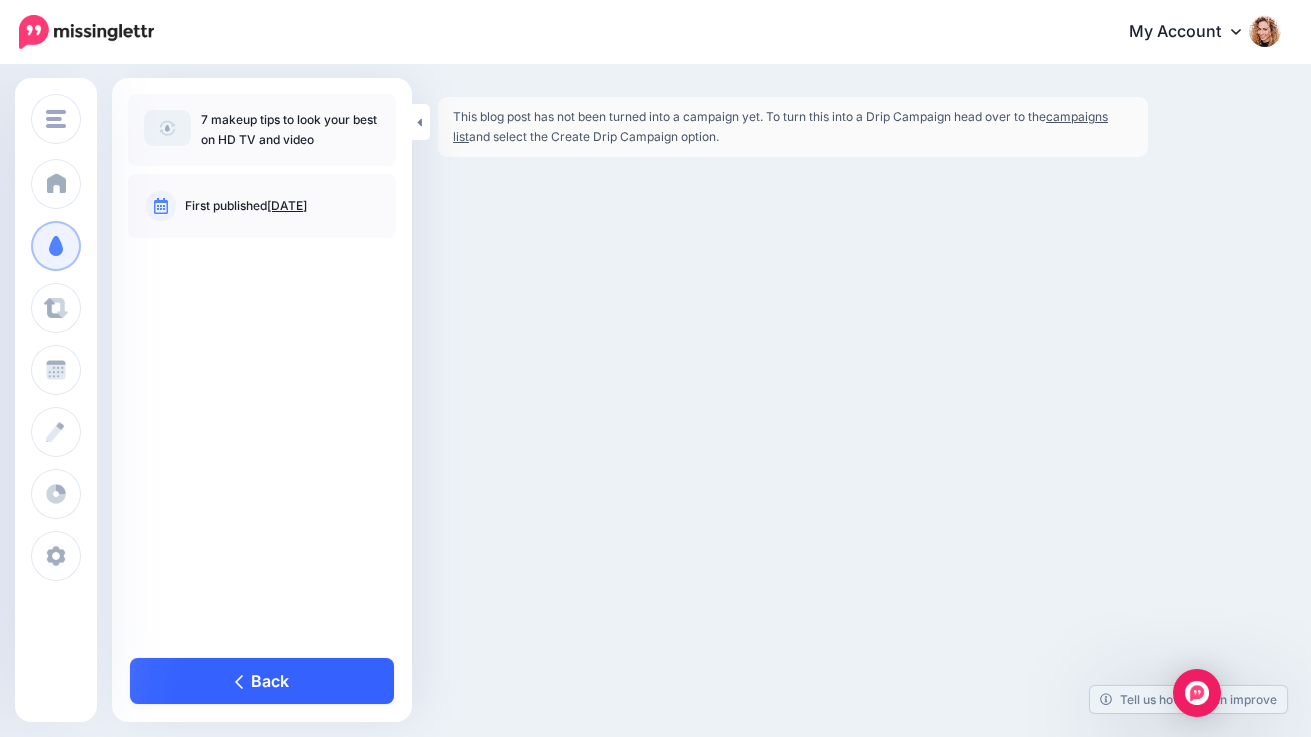 click on "Back" at bounding box center [262, 681] 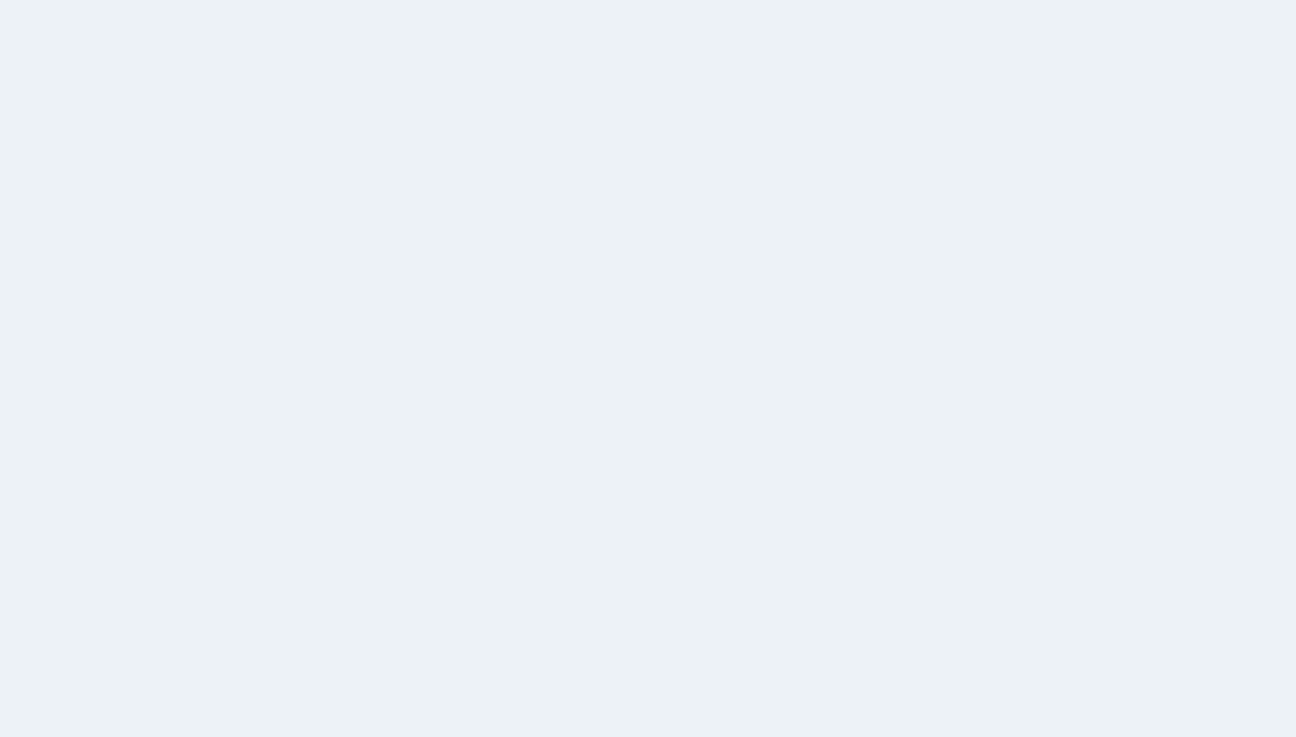 scroll, scrollTop: 0, scrollLeft: 0, axis: both 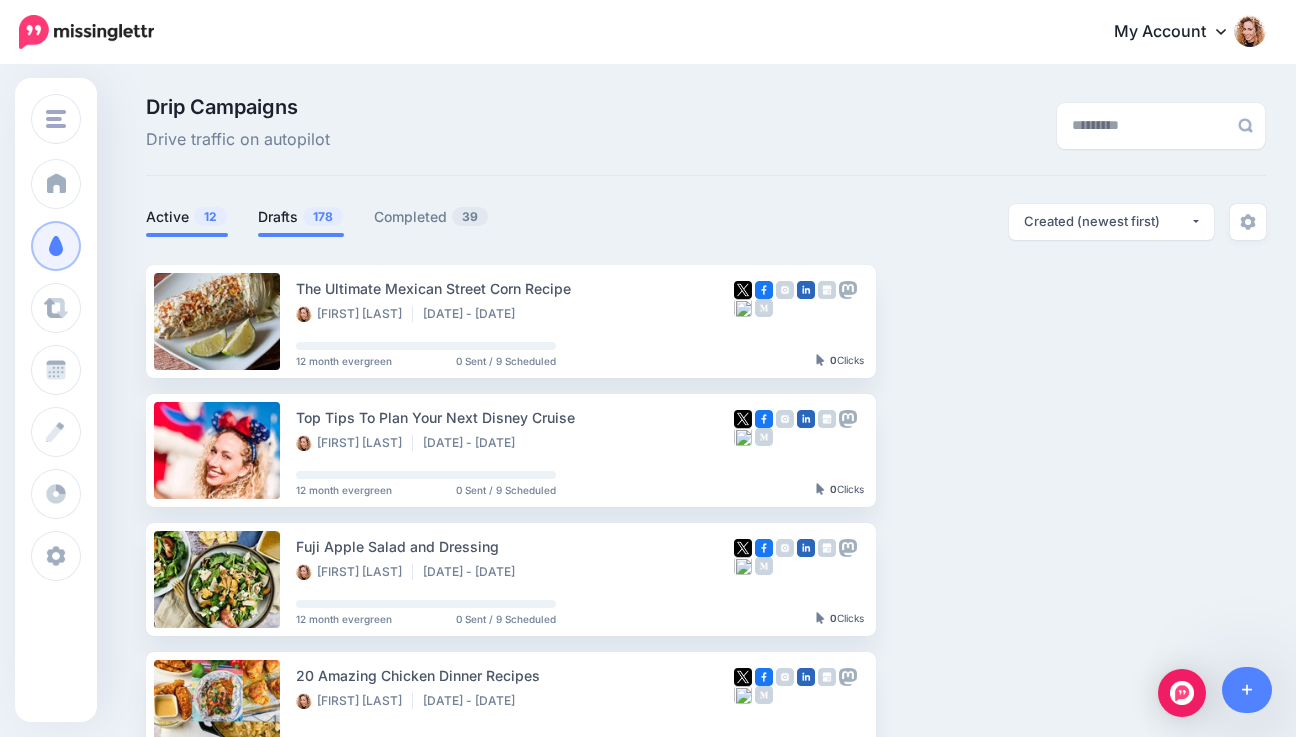 click on "Drafts  178" at bounding box center (301, 217) 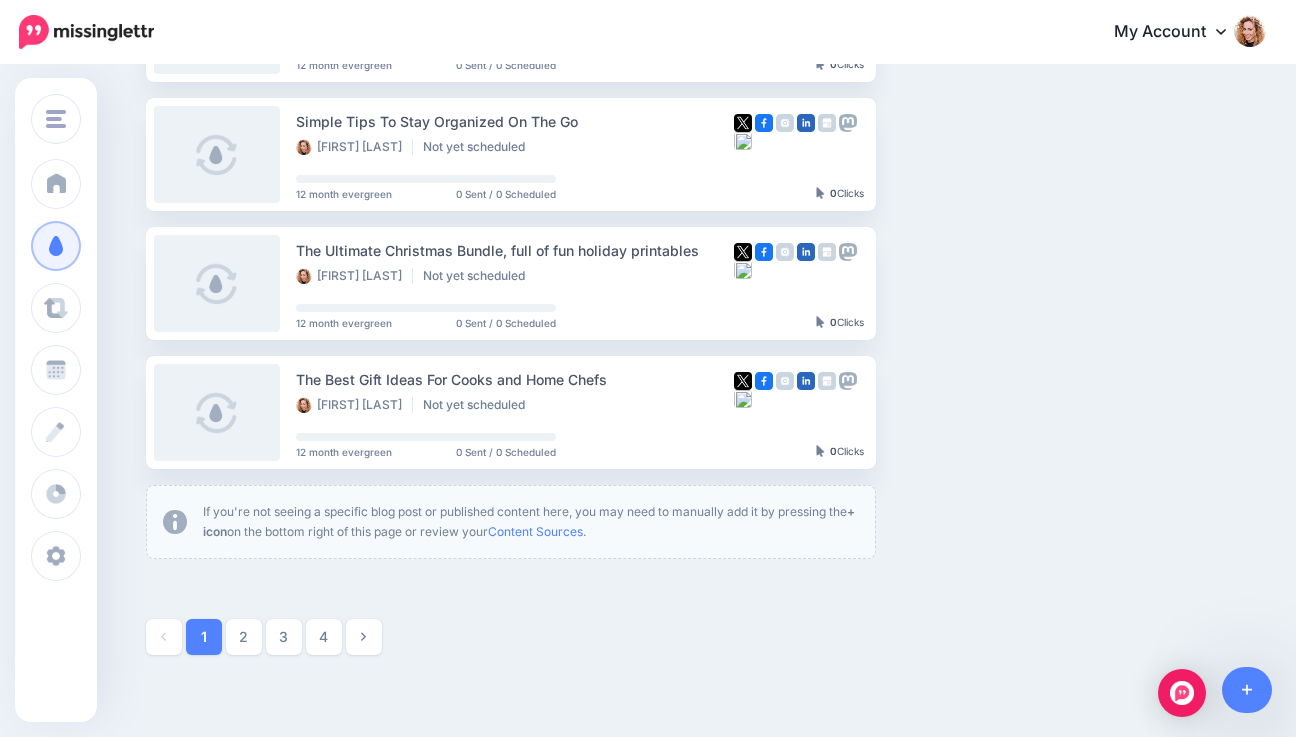 scroll, scrollTop: 1164, scrollLeft: 0, axis: vertical 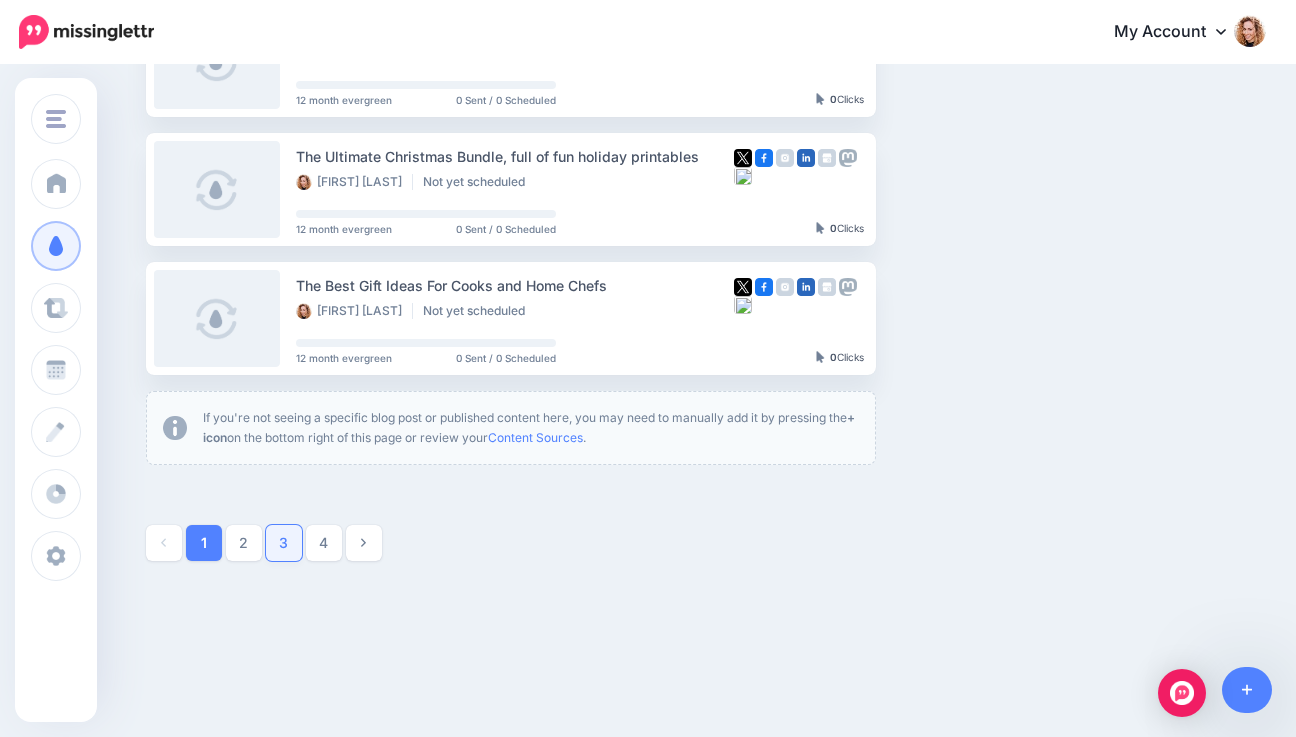 click on "3" at bounding box center (284, 543) 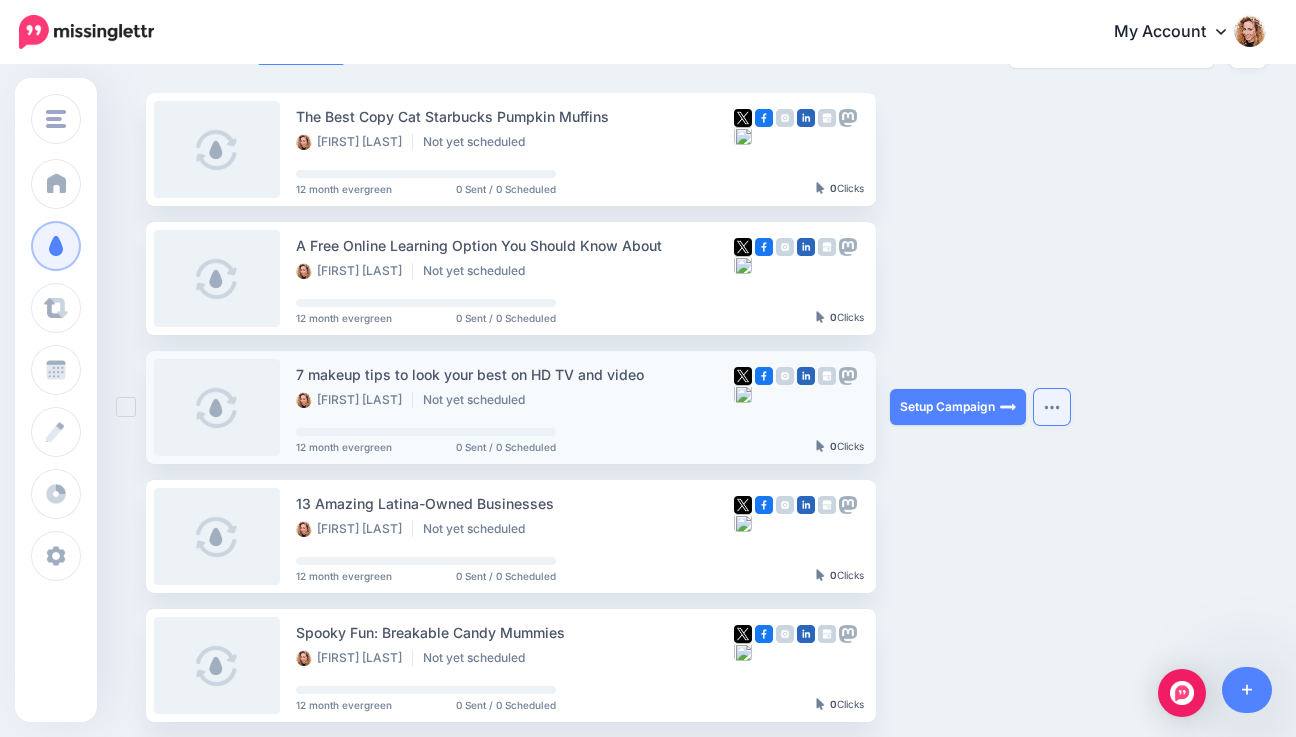 click at bounding box center [1052, 407] 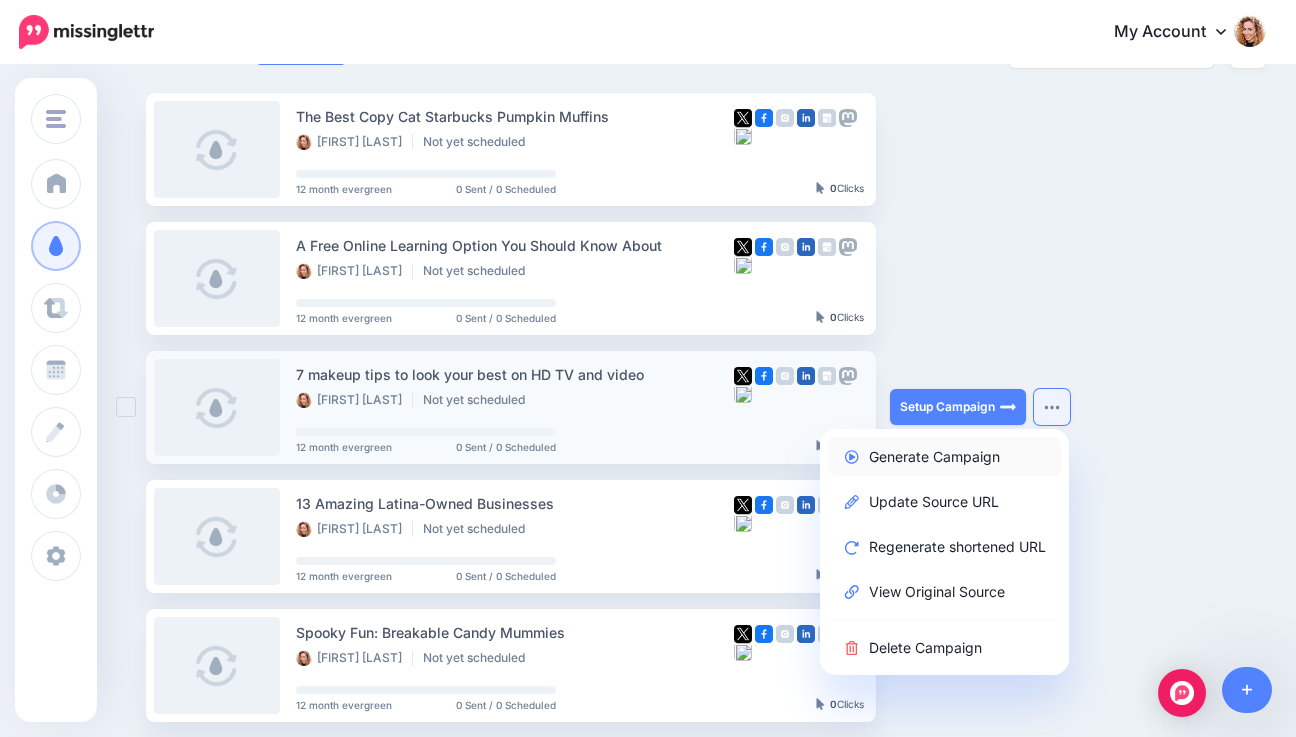 click on "Generate Campaign" at bounding box center (944, 456) 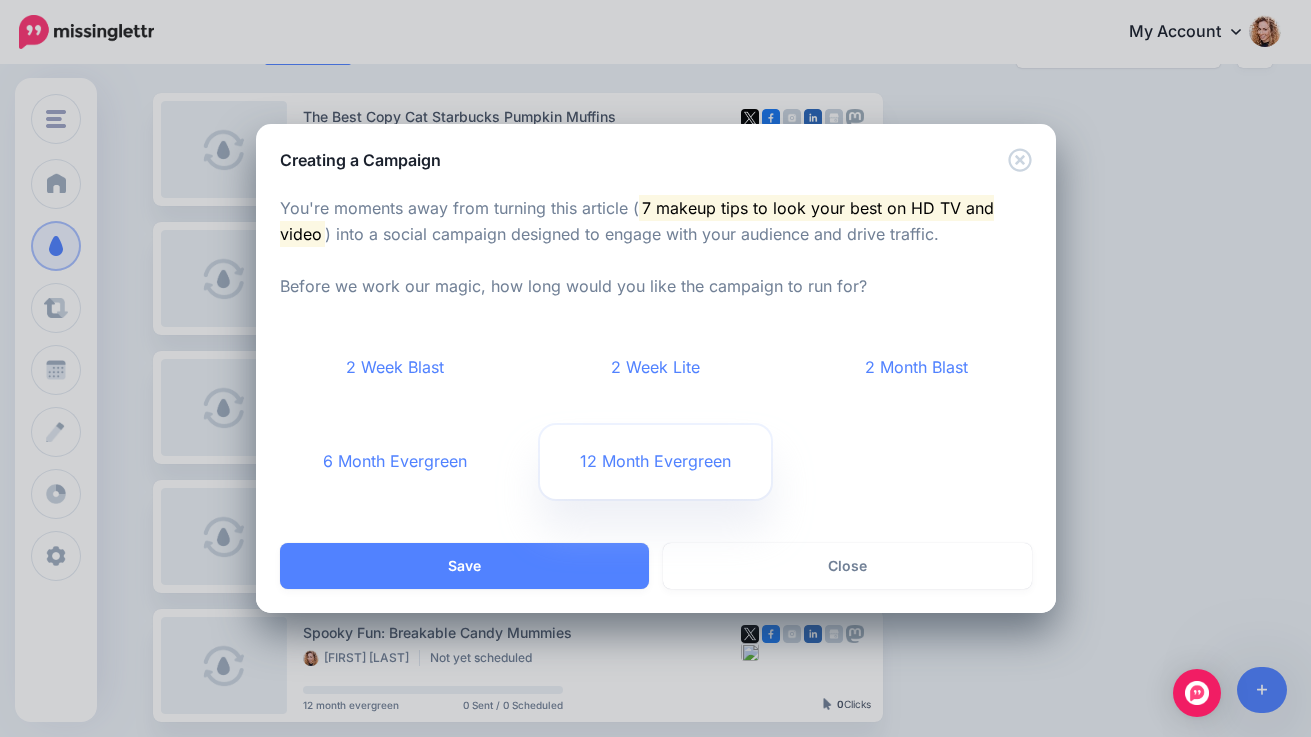 click on "12 Month Evergreen" at bounding box center [655, 462] 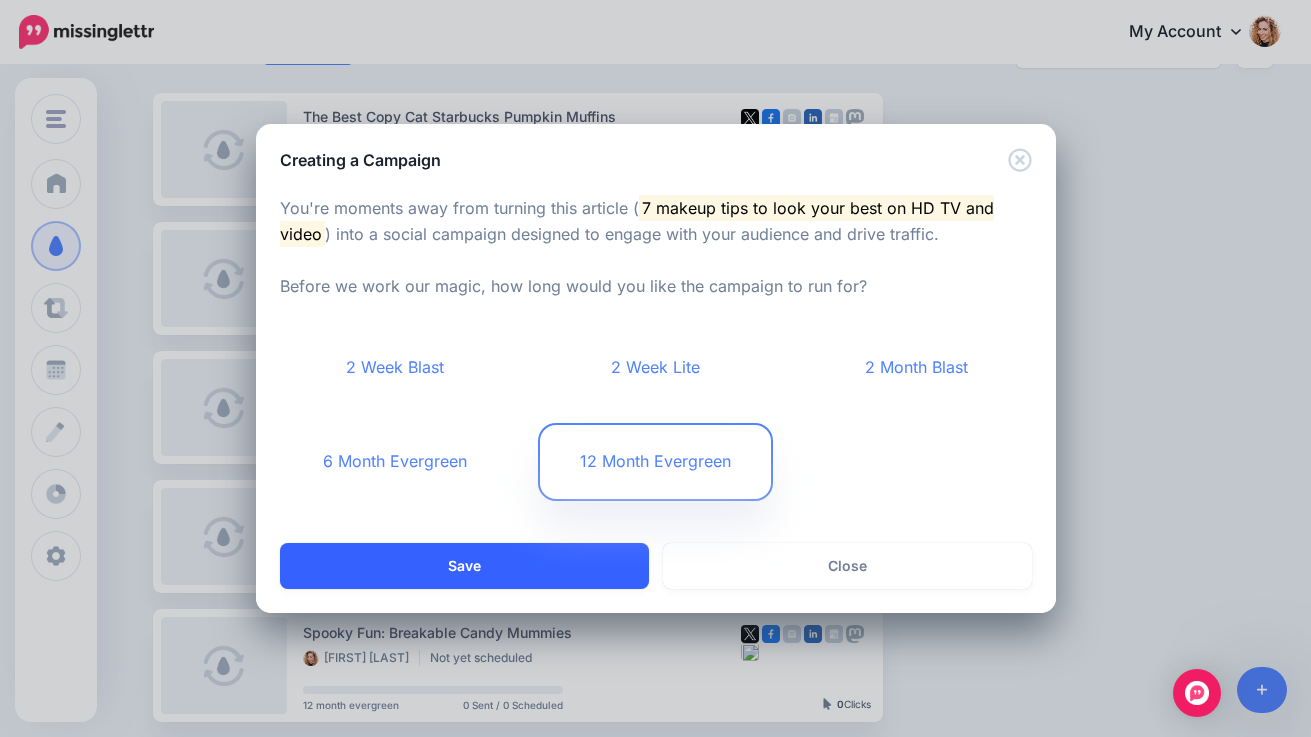 click on "Save" at bounding box center [464, 566] 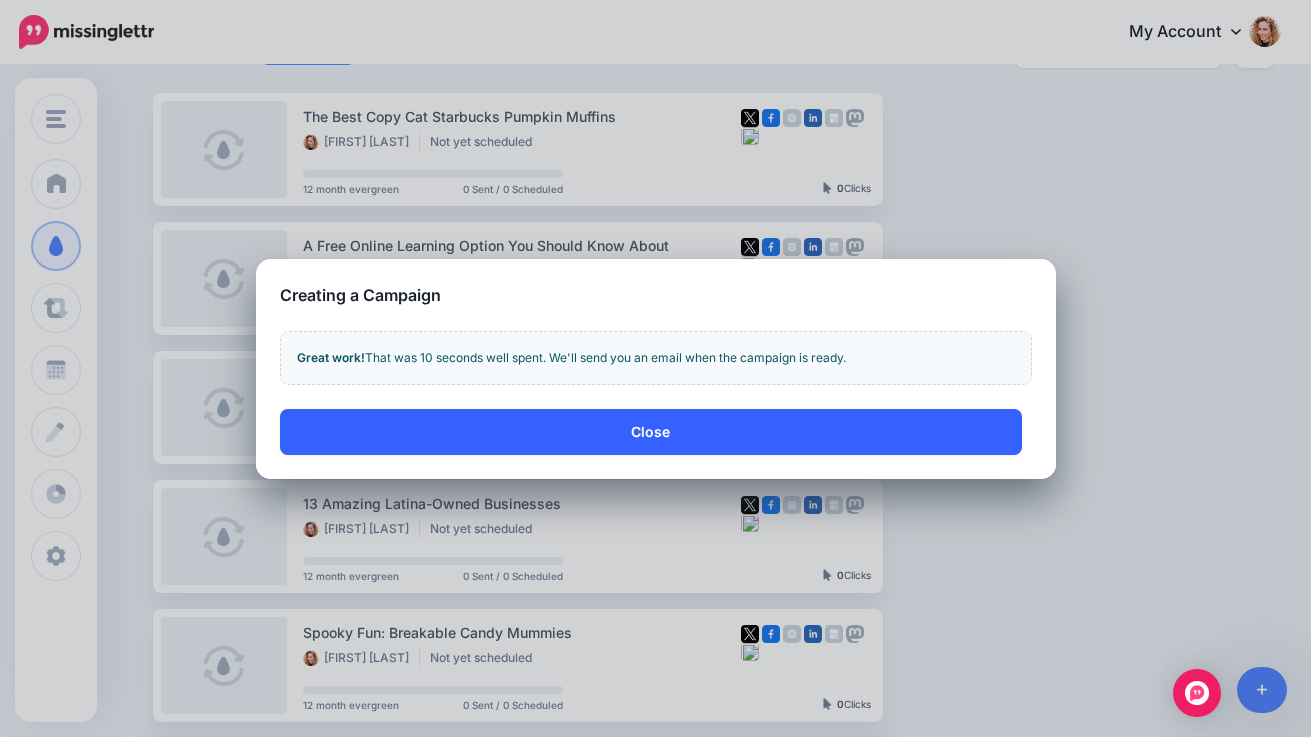 click on "Close" at bounding box center [651, 432] 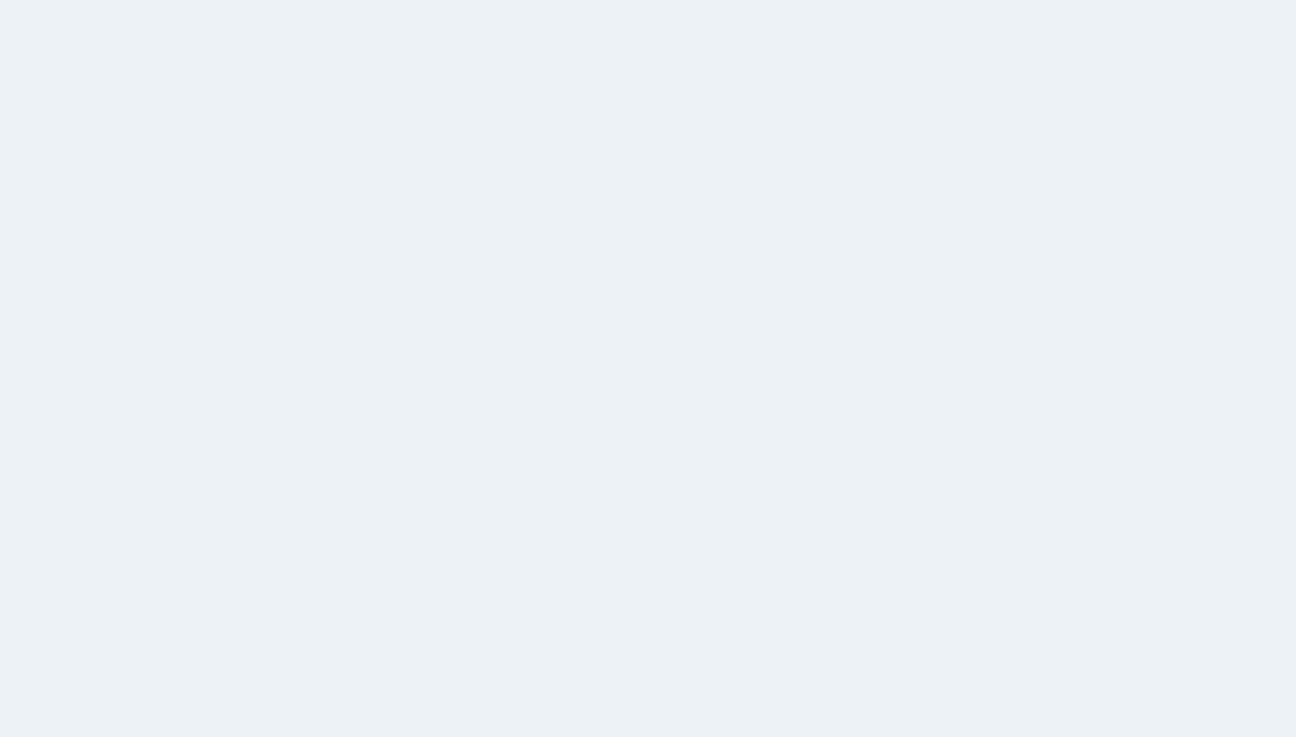 scroll, scrollTop: 172, scrollLeft: 0, axis: vertical 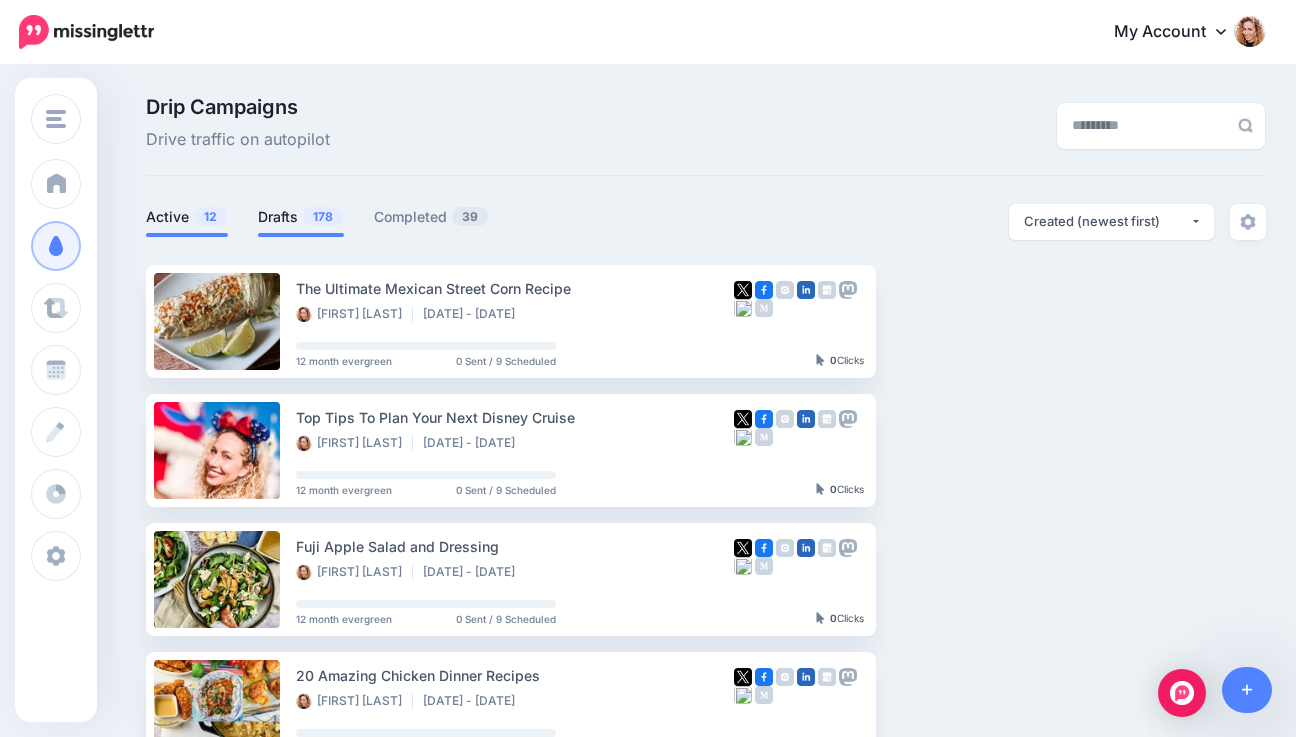click on "Drafts  178" at bounding box center (301, 217) 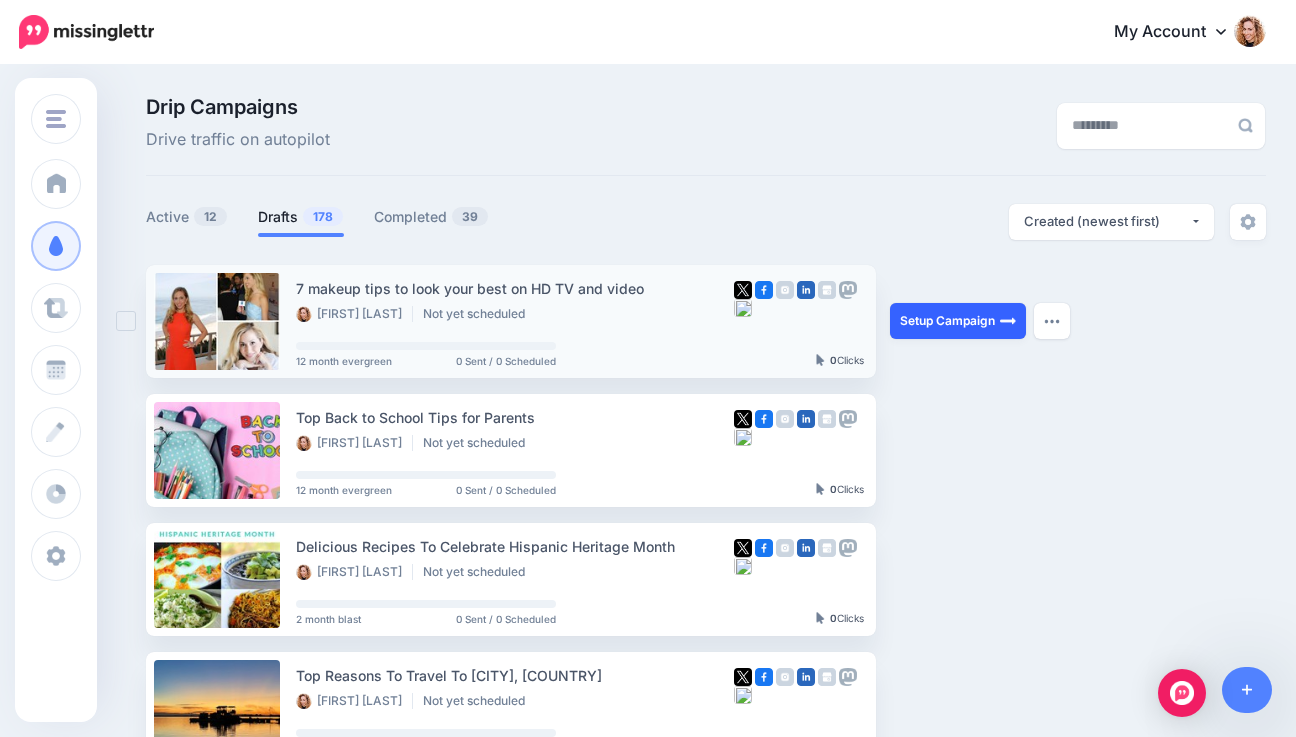 click on "Setup Campaign" at bounding box center (958, 321) 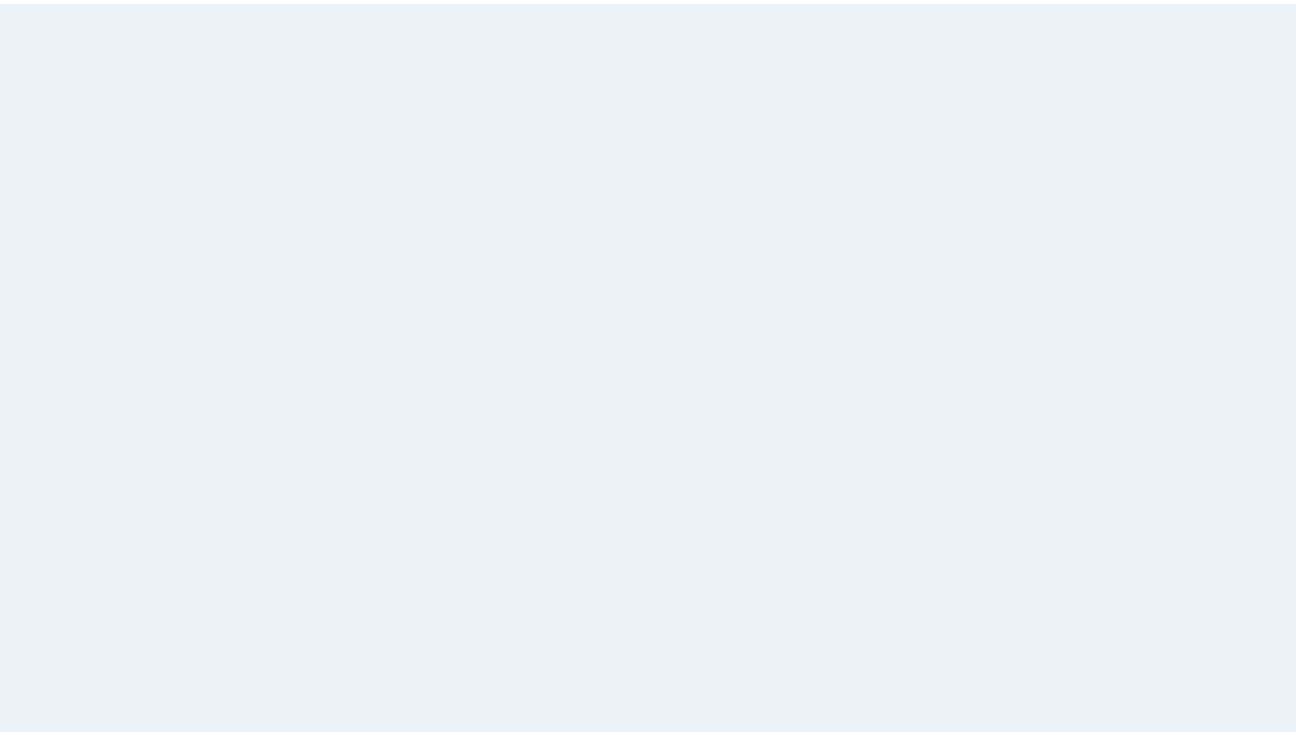 scroll, scrollTop: 0, scrollLeft: 0, axis: both 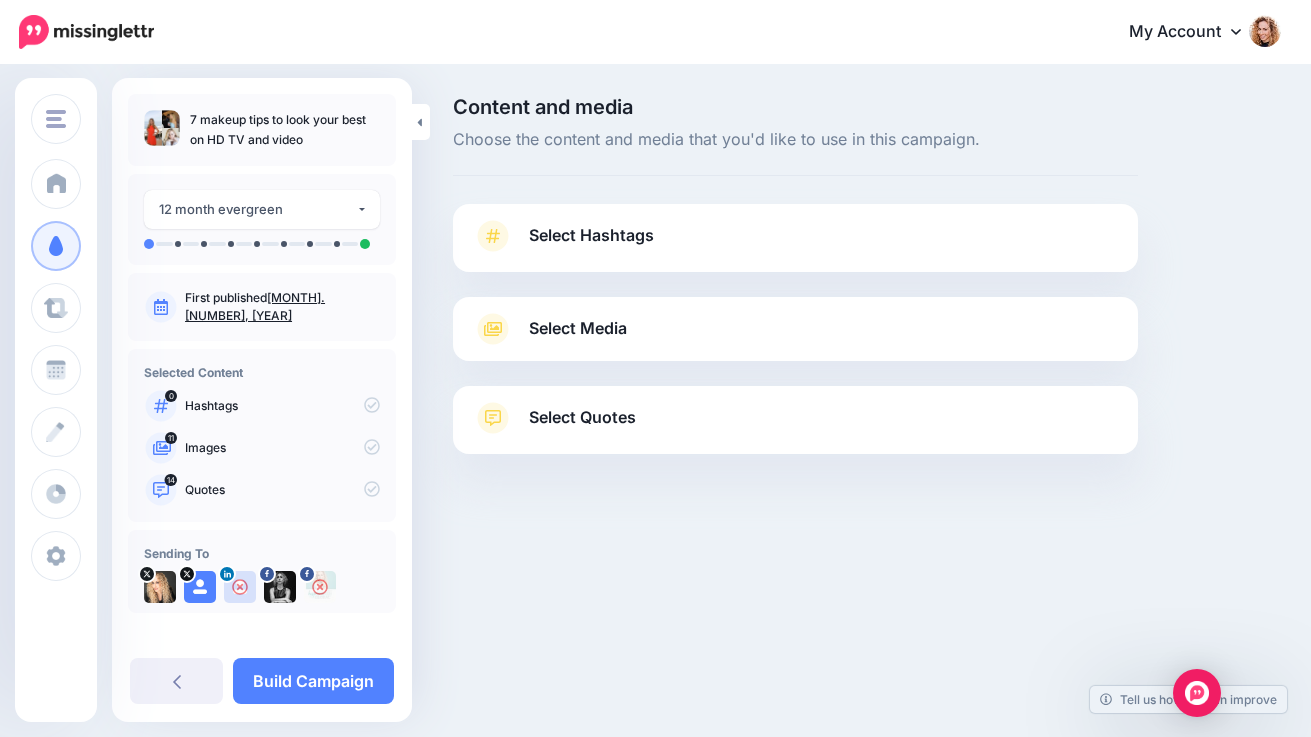 click on "Select Media" at bounding box center [578, 328] 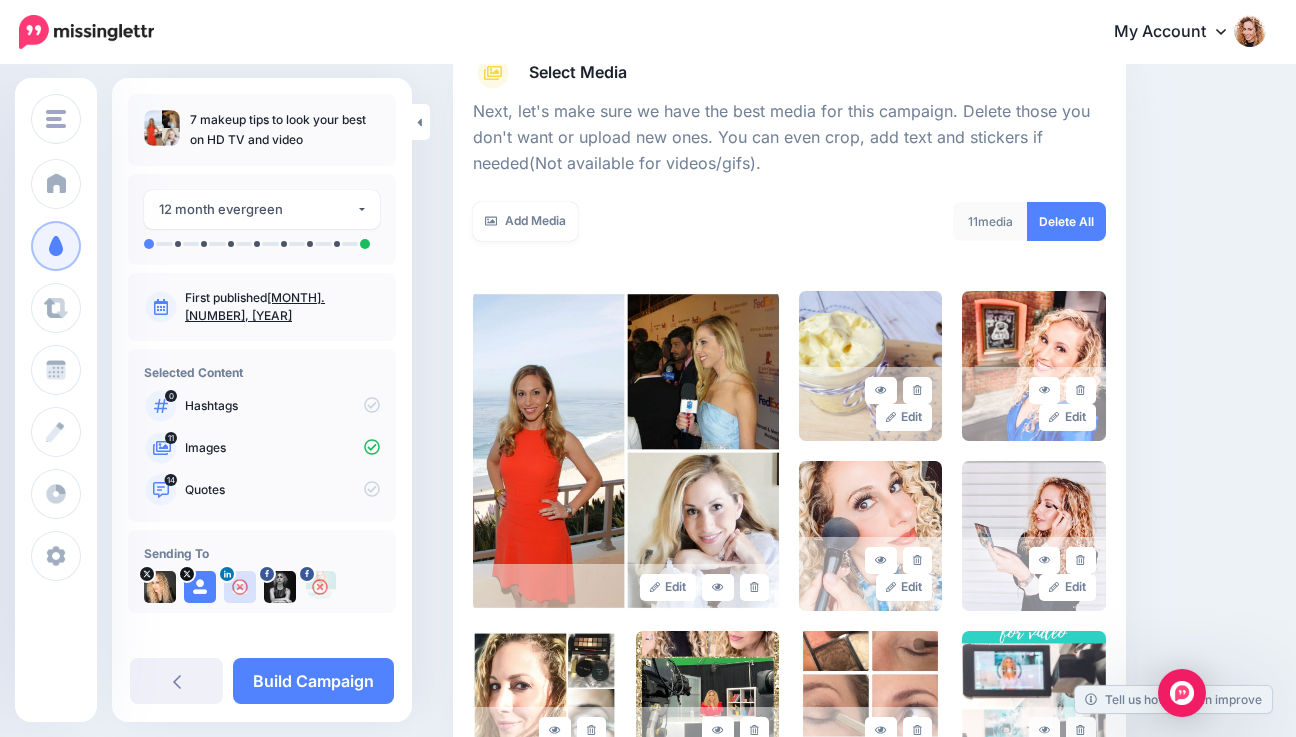 scroll, scrollTop: 260, scrollLeft: 0, axis: vertical 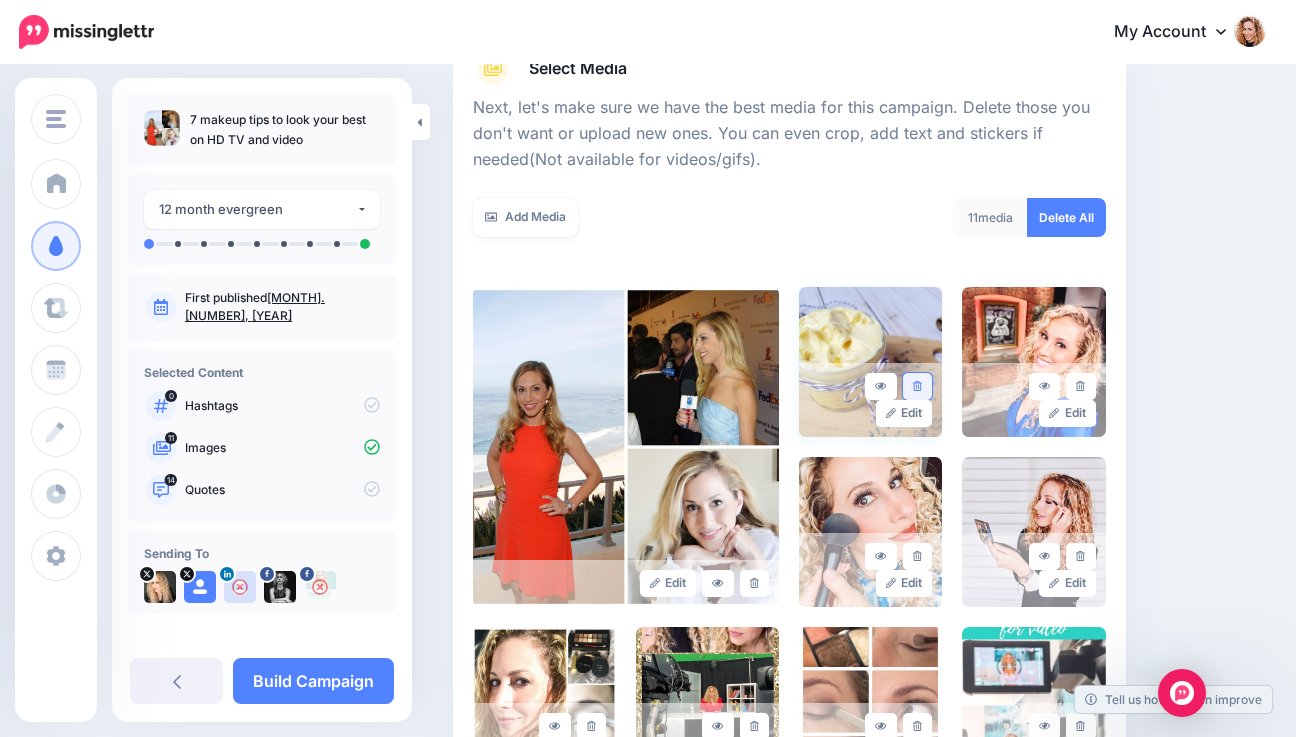 click 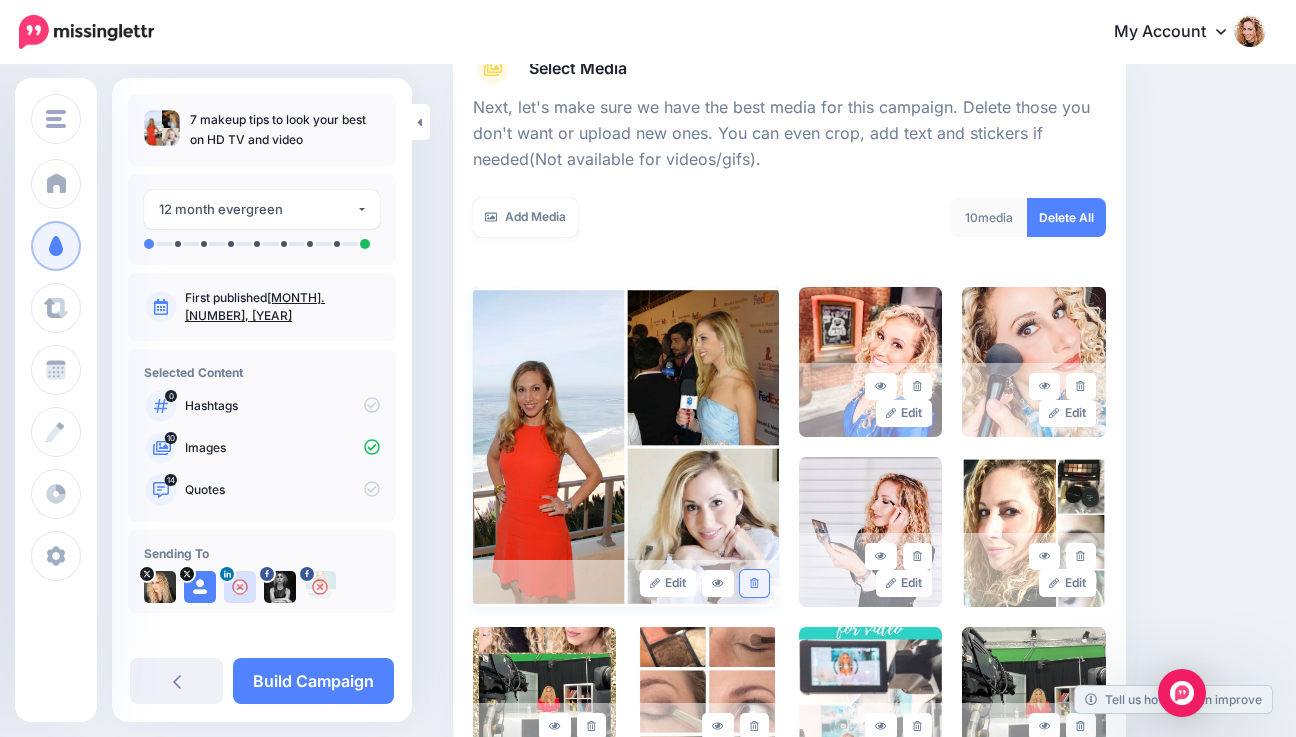 click 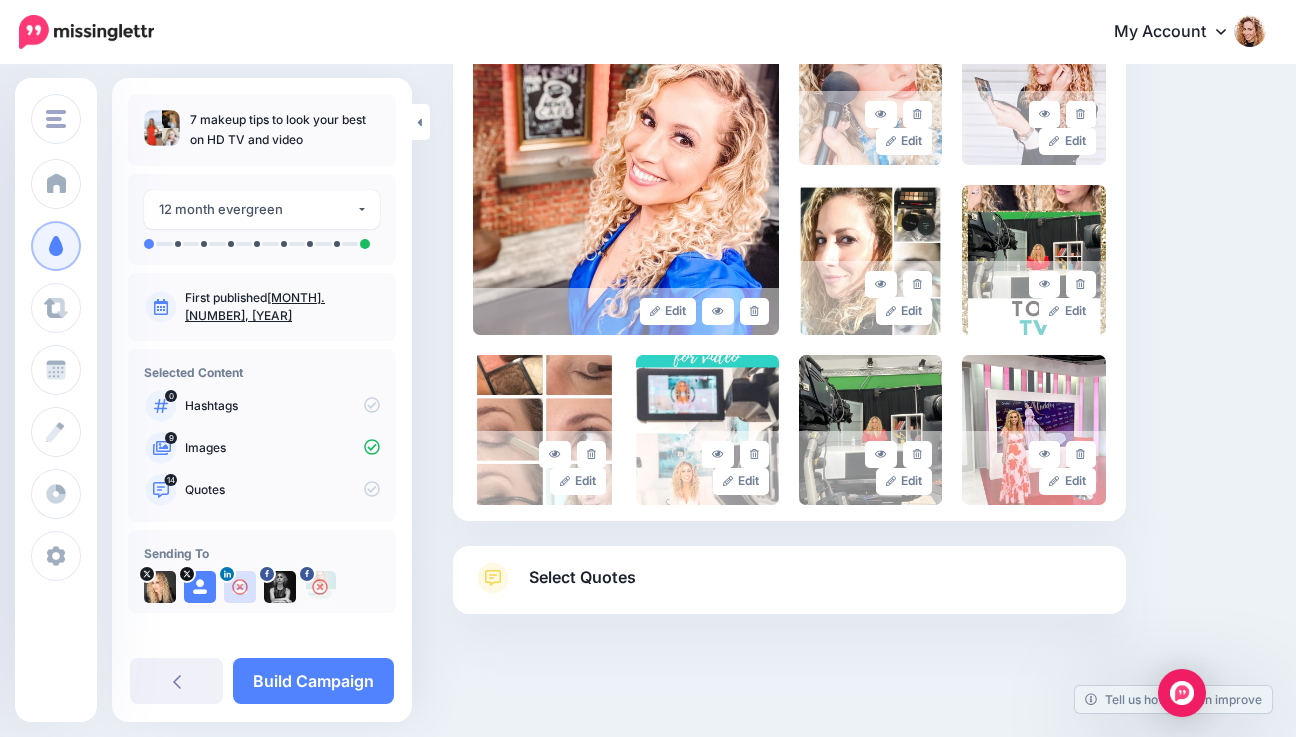 scroll, scrollTop: 534, scrollLeft: 0, axis: vertical 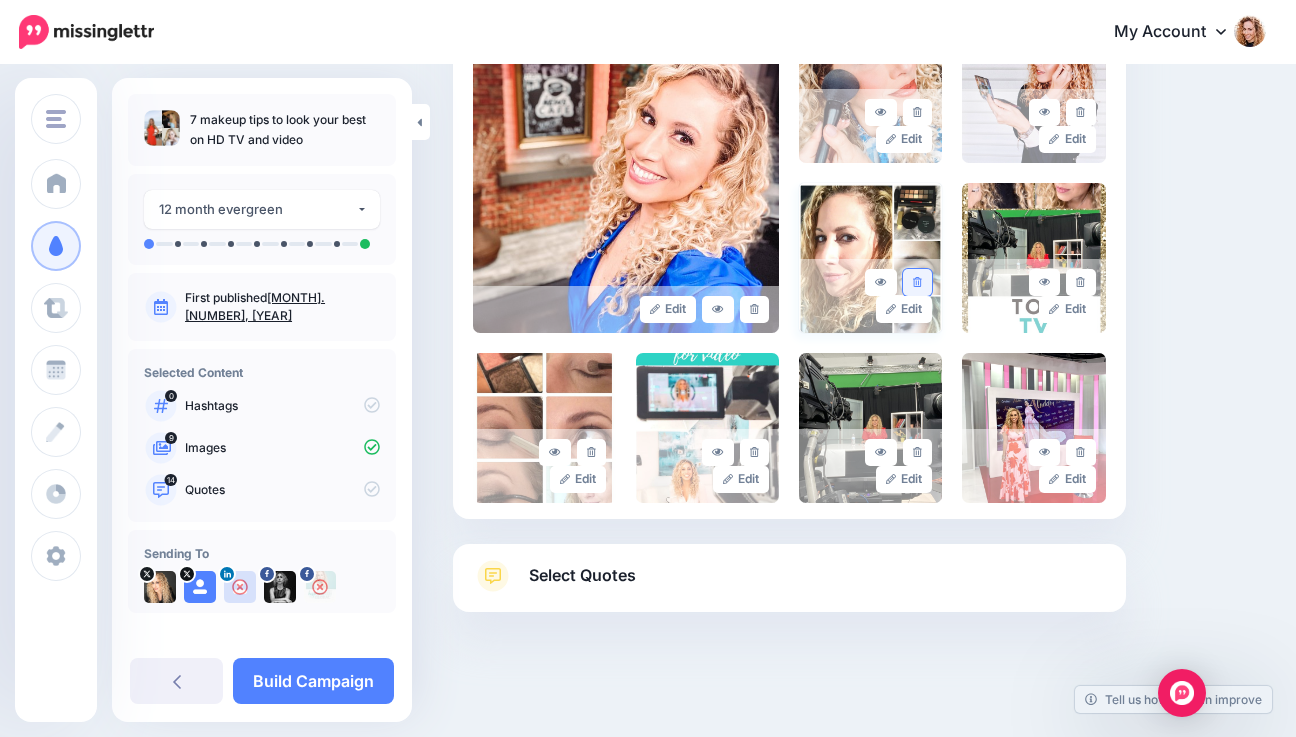click 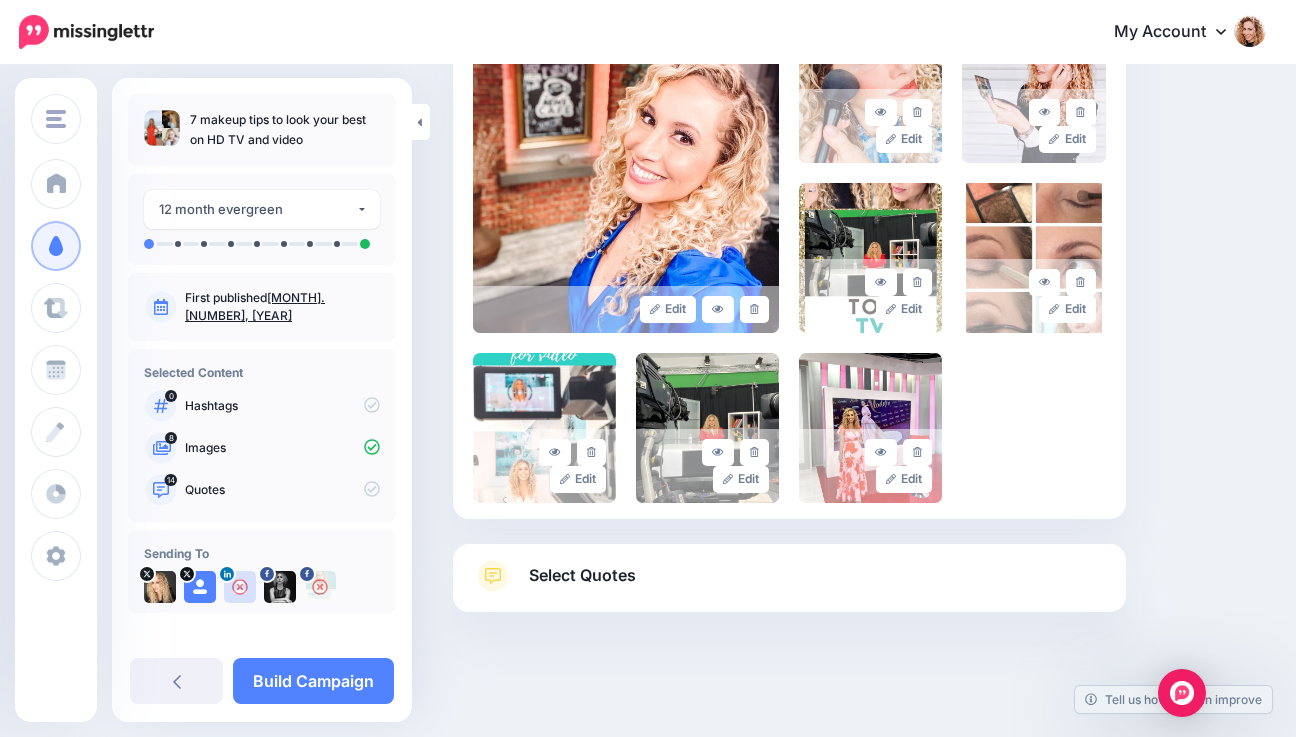 click on "Select Quotes" at bounding box center (789, 586) 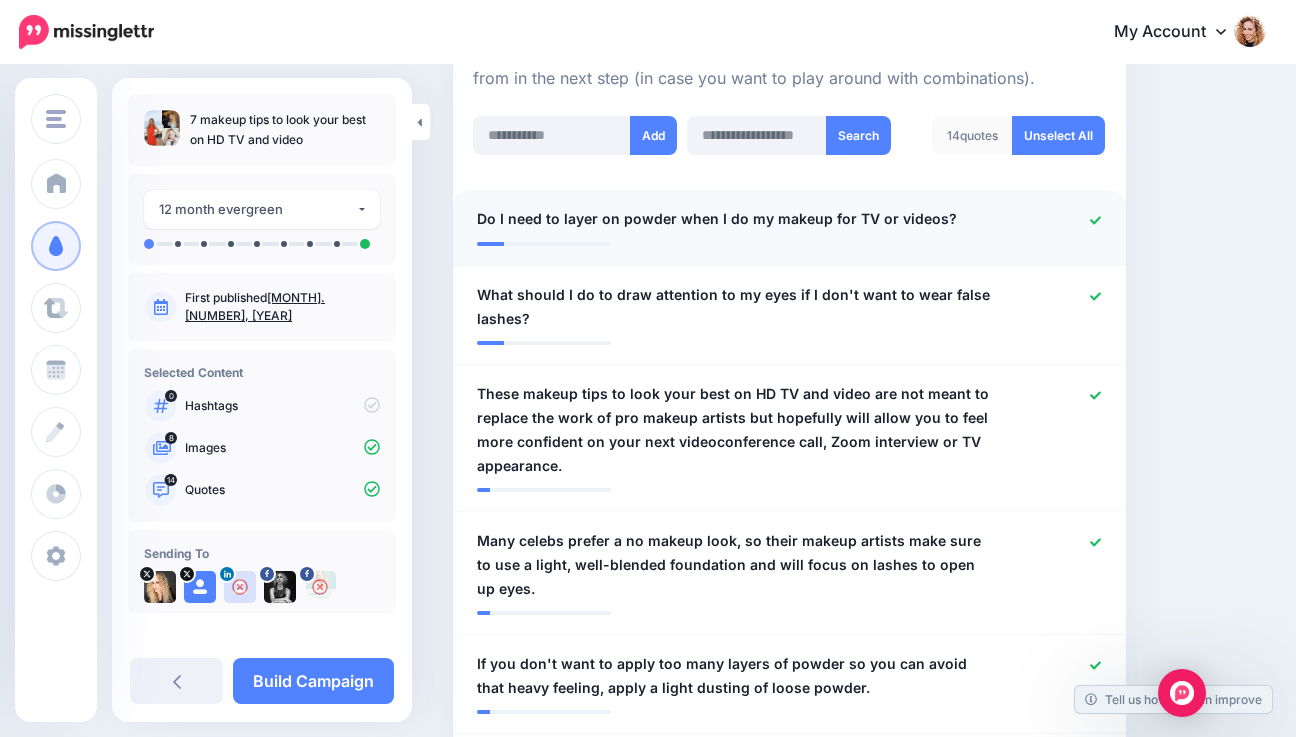 click 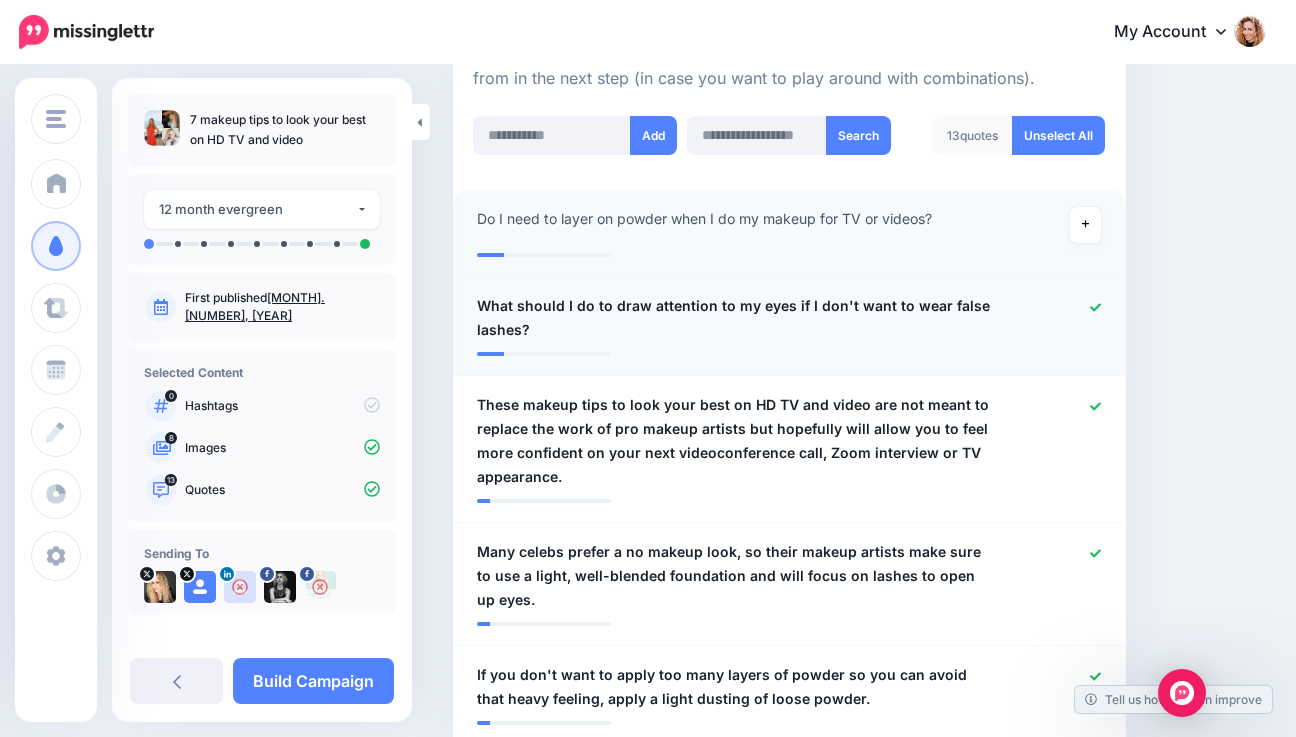click 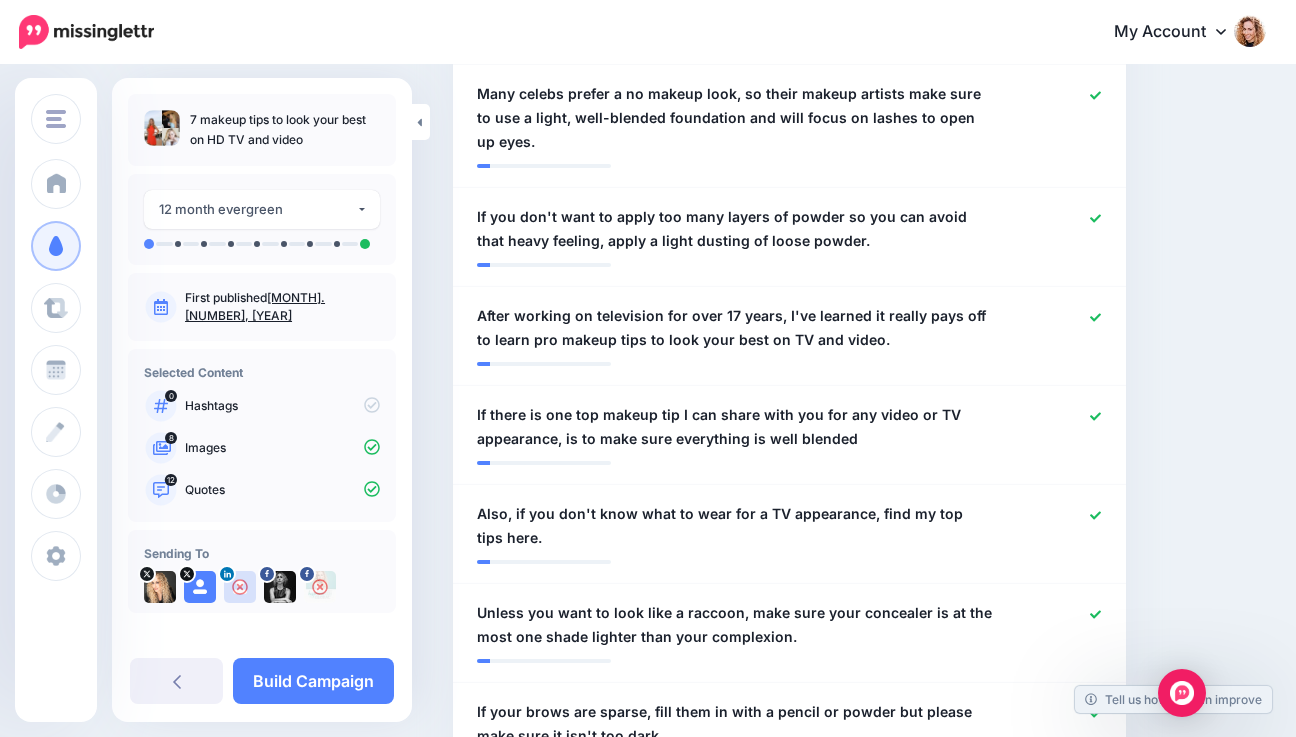 scroll, scrollTop: 1005, scrollLeft: 0, axis: vertical 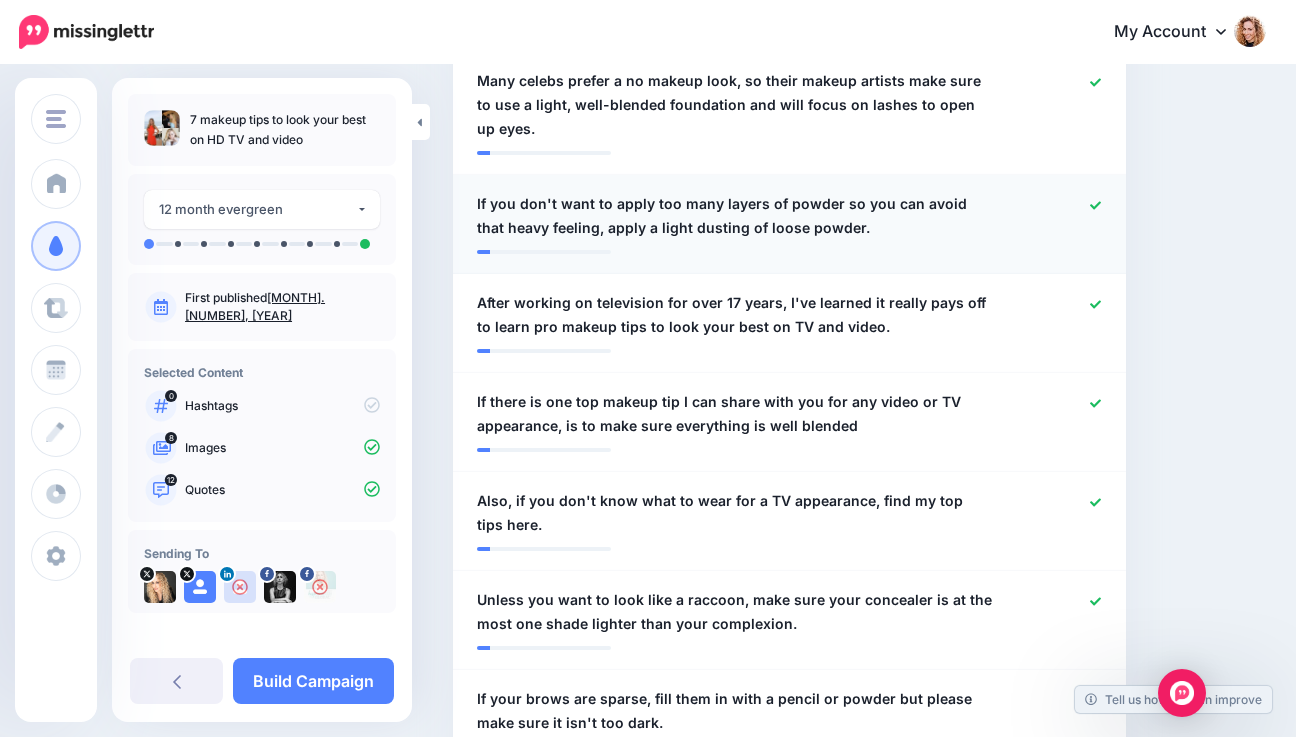 click 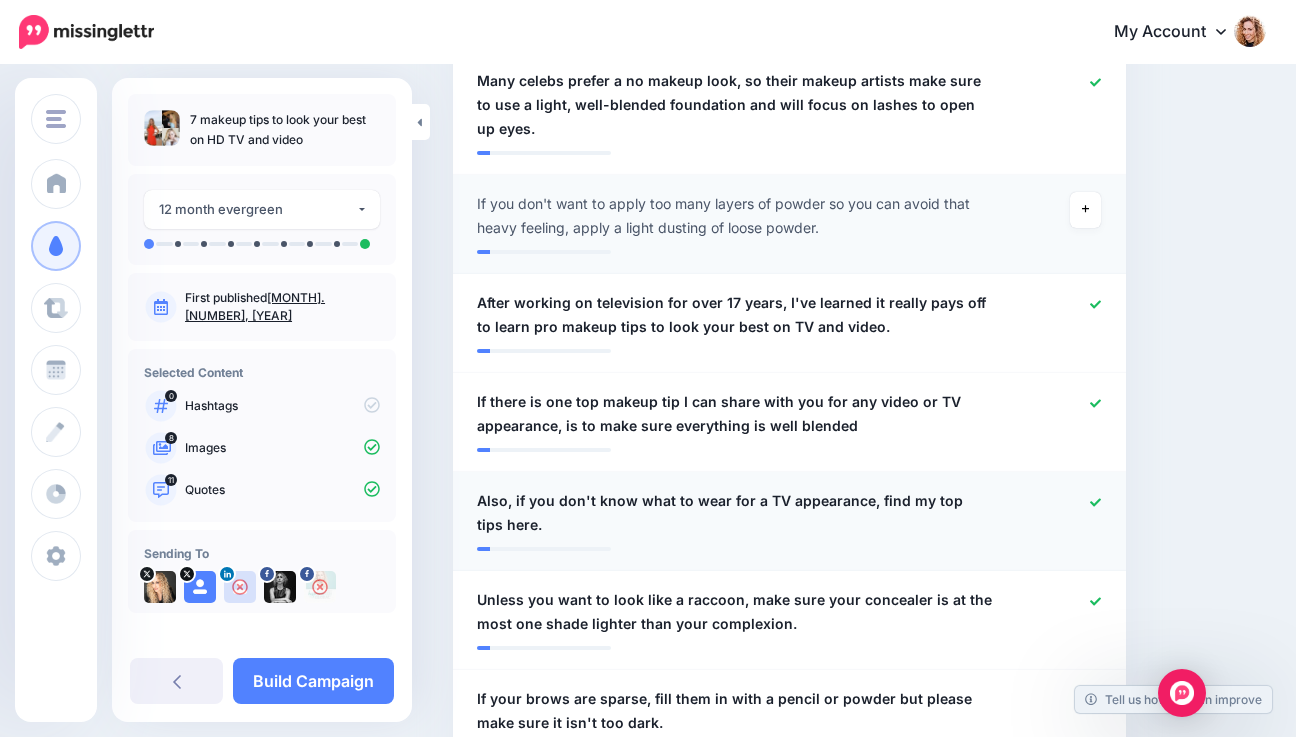 click 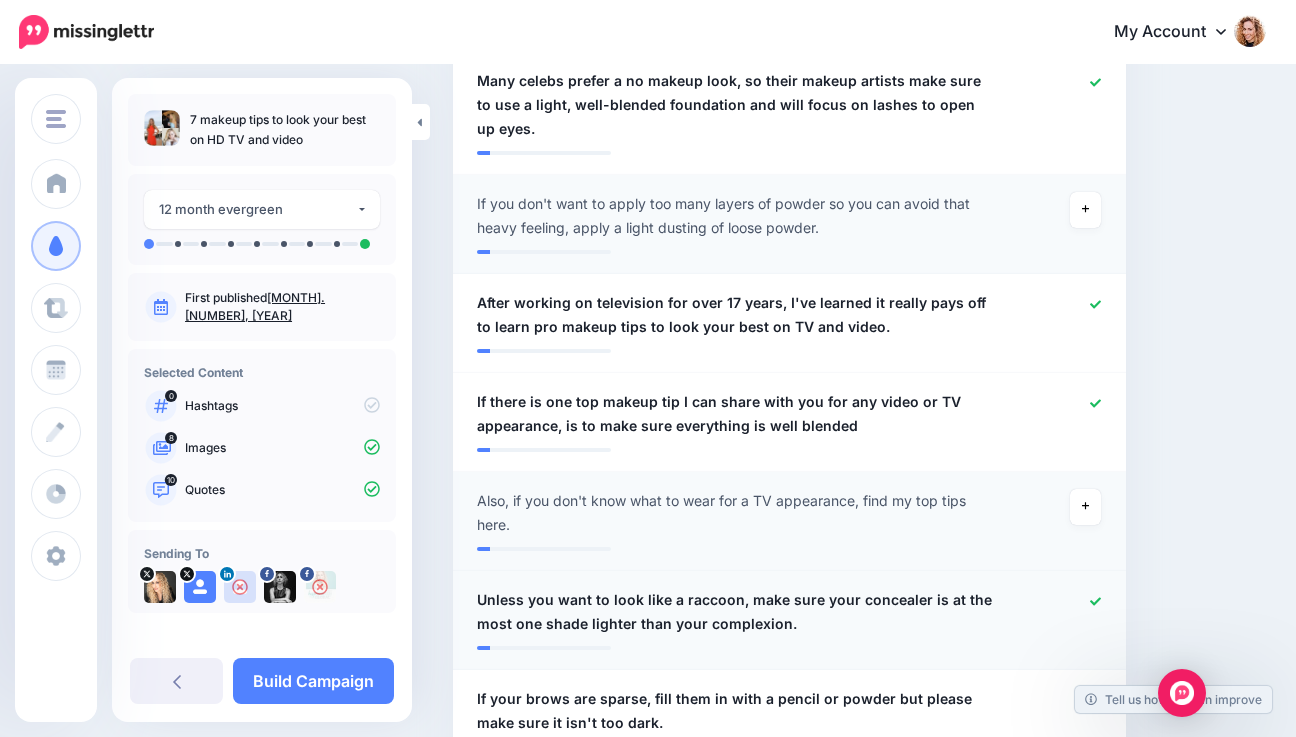 click 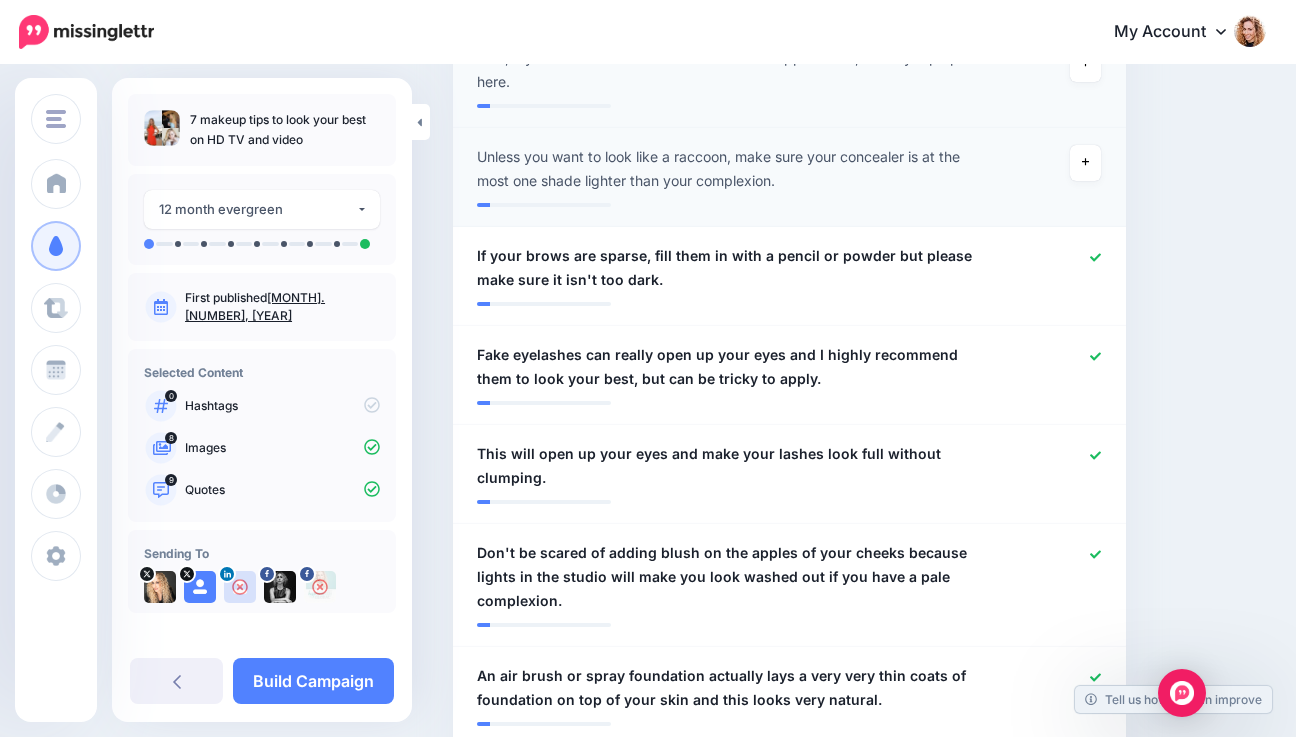 scroll, scrollTop: 1461, scrollLeft: 0, axis: vertical 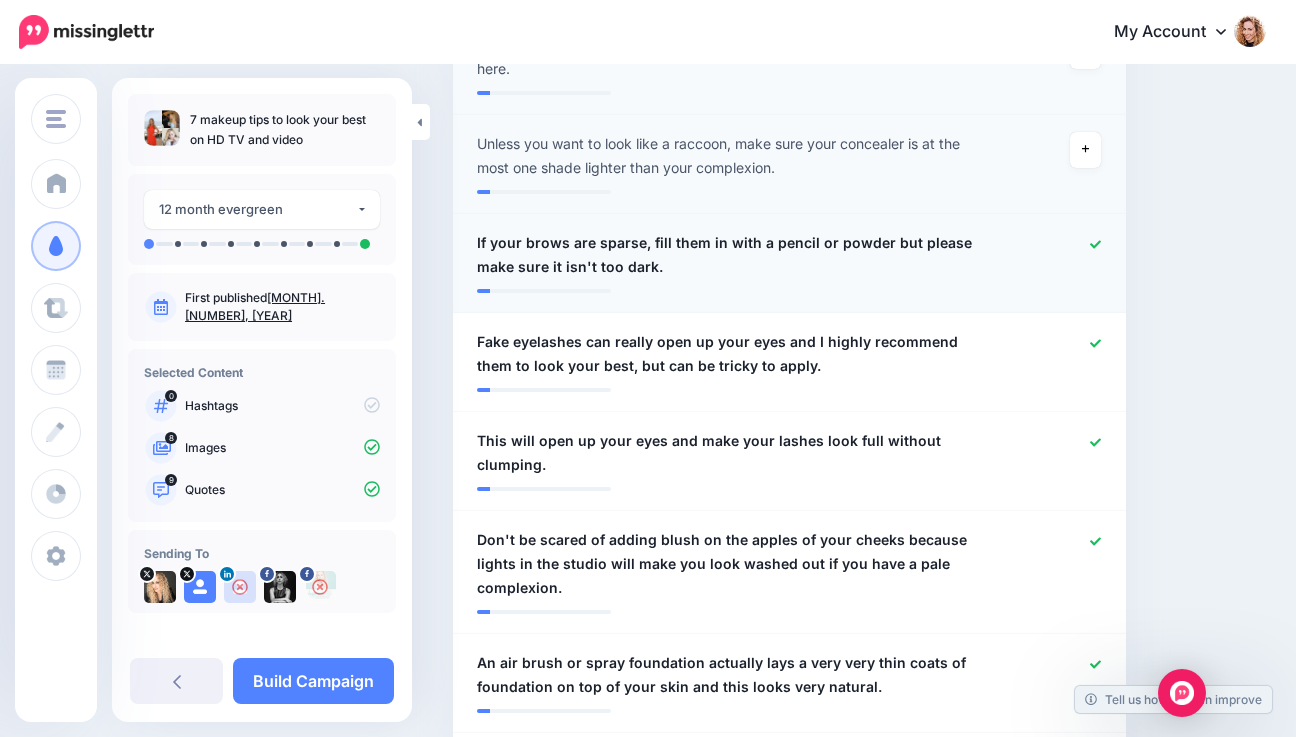 click 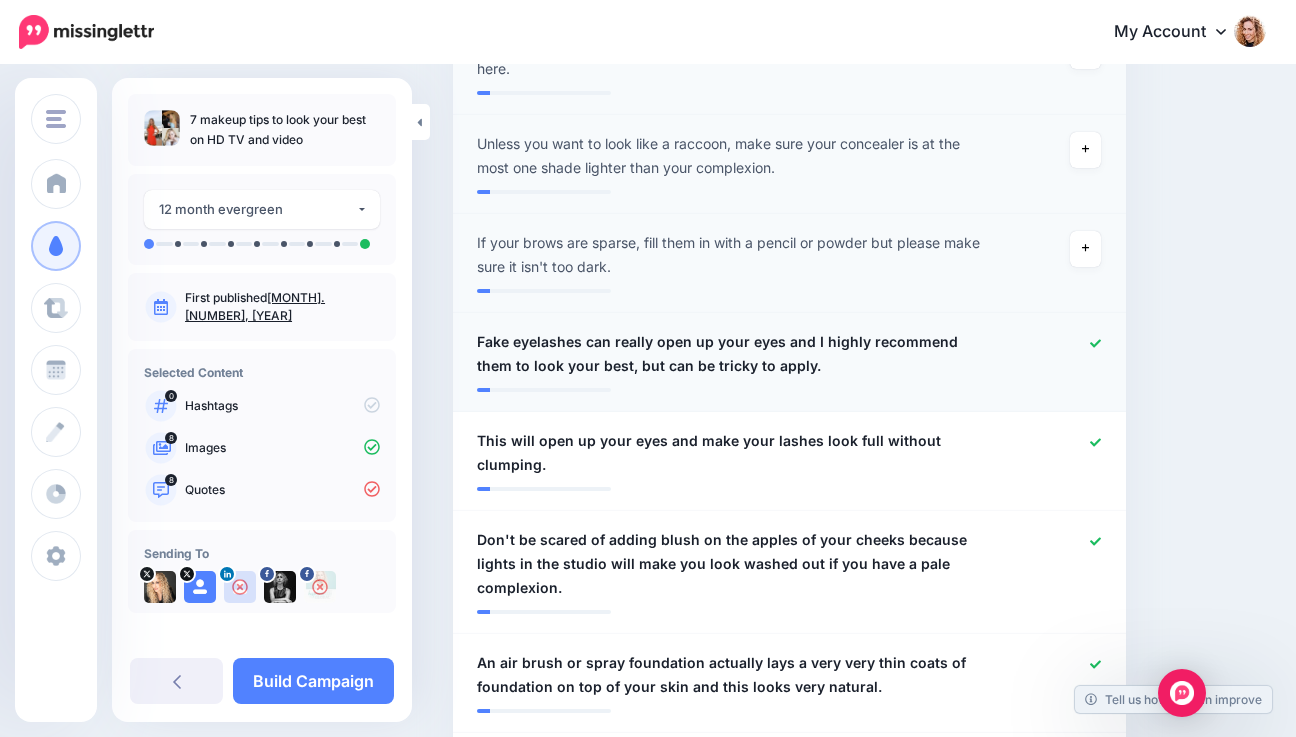 click 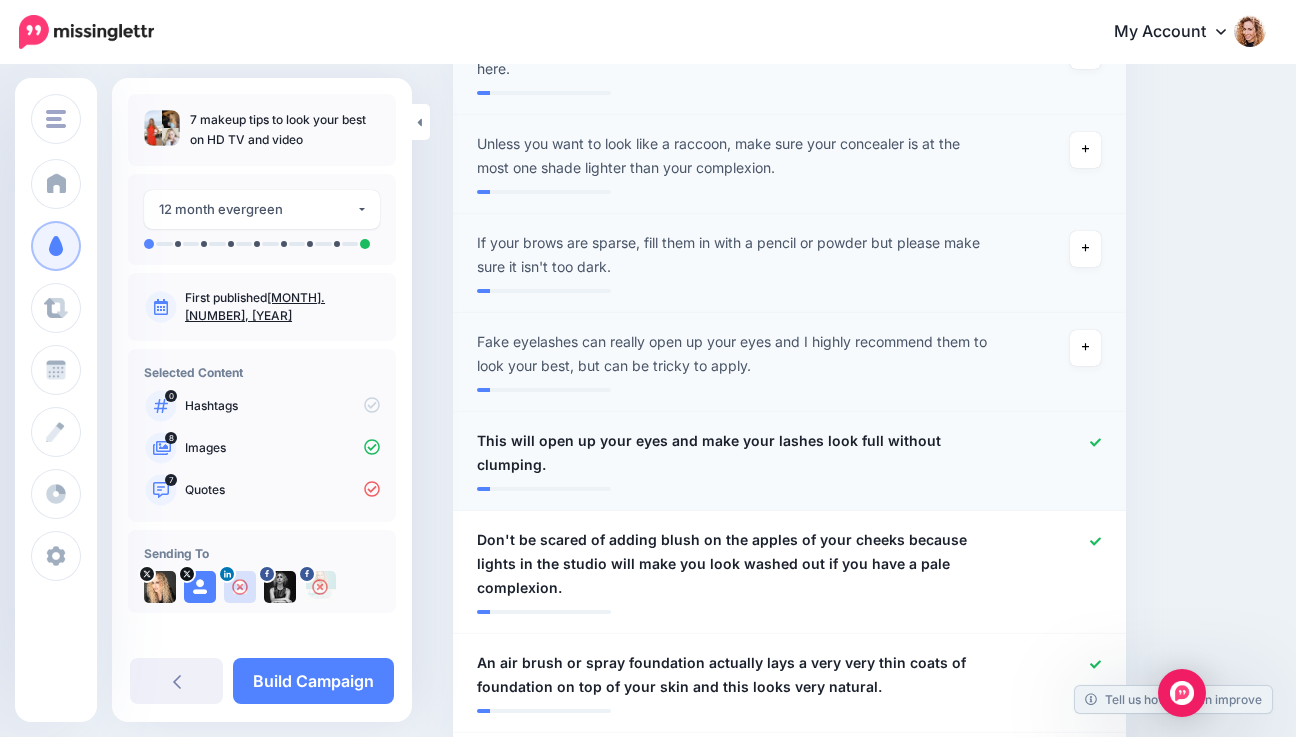 click 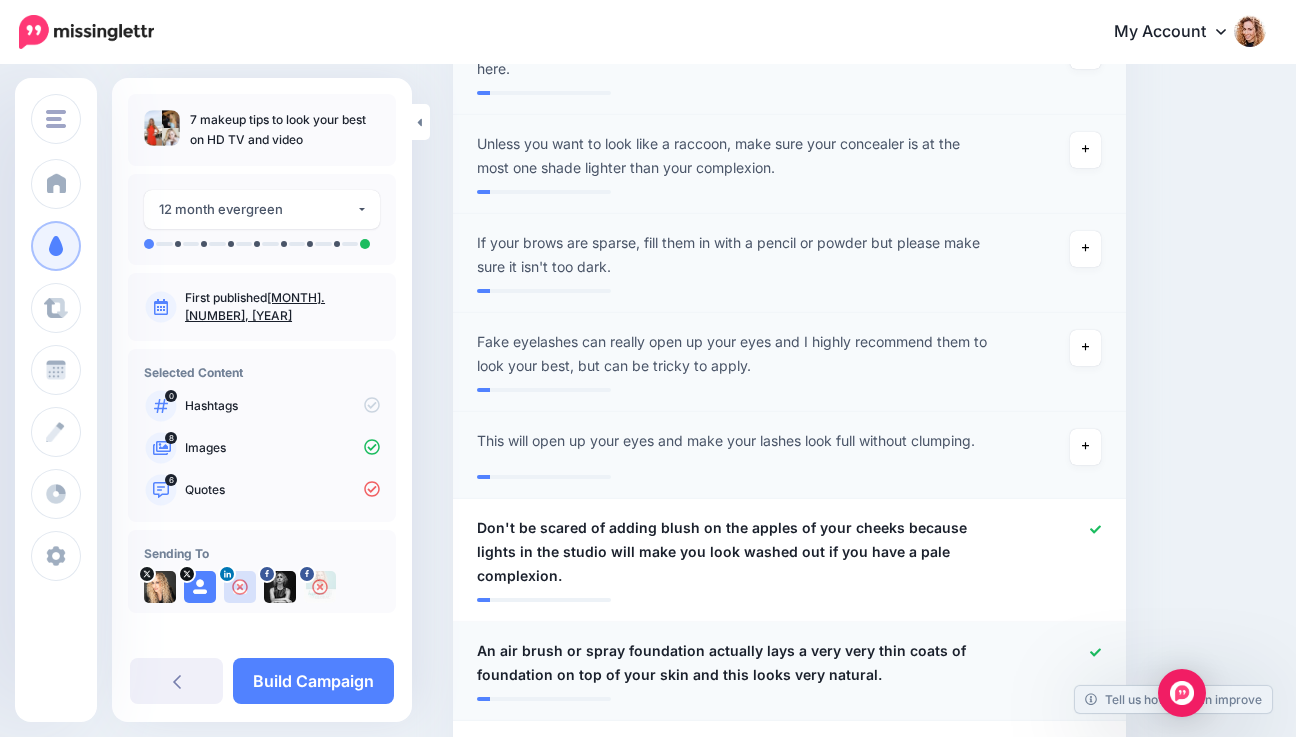 click 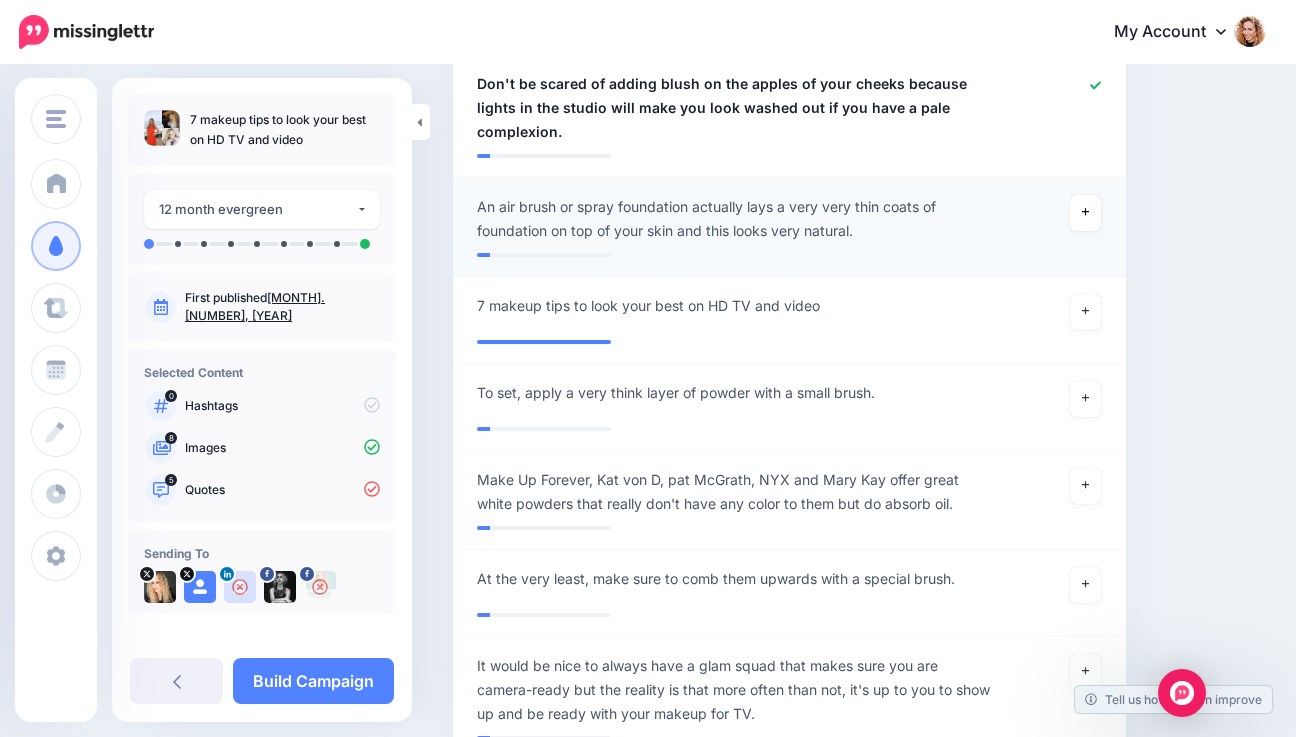 scroll, scrollTop: 1911, scrollLeft: 0, axis: vertical 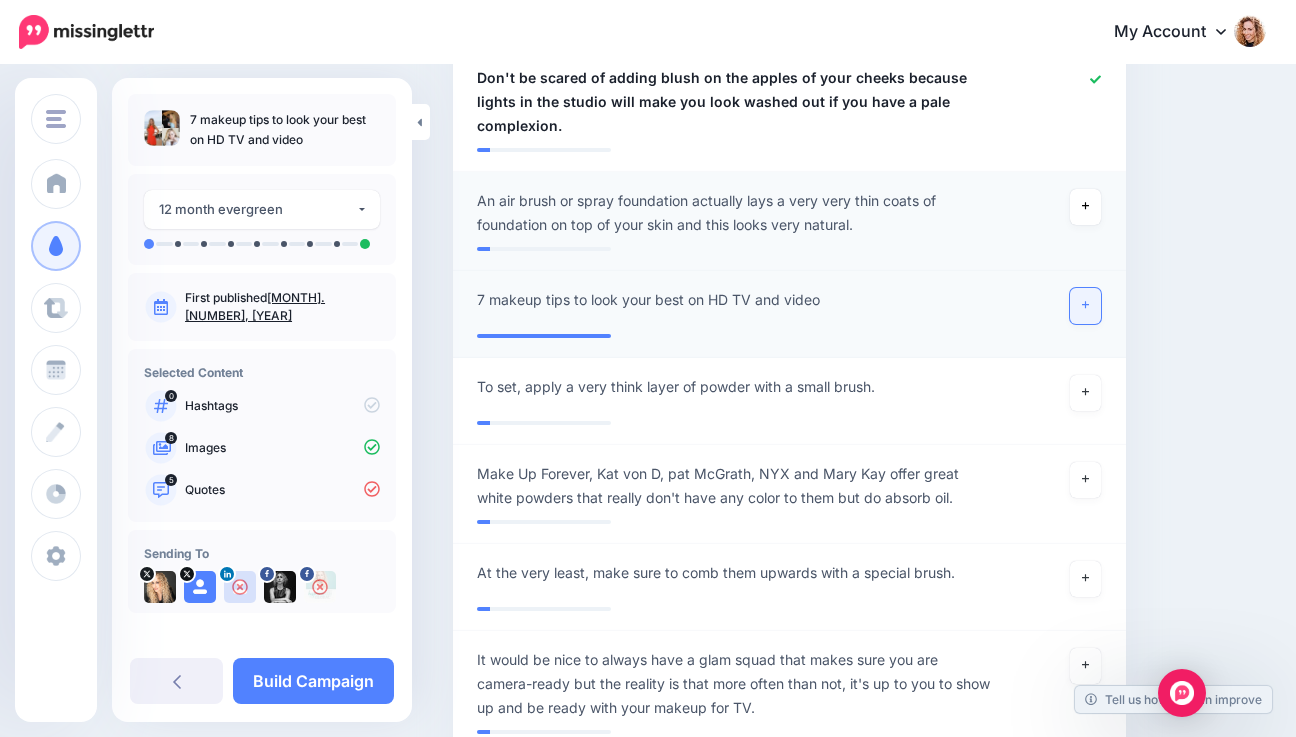 click at bounding box center (1086, 306) 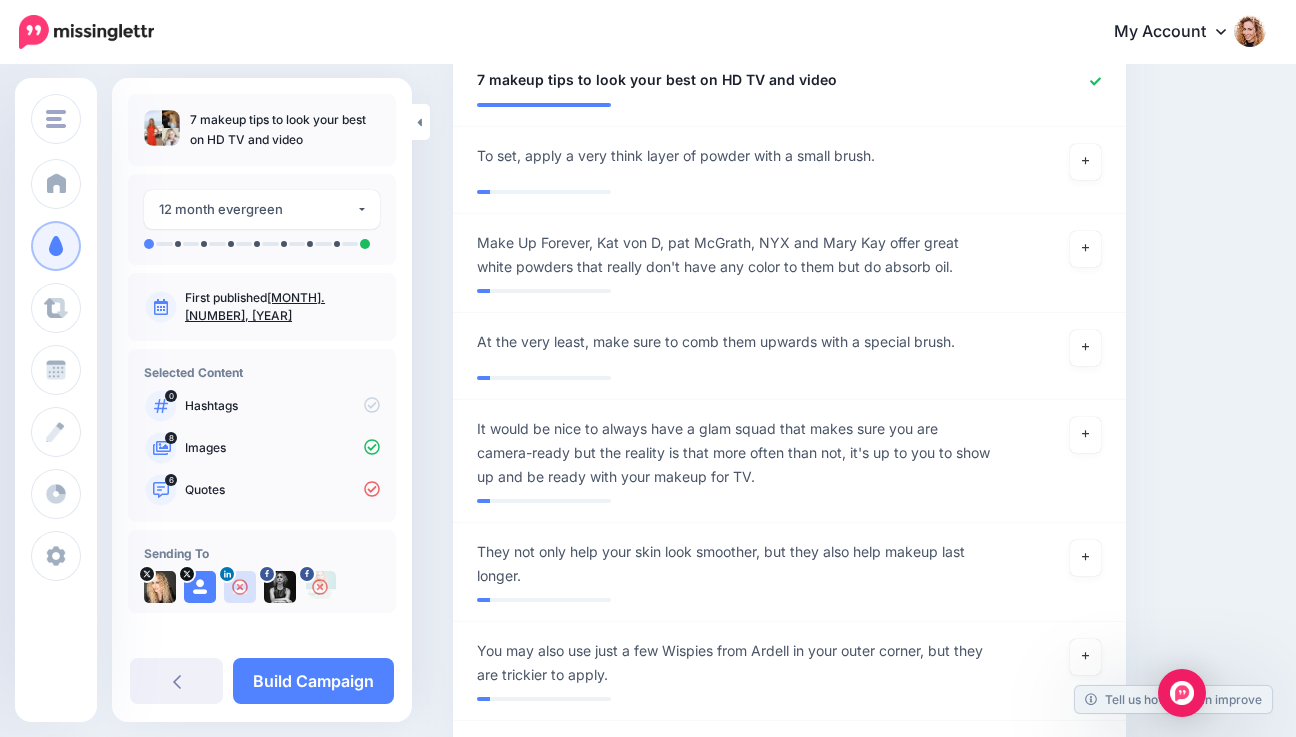 scroll, scrollTop: 2307, scrollLeft: 0, axis: vertical 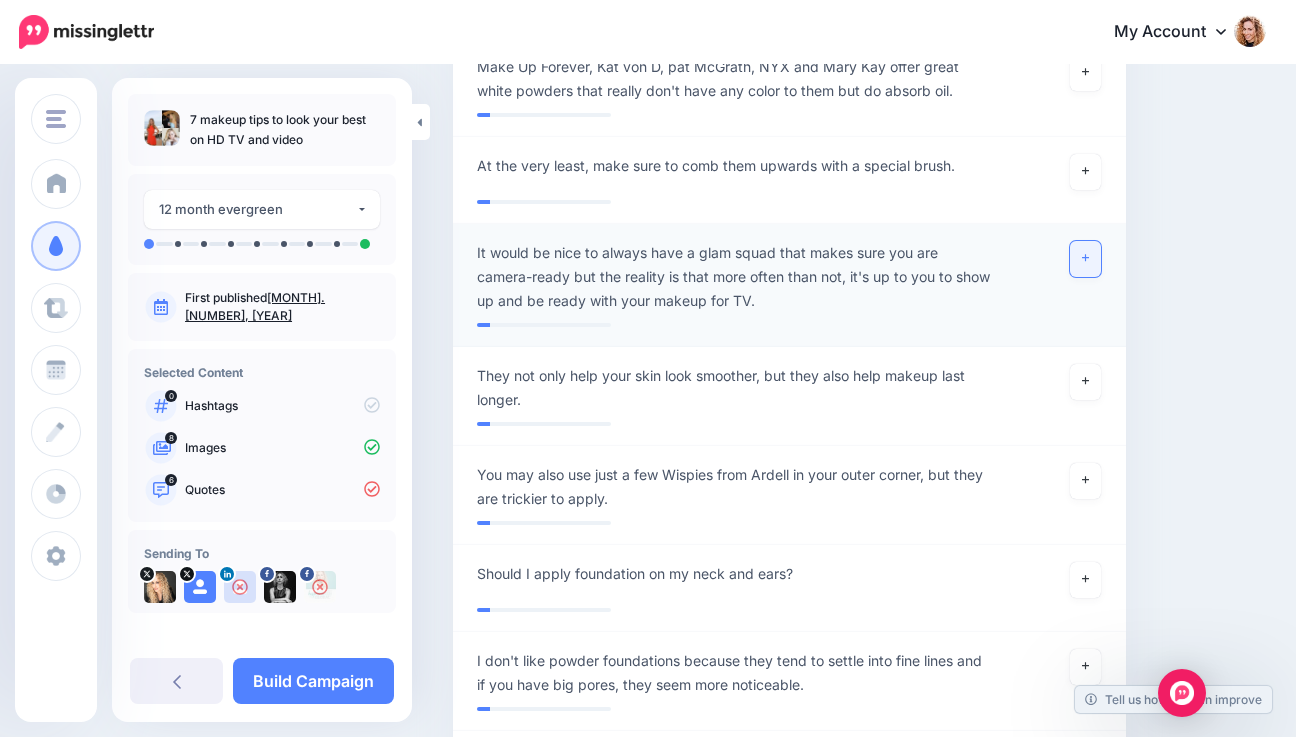click 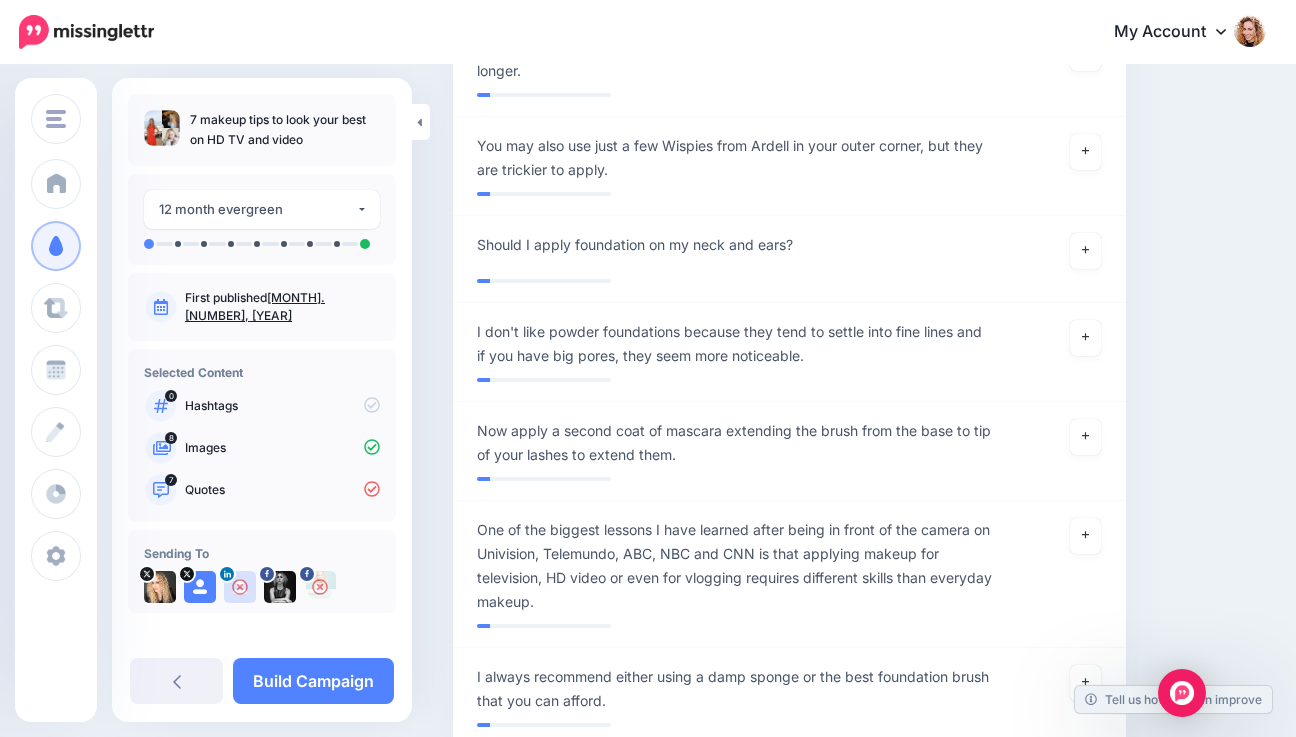 scroll, scrollTop: 2643, scrollLeft: 0, axis: vertical 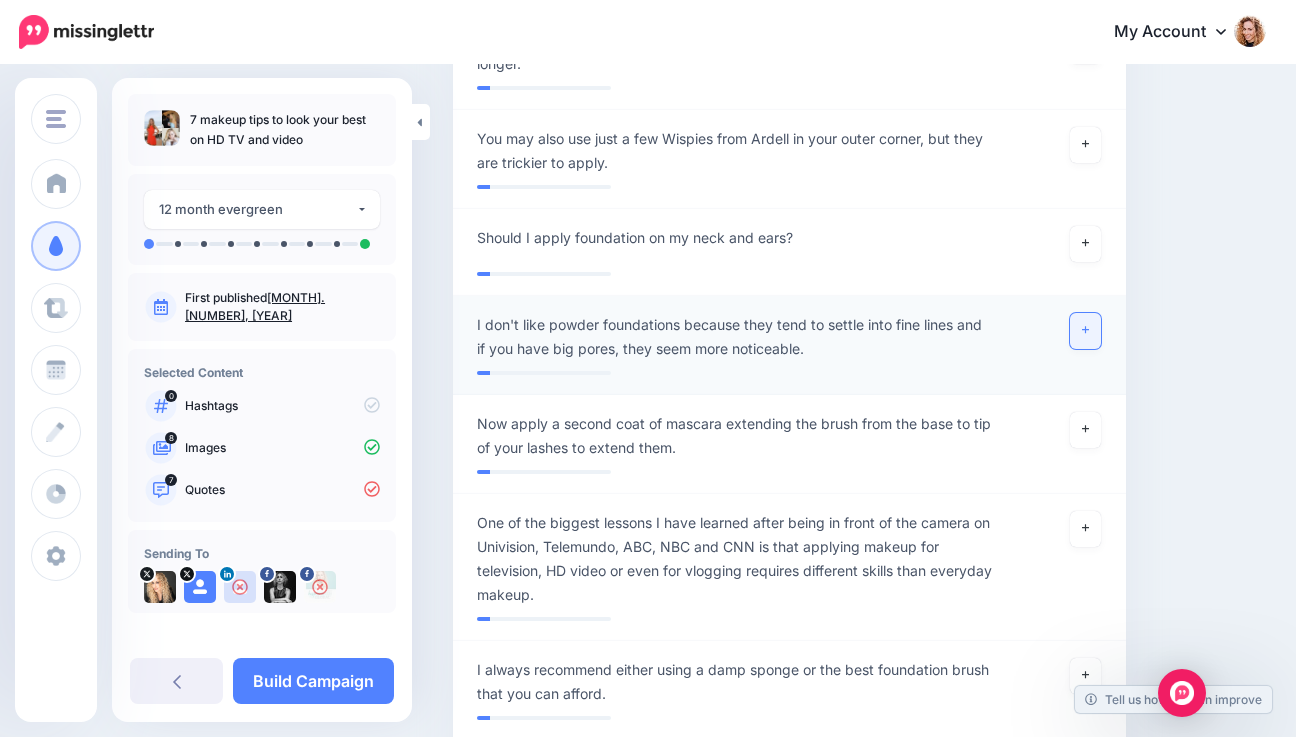 click 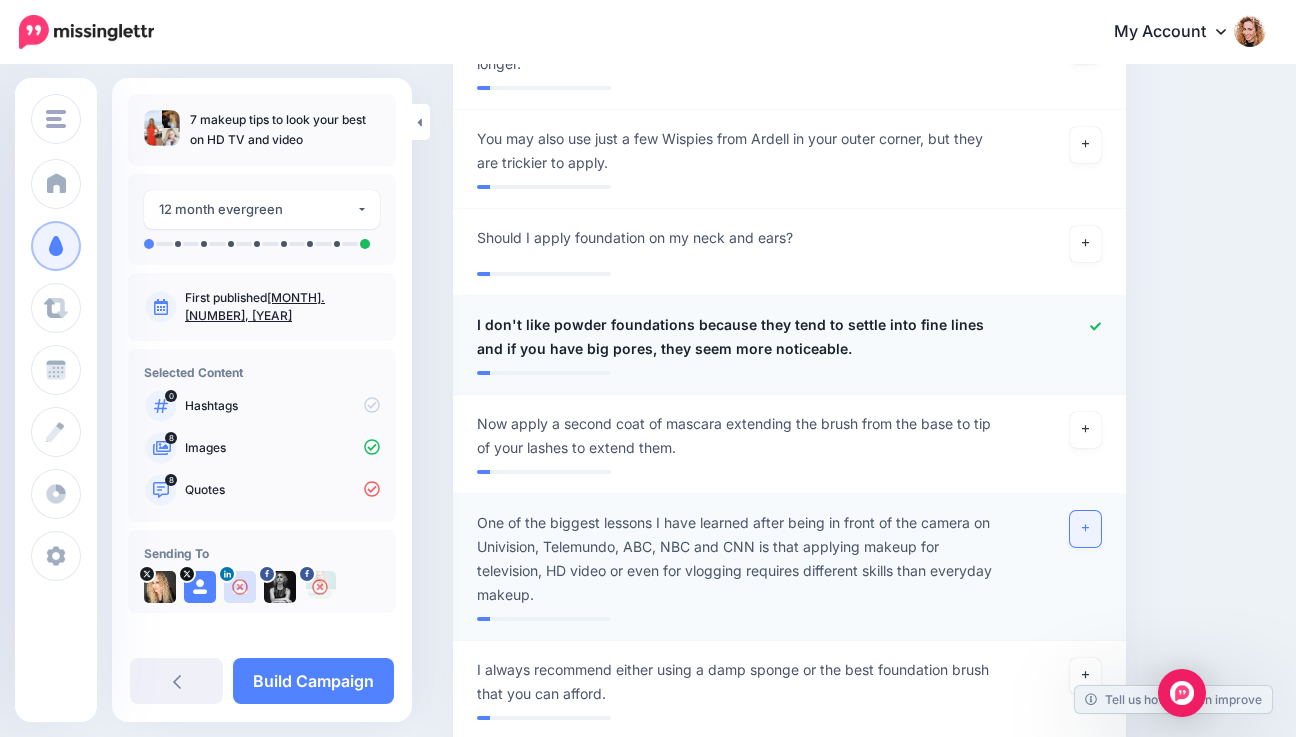 click at bounding box center (1086, 529) 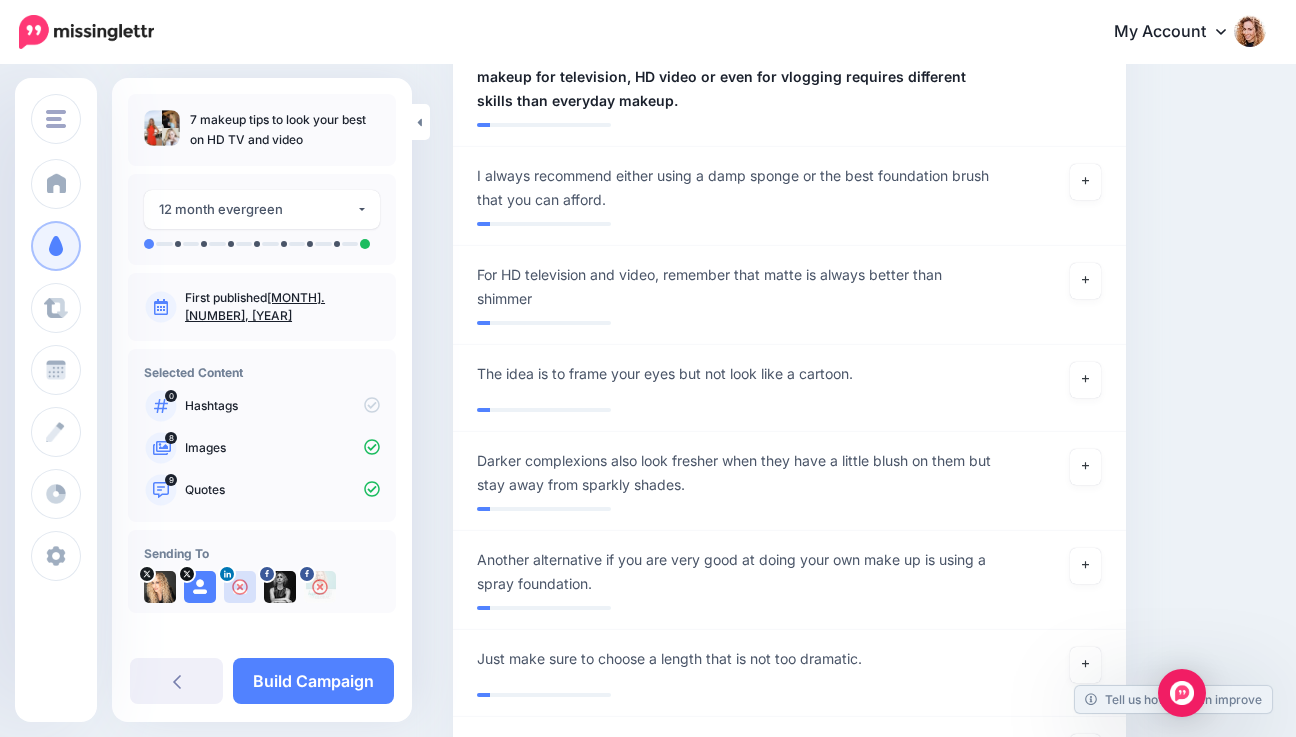 scroll, scrollTop: 3143, scrollLeft: 0, axis: vertical 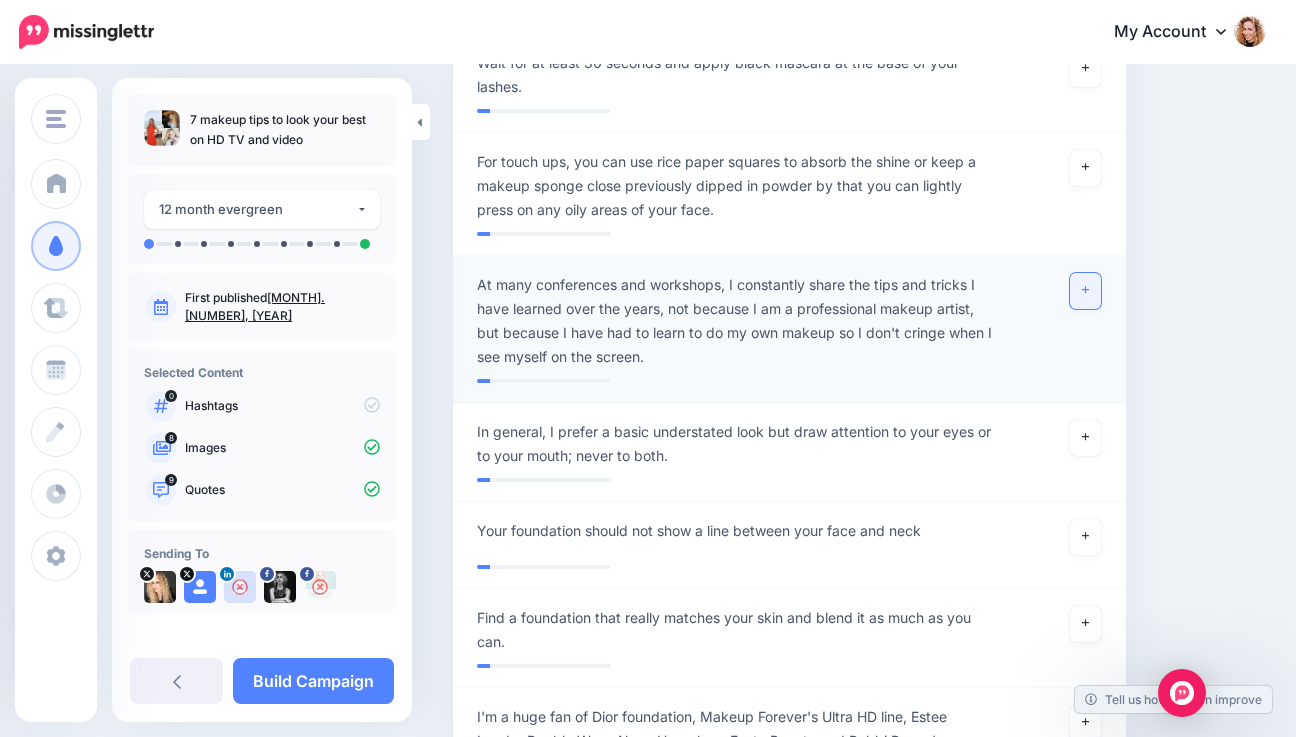 click at bounding box center (1086, 291) 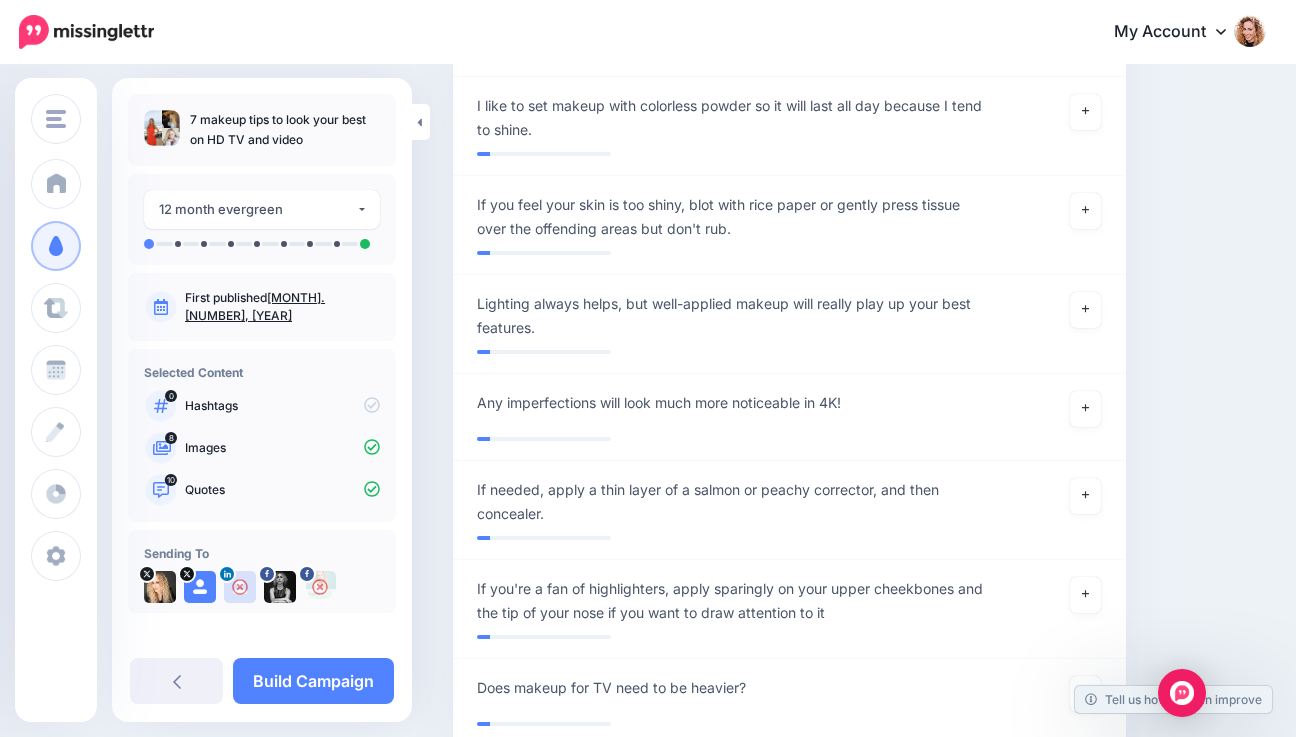 scroll, scrollTop: 4944, scrollLeft: 0, axis: vertical 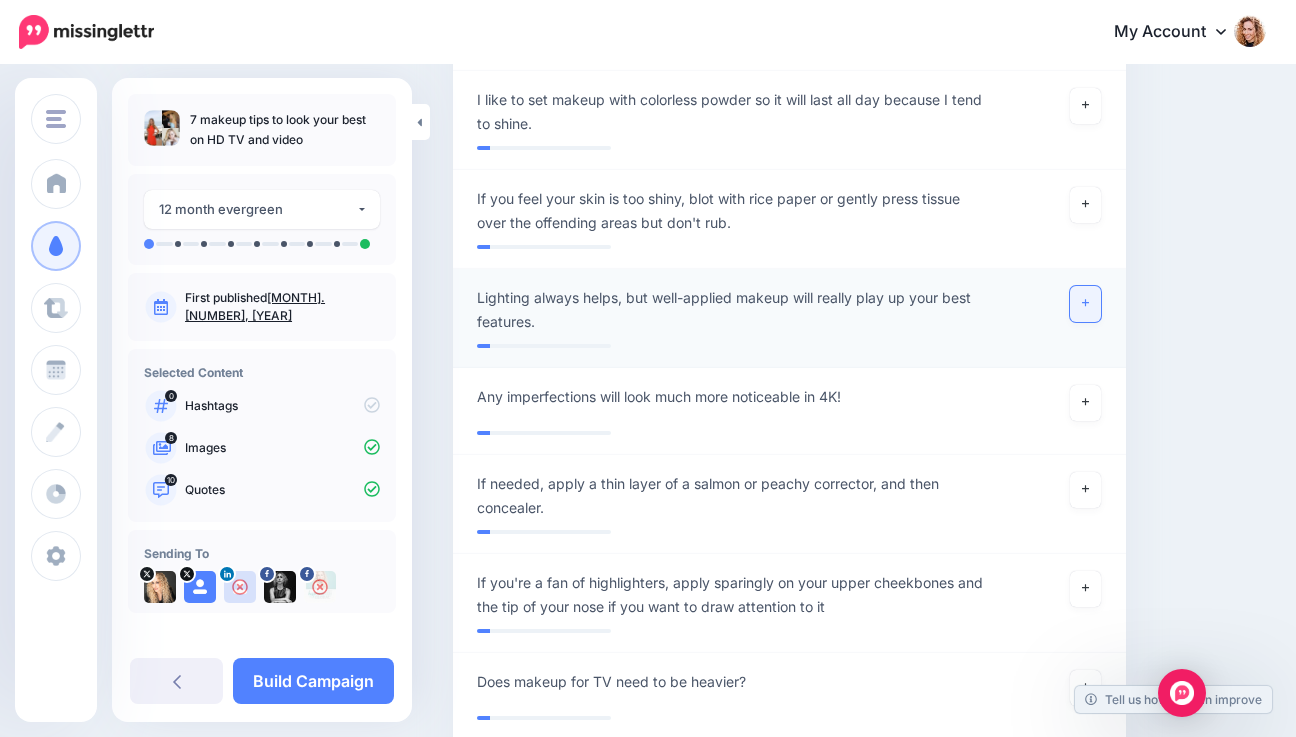 click at bounding box center (1086, 304) 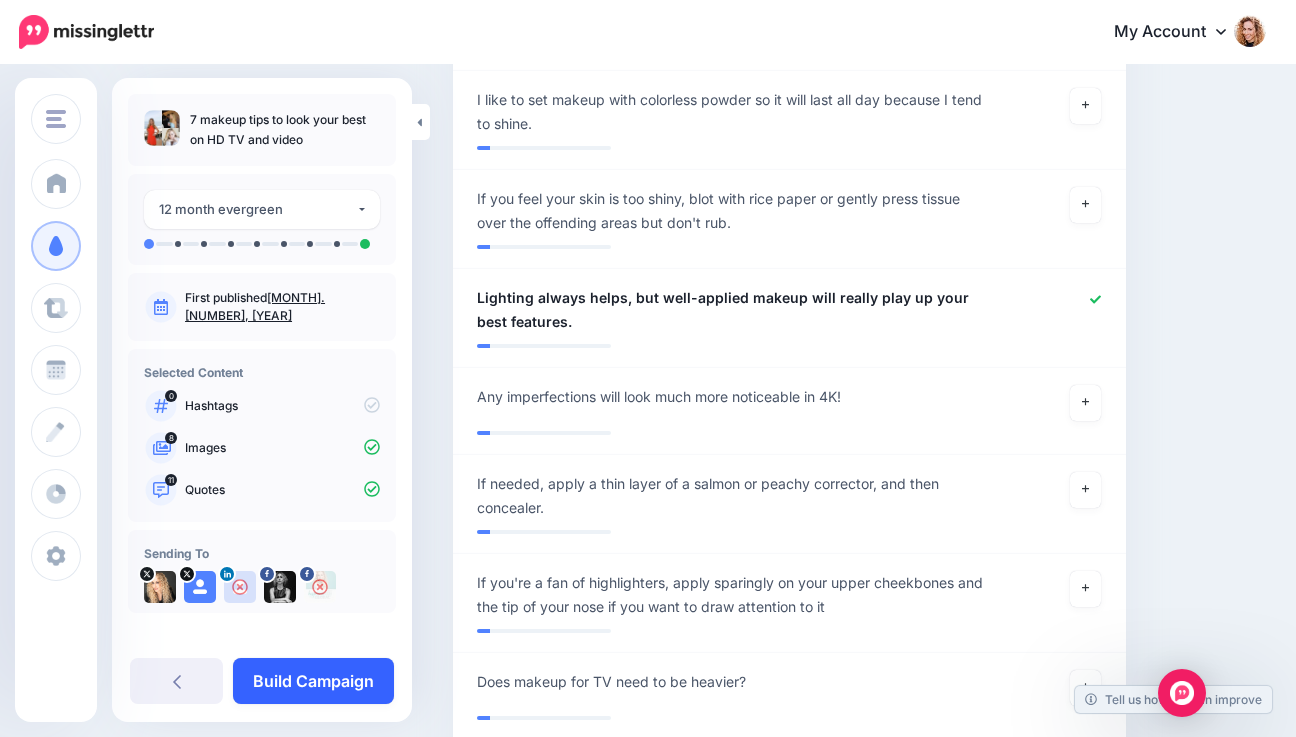 click on "Build Campaign" at bounding box center (313, 681) 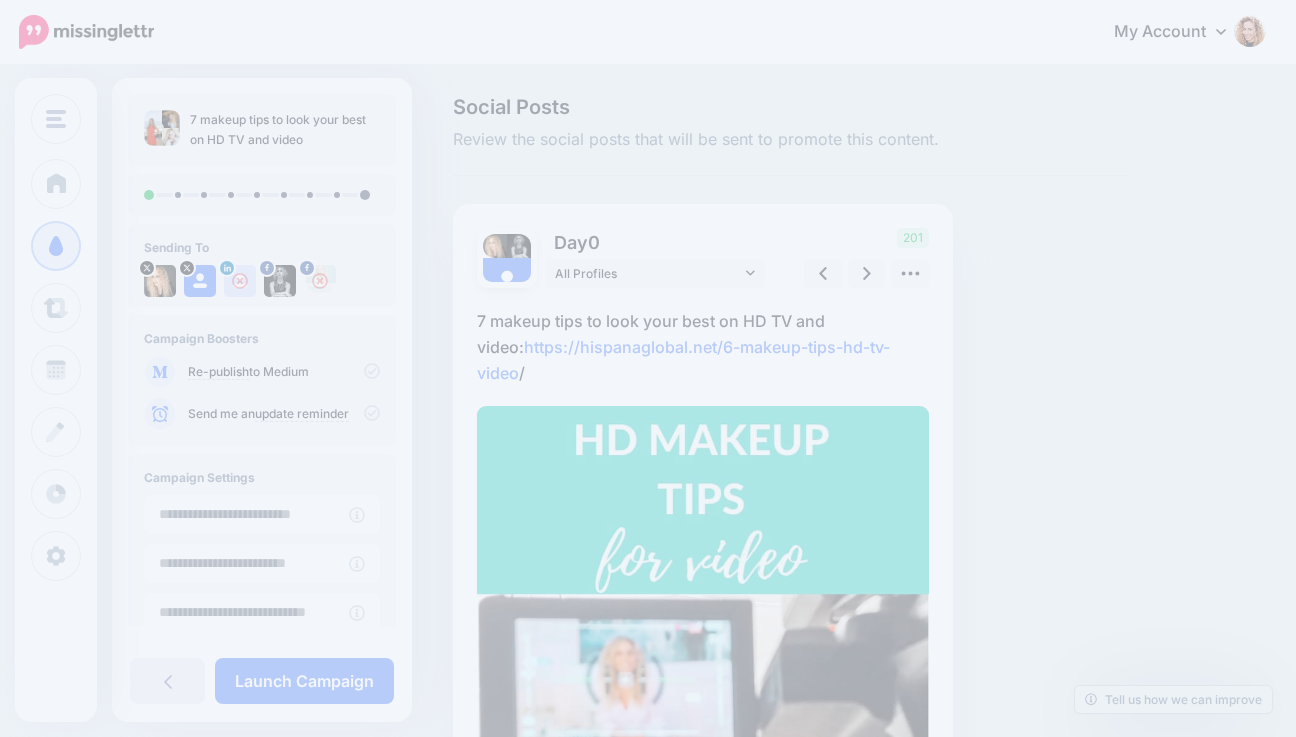 scroll, scrollTop: 0, scrollLeft: 0, axis: both 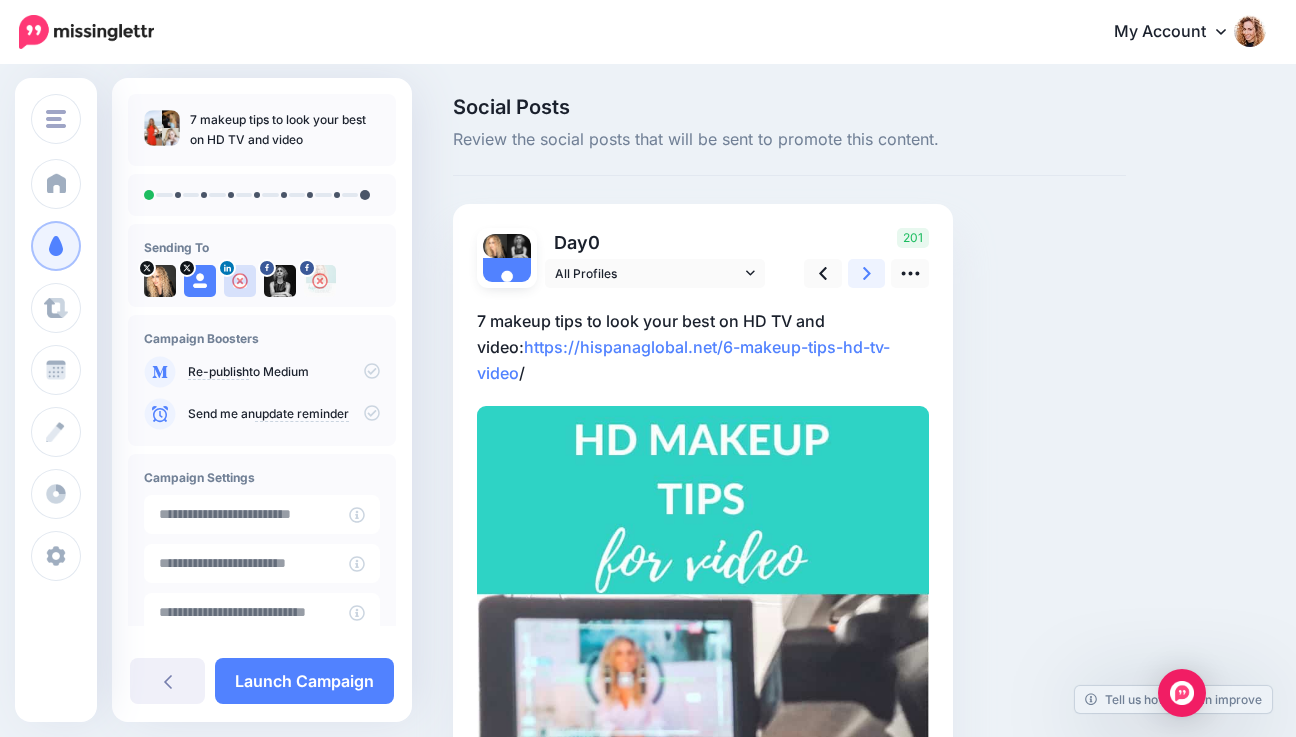 click 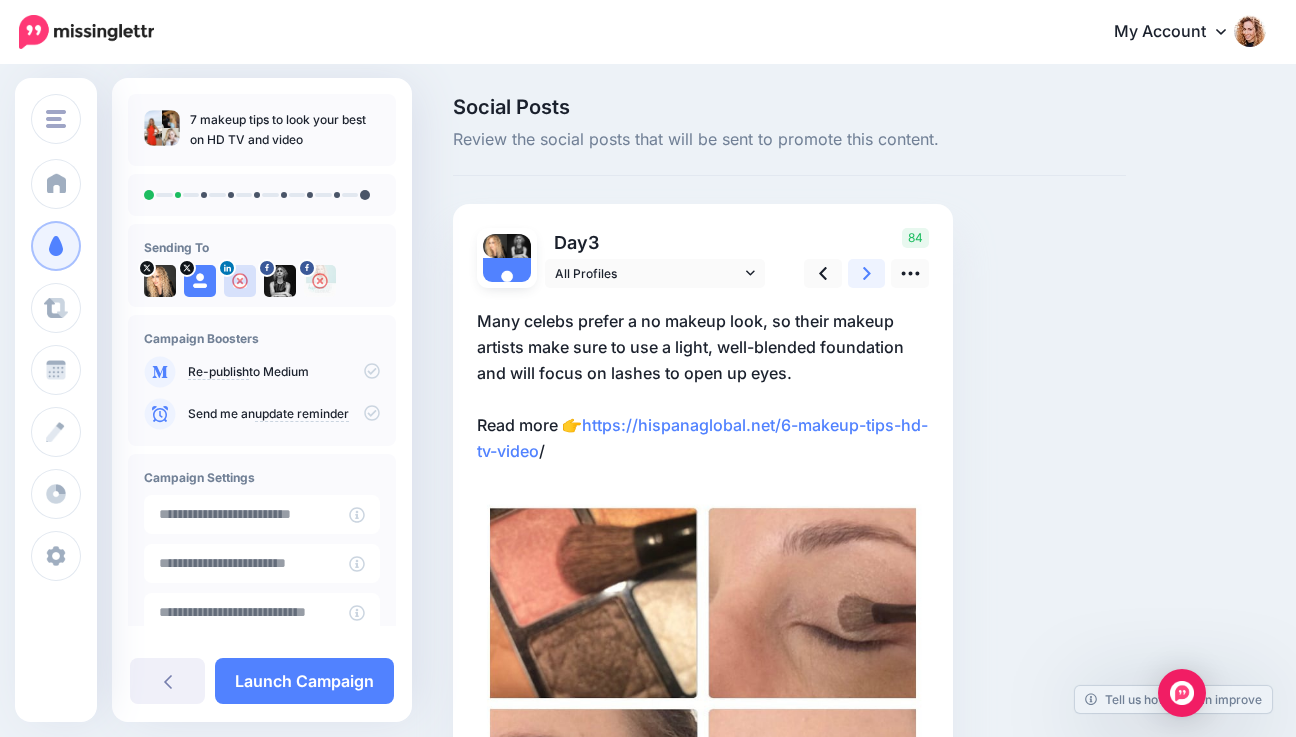 click 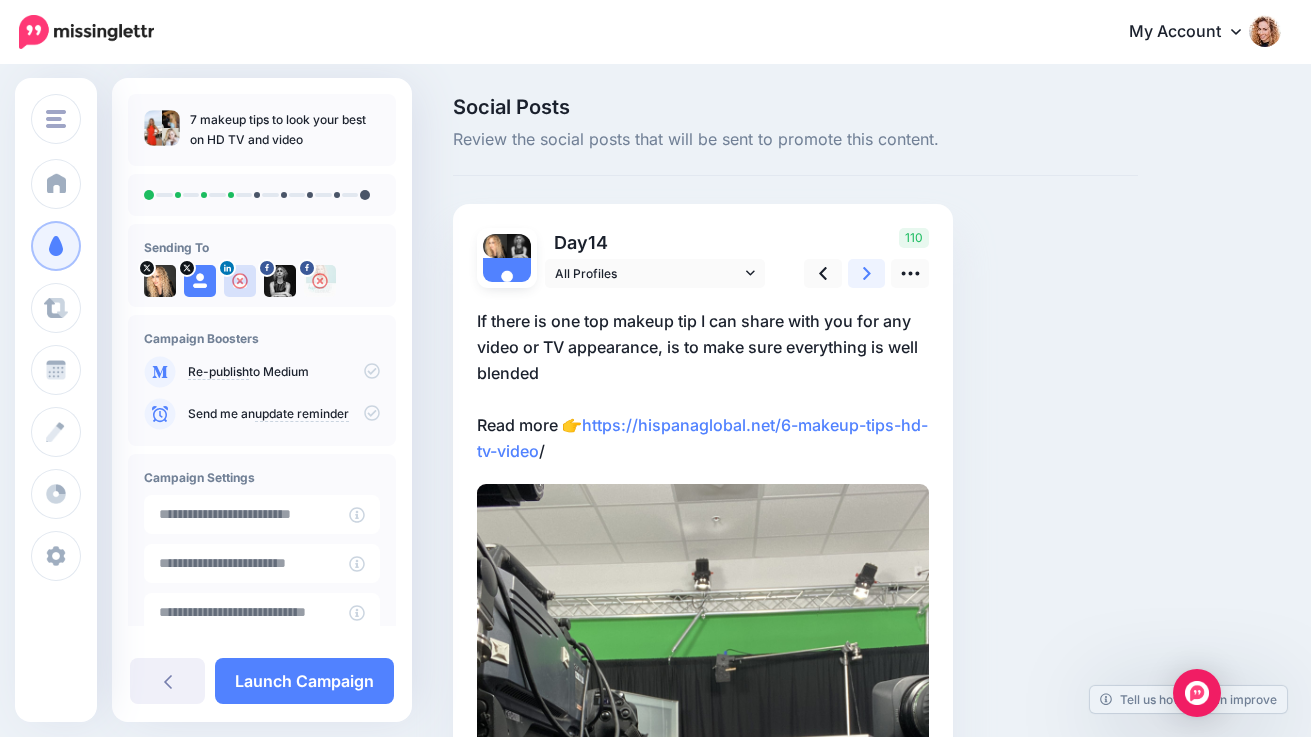 click 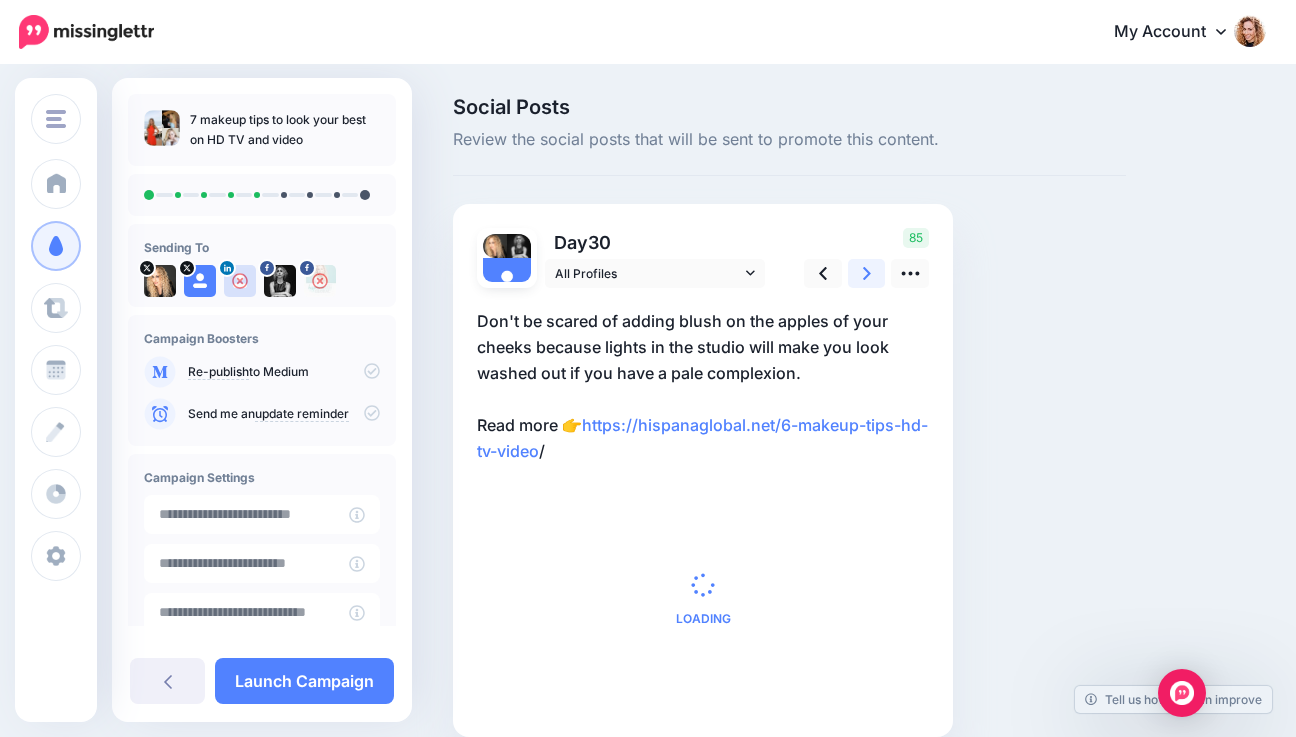 click 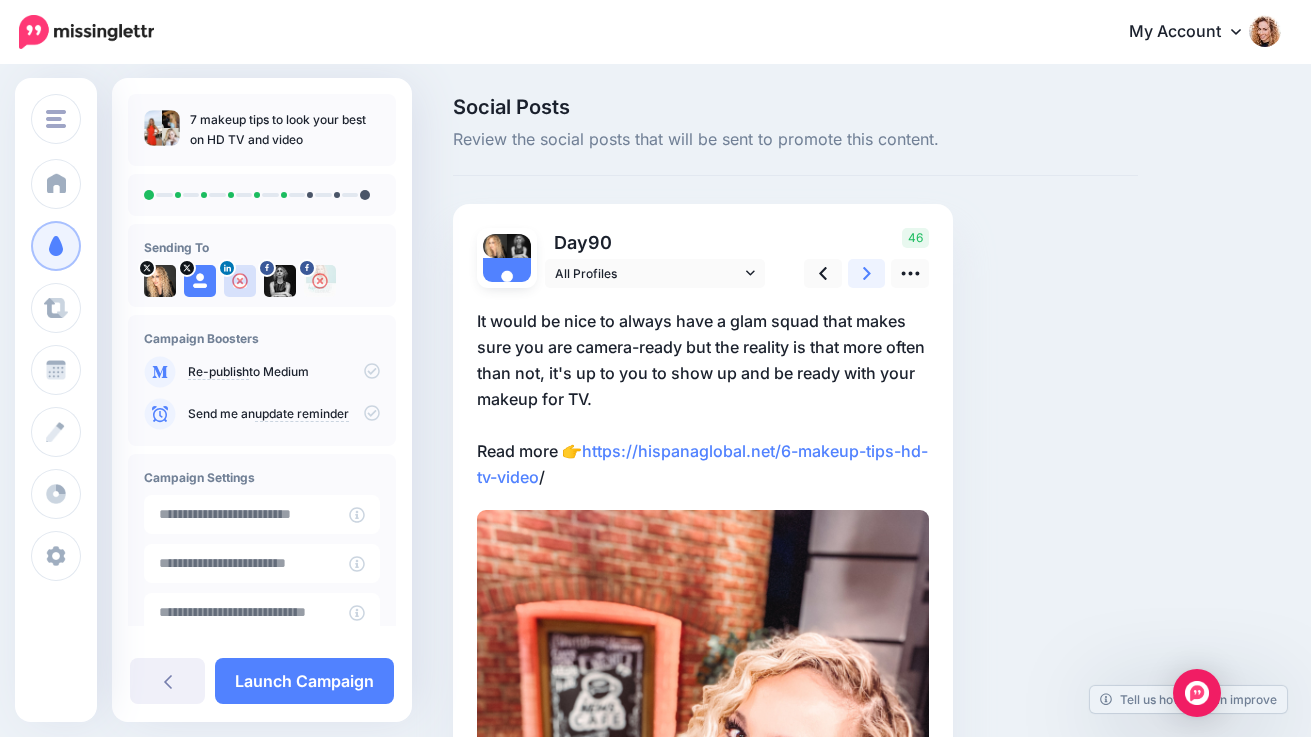 click 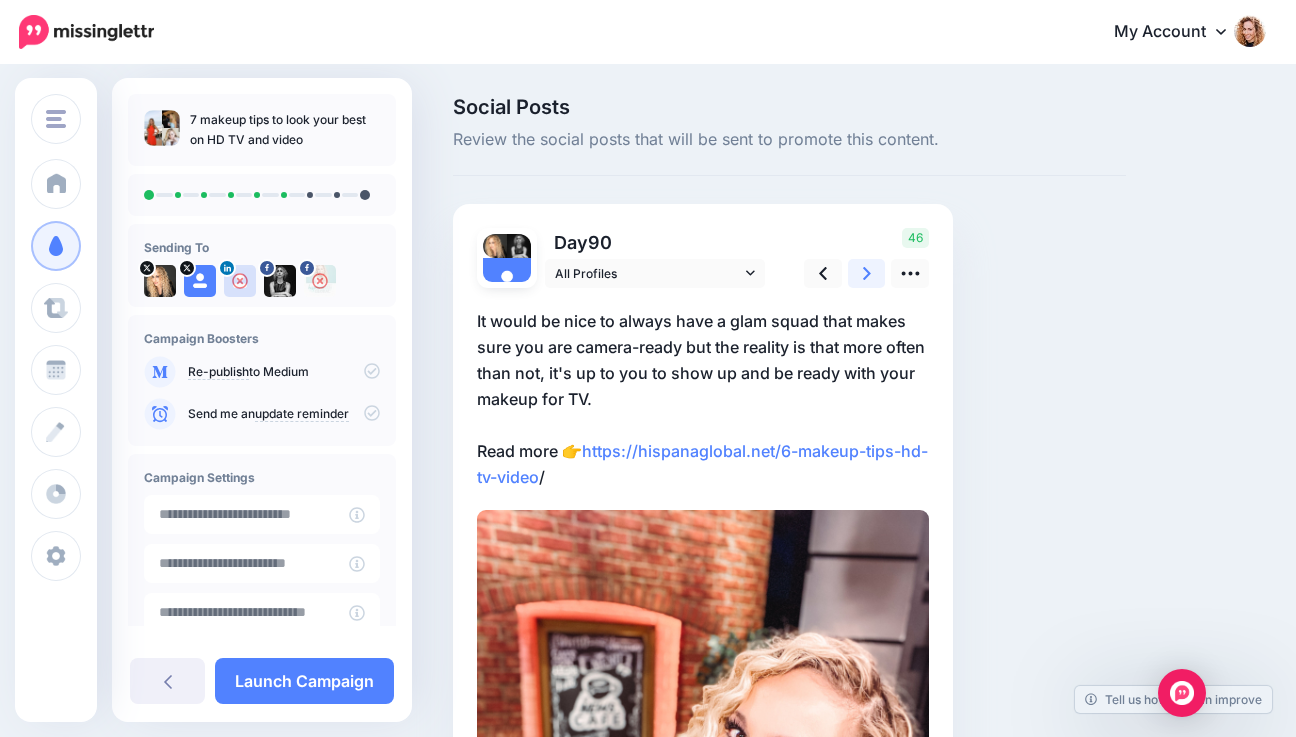 click 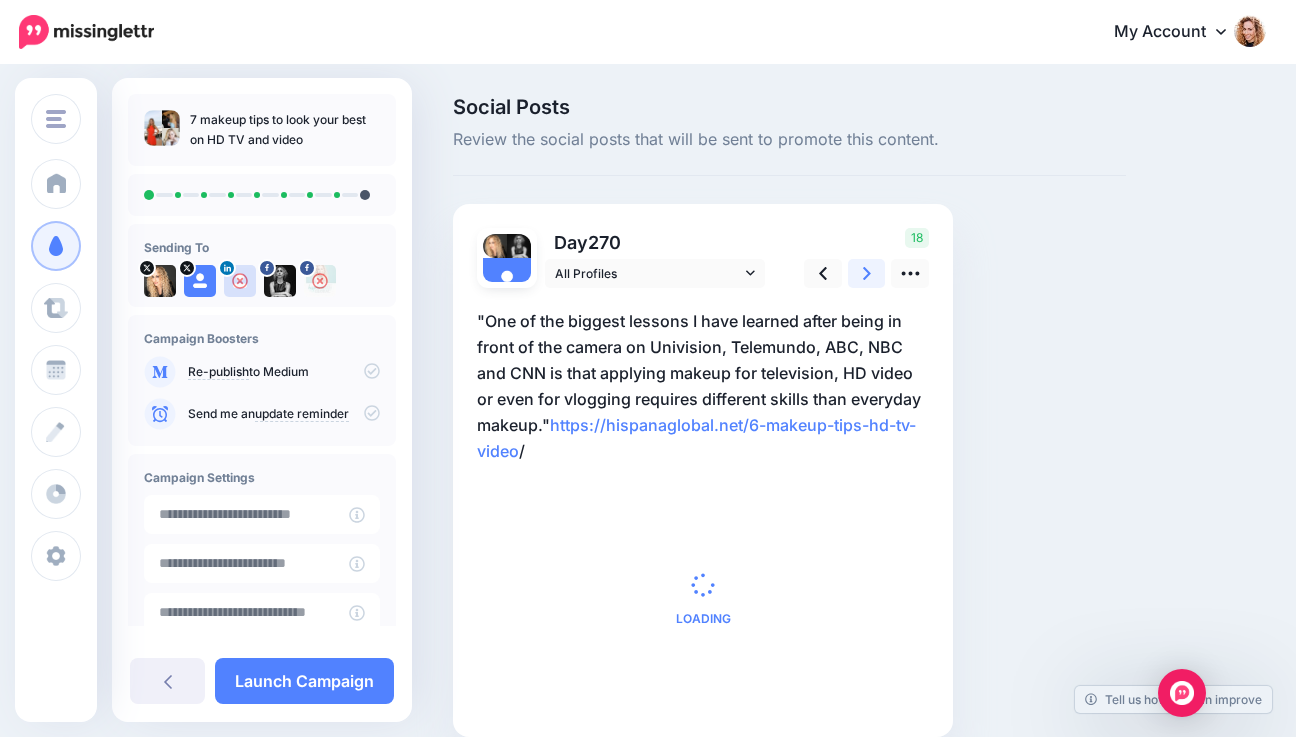 click 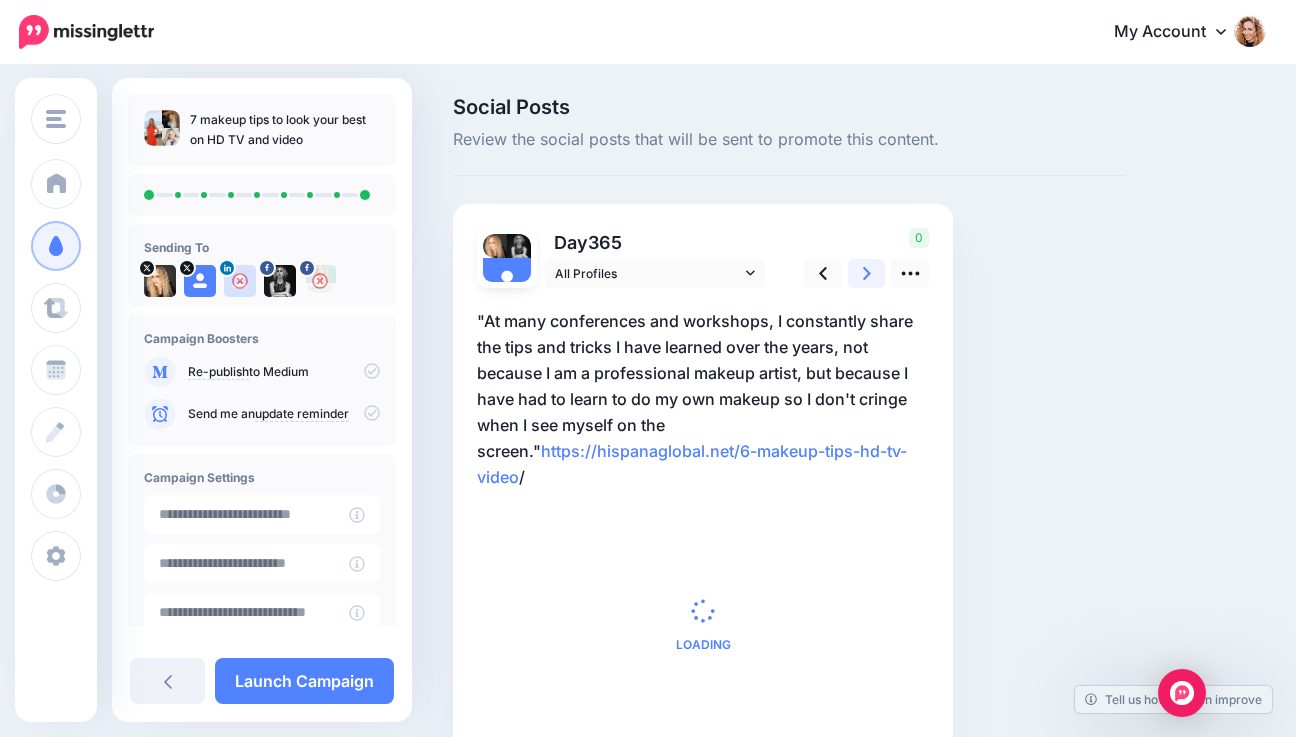 click 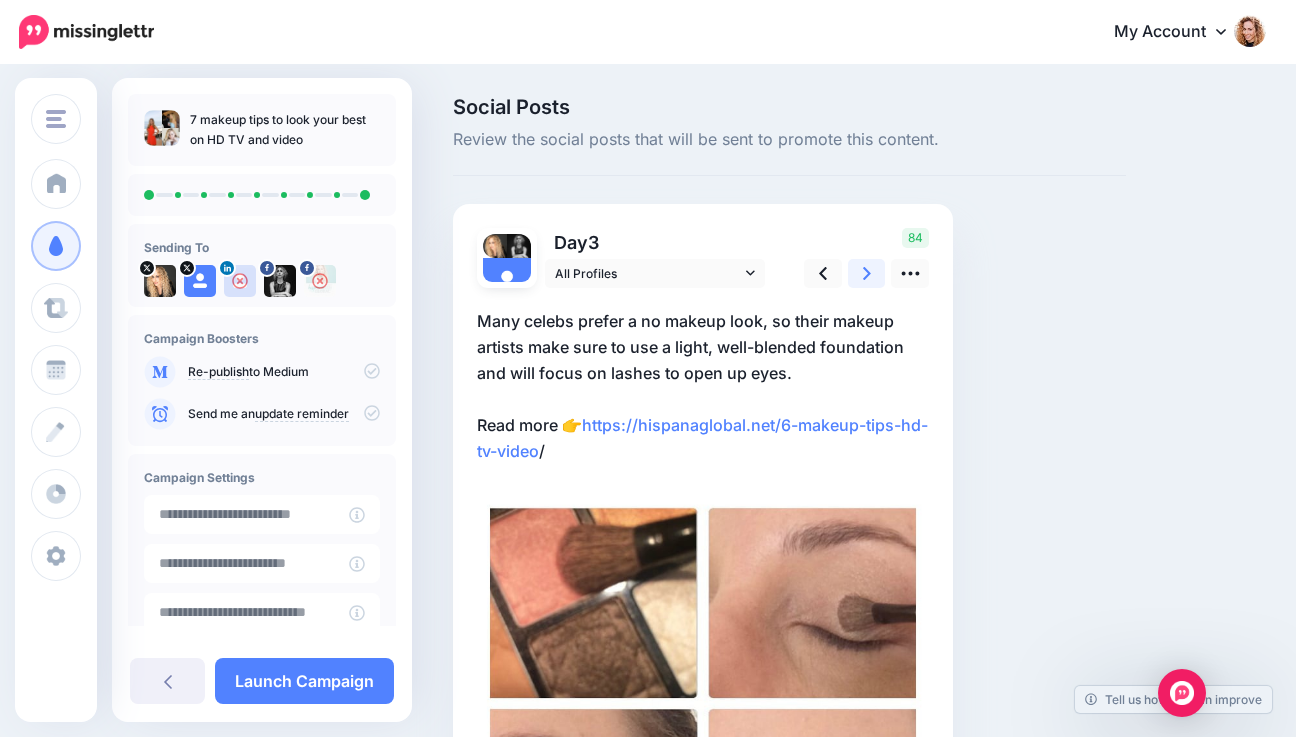 click 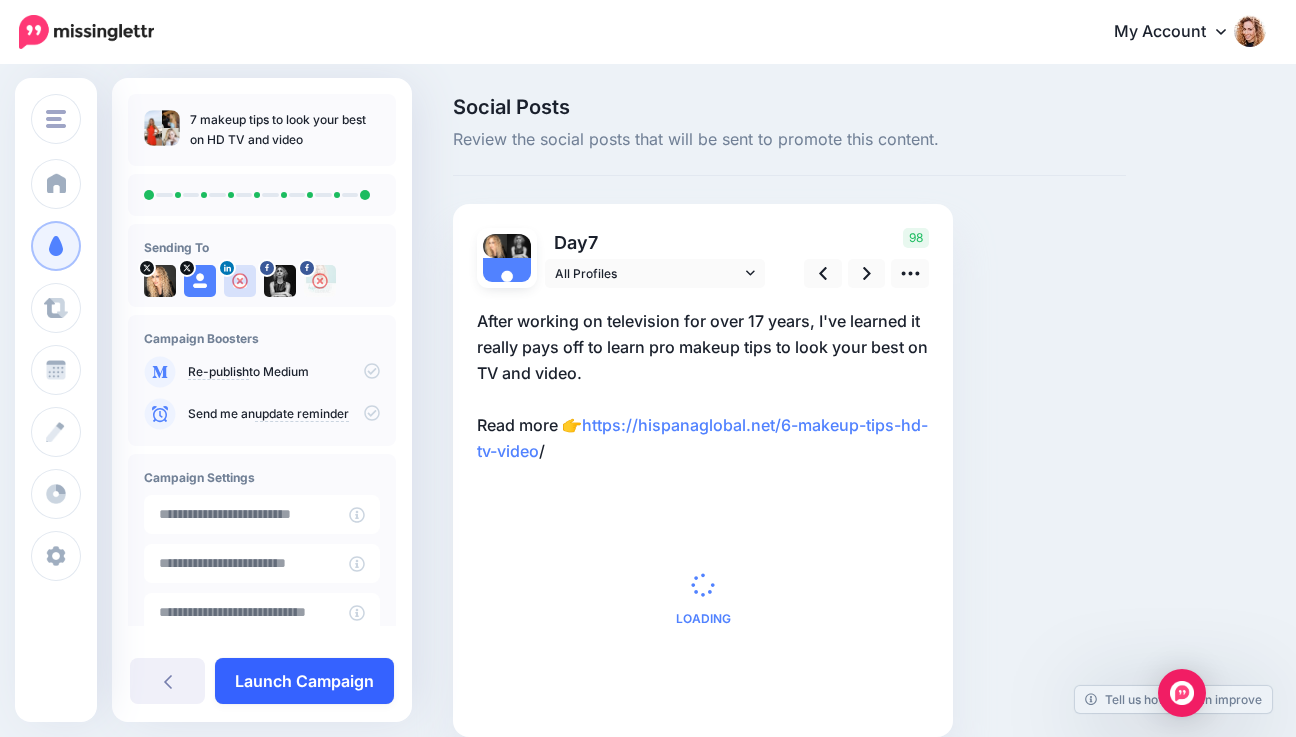 click on "Launch Campaign" at bounding box center [304, 681] 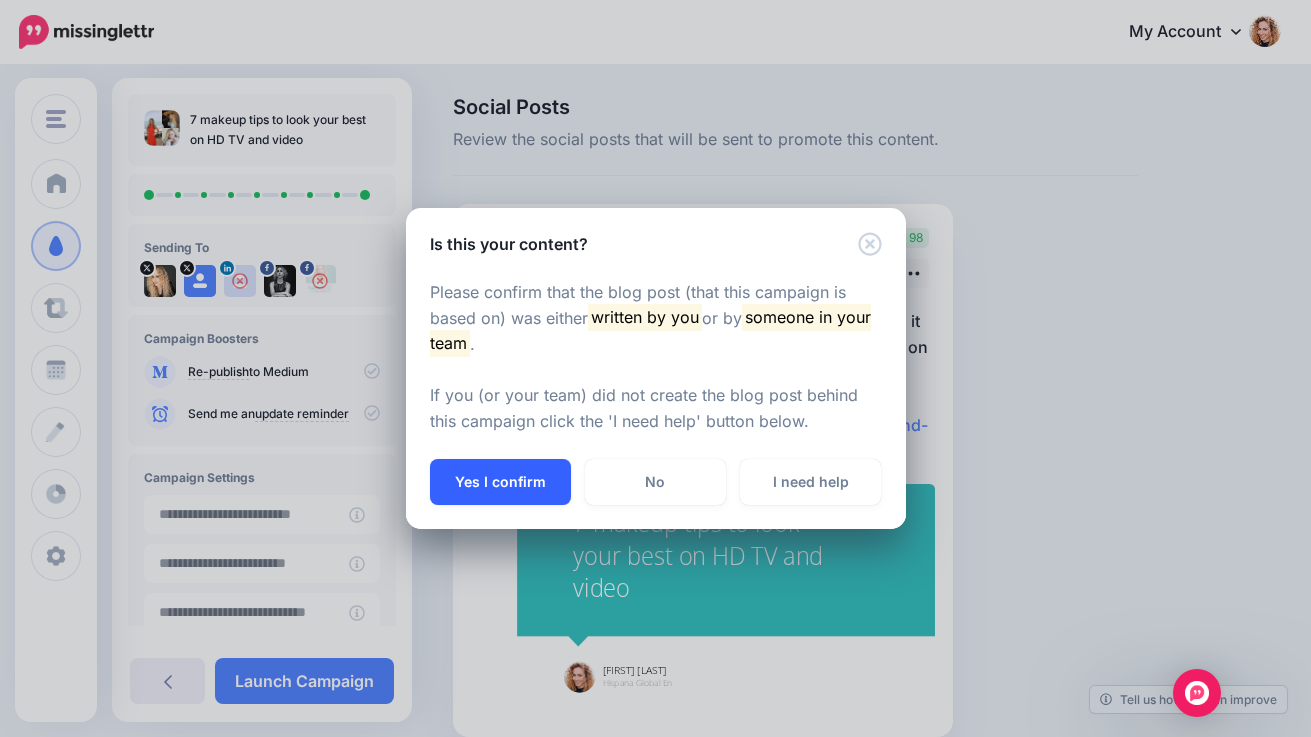 click on "Yes I confirm" at bounding box center [500, 482] 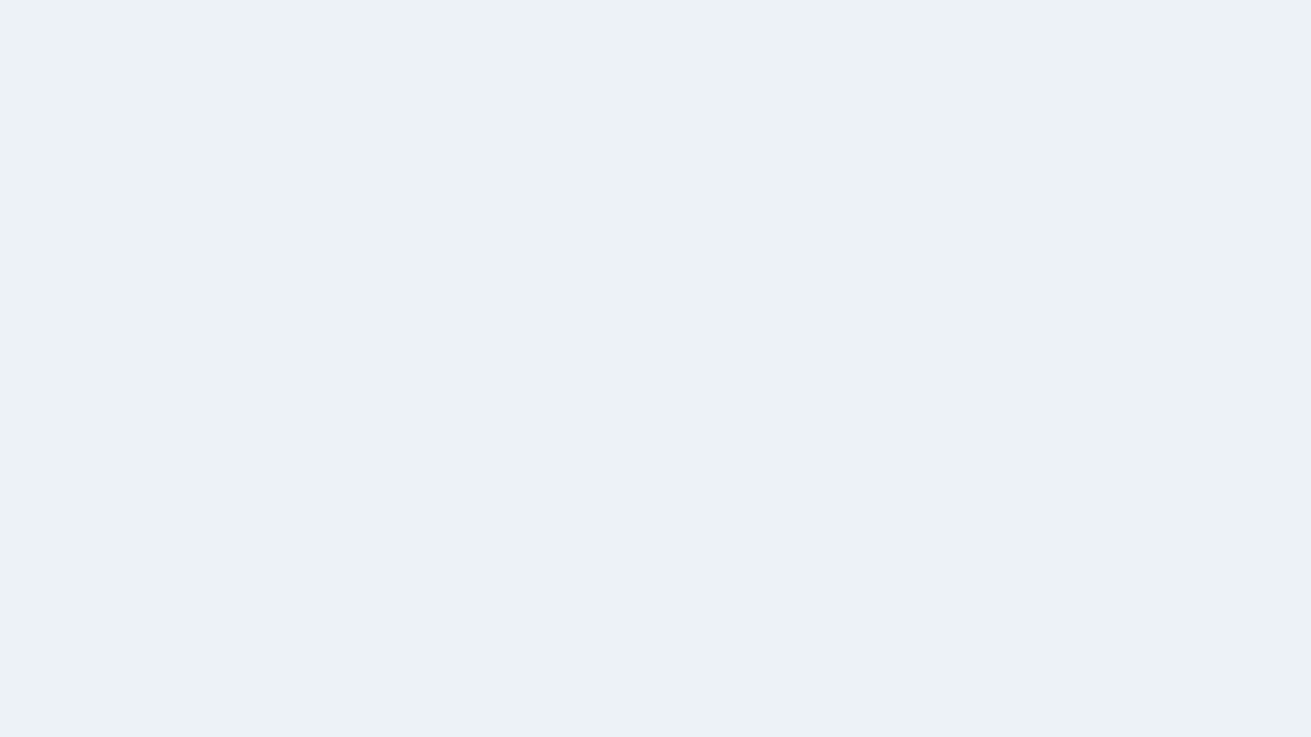 scroll, scrollTop: 0, scrollLeft: 0, axis: both 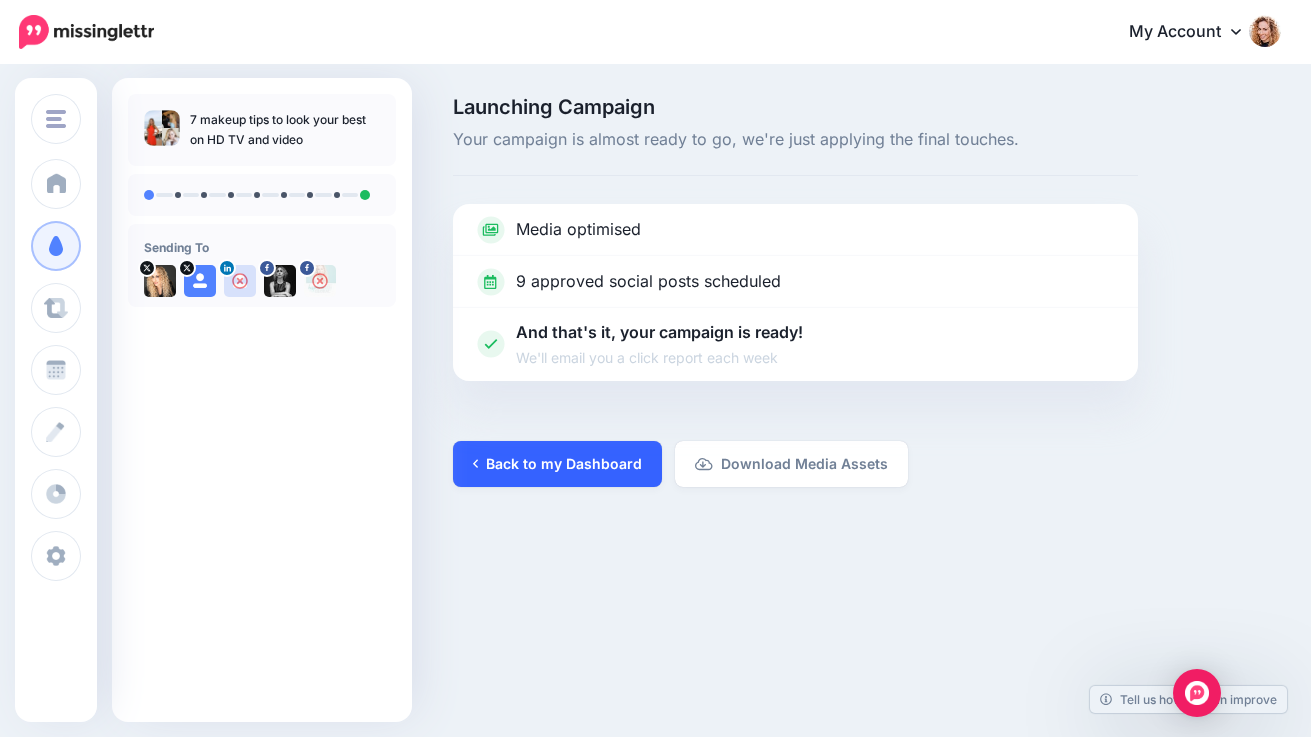 click on "Back to my Dashboard" at bounding box center [557, 464] 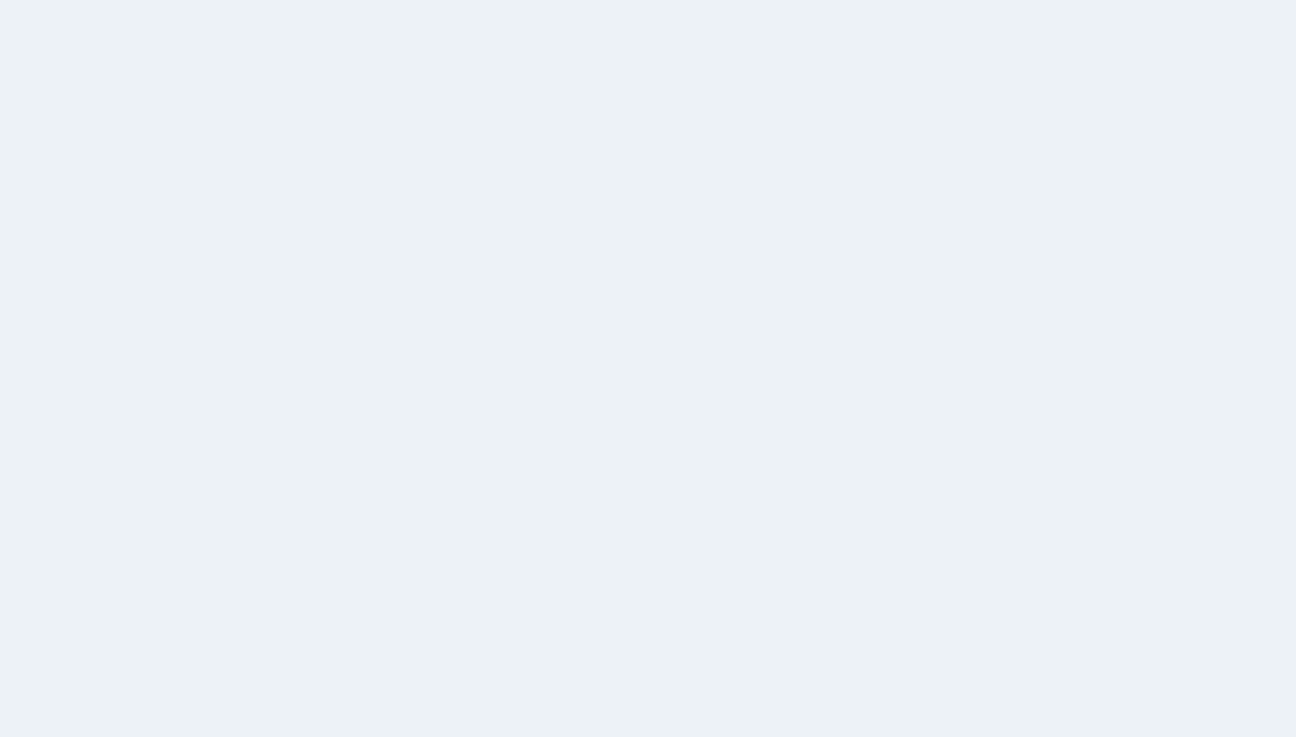 scroll, scrollTop: 0, scrollLeft: 0, axis: both 